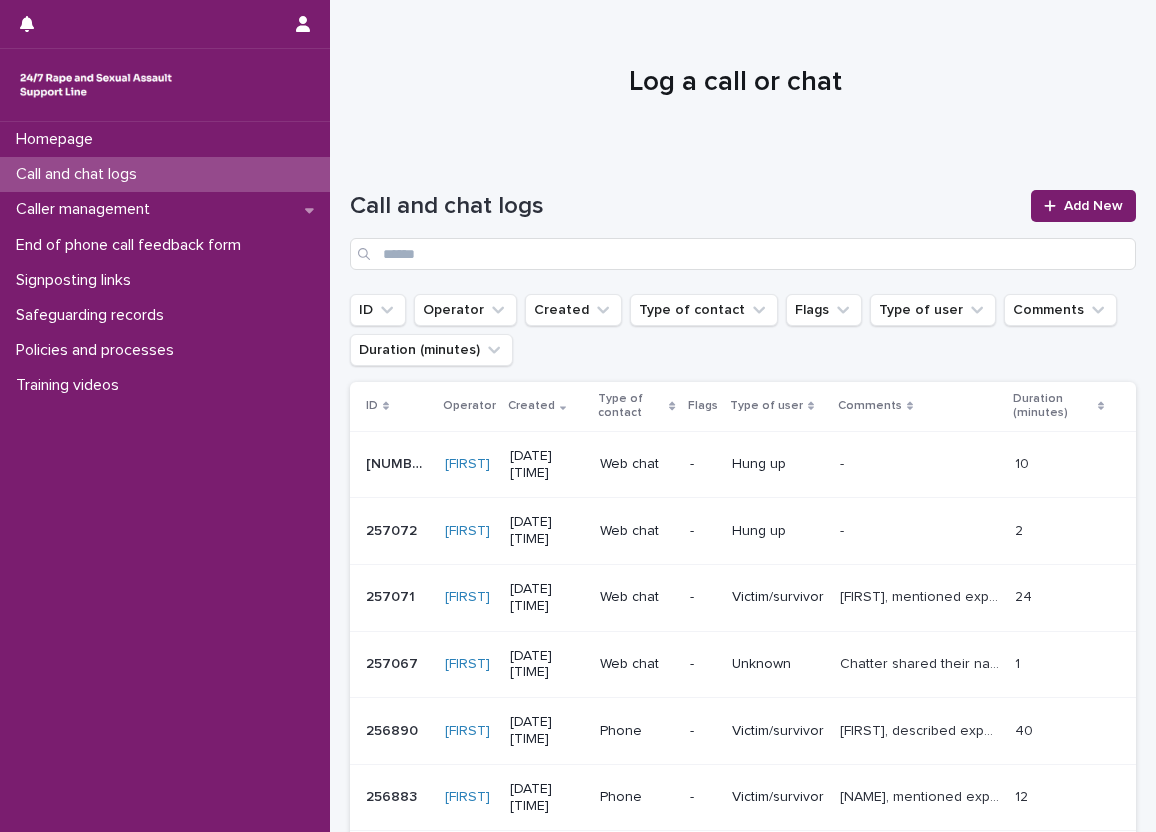 scroll, scrollTop: 0, scrollLeft: 0, axis: both 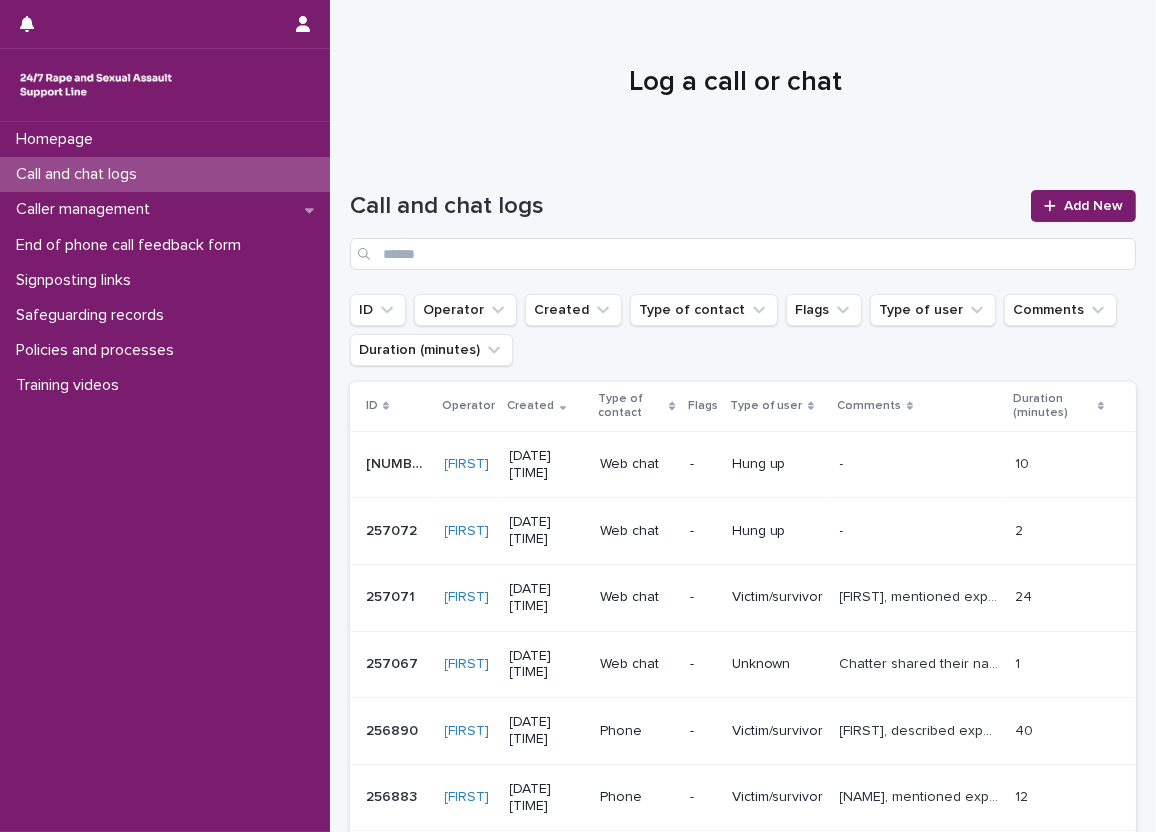 click on "Call and chat logs" at bounding box center (165, 174) 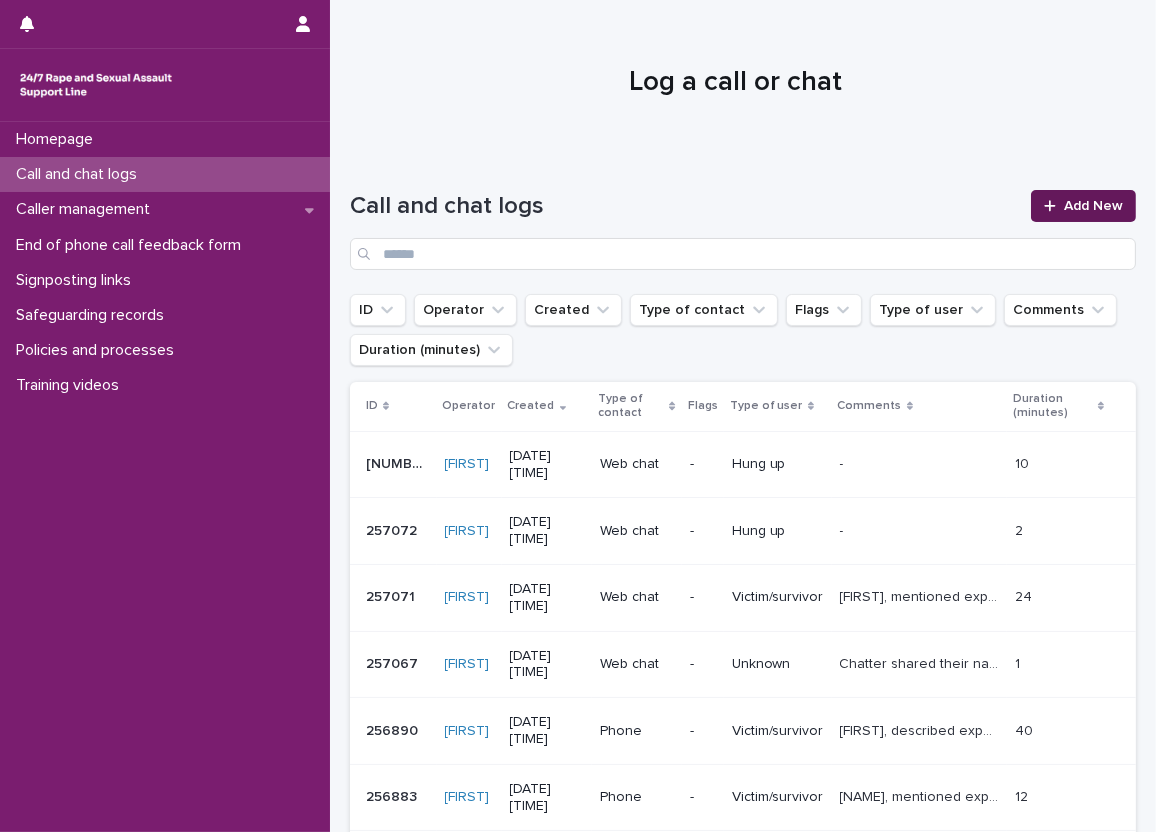 click on "Add New" at bounding box center (1093, 206) 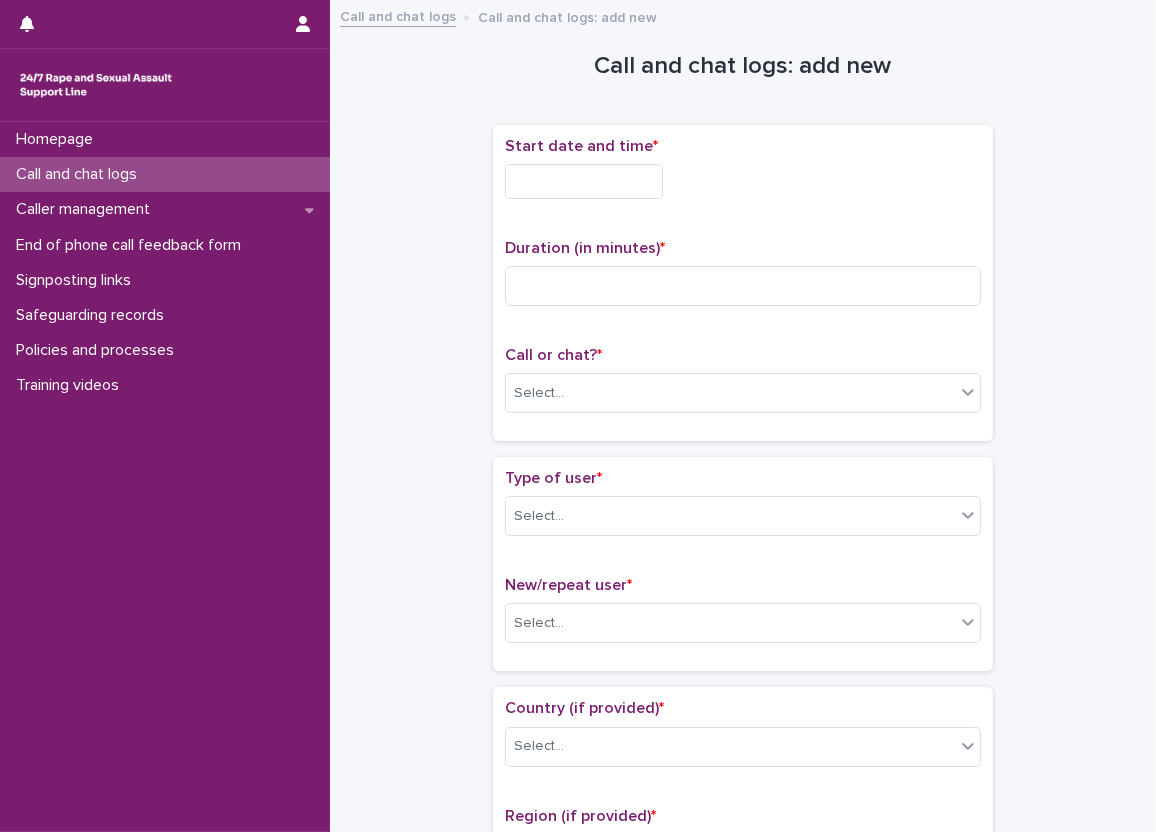 click on "Duration (in minutes) *" at bounding box center [743, 280] 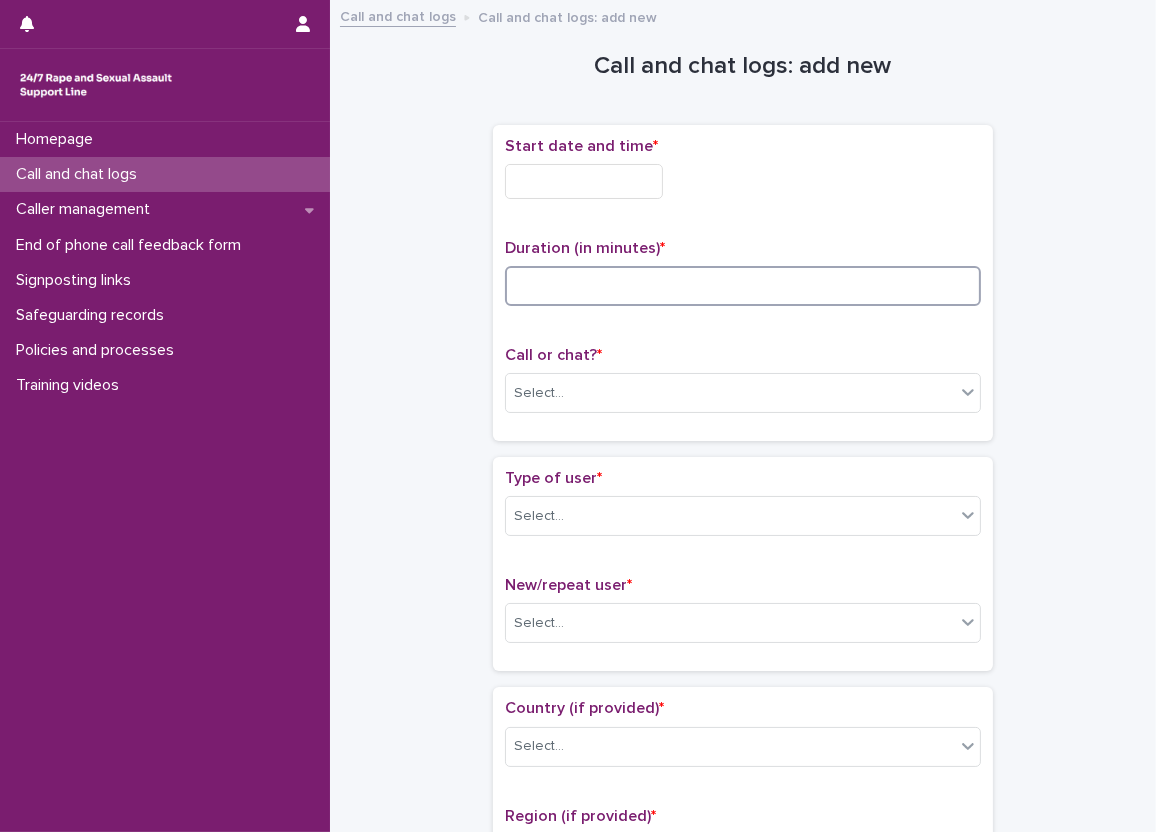 click at bounding box center [743, 286] 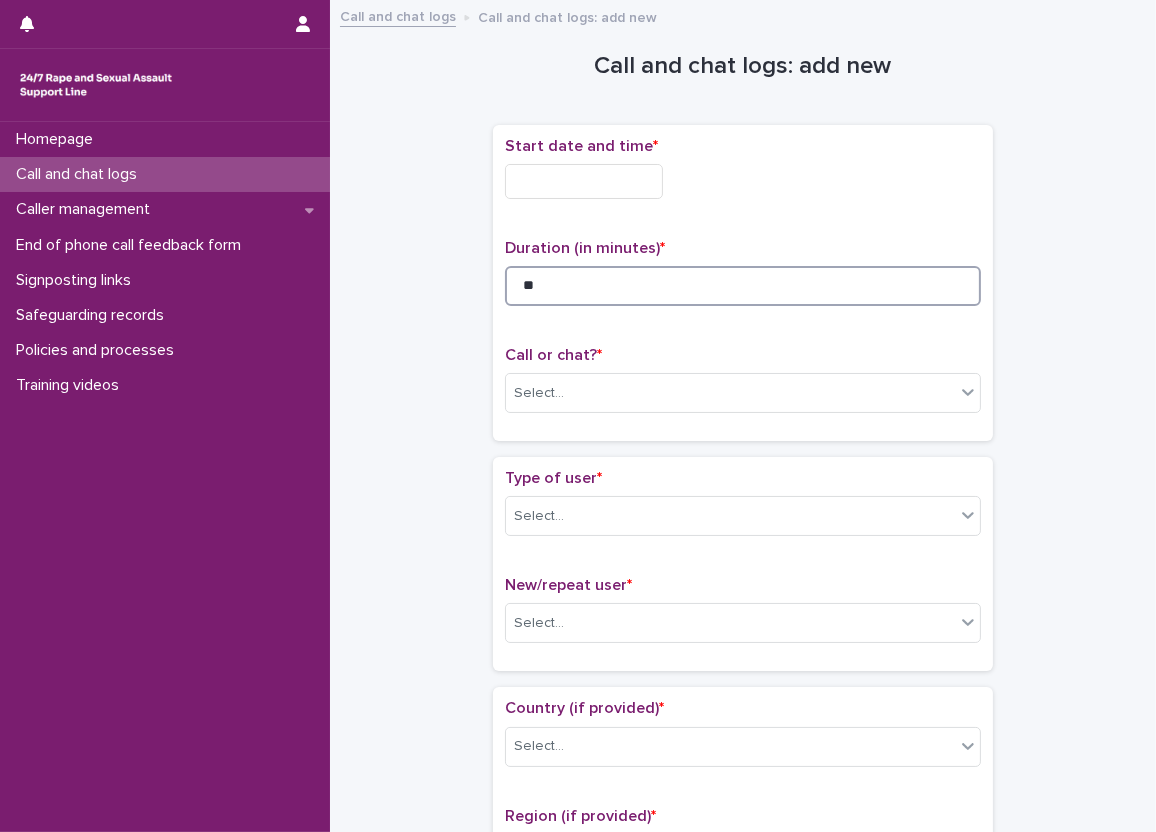 type on "**" 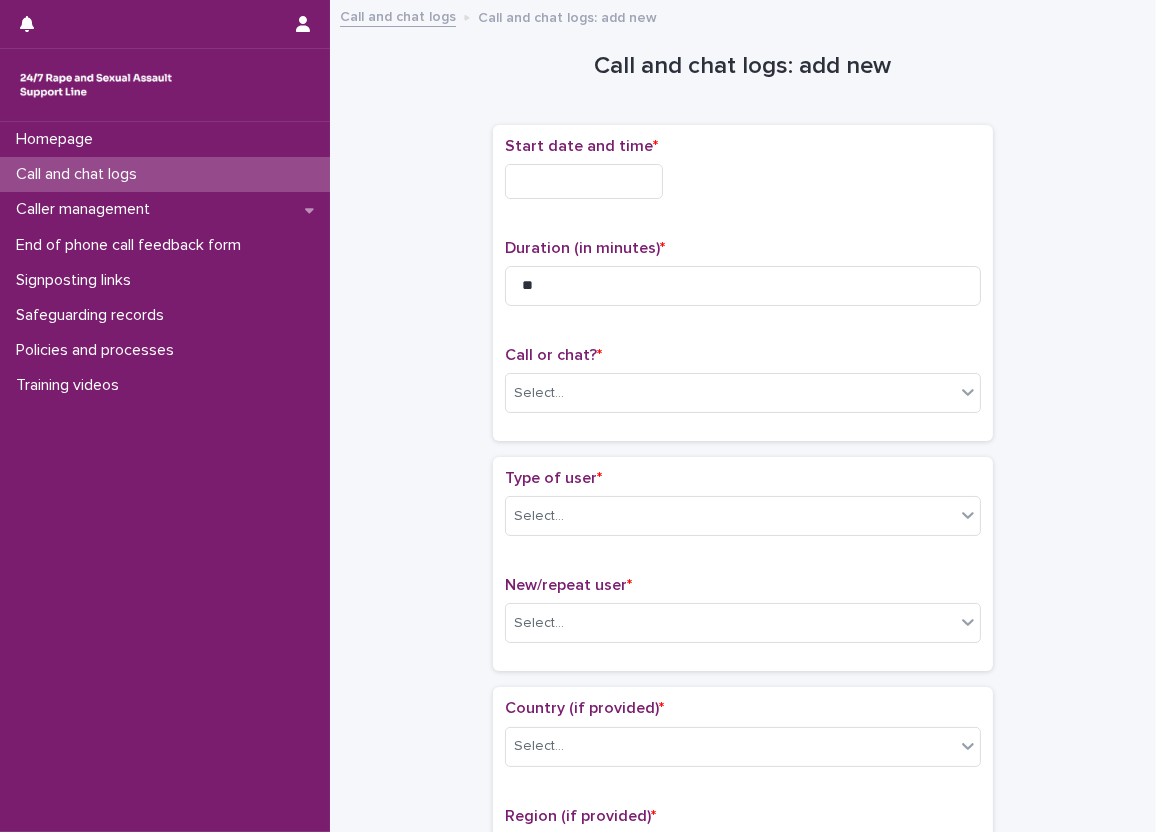 click at bounding box center (584, 181) 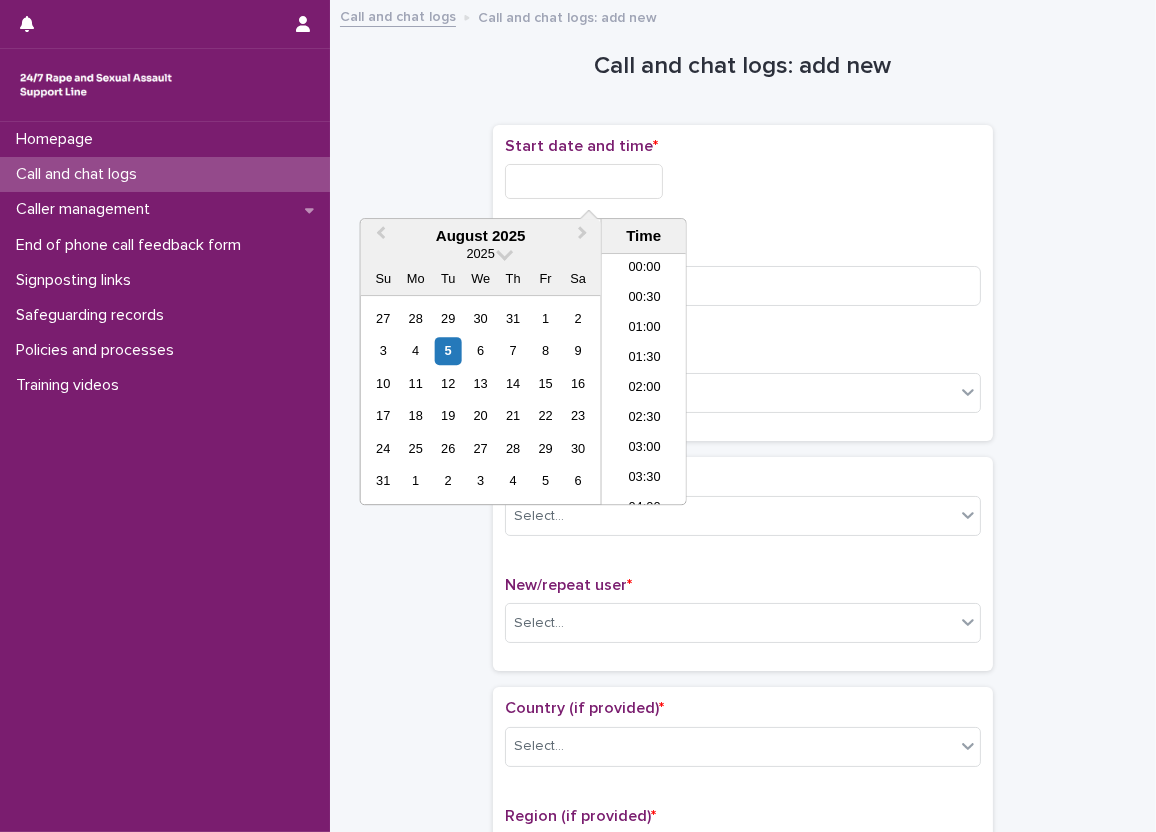 scroll, scrollTop: 490, scrollLeft: 0, axis: vertical 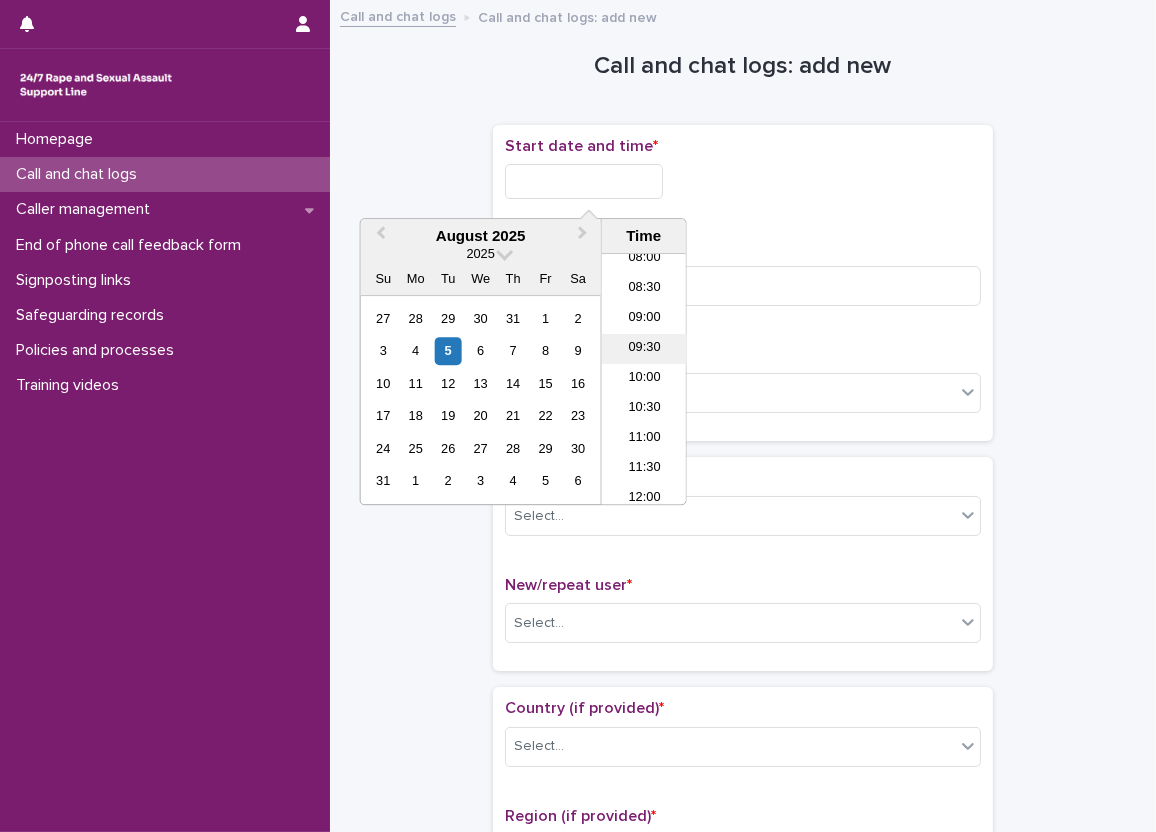 click on "09:30" at bounding box center [644, 349] 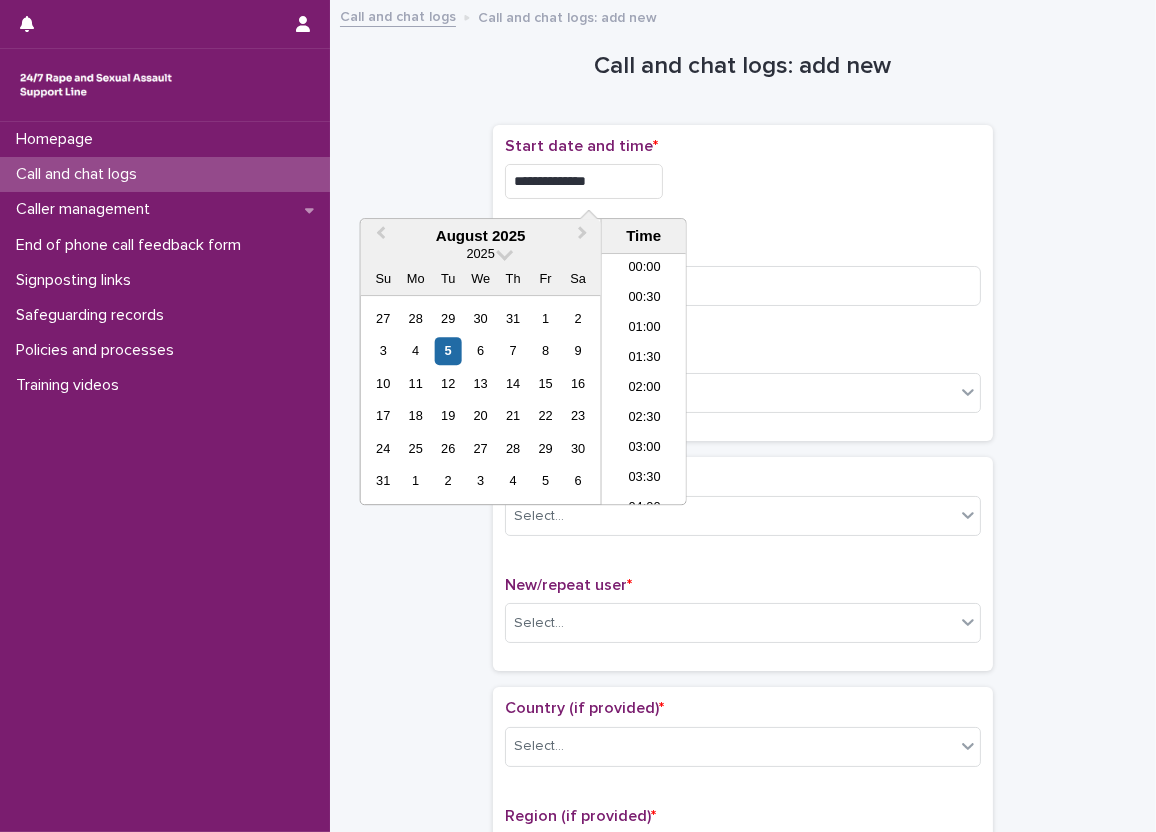 click on "**********" at bounding box center (584, 181) 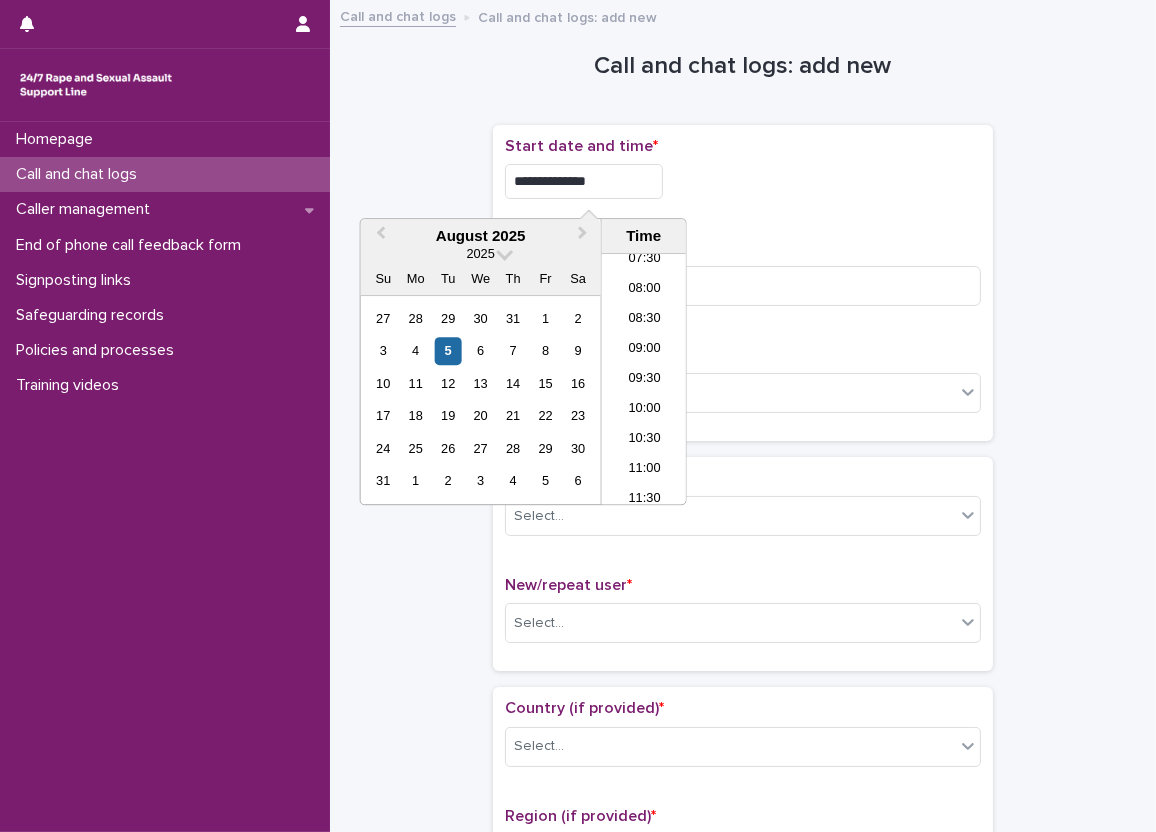 type on "**********" 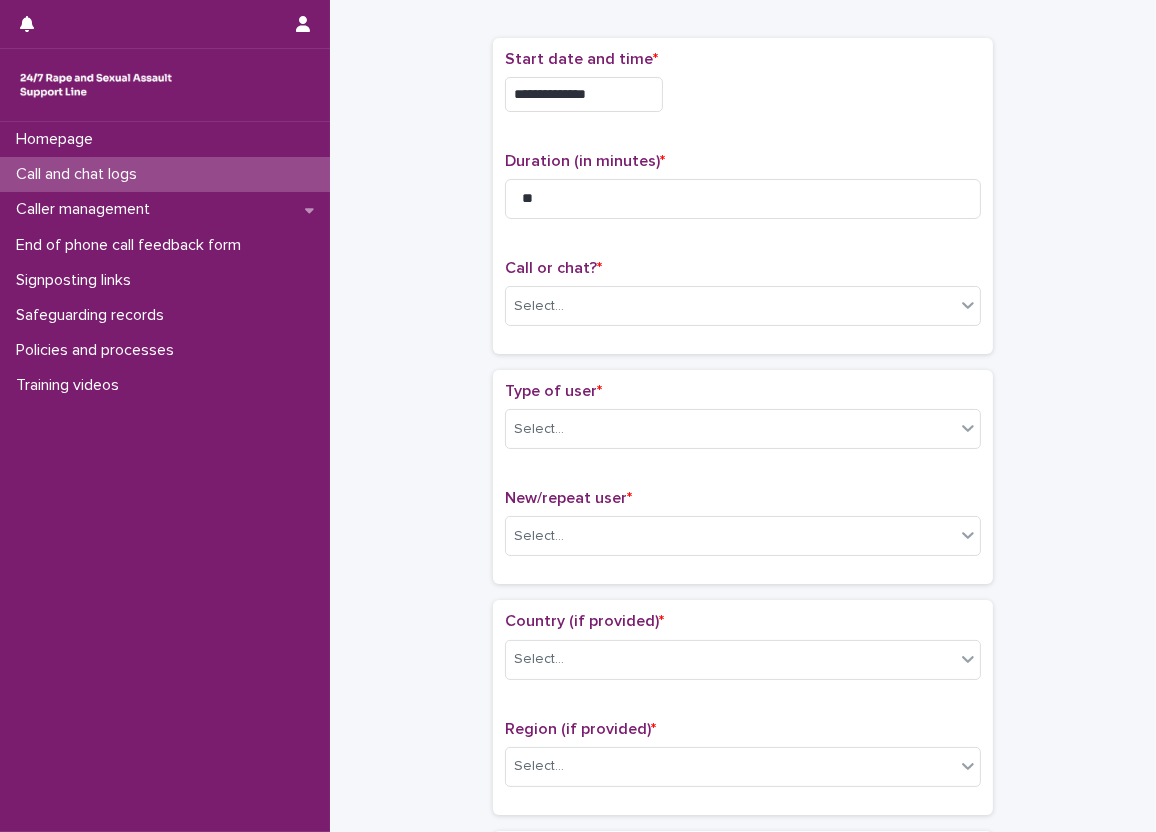 scroll, scrollTop: 200, scrollLeft: 0, axis: vertical 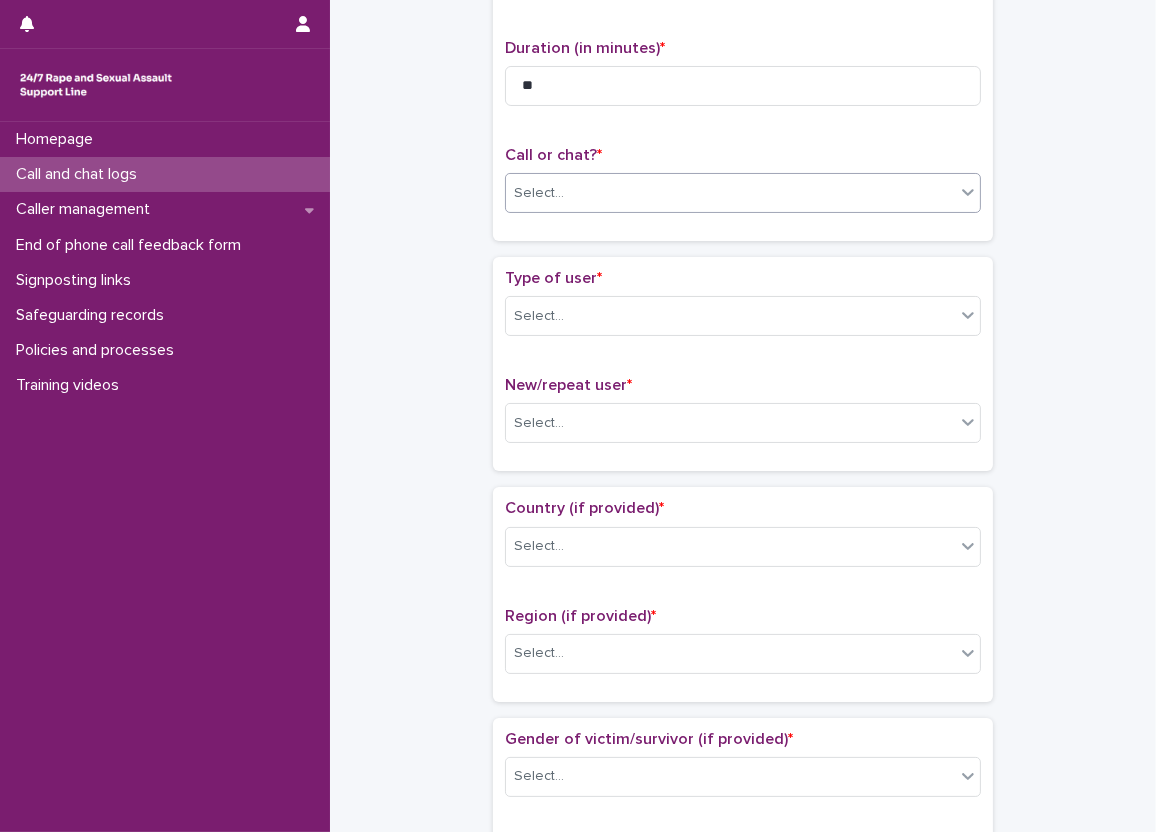 click on "Select..." at bounding box center [730, 193] 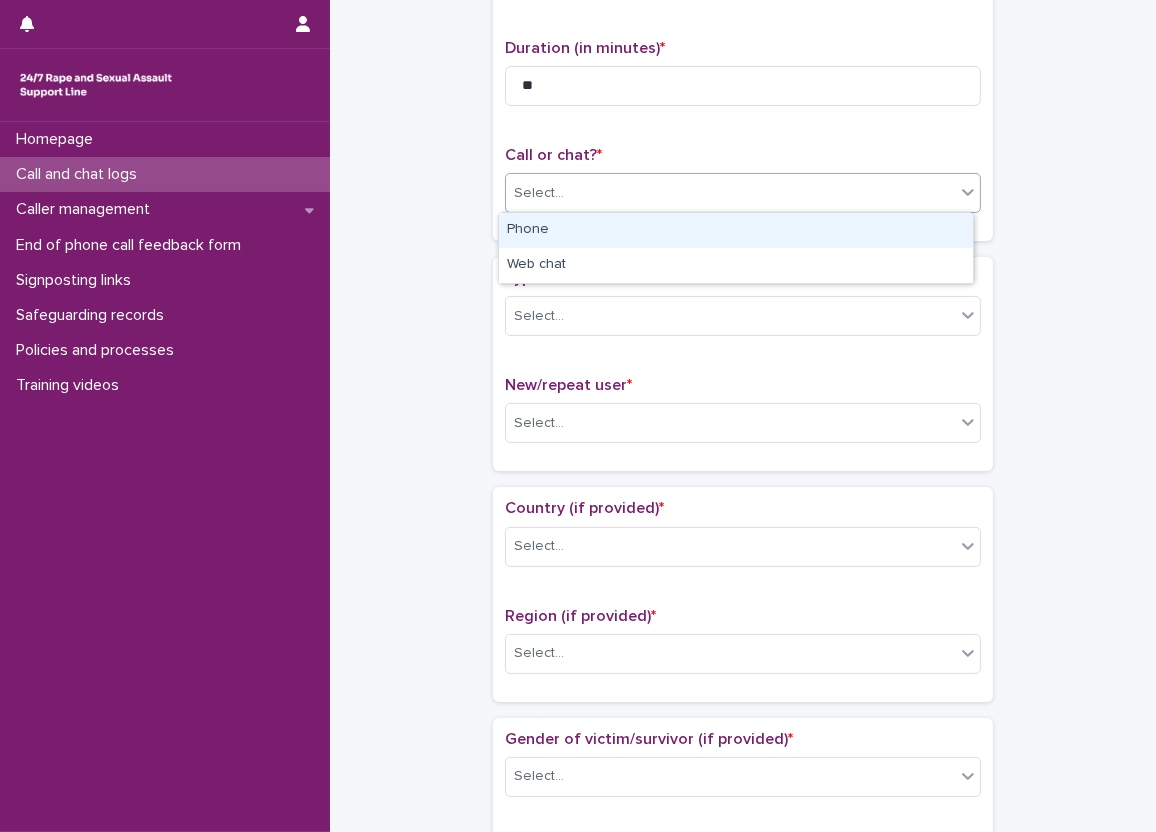click on "Phone" at bounding box center [736, 230] 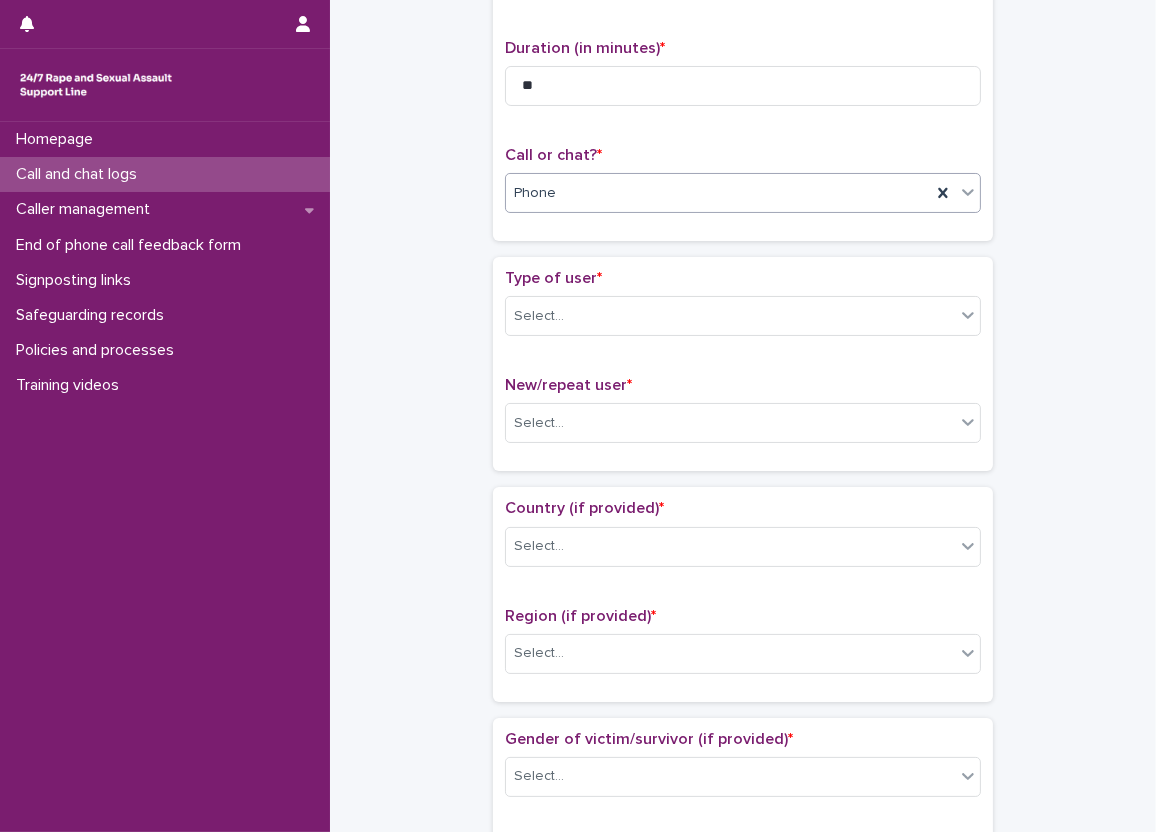 click on "Phone" at bounding box center (718, 193) 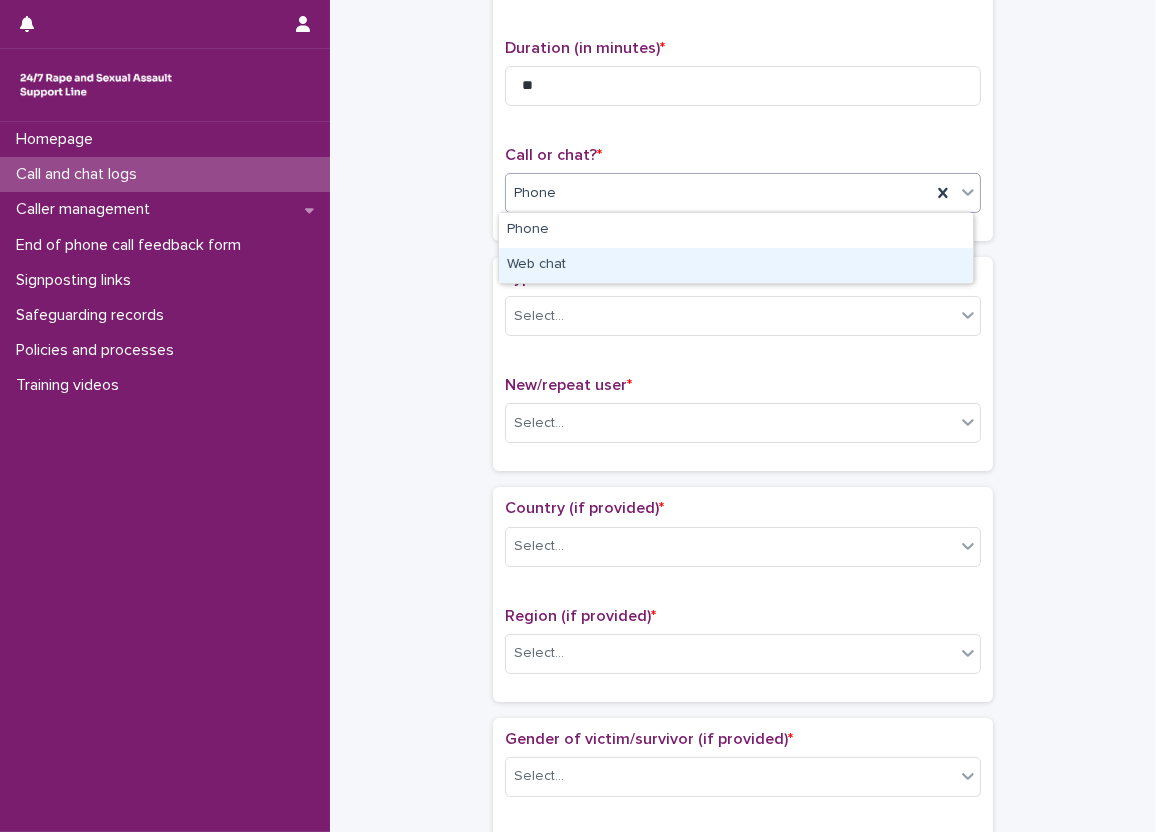 click on "Web chat" at bounding box center [736, 265] 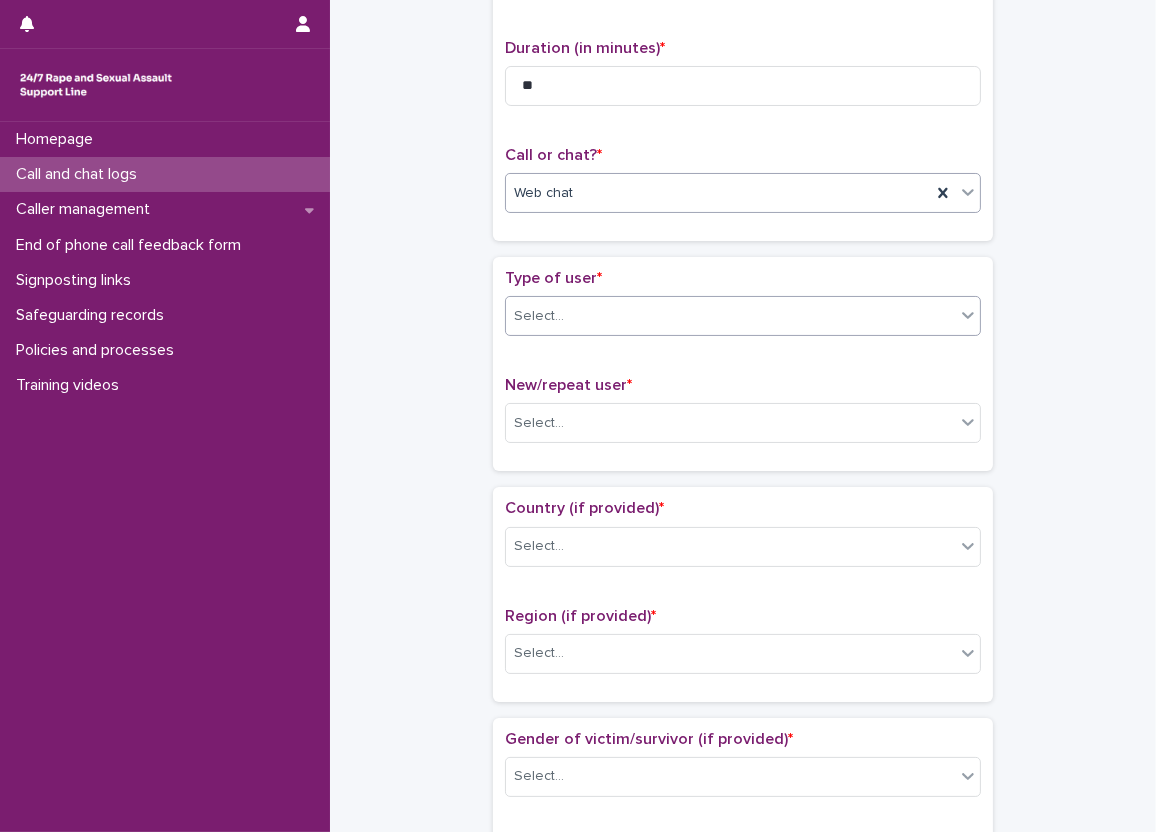 click on "Select..." at bounding box center (539, 316) 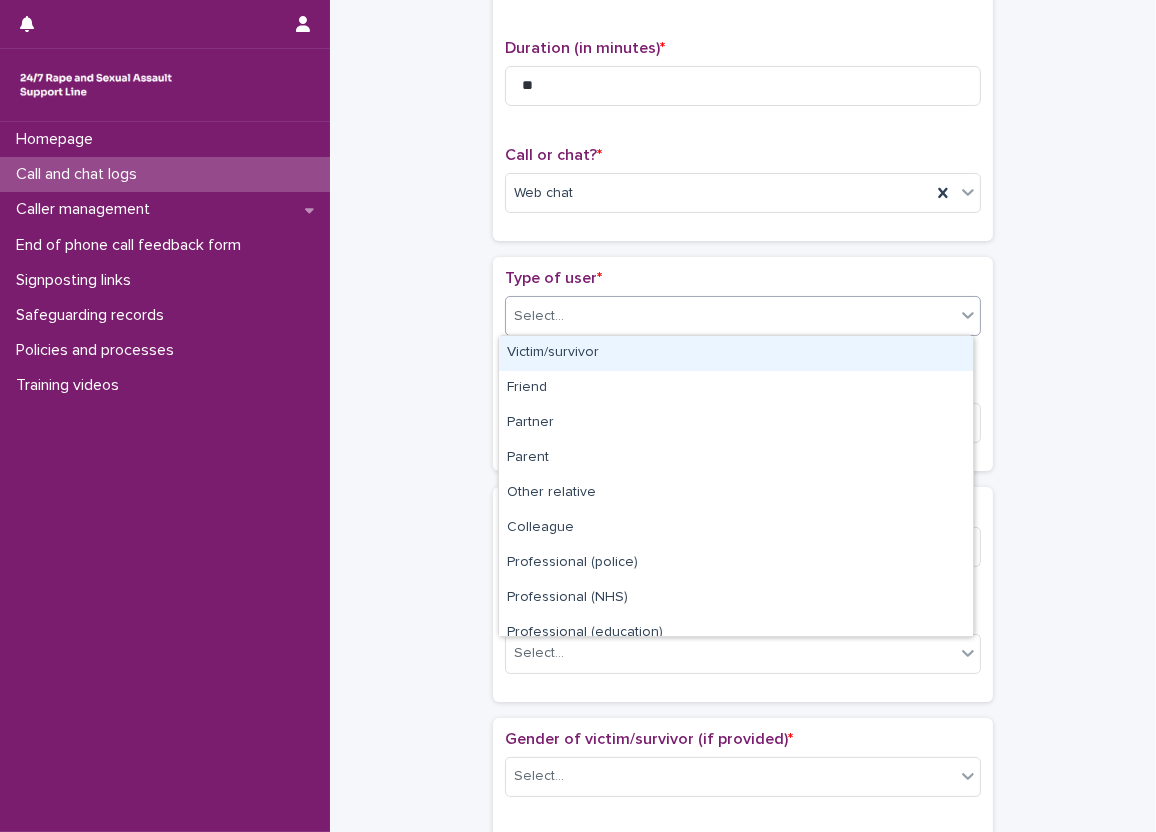 click on "Victim/survivor" at bounding box center (736, 353) 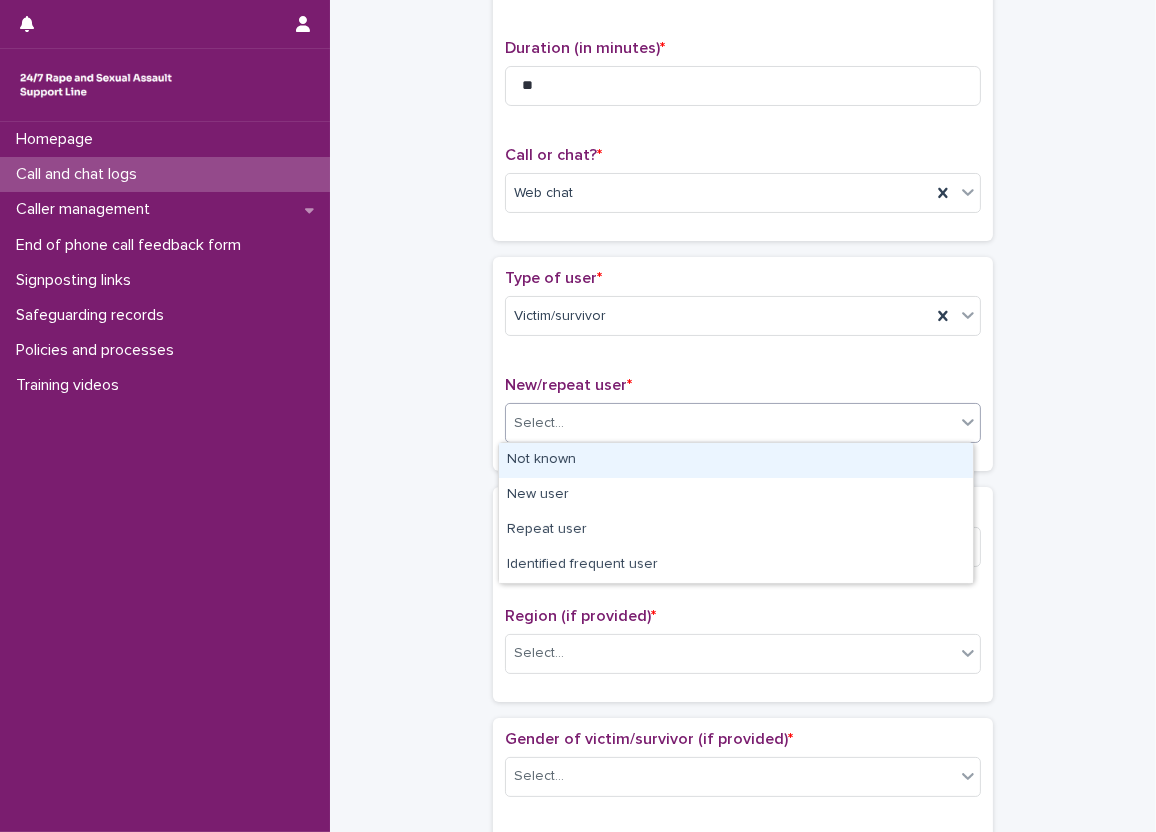 click on "Select..." at bounding box center [730, 423] 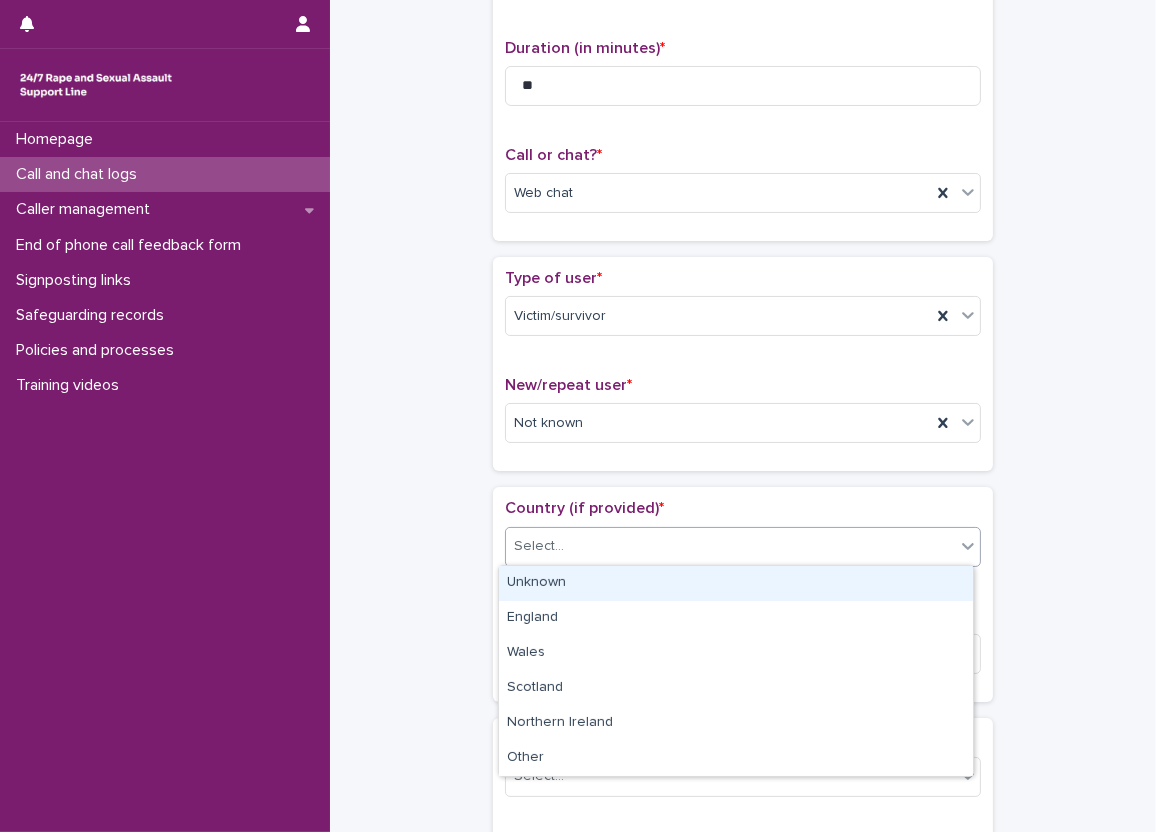 click on "Select..." at bounding box center [730, 546] 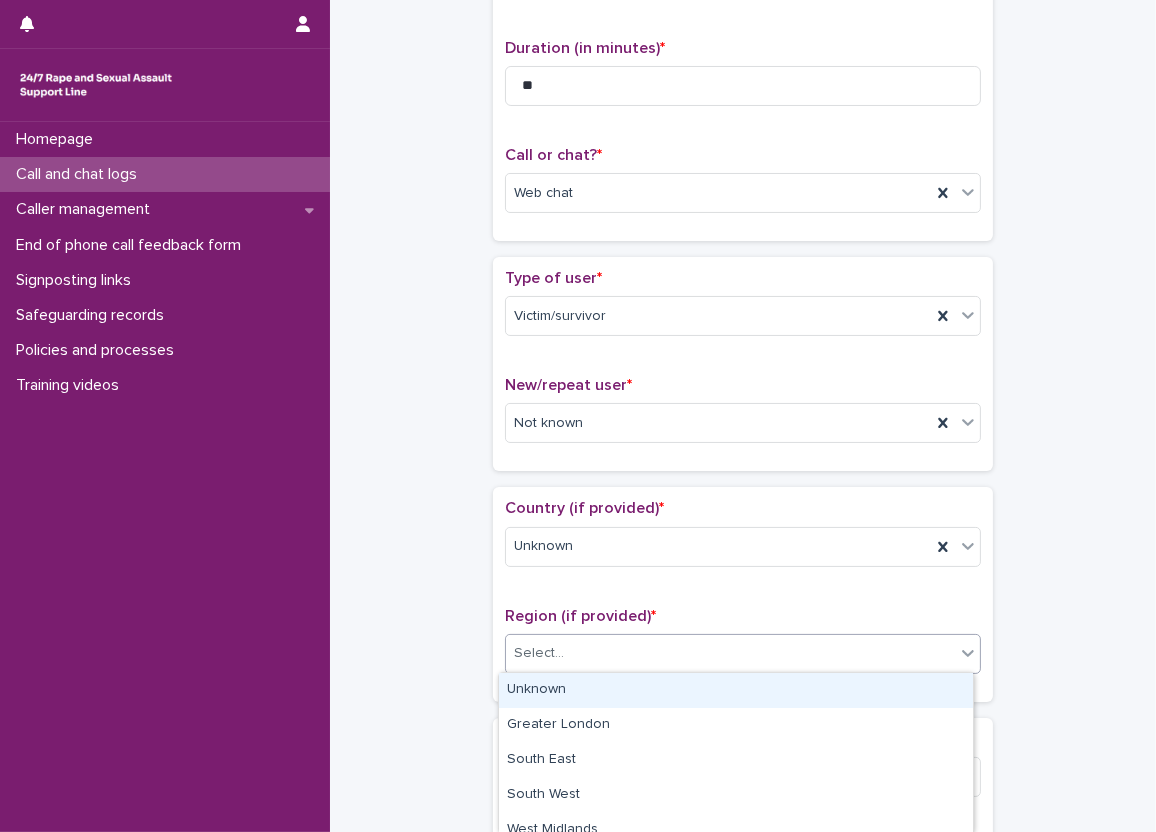 click on "Select..." at bounding box center [743, 654] 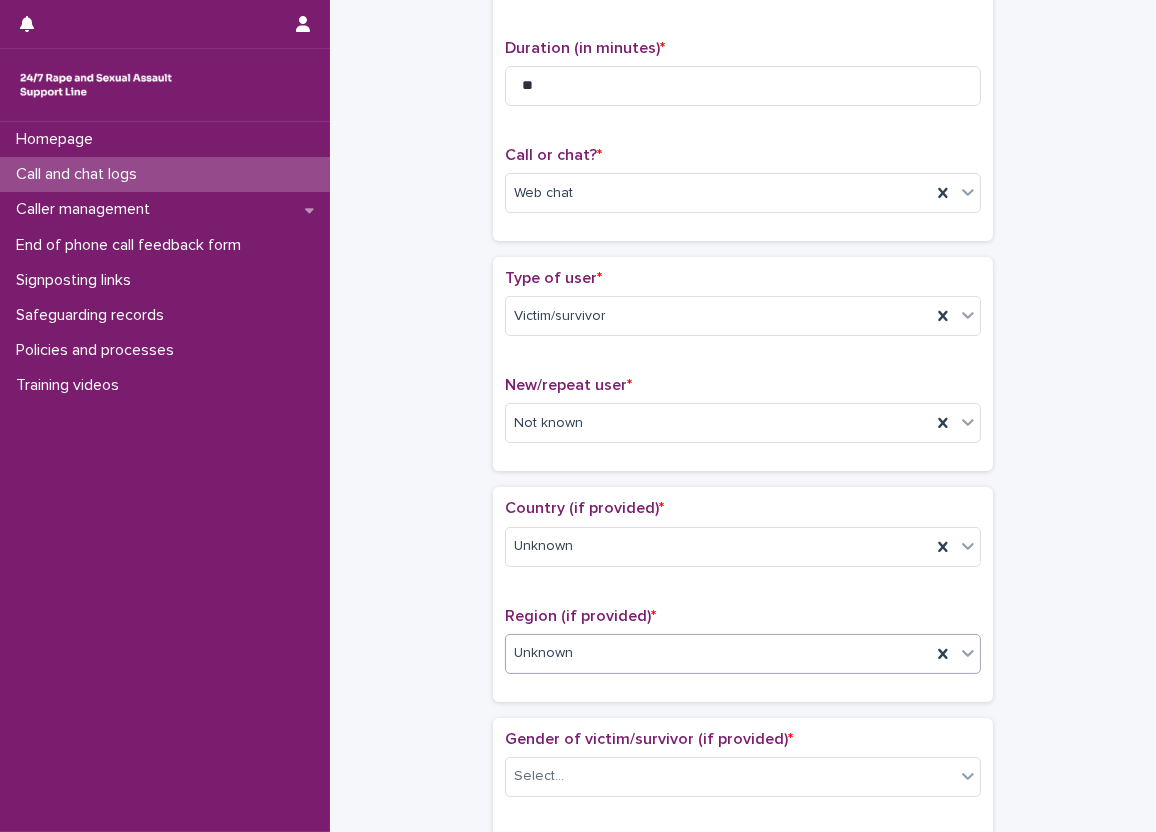 click on "**********" at bounding box center [743, 834] 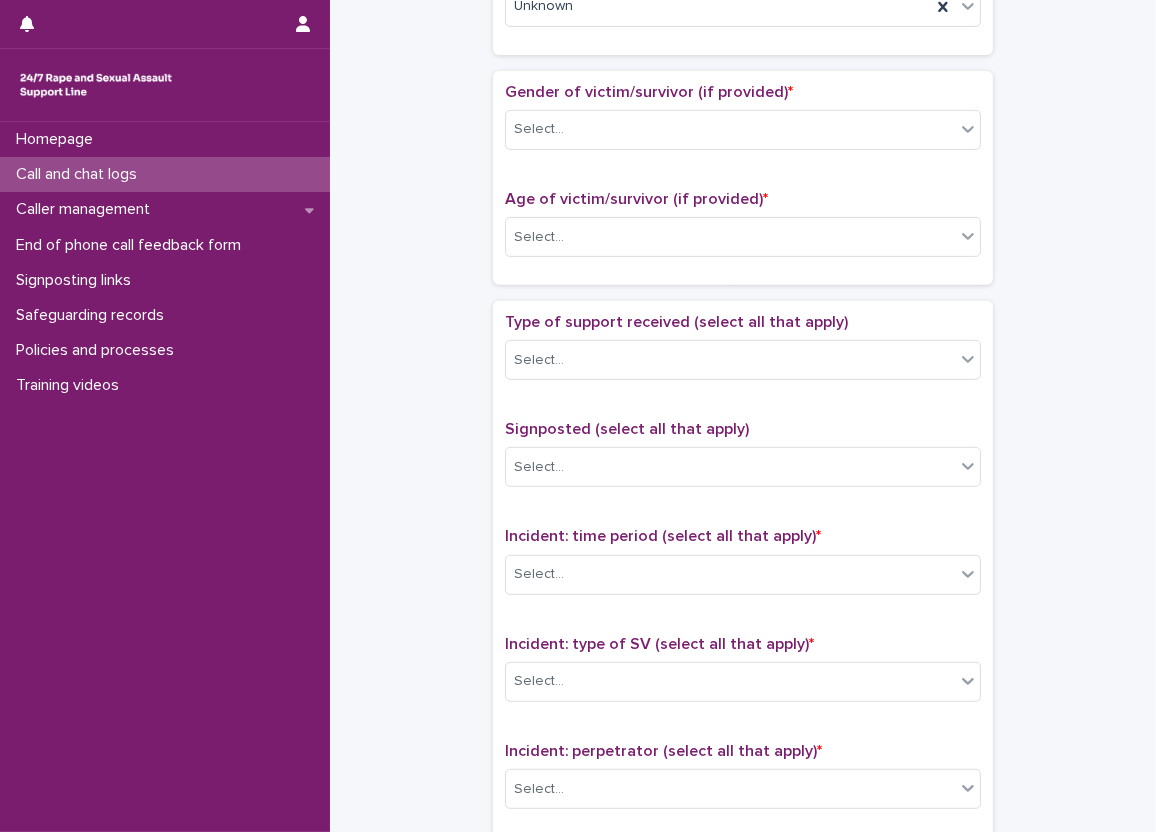 scroll, scrollTop: 800, scrollLeft: 0, axis: vertical 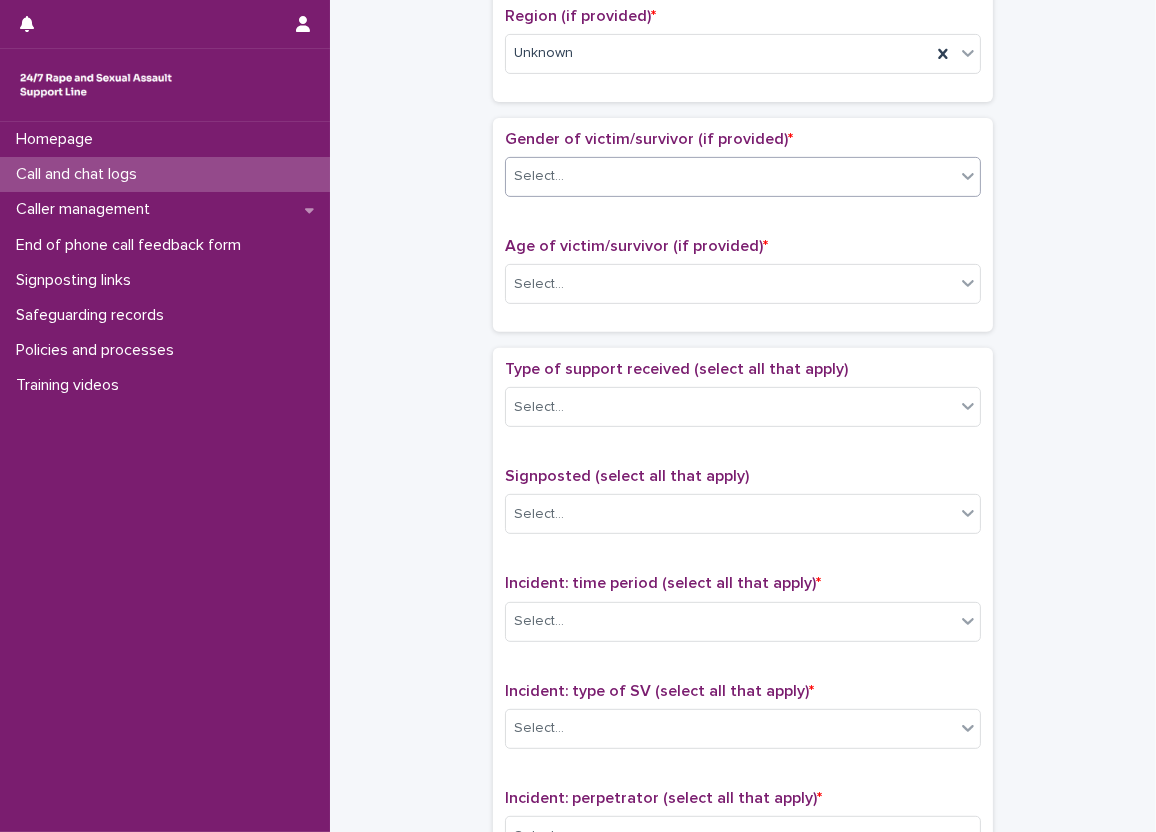 click at bounding box center (567, 176) 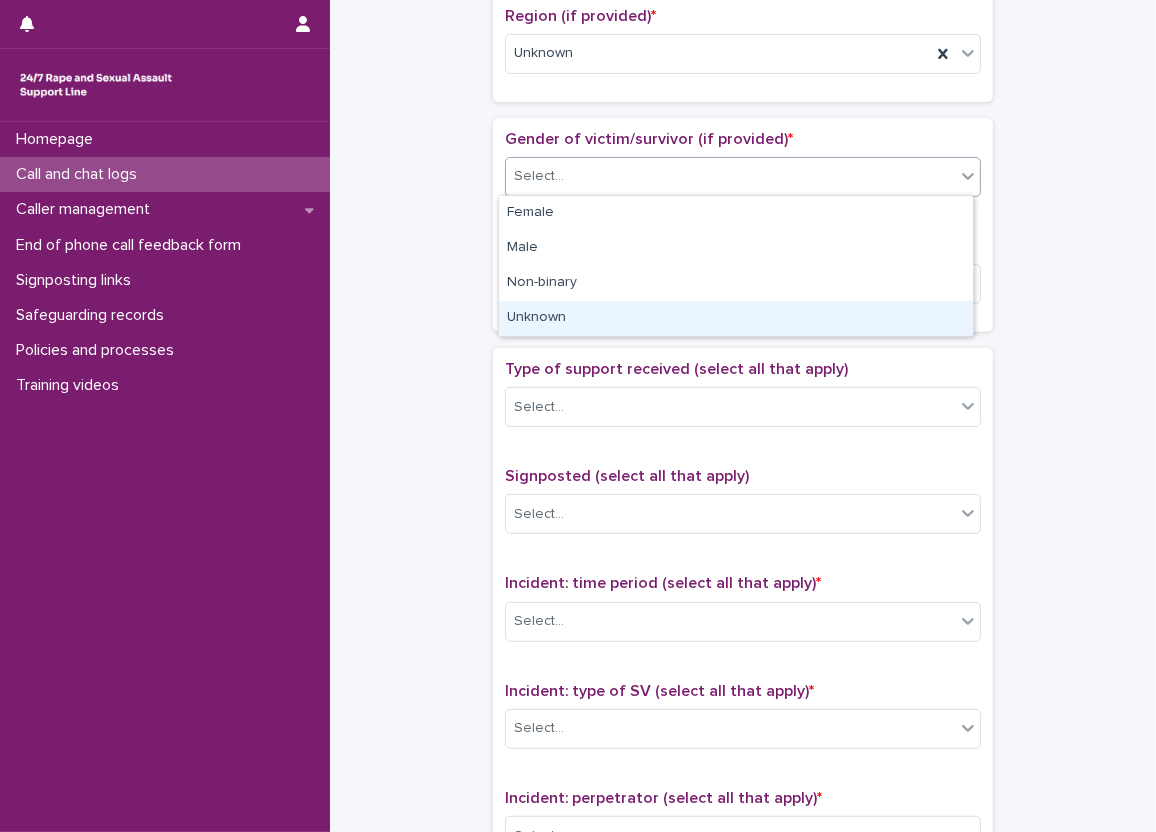 click on "Unknown" at bounding box center (736, 318) 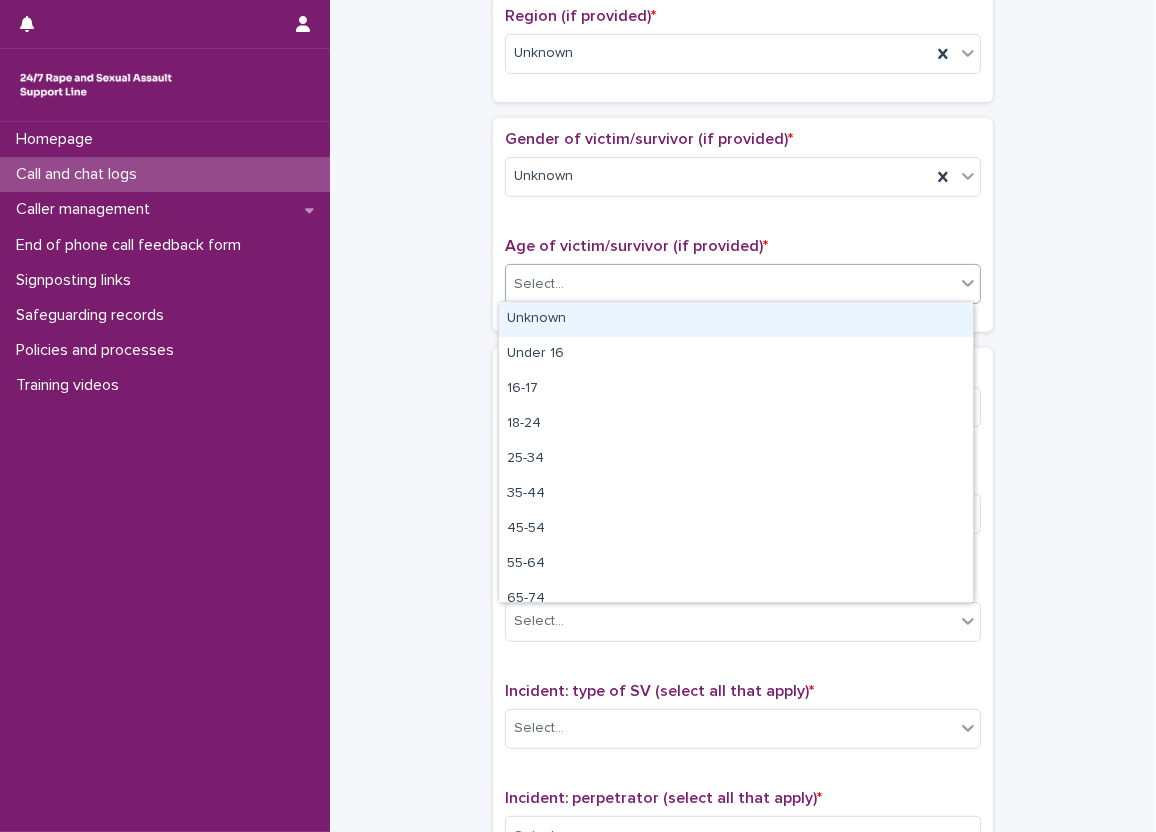 click on "Select..." at bounding box center [730, 284] 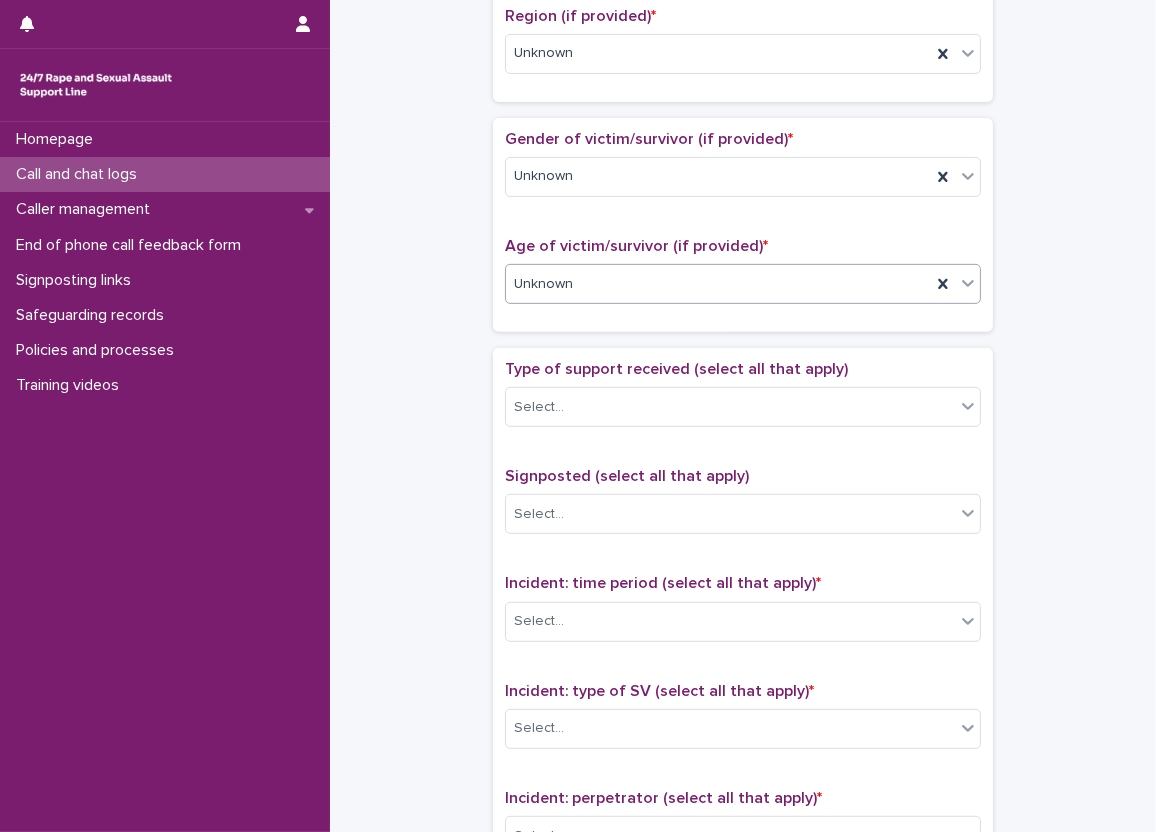 click on "**********" at bounding box center [743, 234] 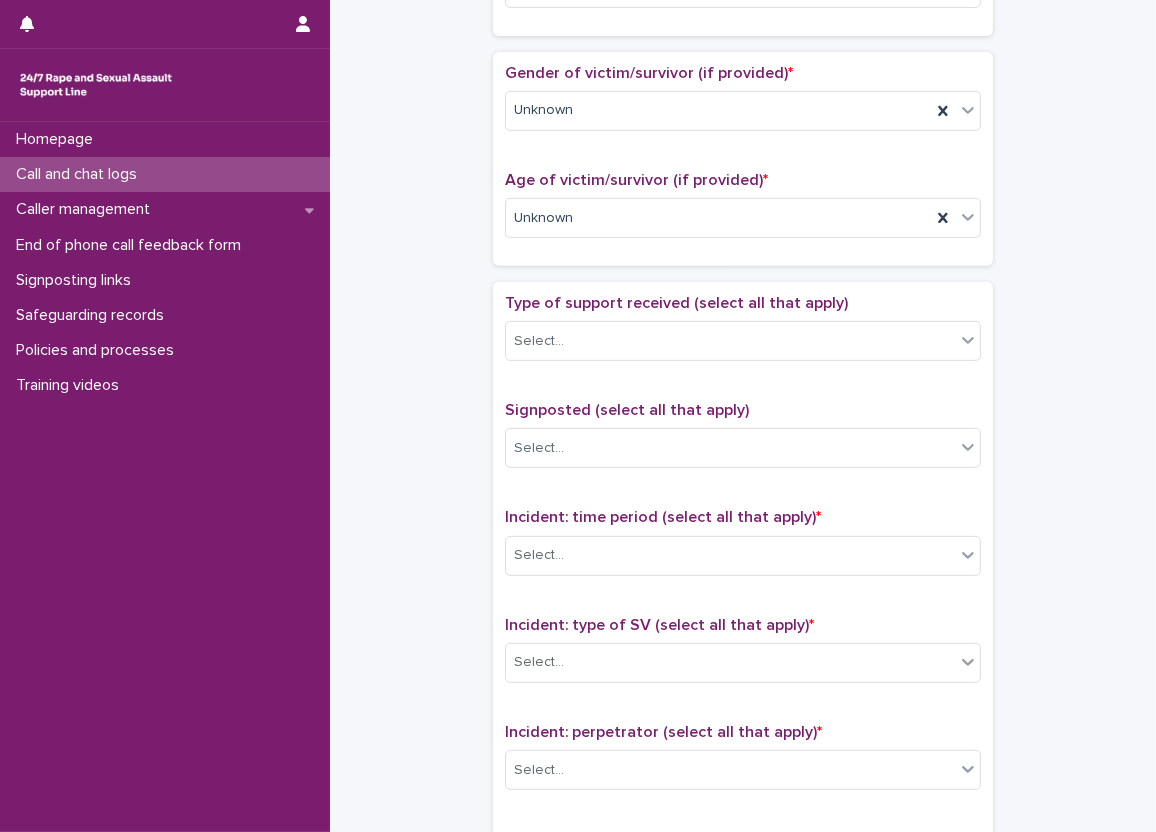 scroll, scrollTop: 1000, scrollLeft: 0, axis: vertical 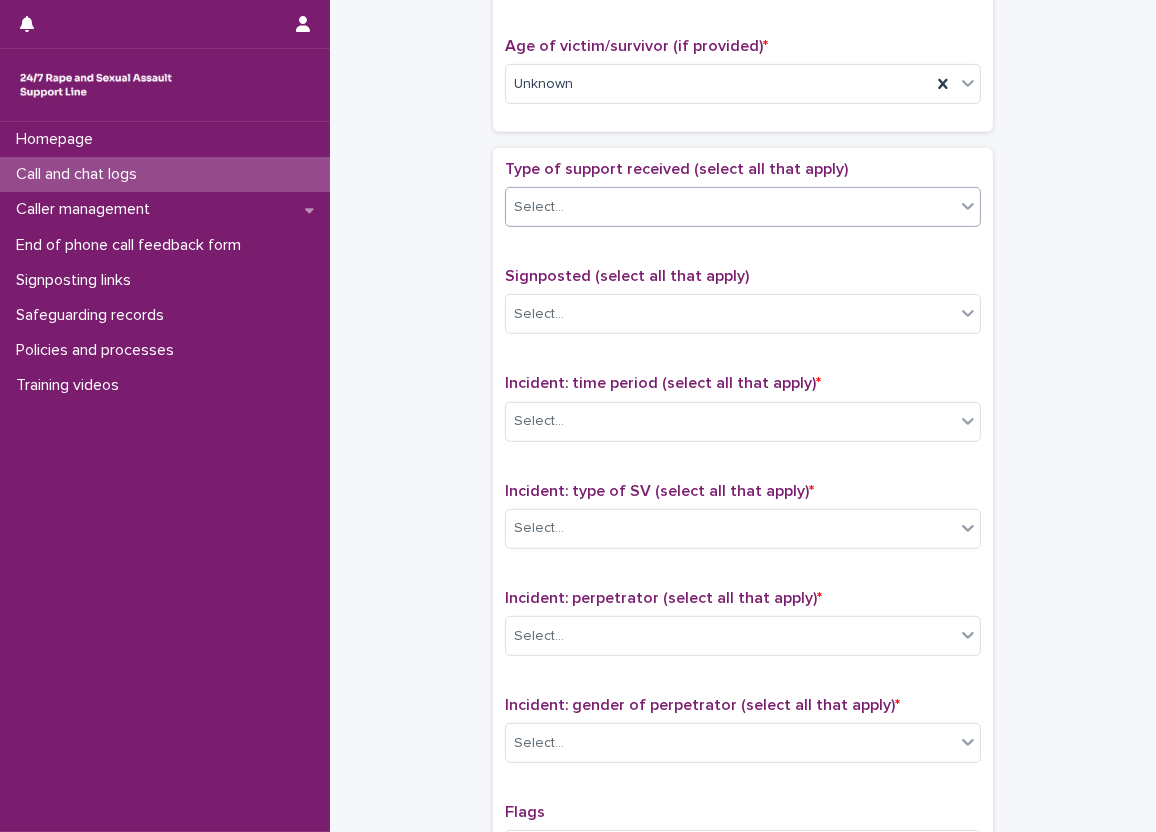 click on "Select..." at bounding box center (730, 207) 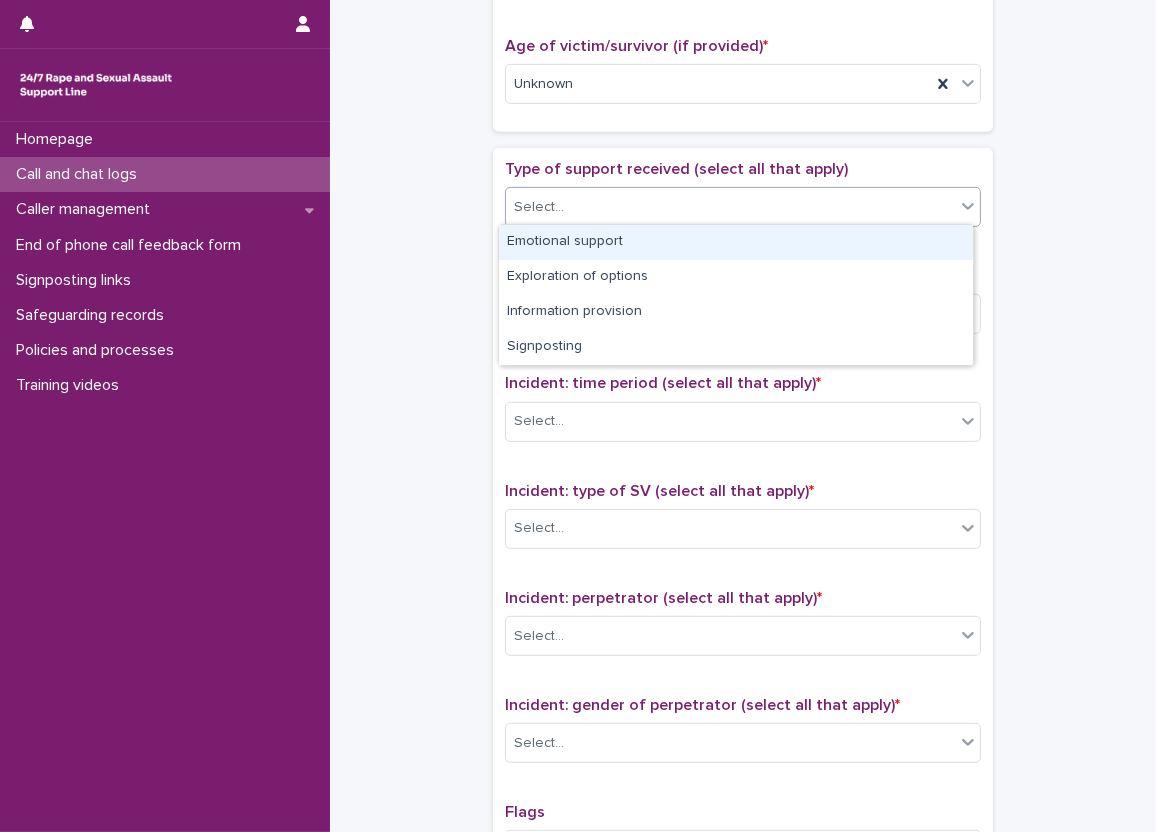 click on "Emotional support" at bounding box center (736, 242) 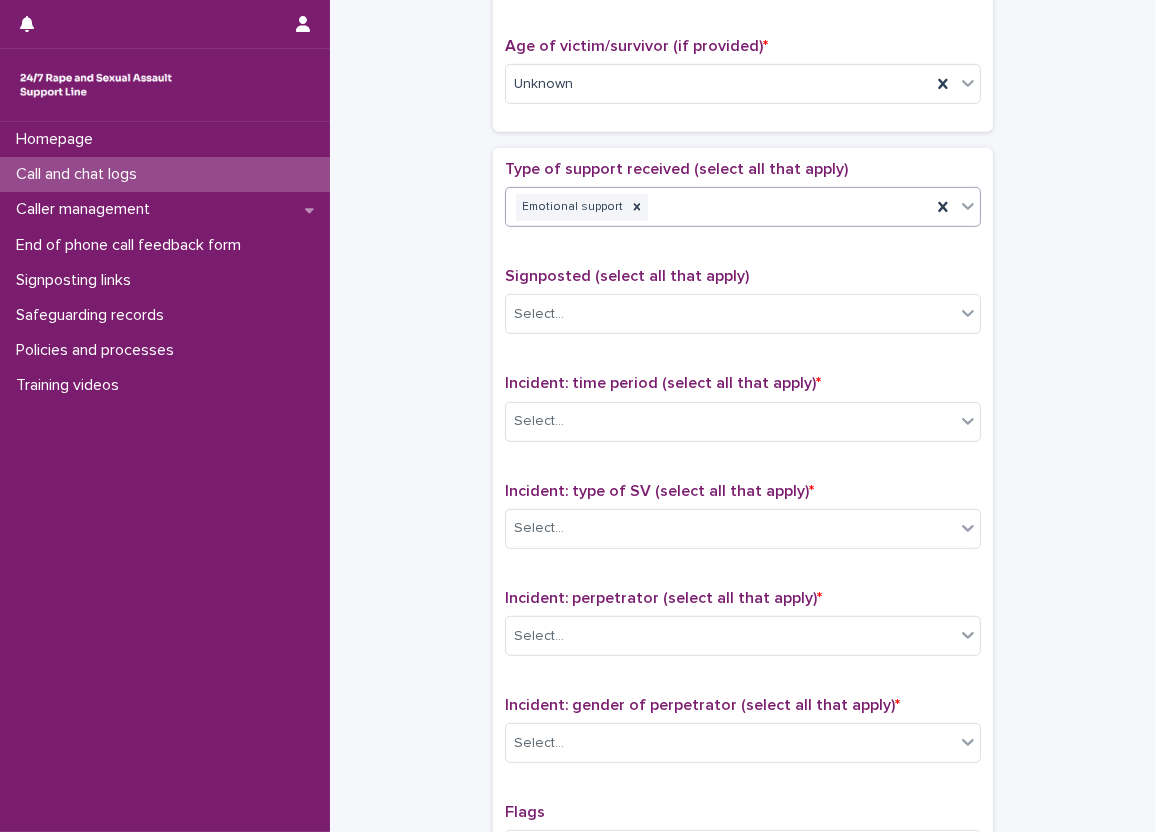 click on "Type of support received (select all that apply)   option Emotional support, selected.     0 results available. Select is focused ,type to refine list, press Down to open the menu,  press left to focus selected values Emotional support" at bounding box center [743, 201] 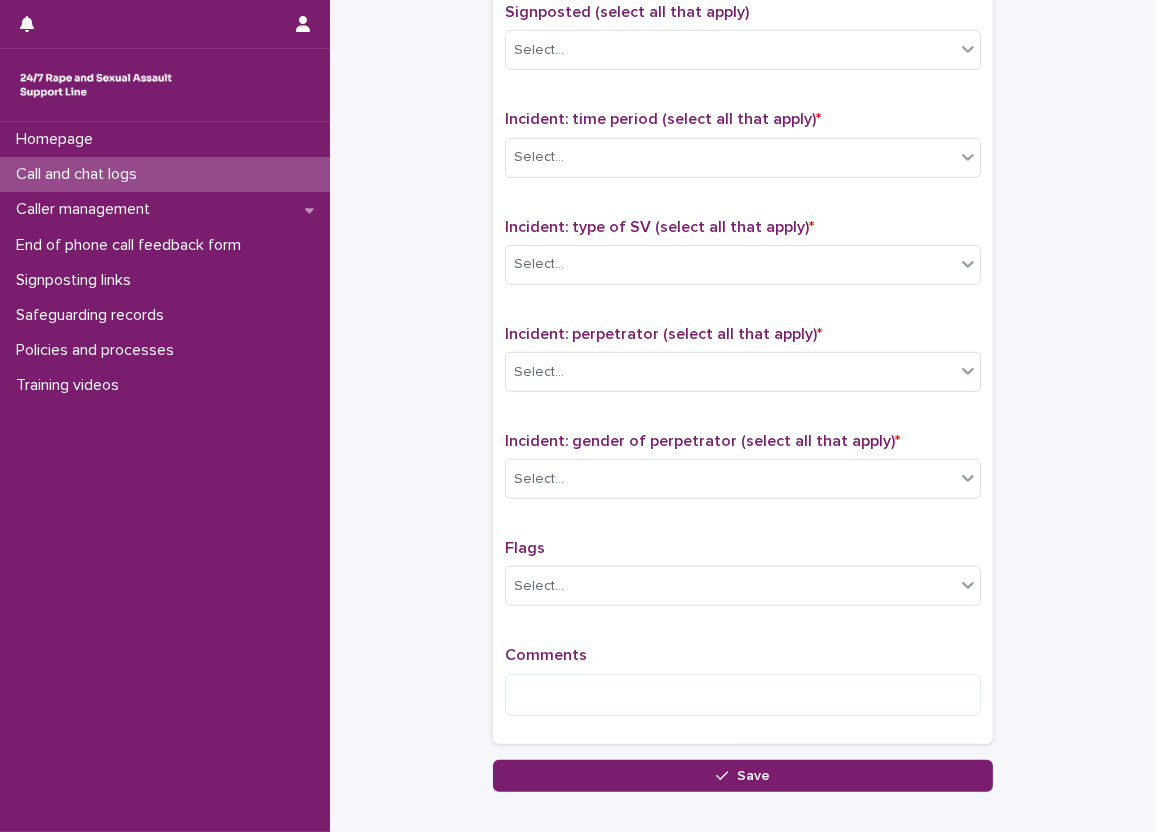scroll, scrollTop: 1300, scrollLeft: 0, axis: vertical 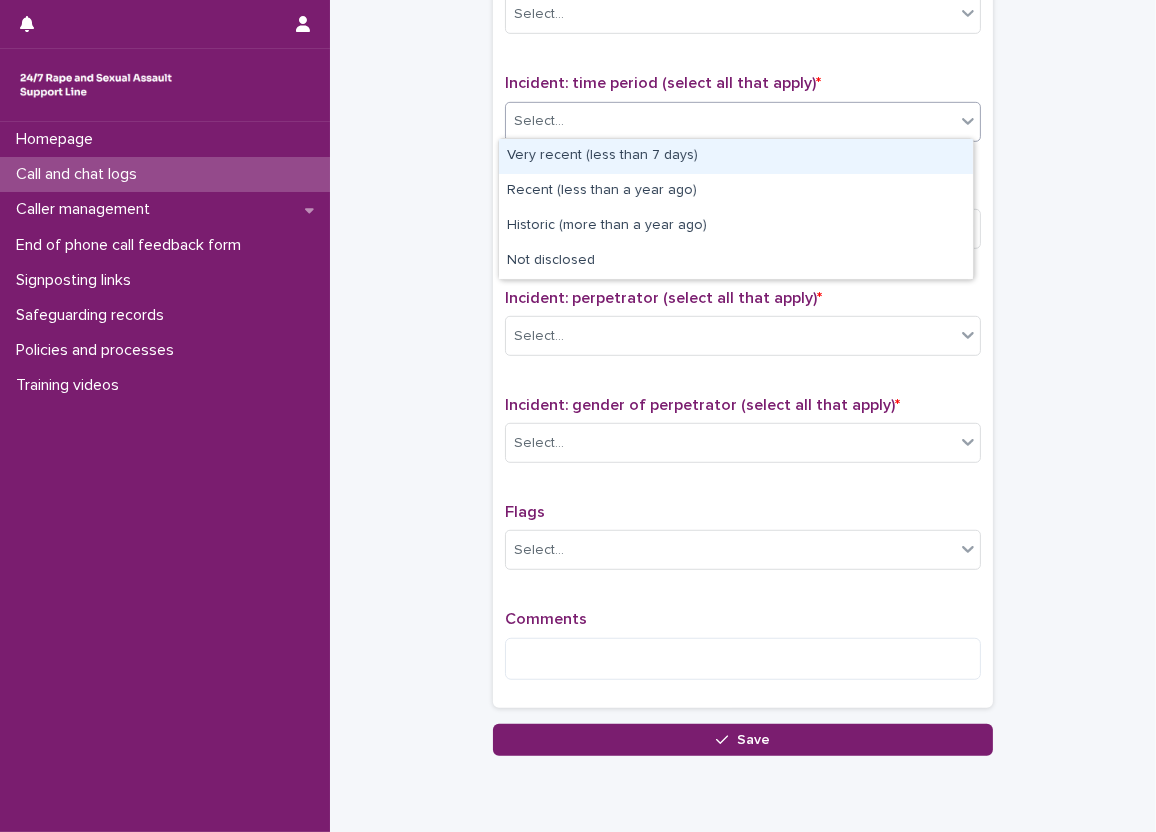 click on "Select..." at bounding box center [730, 121] 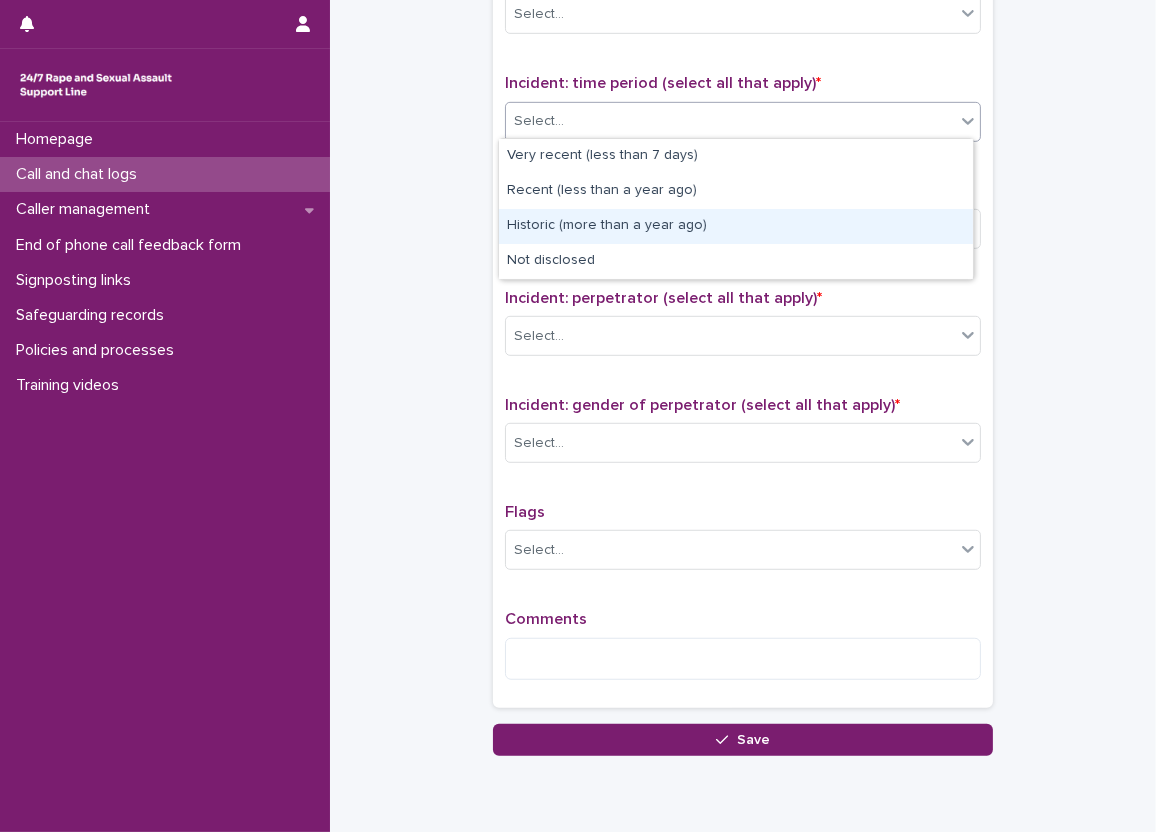 click on "Historic (more than a year ago)" at bounding box center [736, 226] 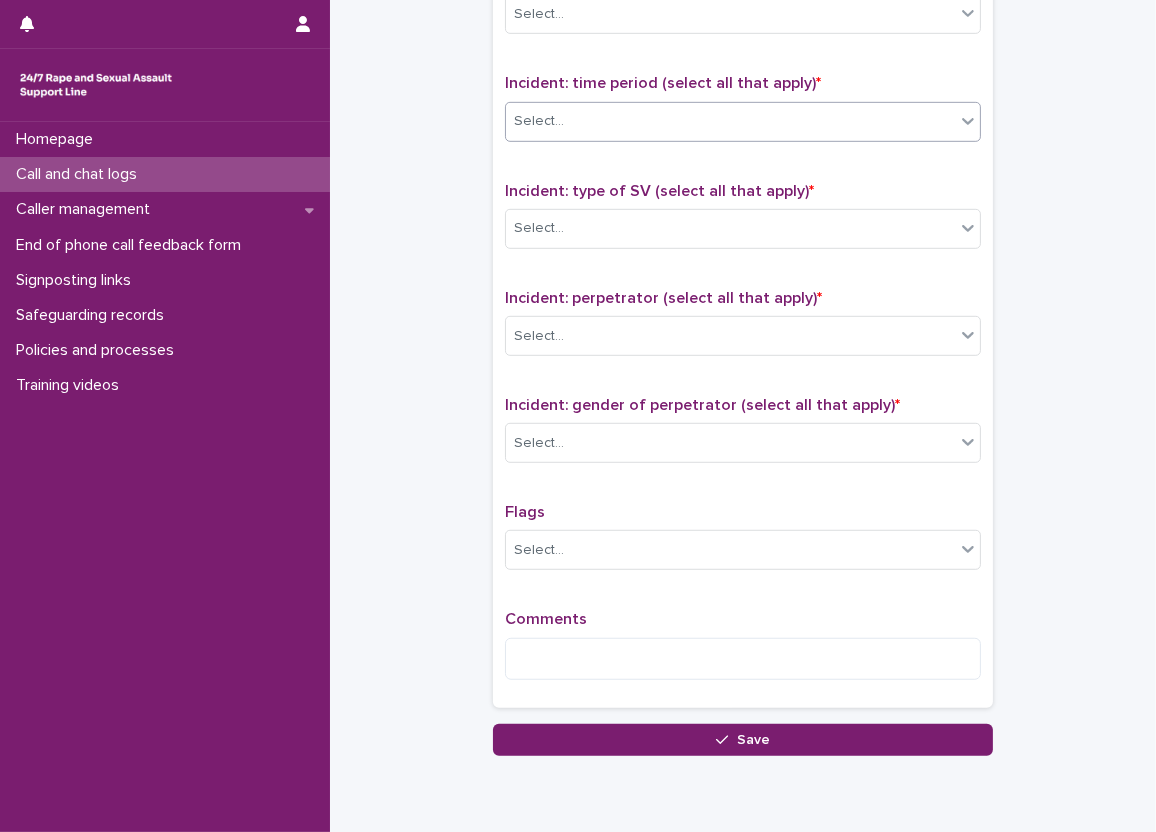 click on "Select..." at bounding box center [730, 228] 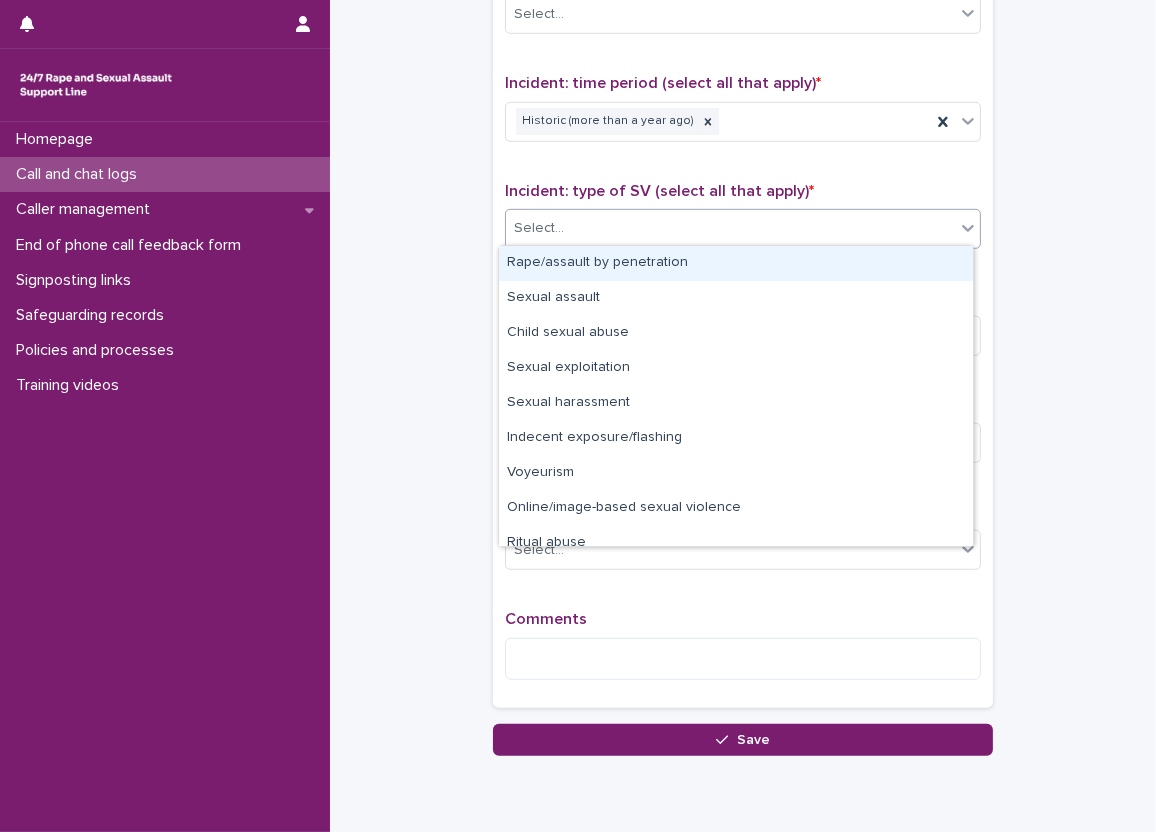 click on "Rape/assault by penetration" at bounding box center (736, 263) 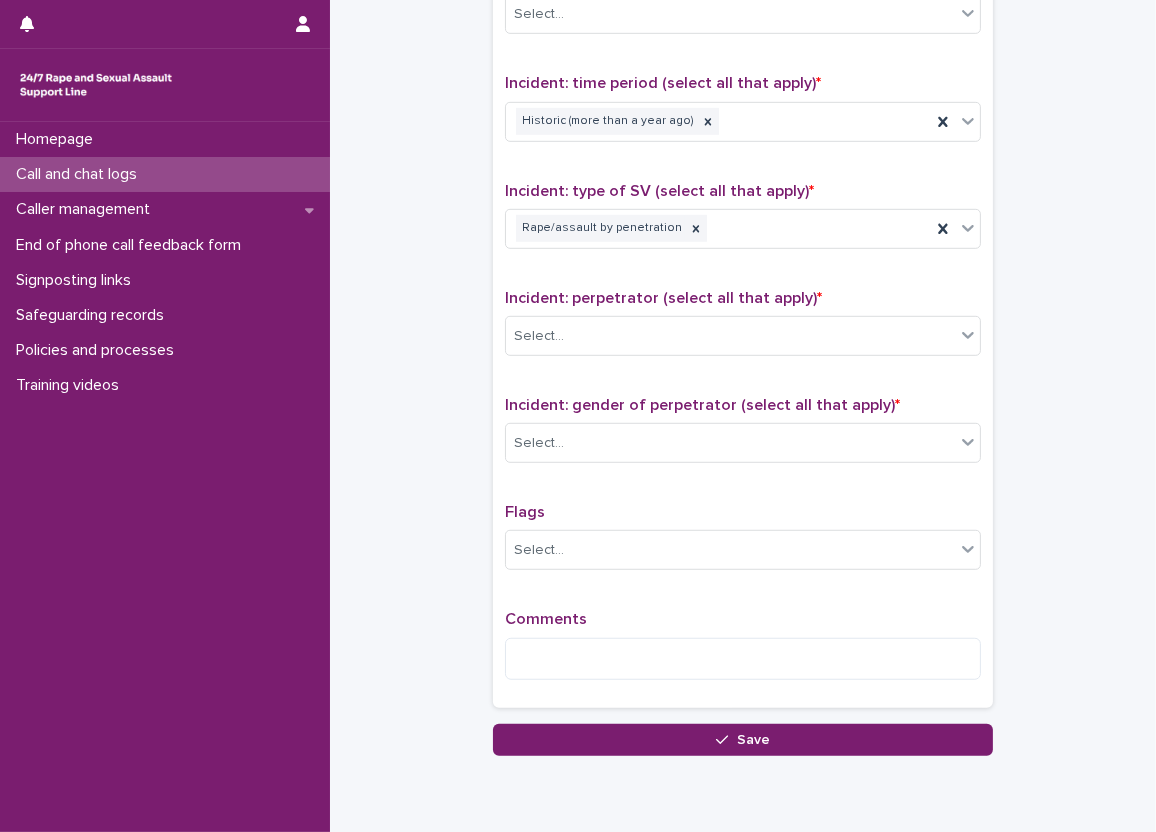 click on "Incident: perpetrator (select all that apply) * Select..." at bounding box center [743, 330] 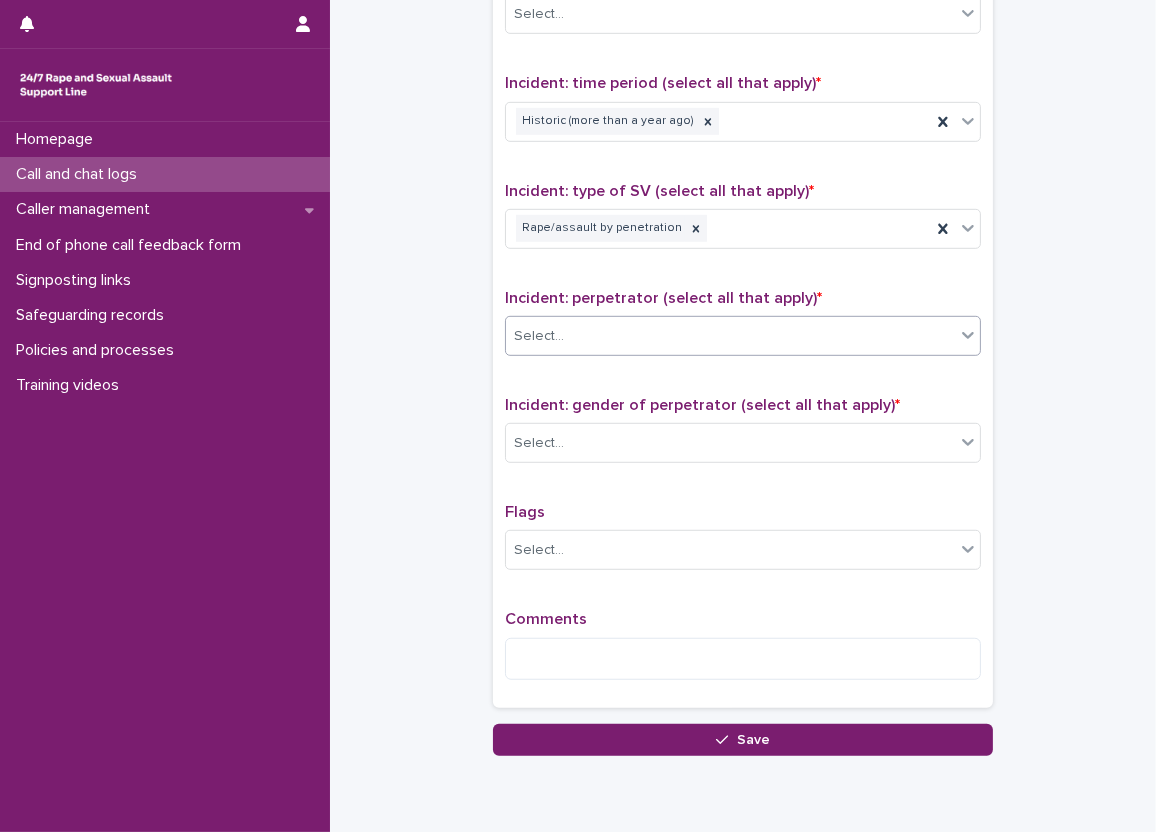 click on "Select..." at bounding box center [730, 336] 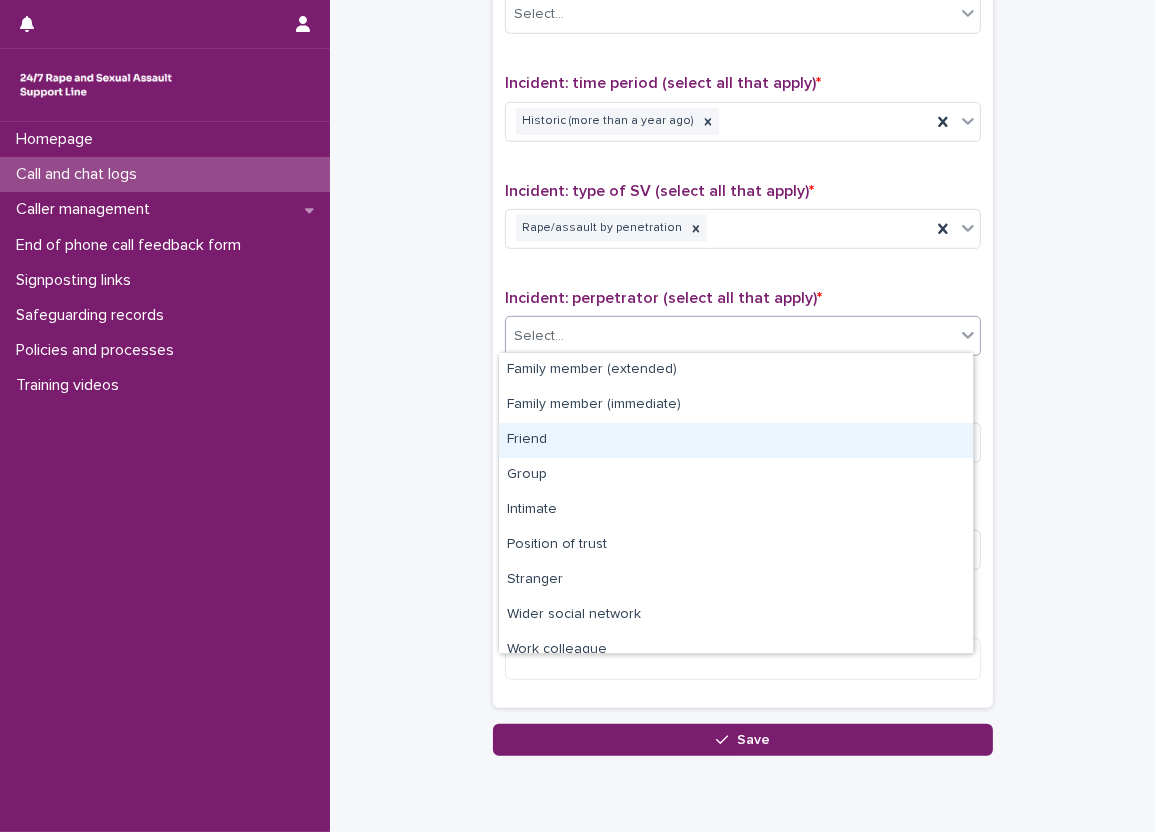 scroll, scrollTop: 85, scrollLeft: 0, axis: vertical 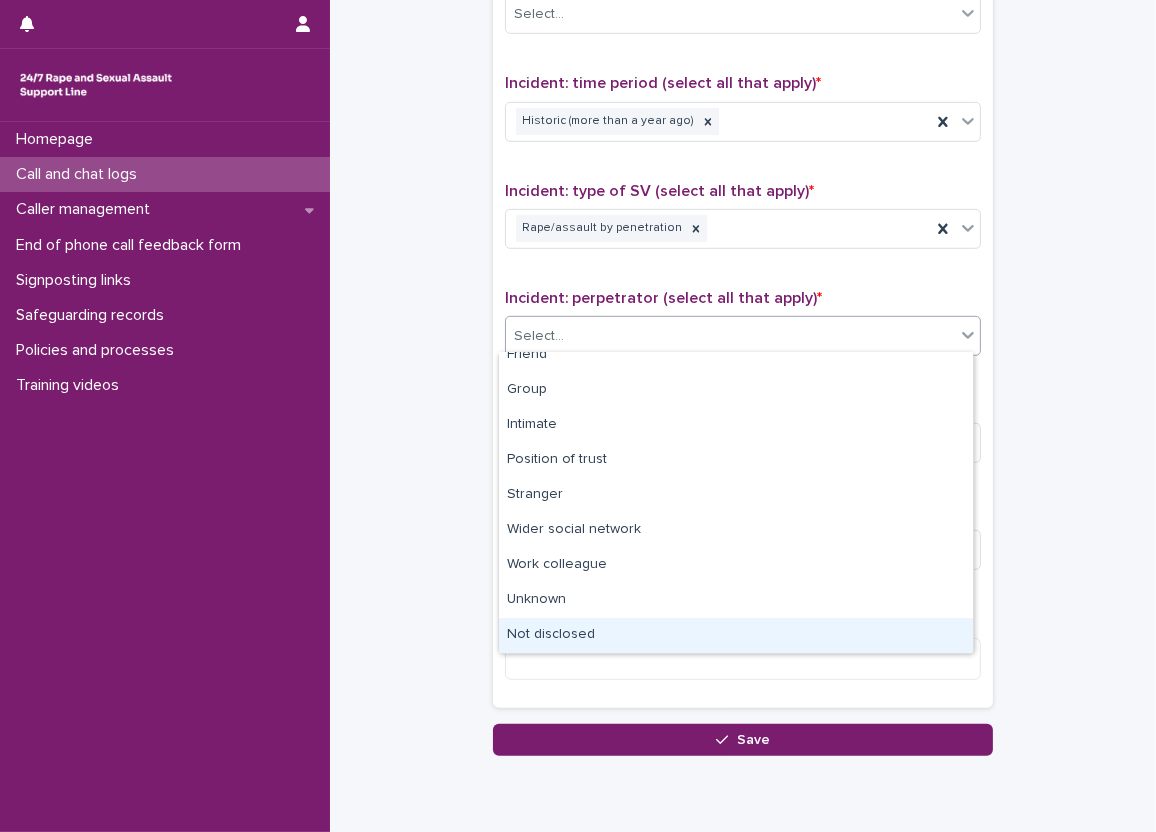 click on "Not disclosed" at bounding box center (736, 635) 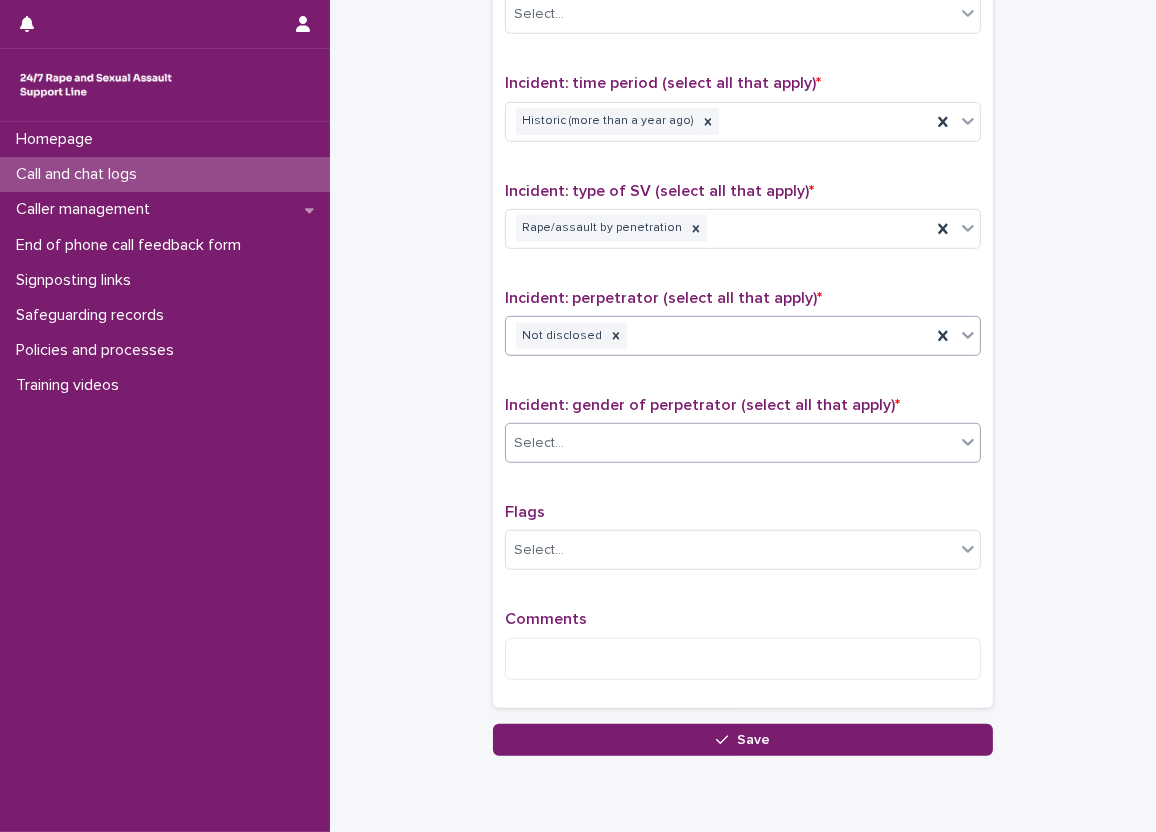 click on "Select..." at bounding box center (730, 443) 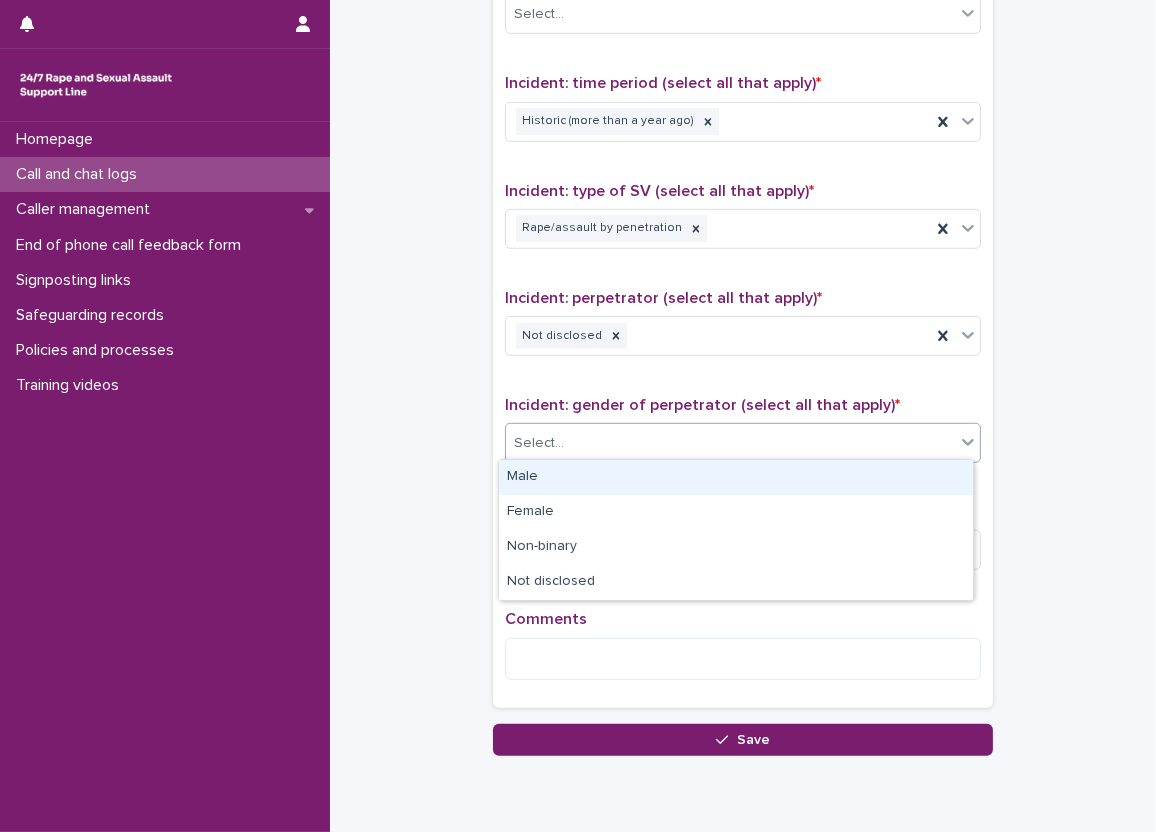 click on "Male" at bounding box center [736, 477] 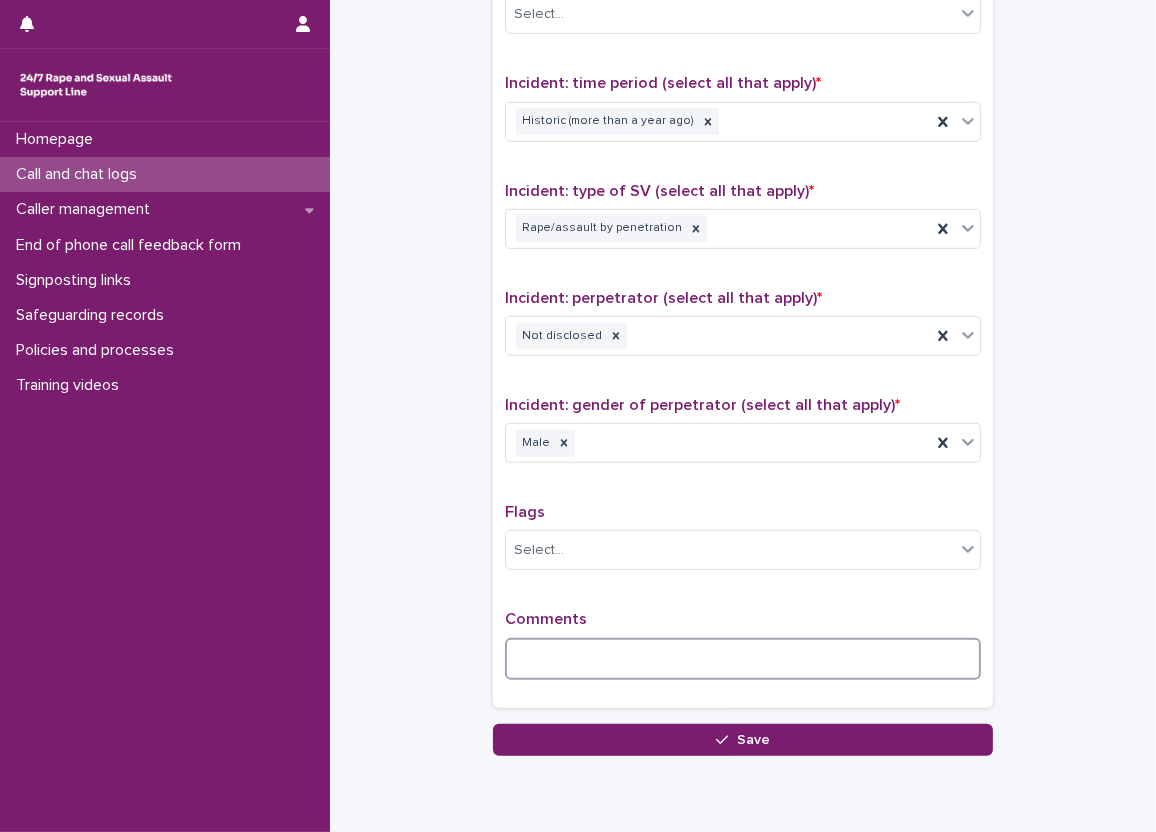 click at bounding box center [743, 659] 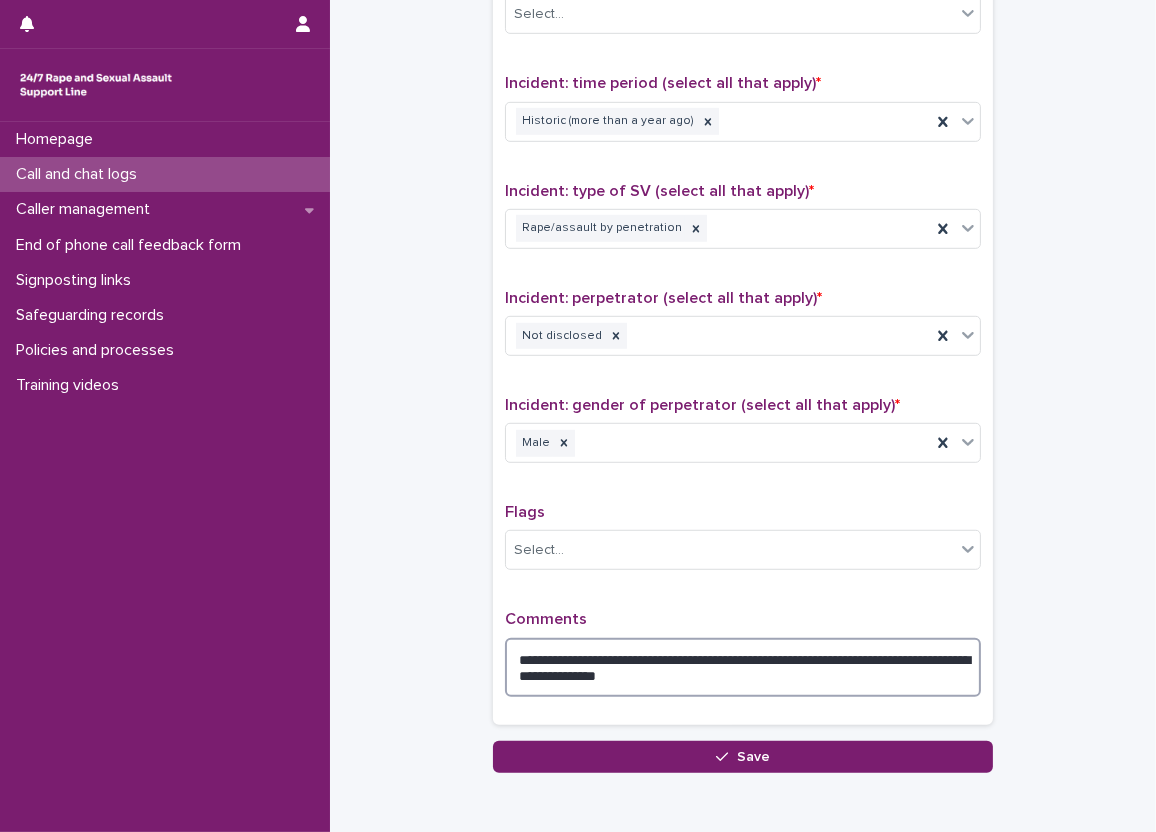 click on "**********" at bounding box center (743, 668) 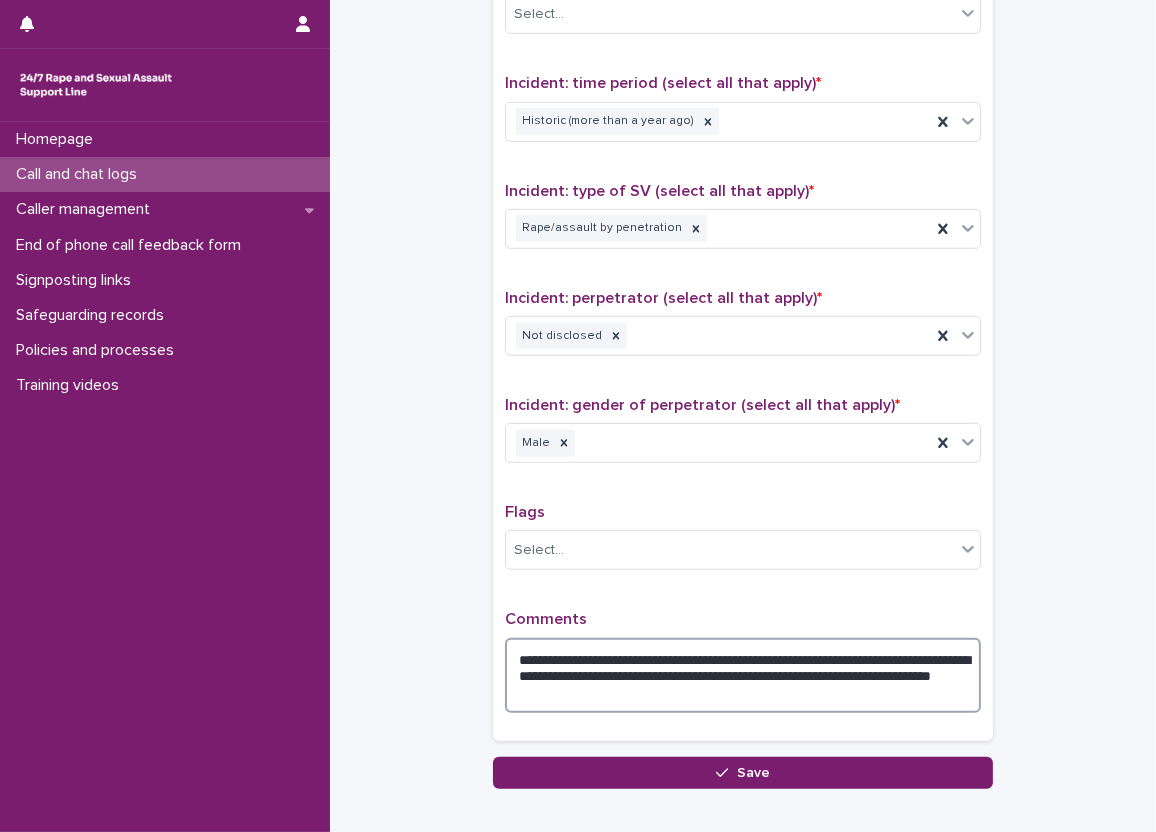 type on "**********" 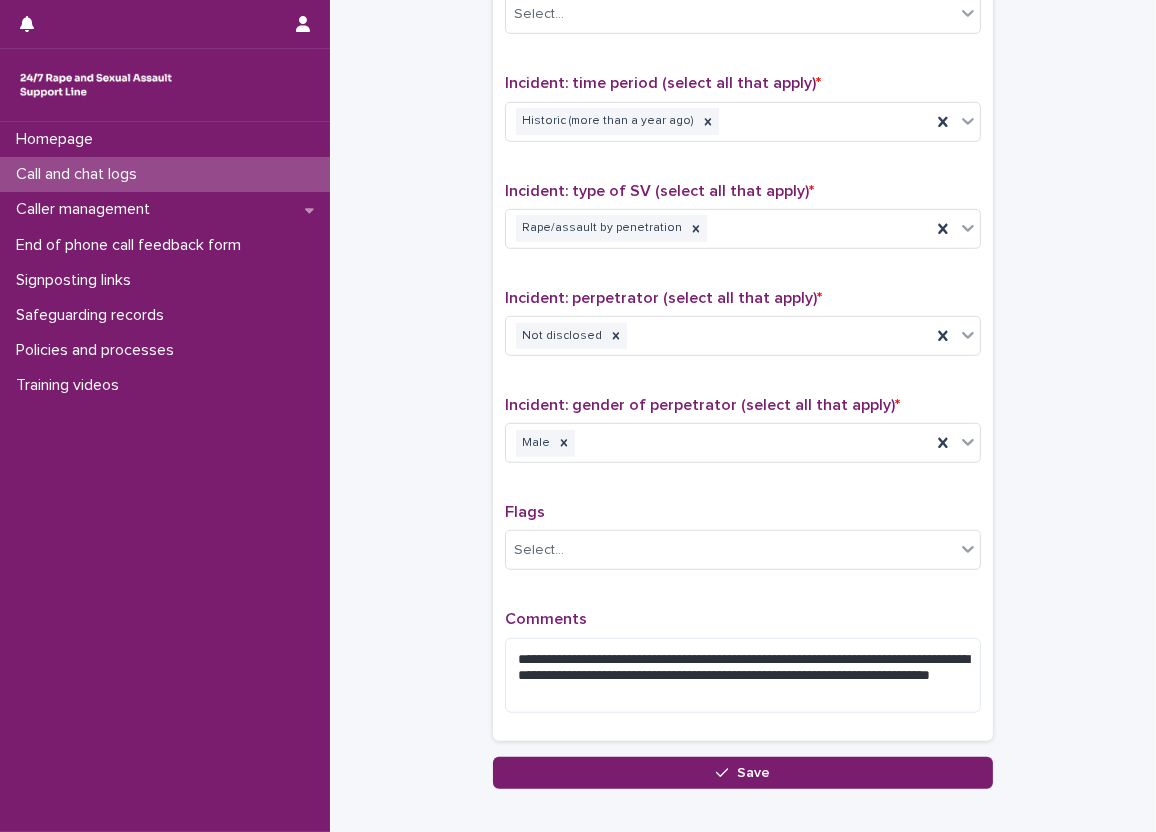 click on "**********" at bounding box center (743, -249) 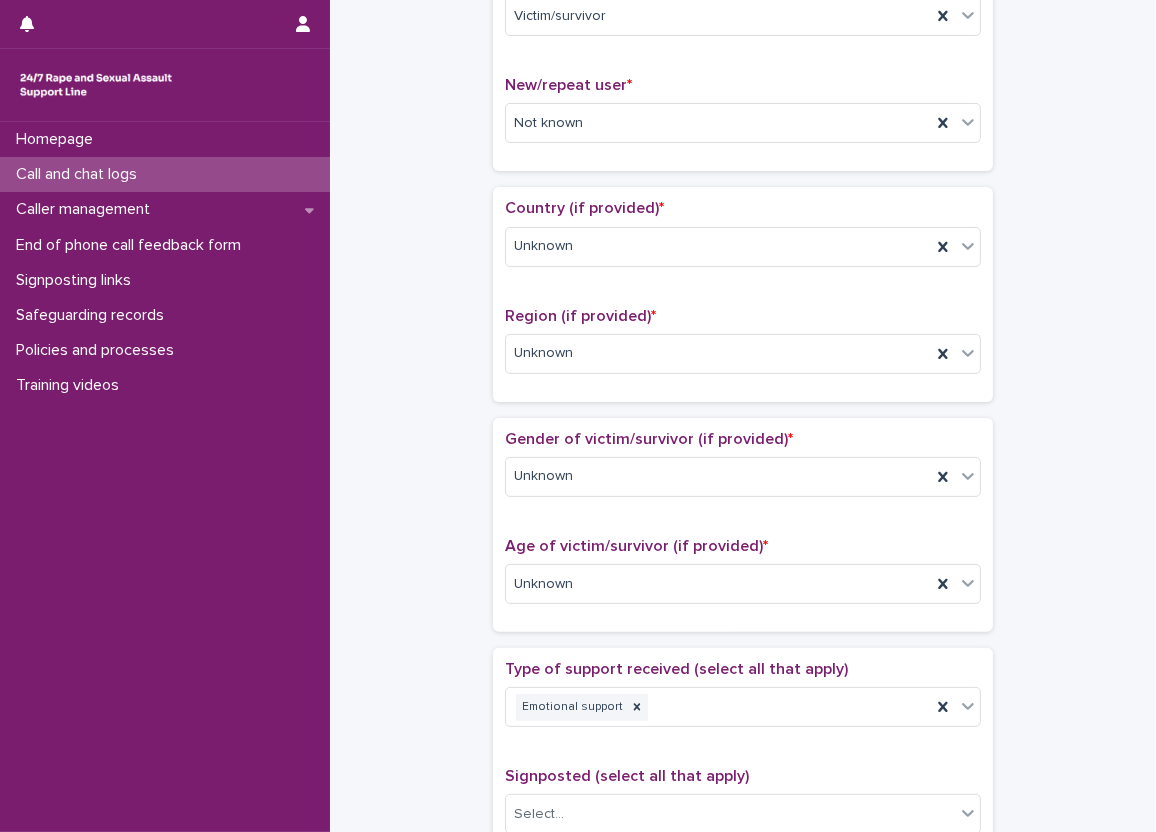 scroll, scrollTop: 100, scrollLeft: 0, axis: vertical 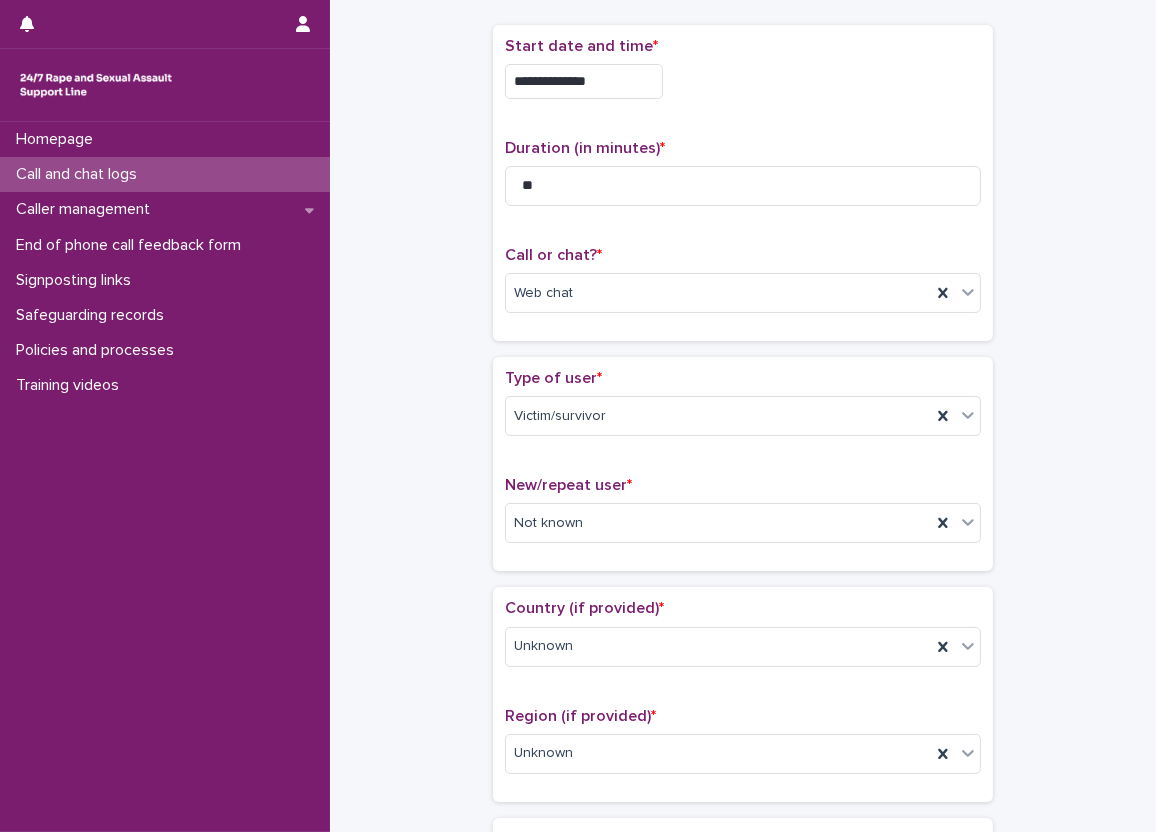 click on "**********" at bounding box center (743, 951) 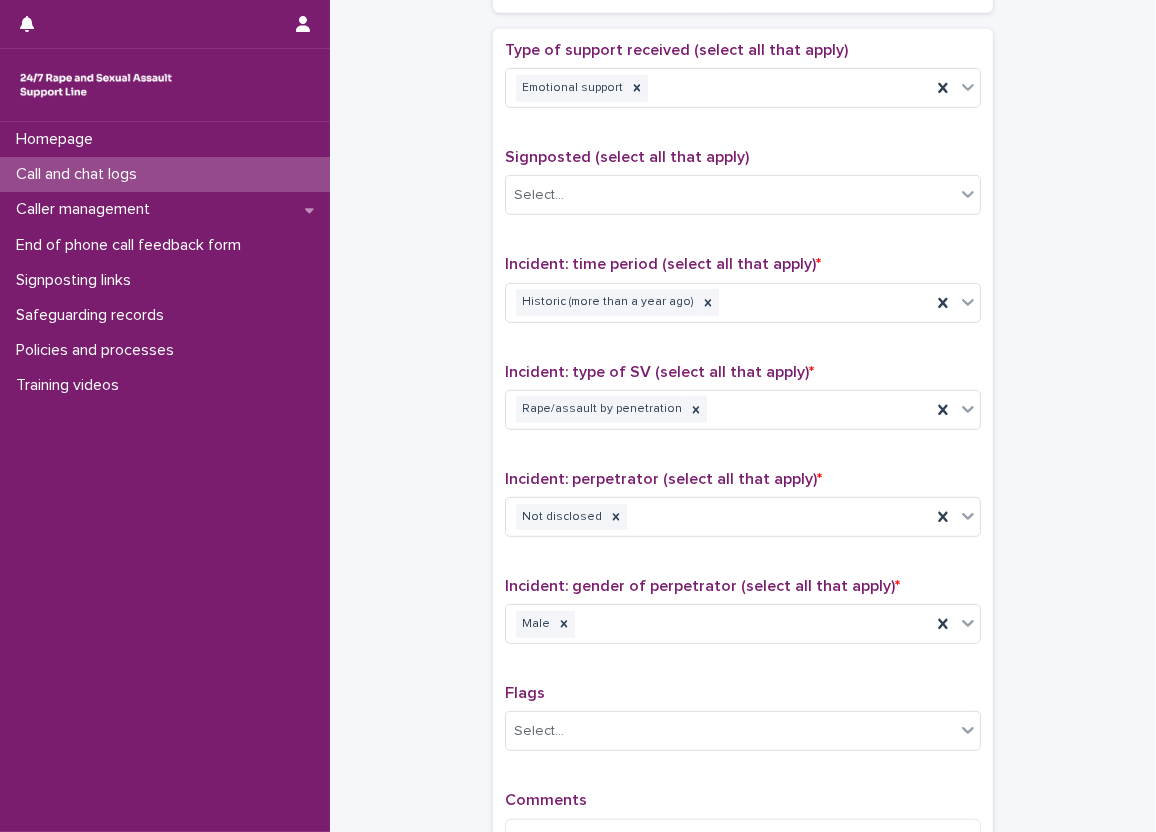 scroll, scrollTop: 1409, scrollLeft: 0, axis: vertical 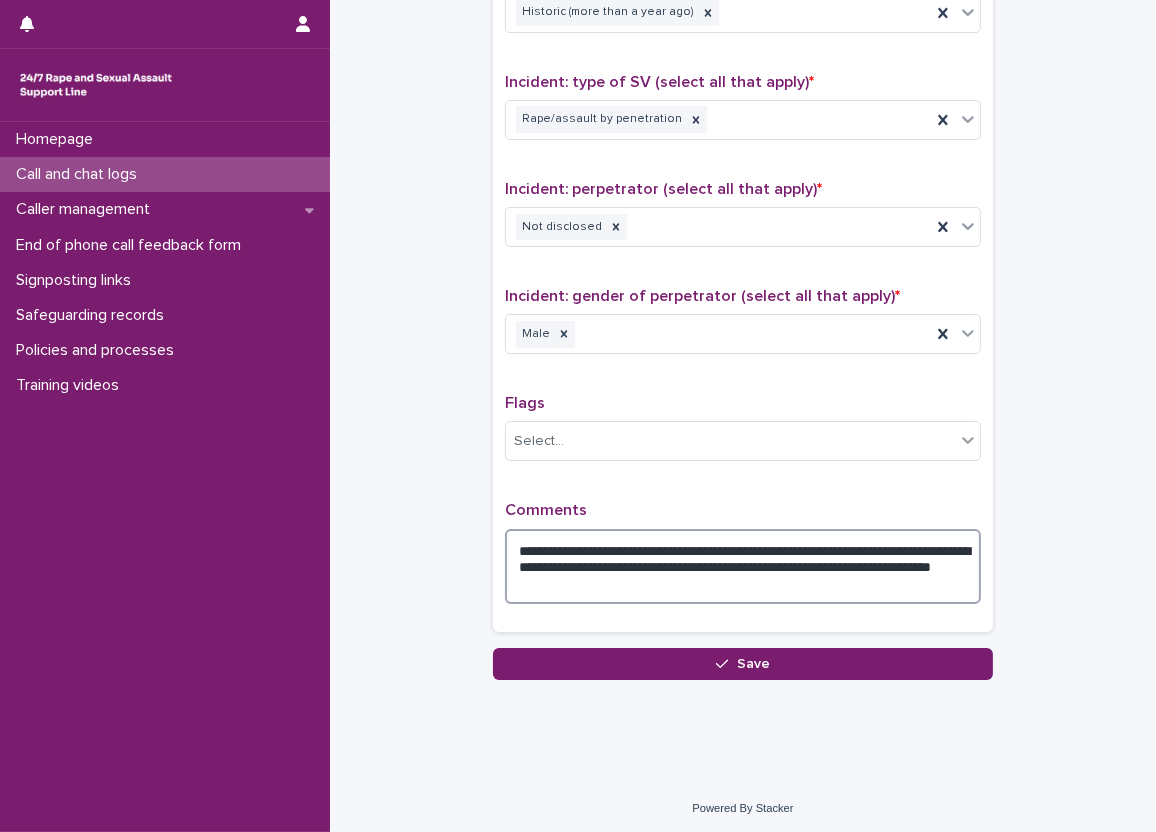 click on "**********" at bounding box center [743, 567] 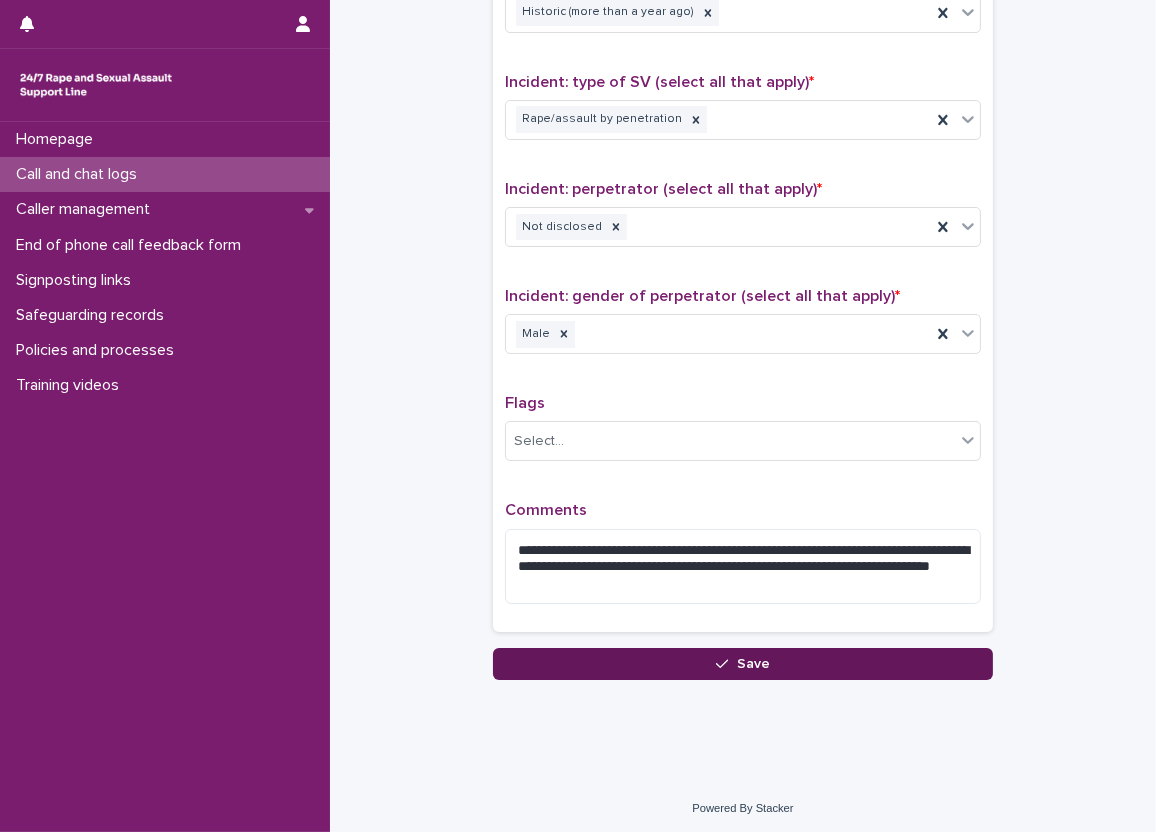 click on "Save" at bounding box center [743, 664] 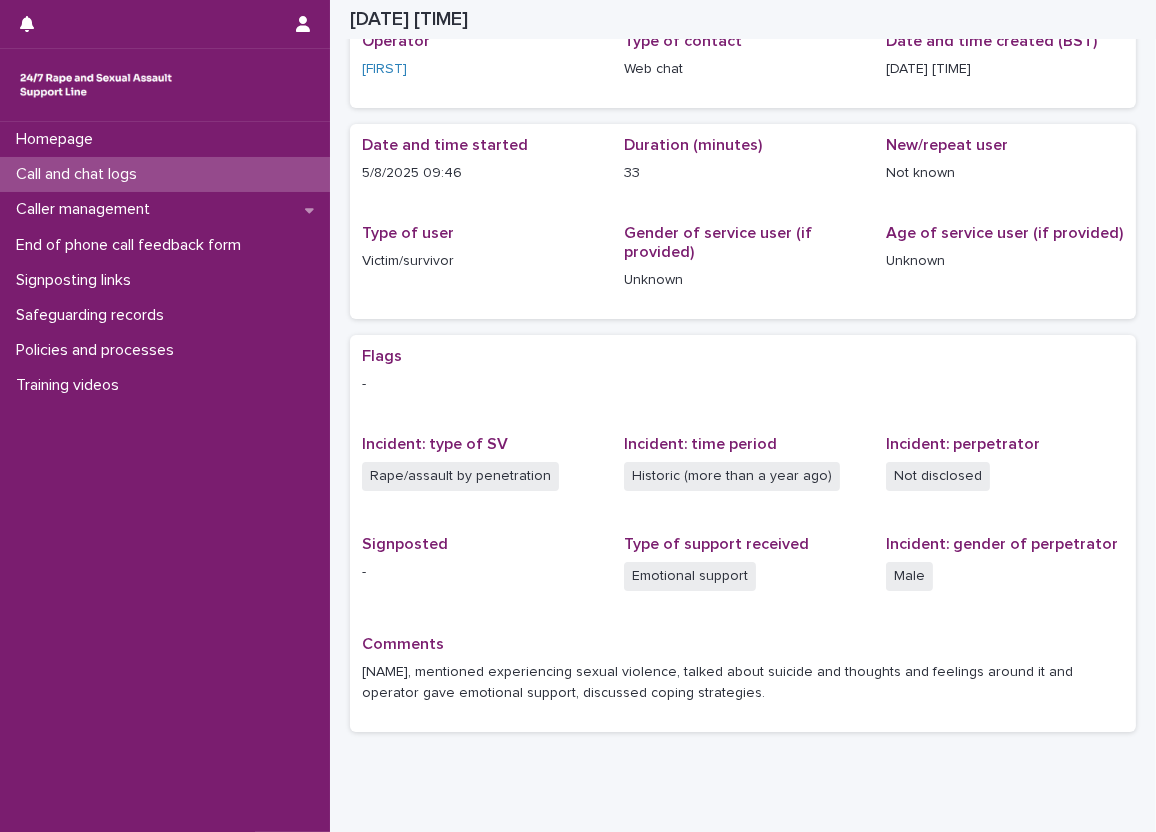 scroll, scrollTop: 172, scrollLeft: 0, axis: vertical 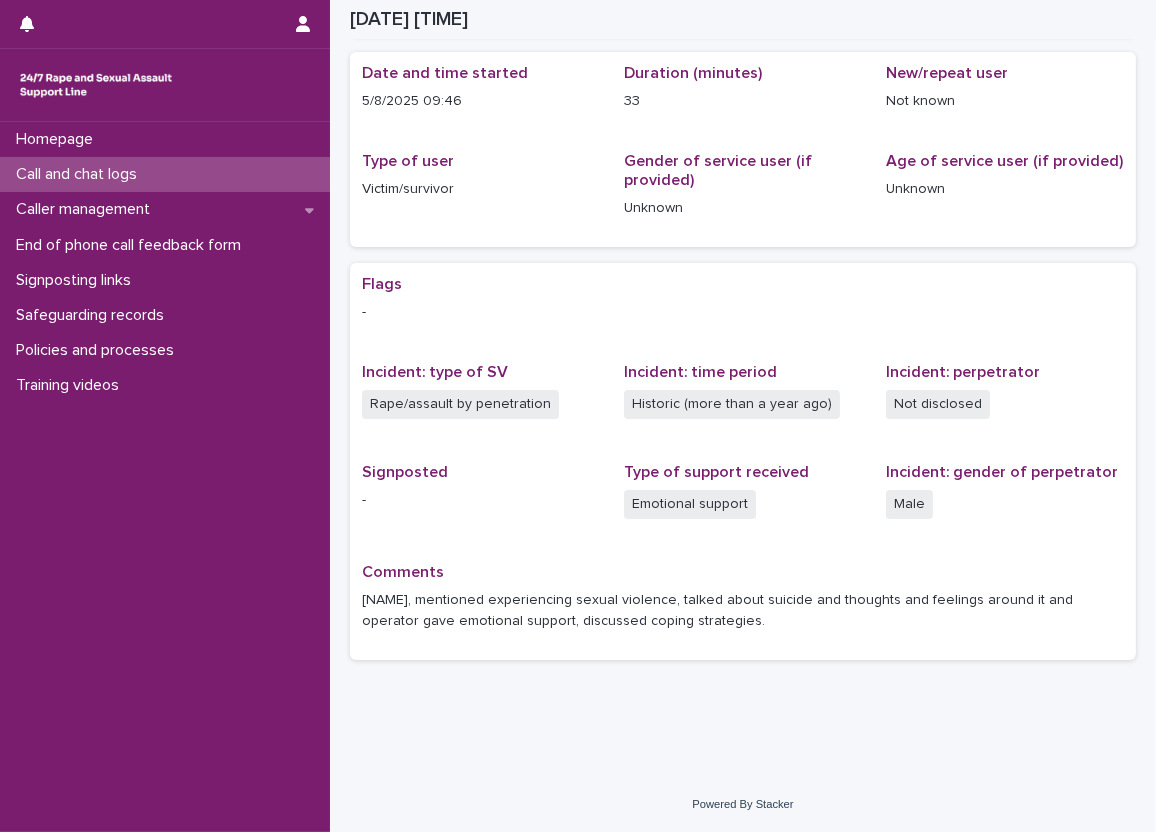 click on "Comments [FIRST], mentioned experiencing sexual violence, talked about suicide and thoughts and feelings around it and operator gave emotional support, discussed coping strategies." at bounding box center (743, 461) 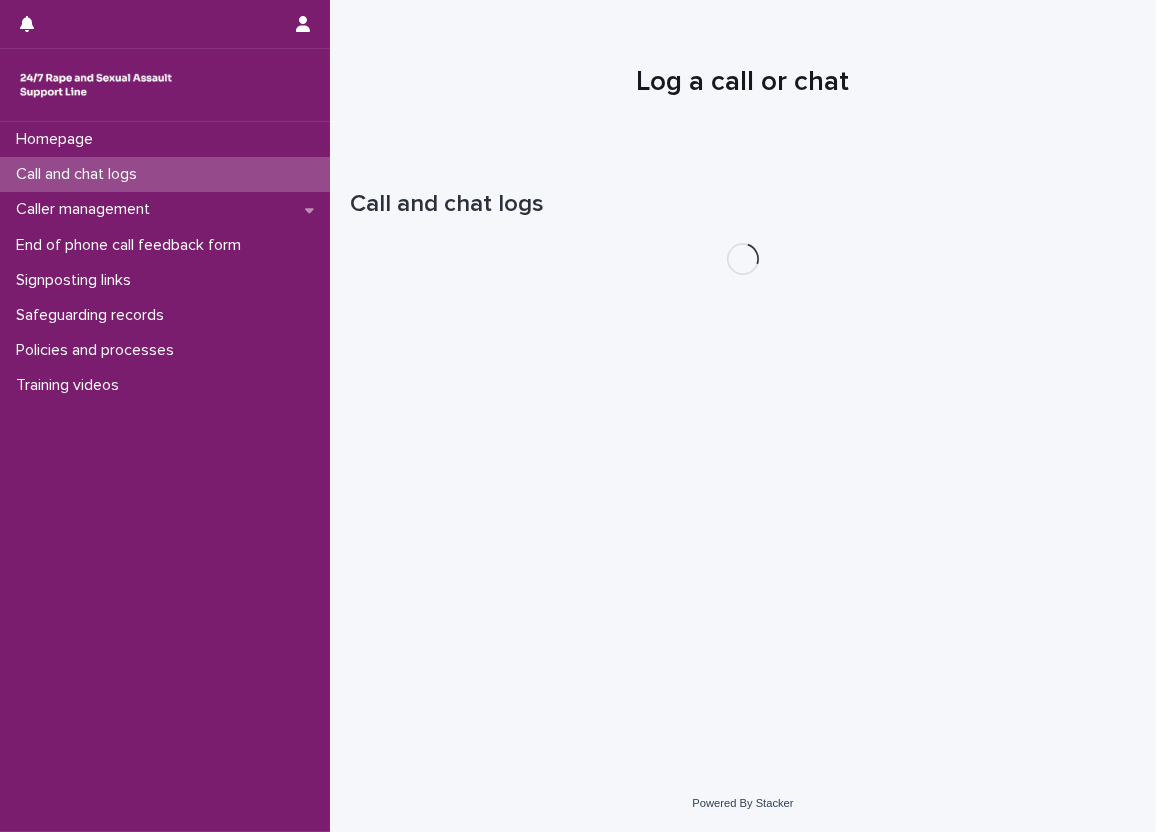 scroll, scrollTop: 0, scrollLeft: 0, axis: both 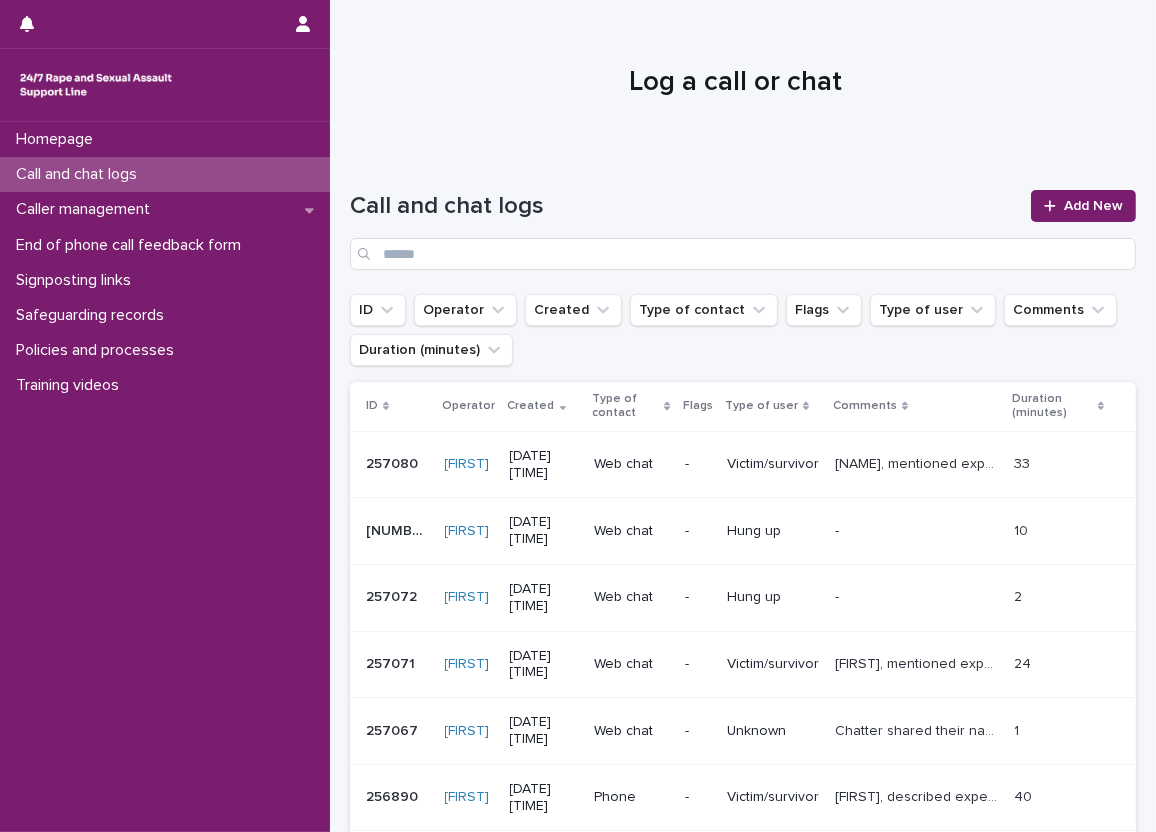 click at bounding box center [735, 74] 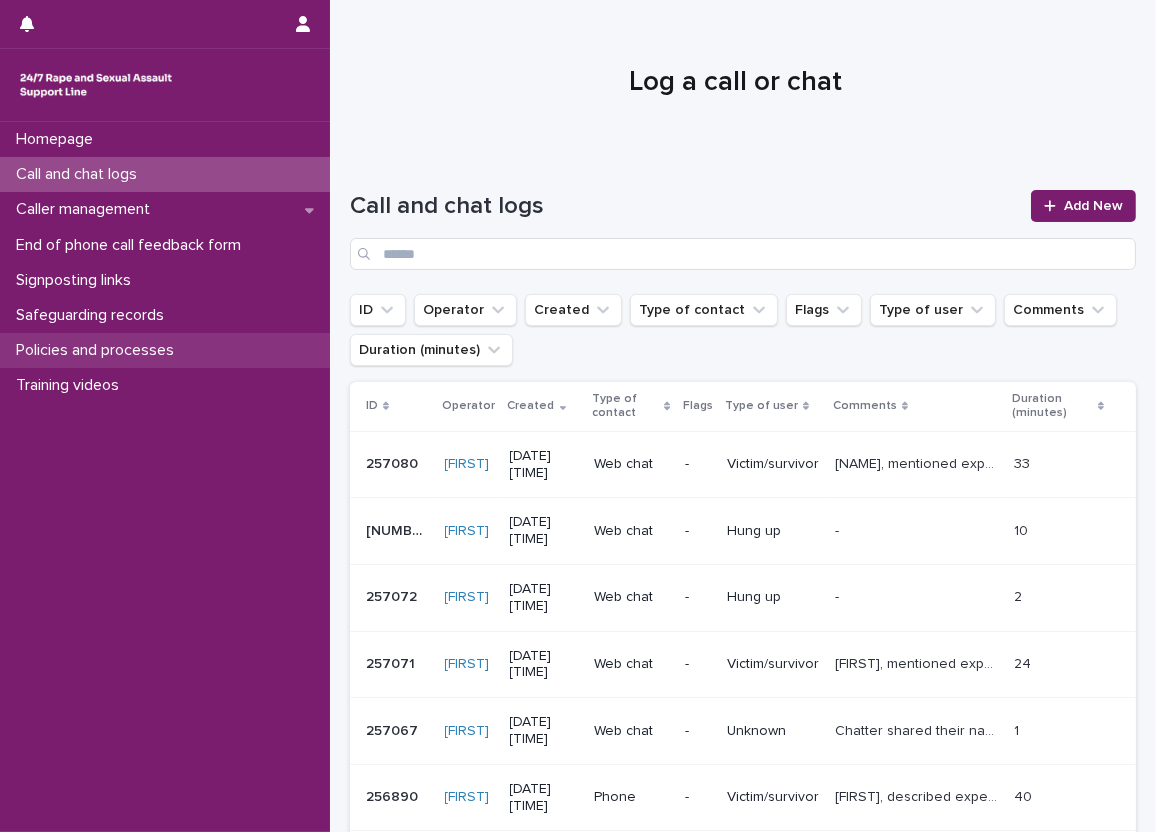 click on "Policies and processes" at bounding box center [165, 350] 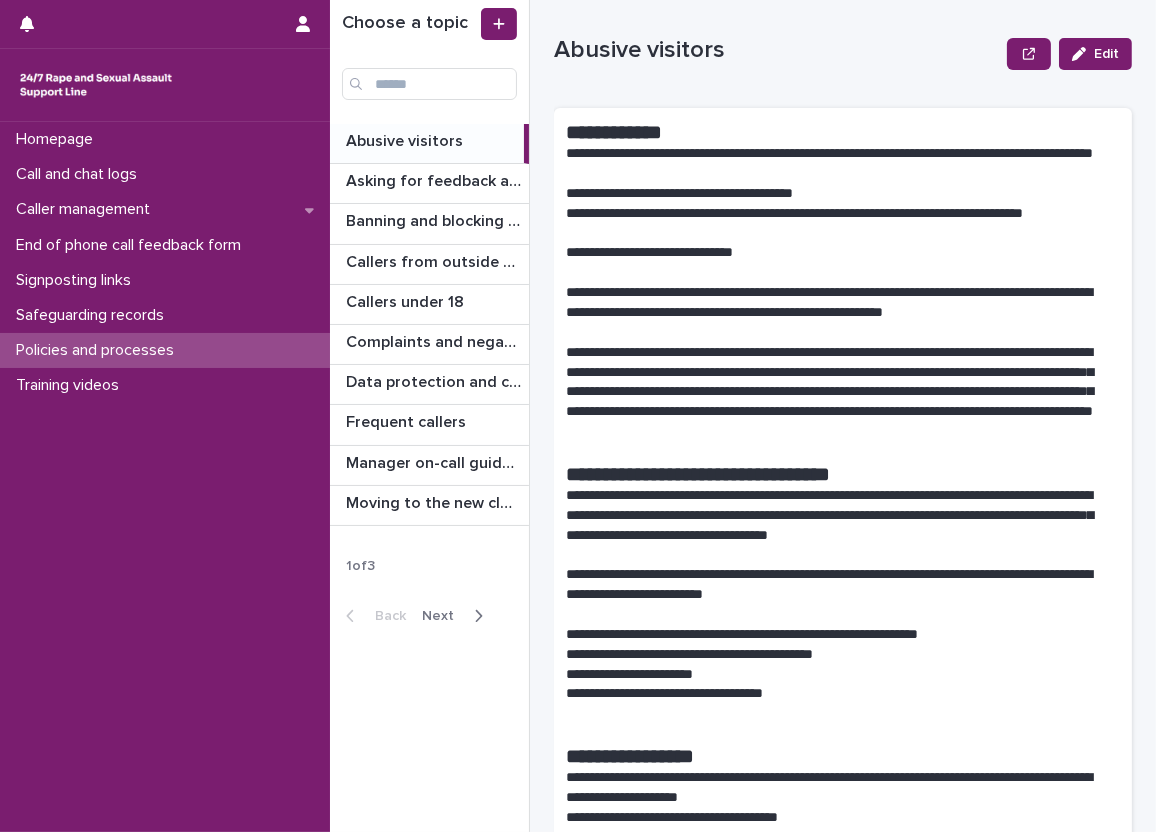 click on "Next" at bounding box center (444, 616) 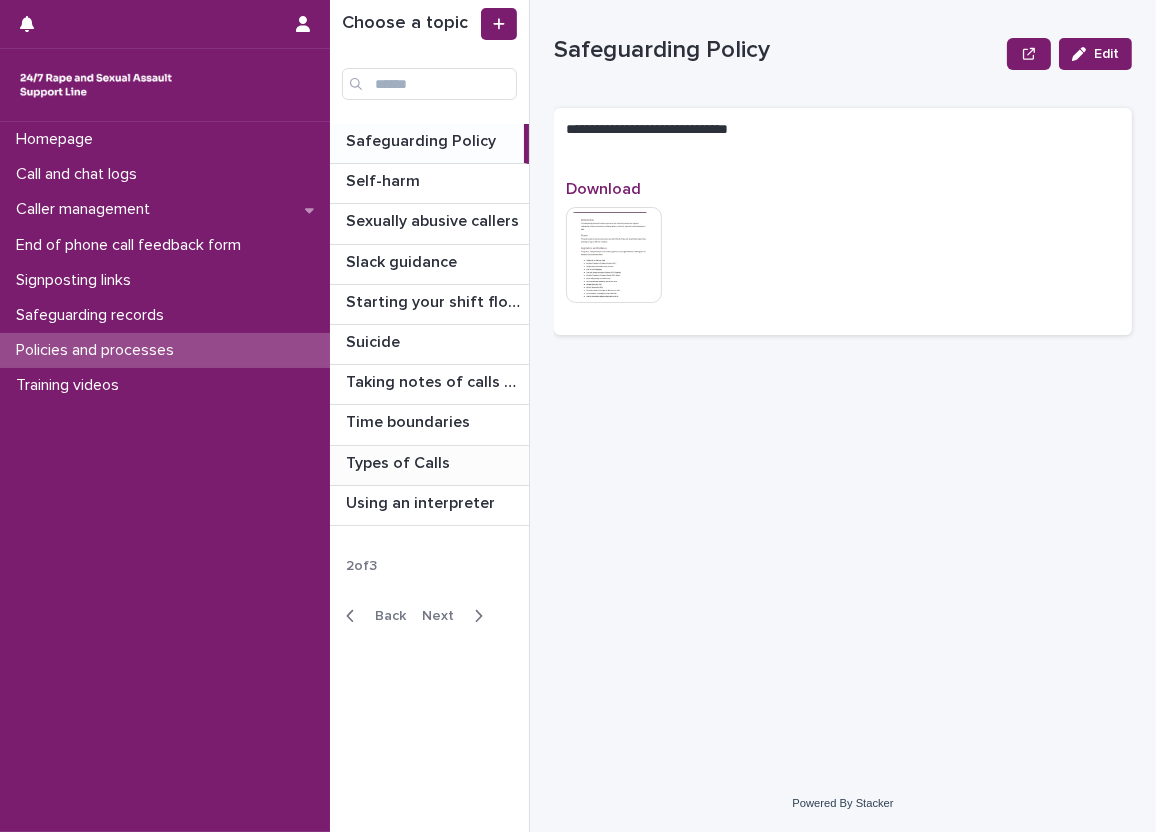 click on "Types of Calls" at bounding box center (400, 461) 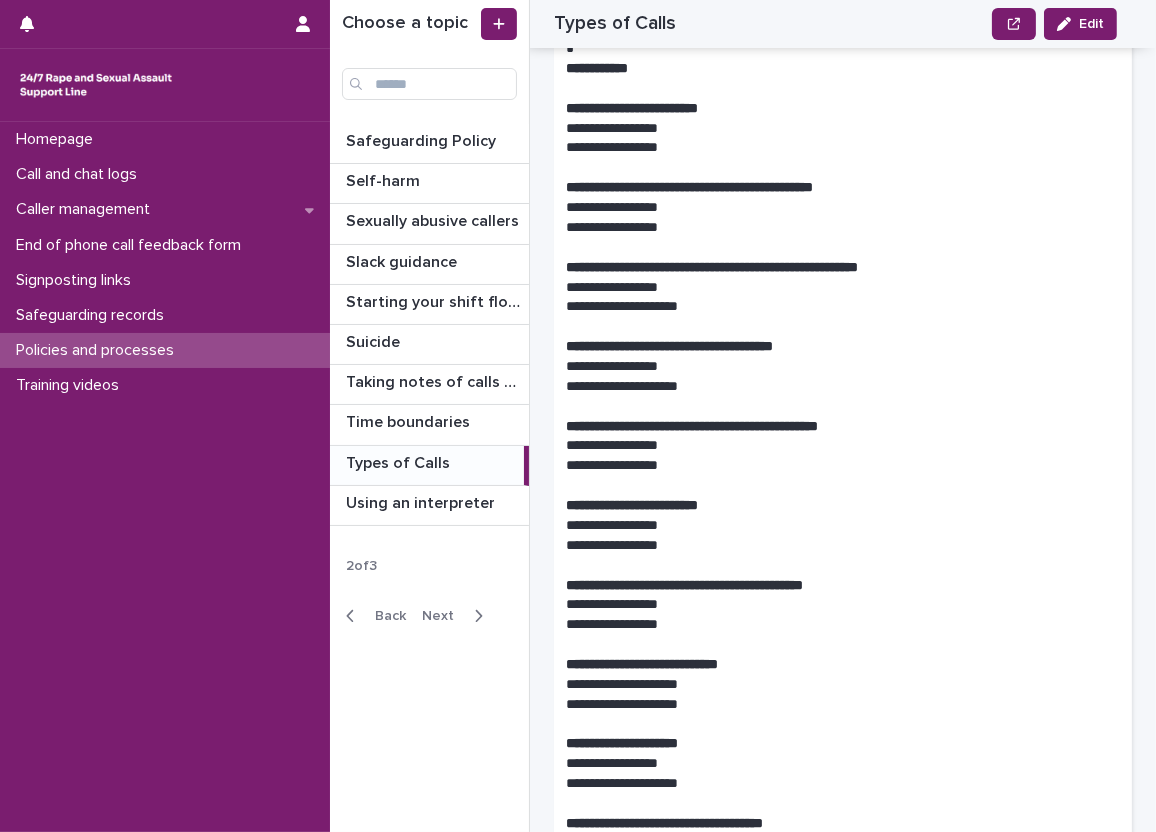 scroll, scrollTop: 5200, scrollLeft: 0, axis: vertical 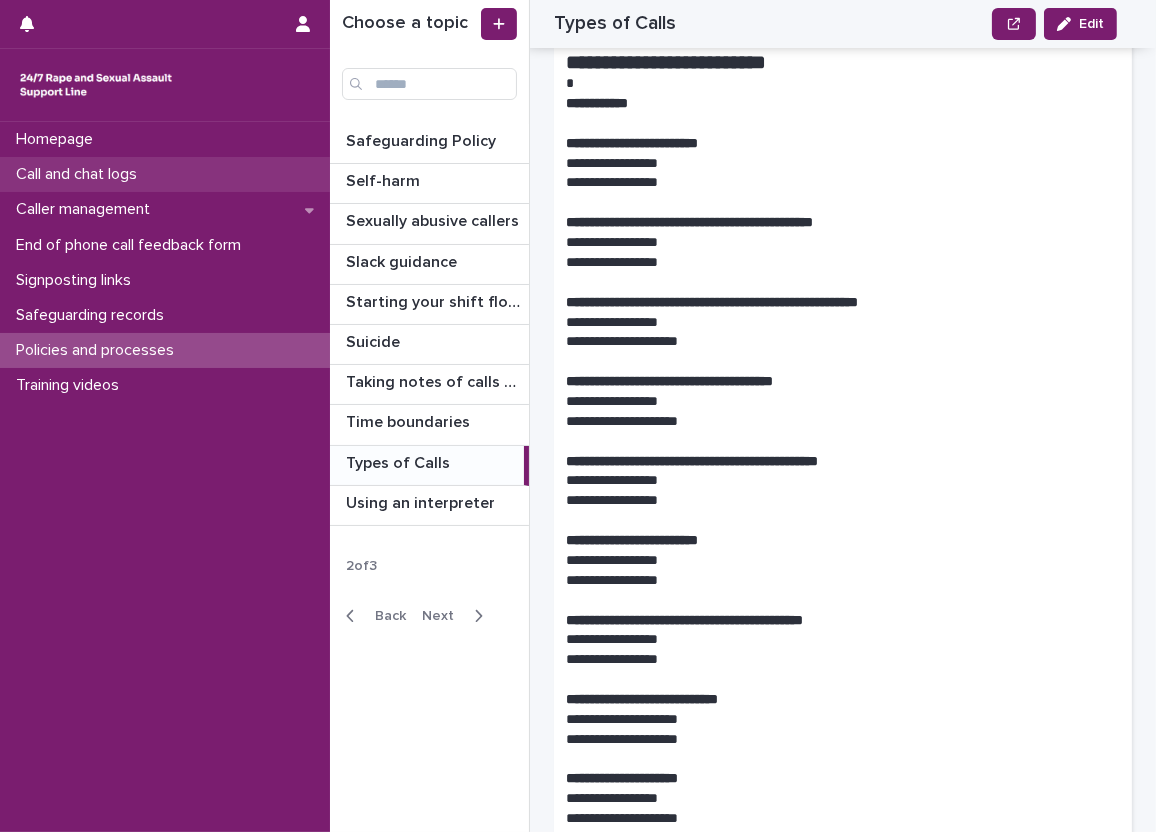 click on "Call and chat logs" at bounding box center (165, 174) 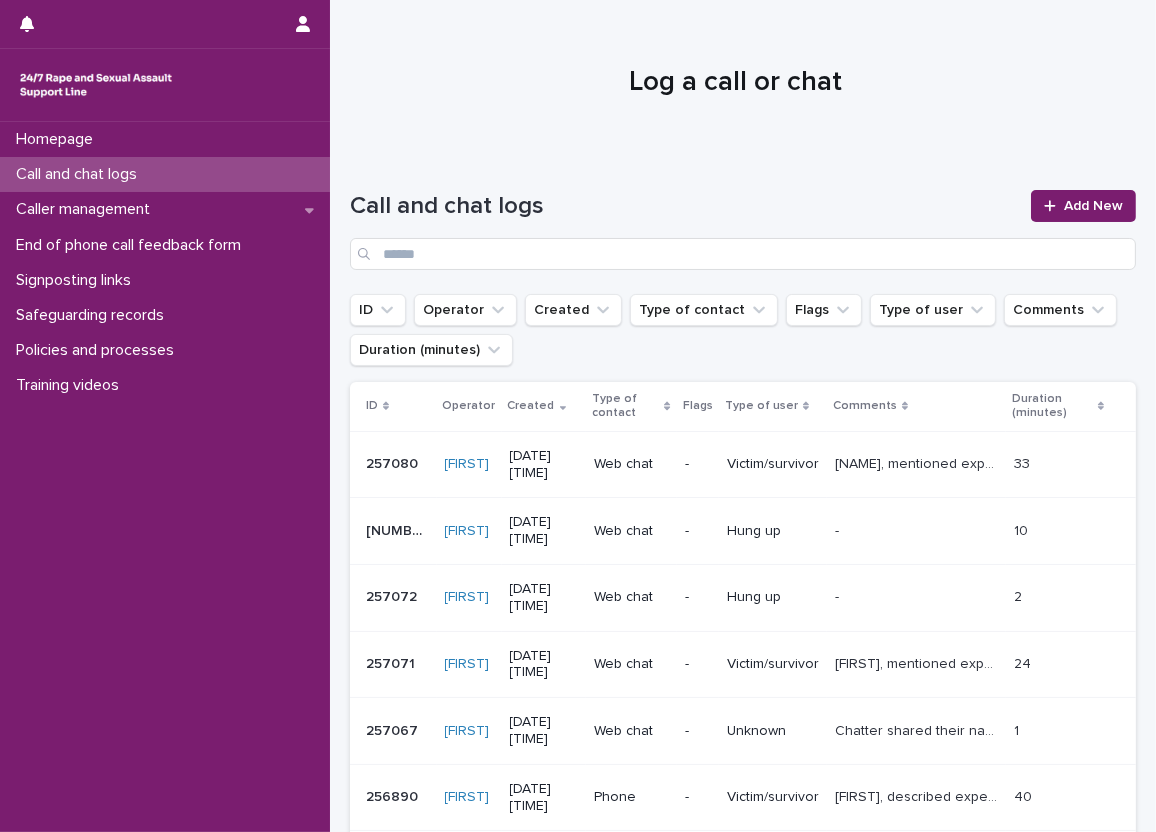 click on "Call and chat logs Add New" at bounding box center (743, 222) 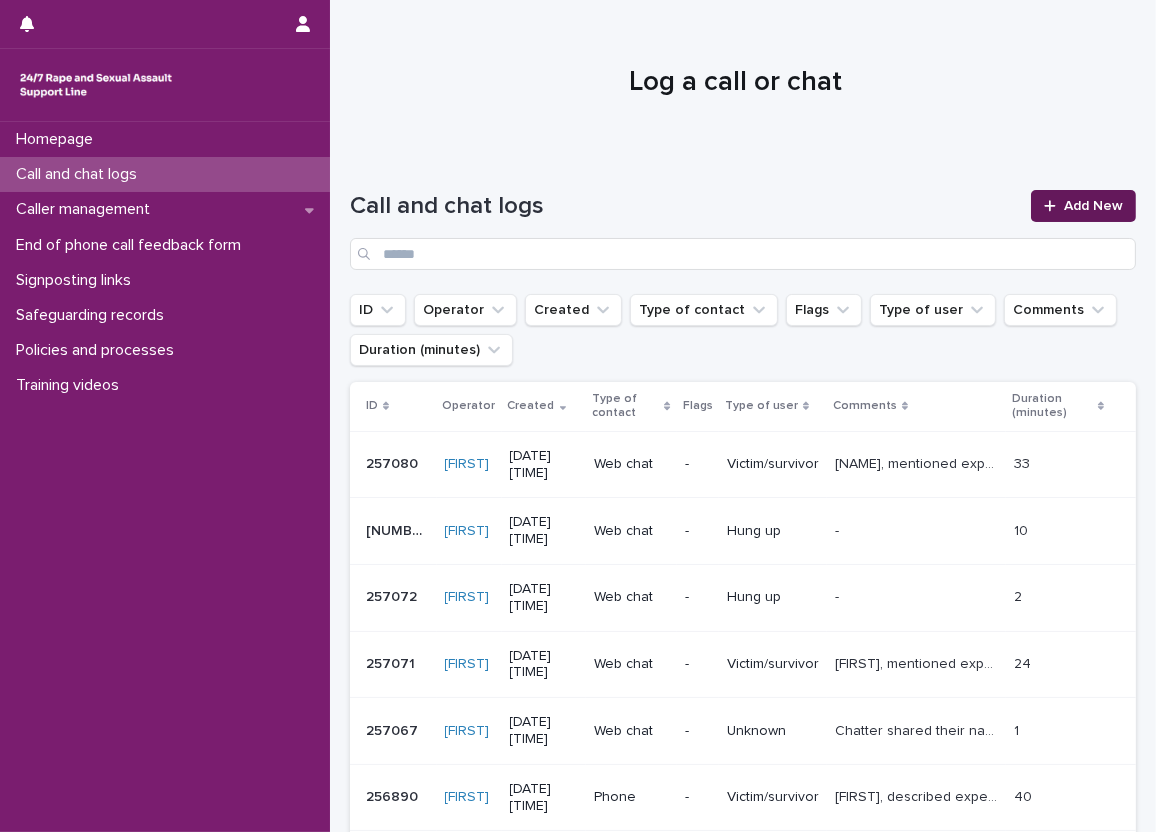 click on "Add New" at bounding box center [1083, 206] 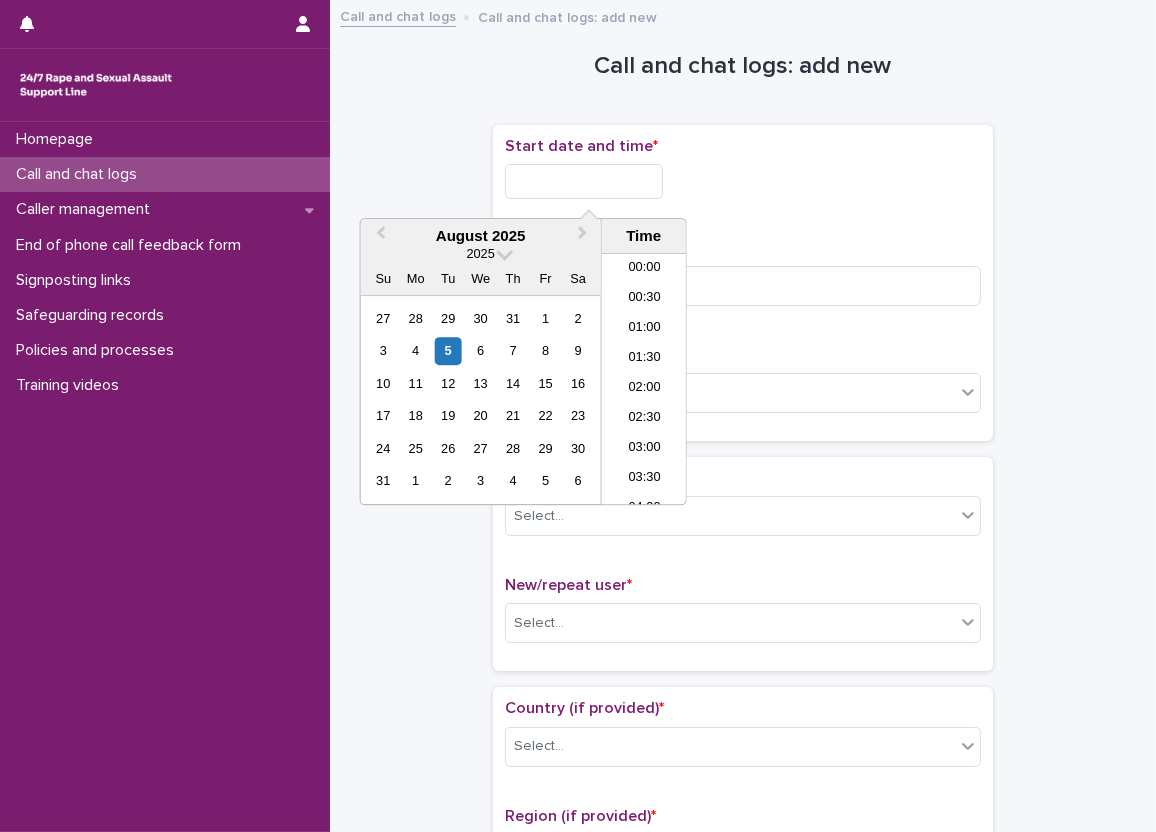 click at bounding box center [584, 181] 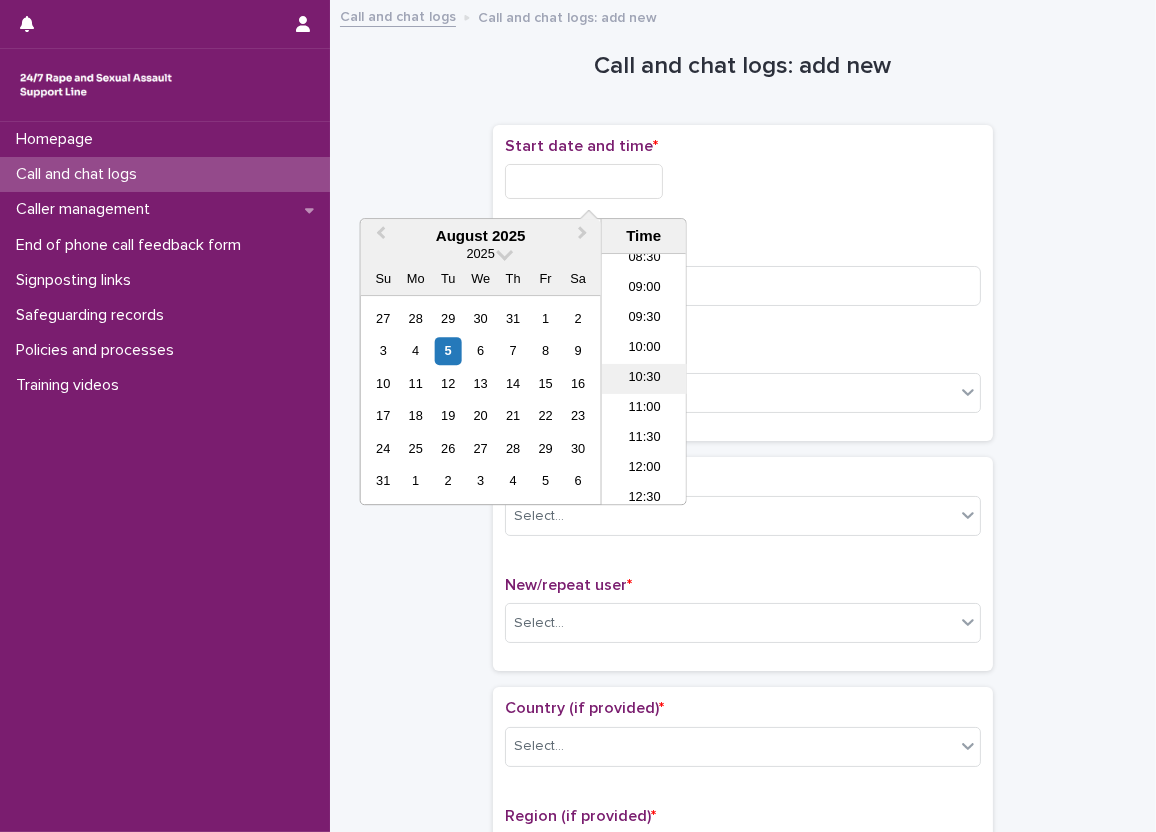 click on "10:30" at bounding box center [644, 379] 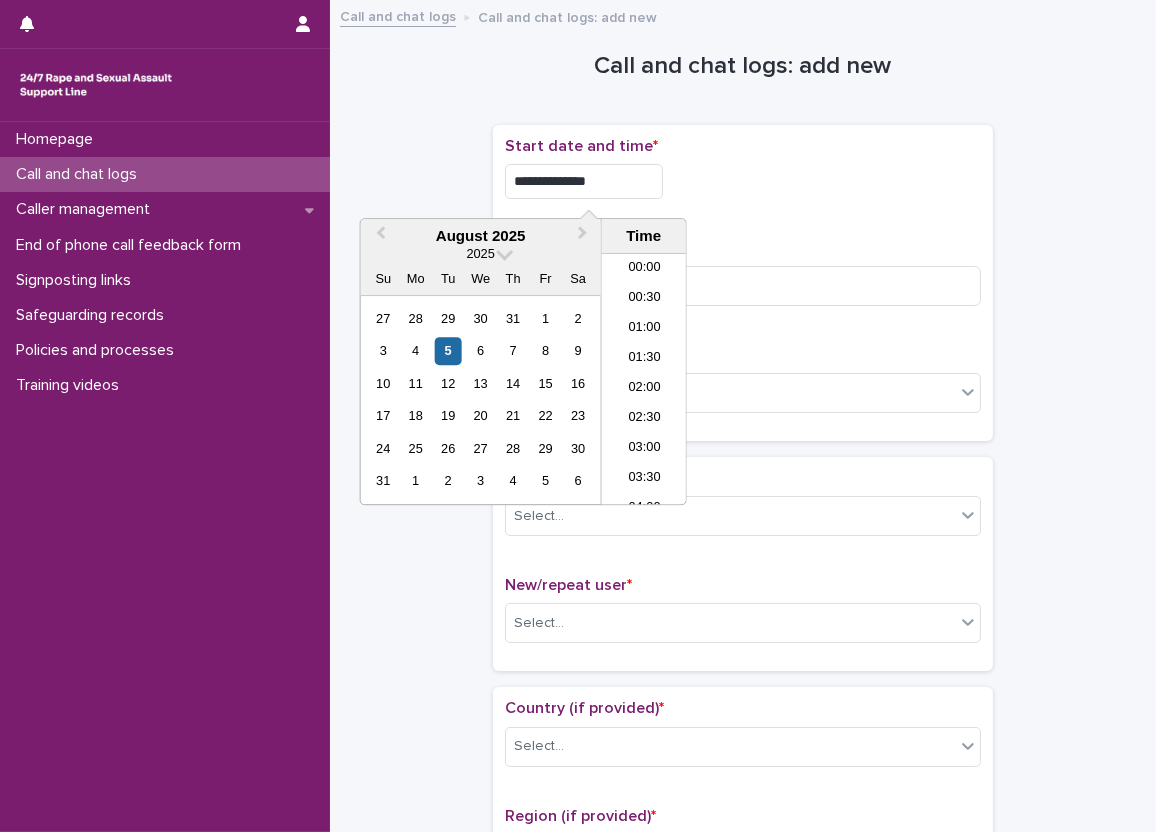 click on "**********" at bounding box center (584, 181) 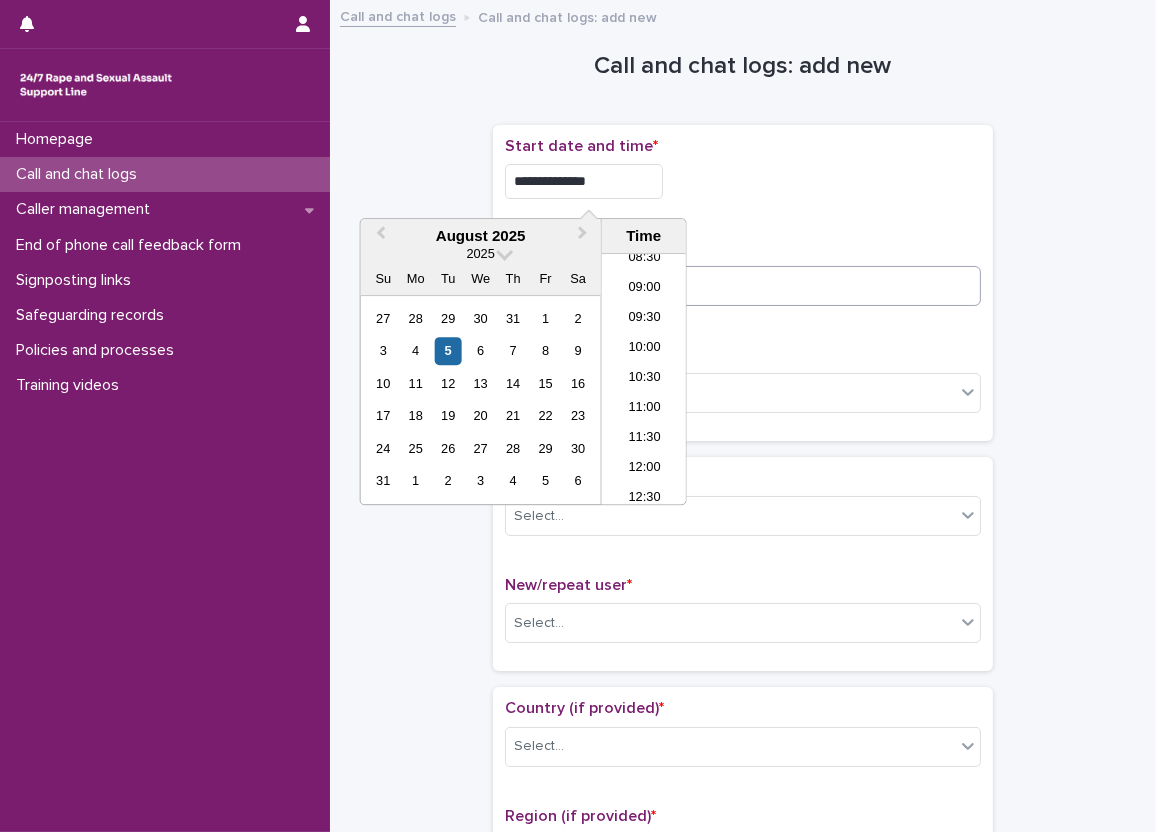 type on "**********" 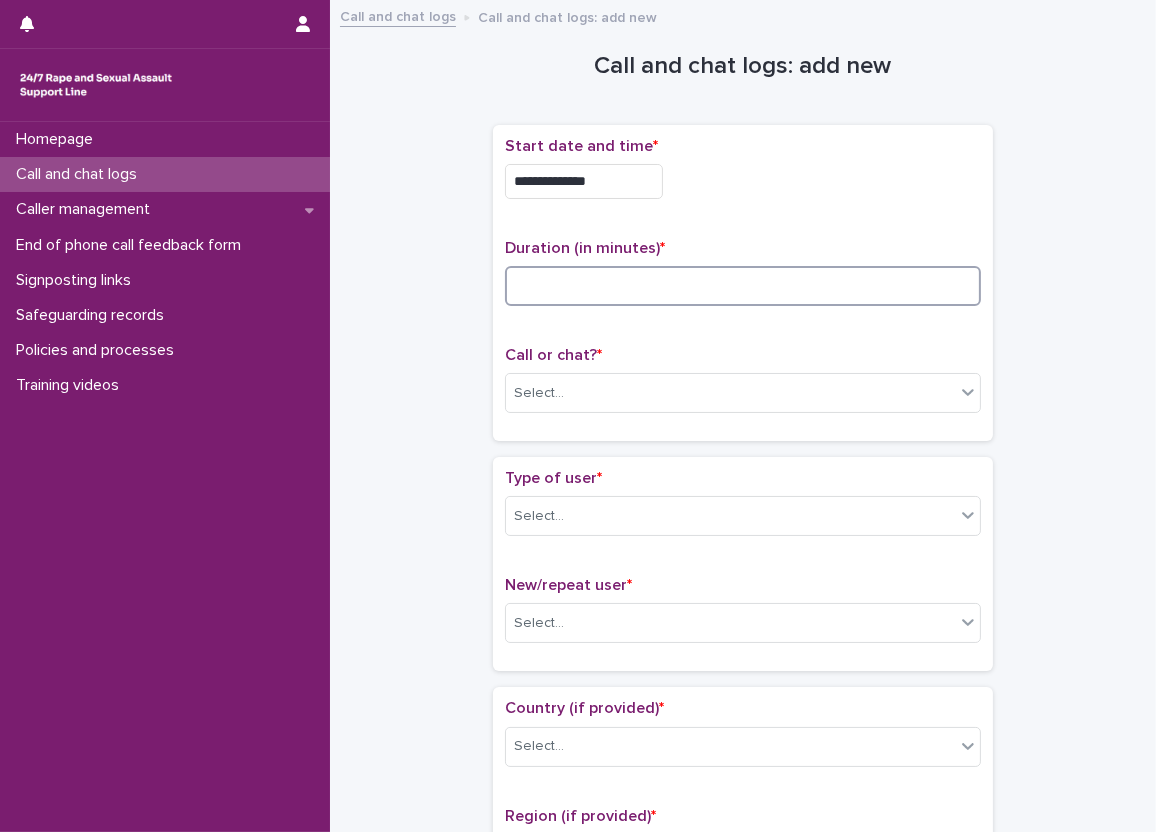 click at bounding box center [743, 286] 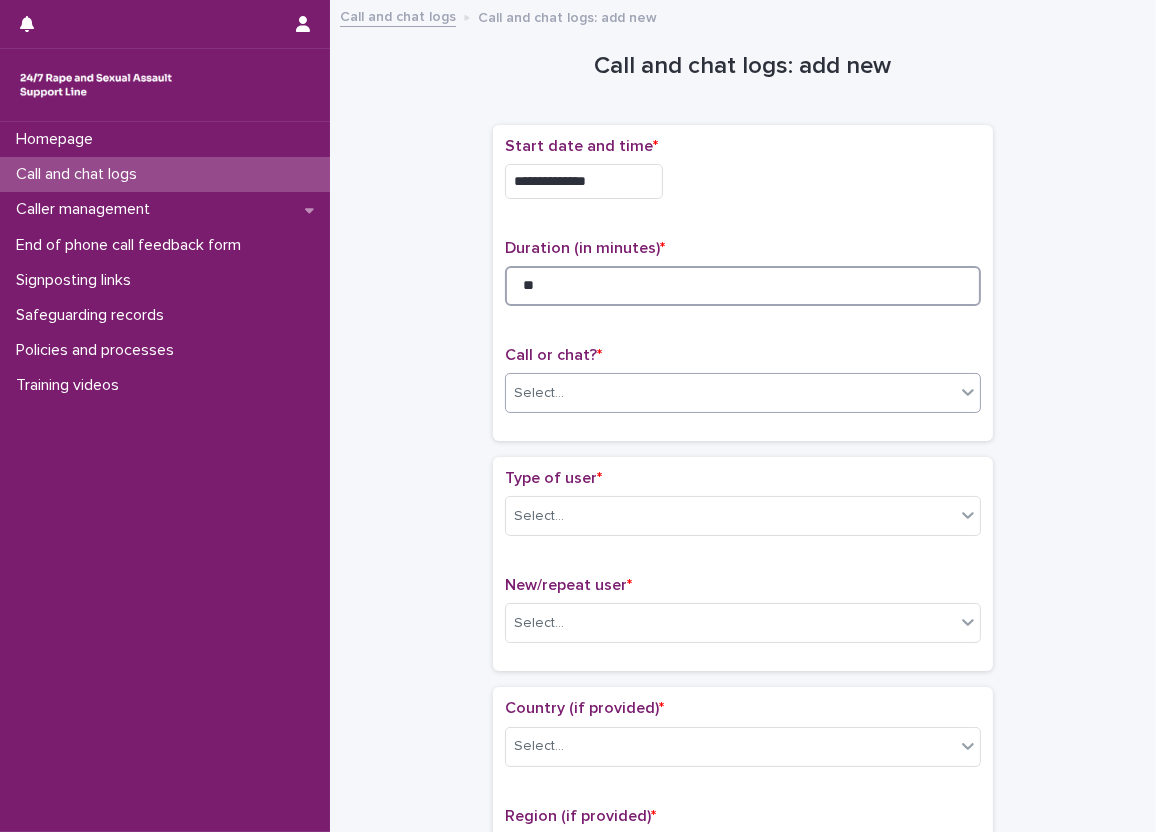 type on "**" 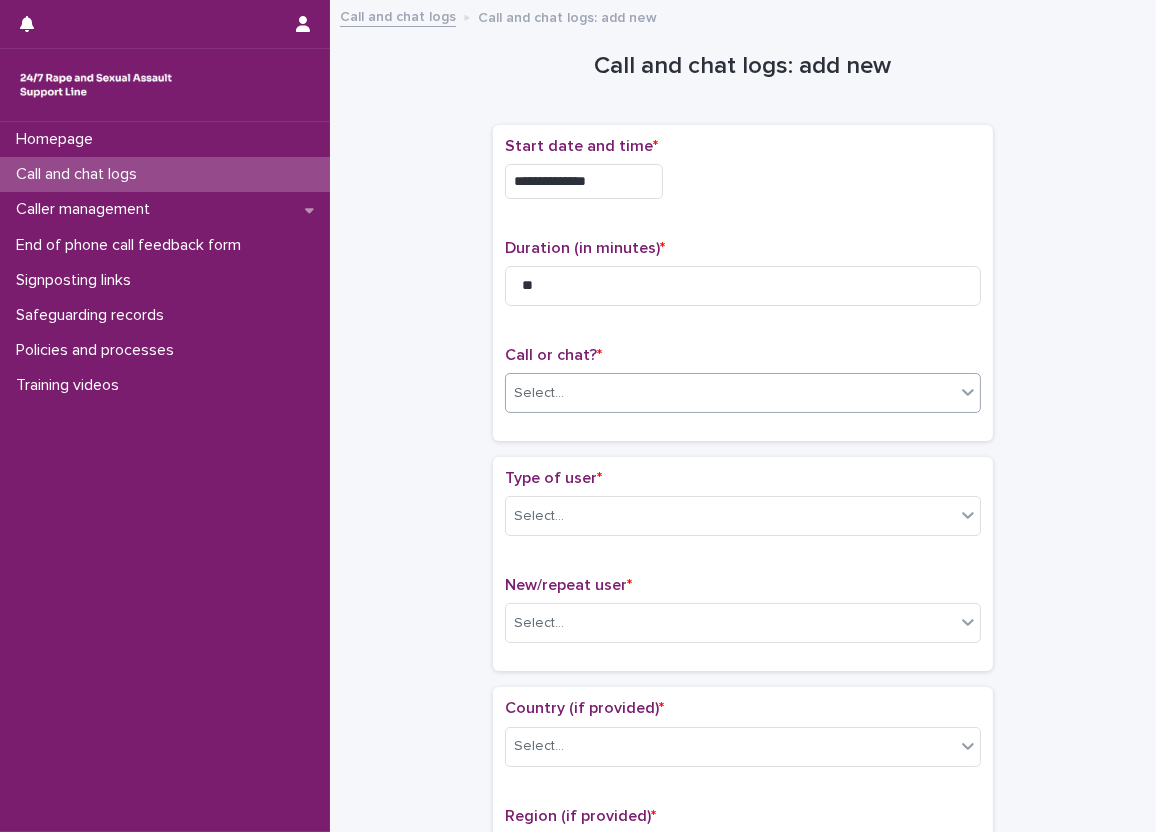 click on "Select..." at bounding box center [730, 393] 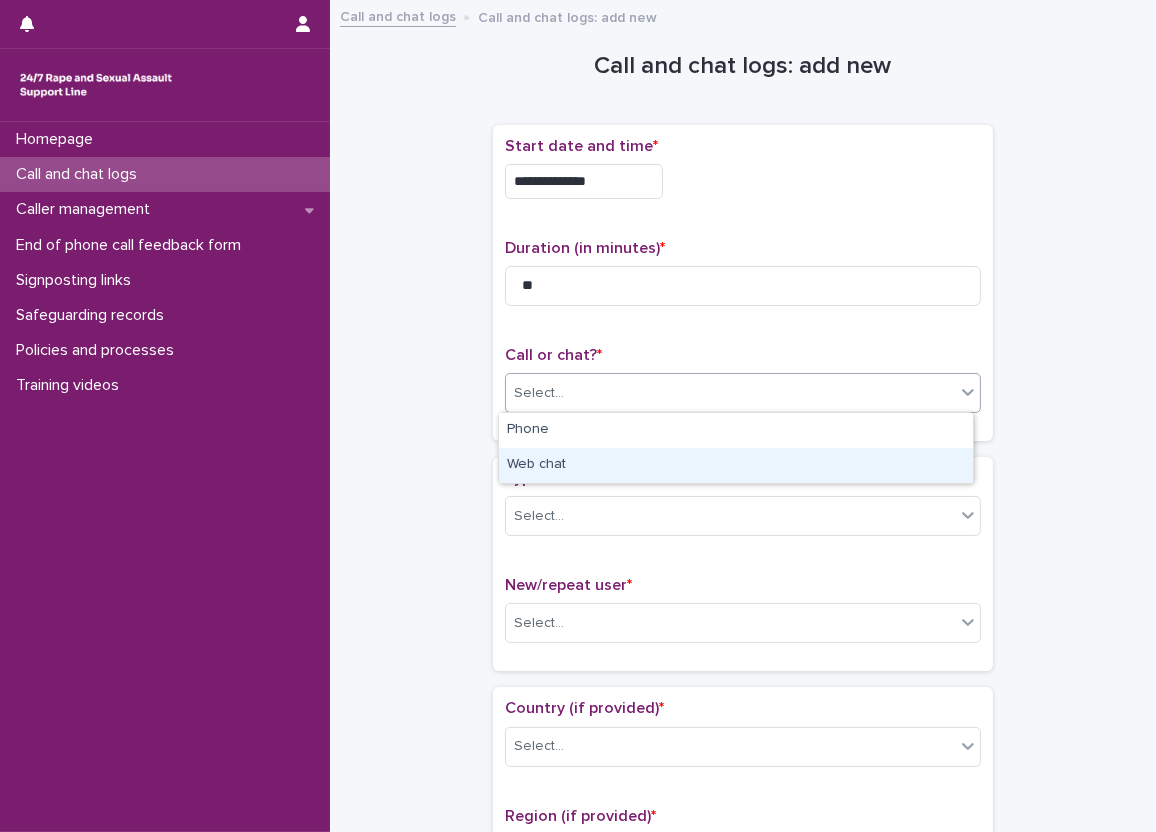 click on "Web chat" at bounding box center (736, 465) 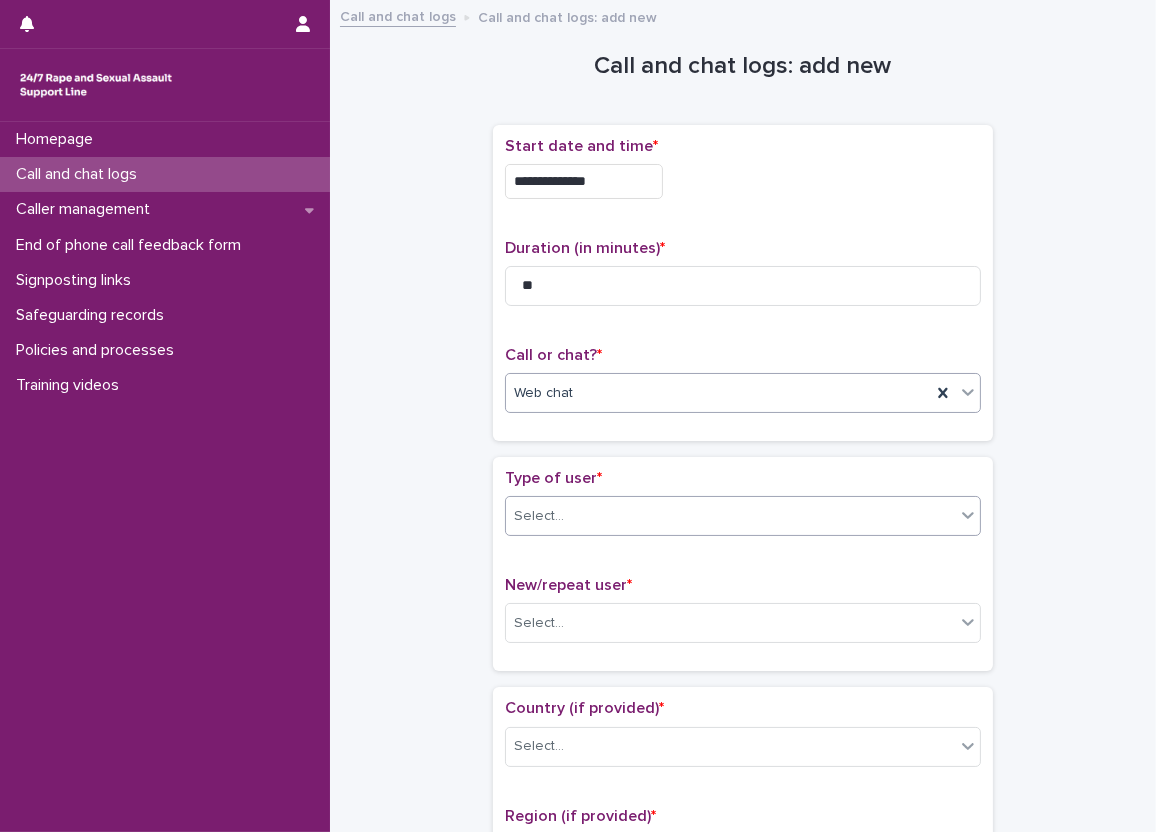click on "Select..." at bounding box center [730, 516] 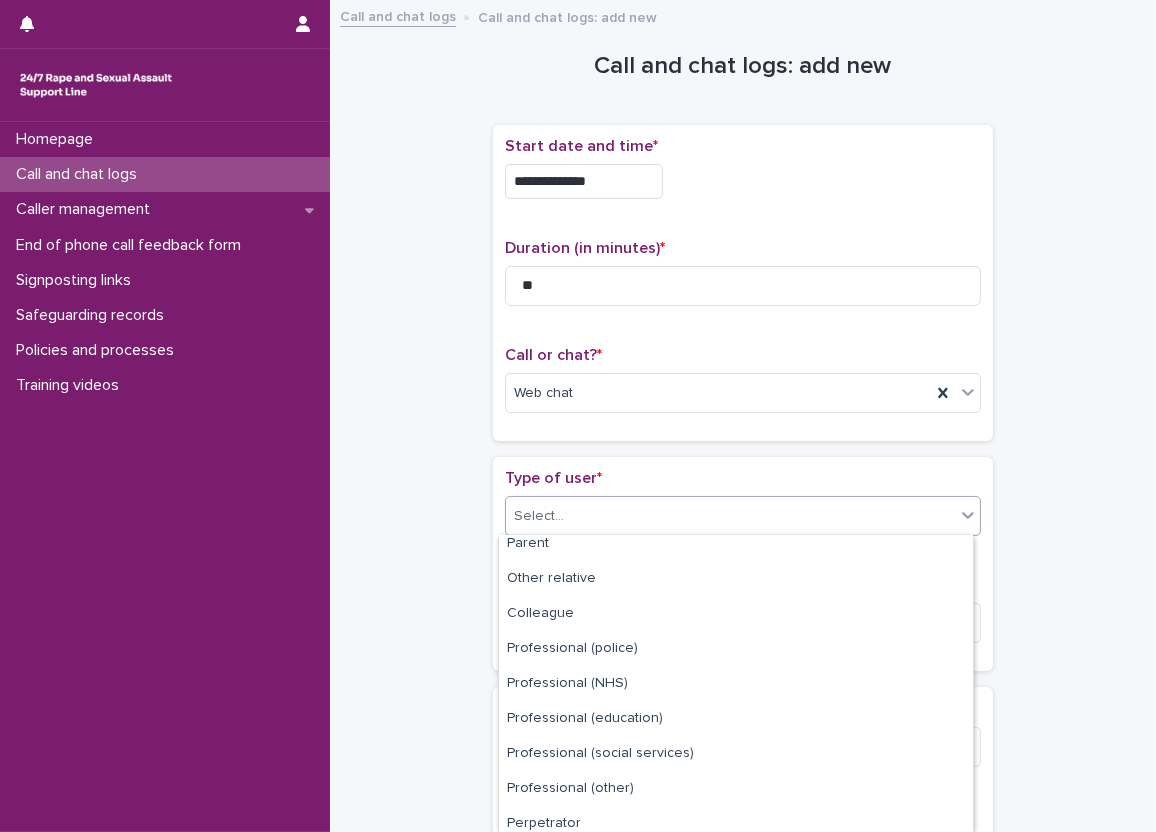 scroll, scrollTop: 228, scrollLeft: 0, axis: vertical 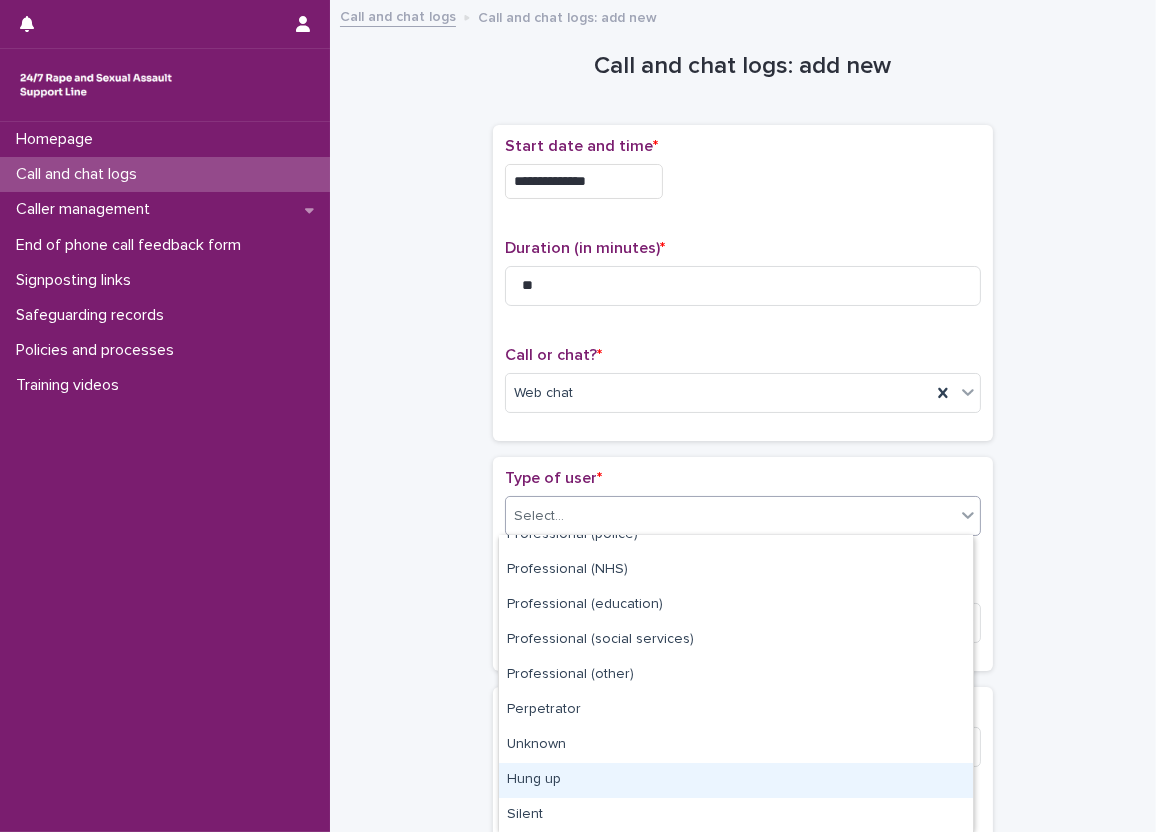 click on "Hung up" at bounding box center [736, 780] 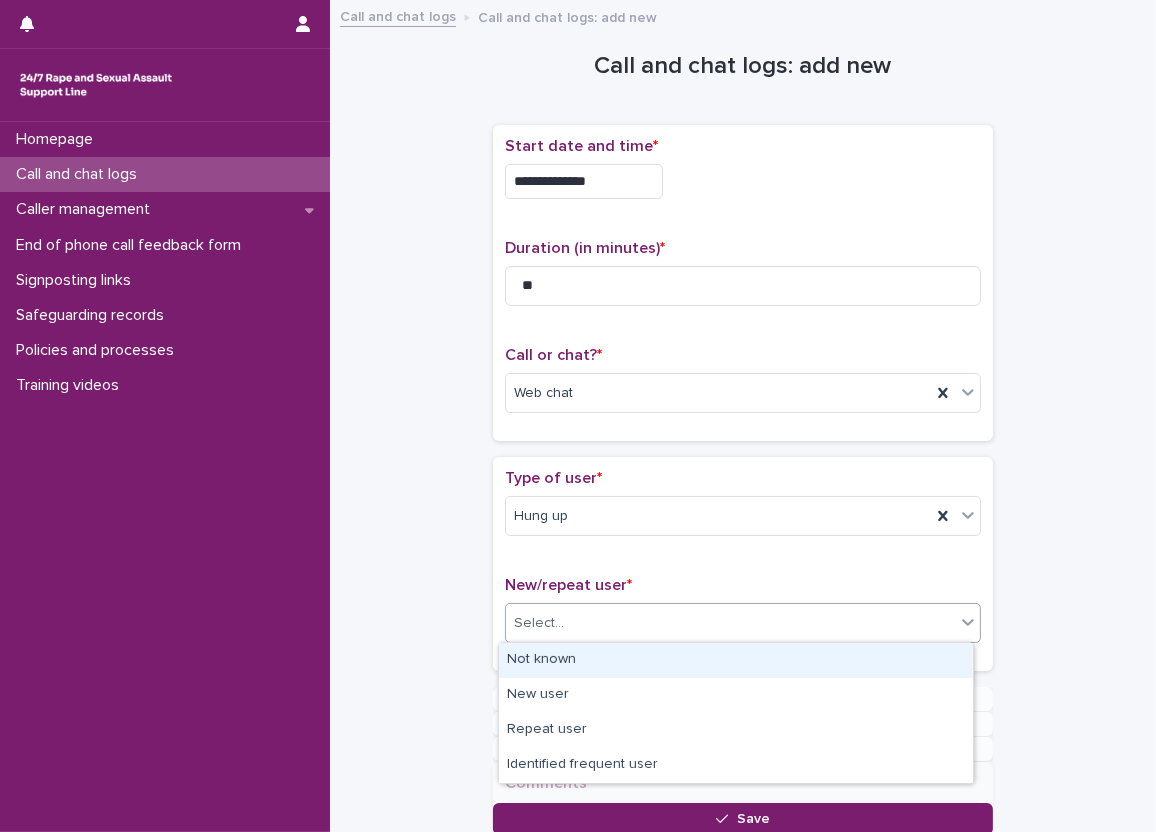 click on "Select..." at bounding box center [730, 623] 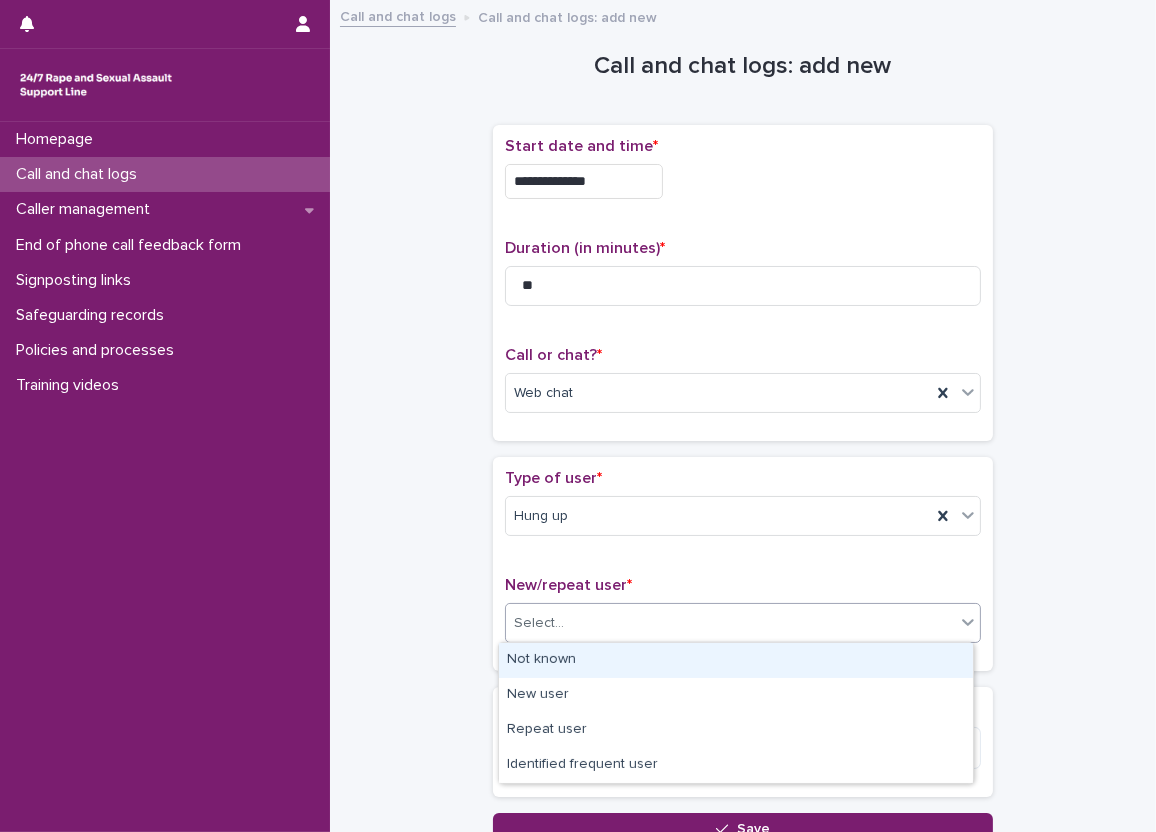 click on "Not known" at bounding box center [736, 660] 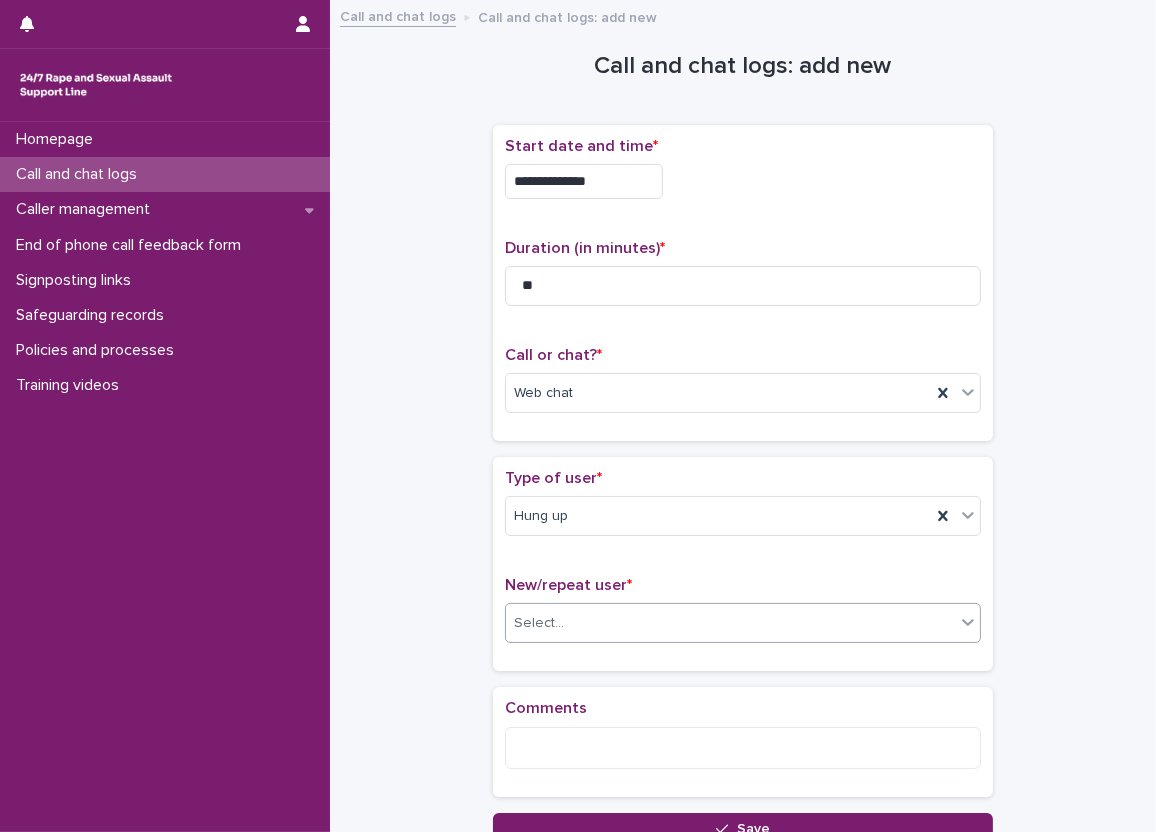 click on "**********" at bounding box center (743, 428) 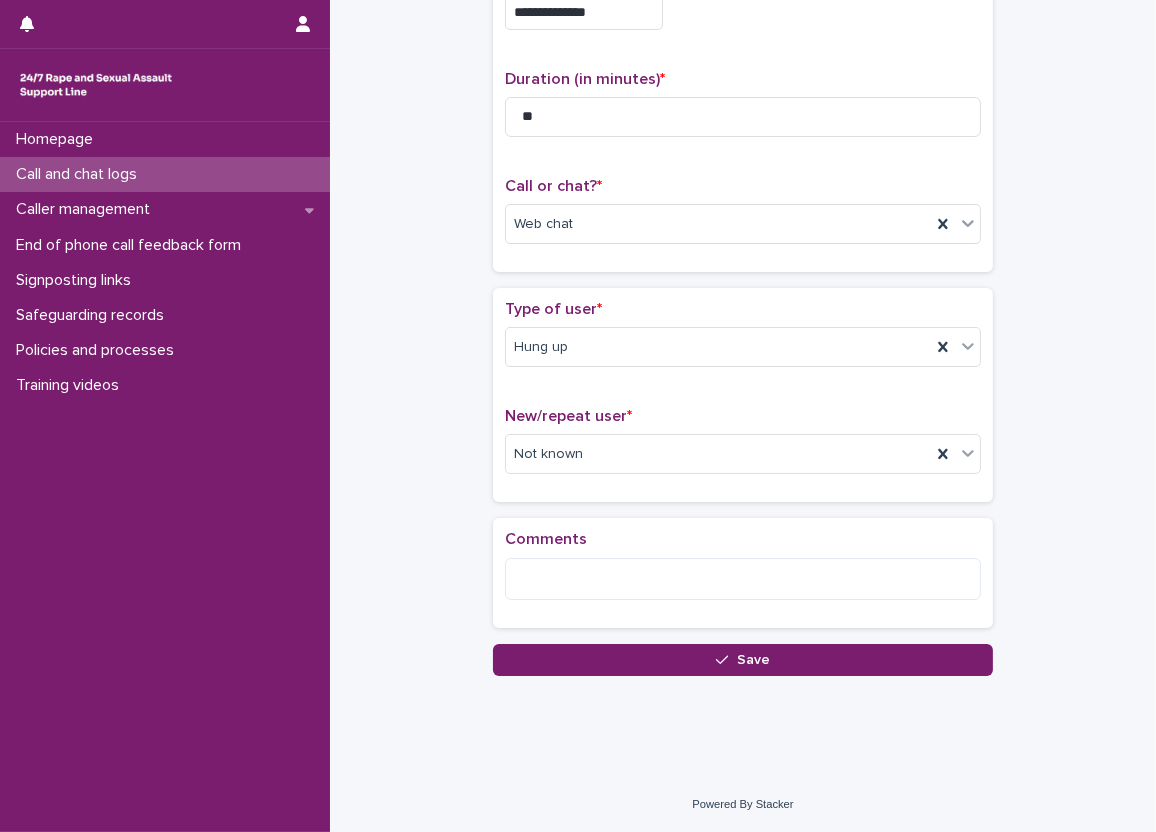 scroll, scrollTop: 69, scrollLeft: 0, axis: vertical 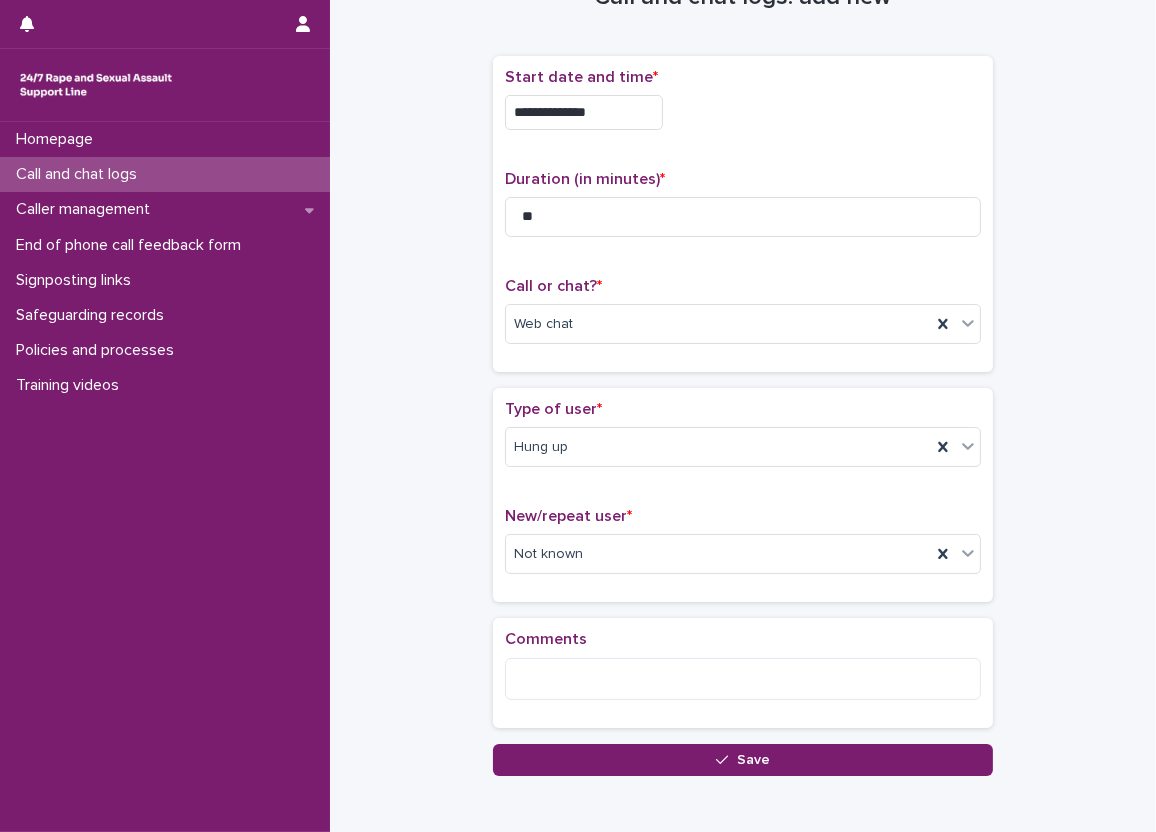 click on "**********" at bounding box center [743, 359] 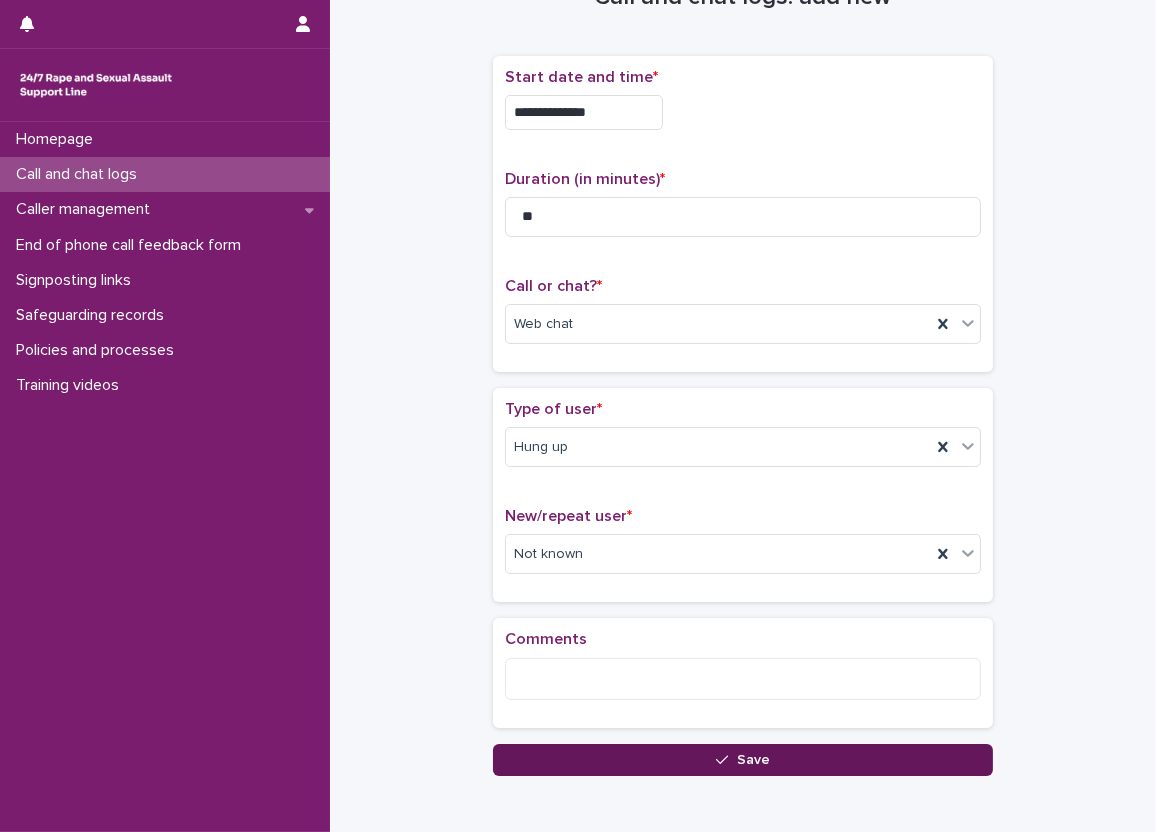 click on "Save" at bounding box center [743, 760] 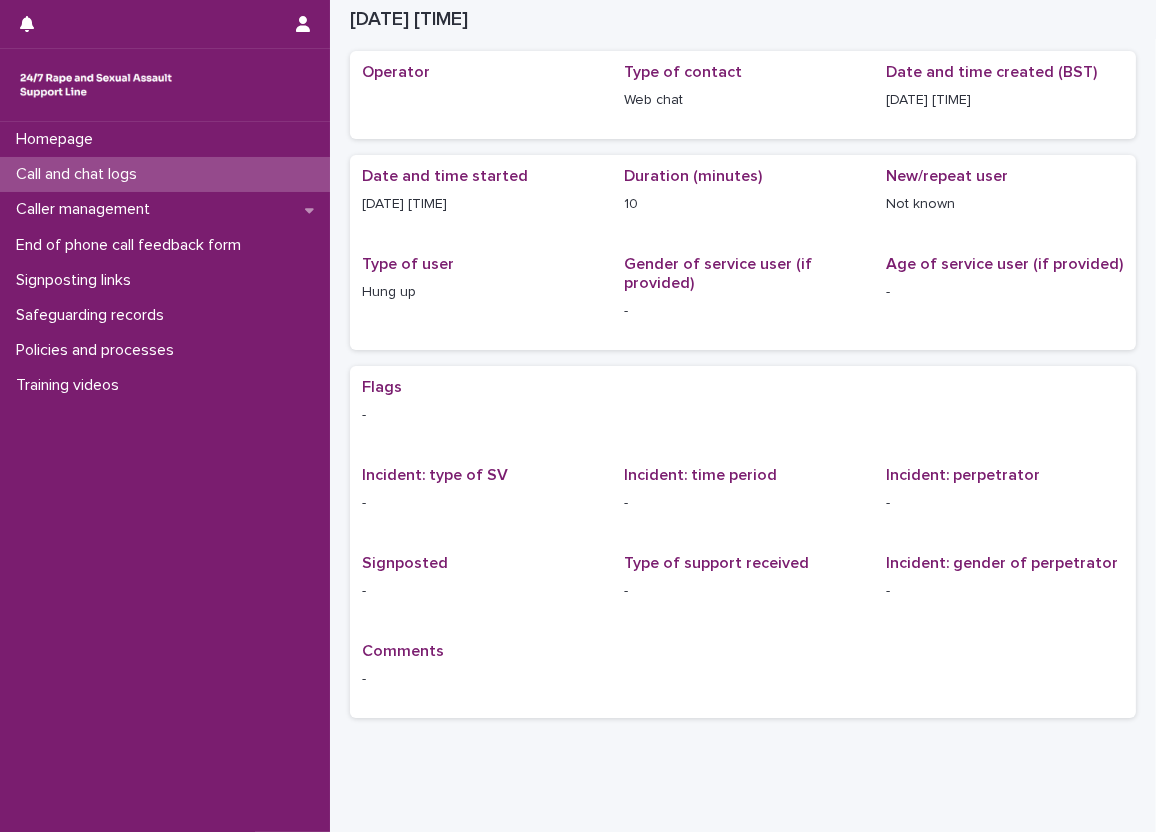 scroll, scrollTop: 0, scrollLeft: 0, axis: both 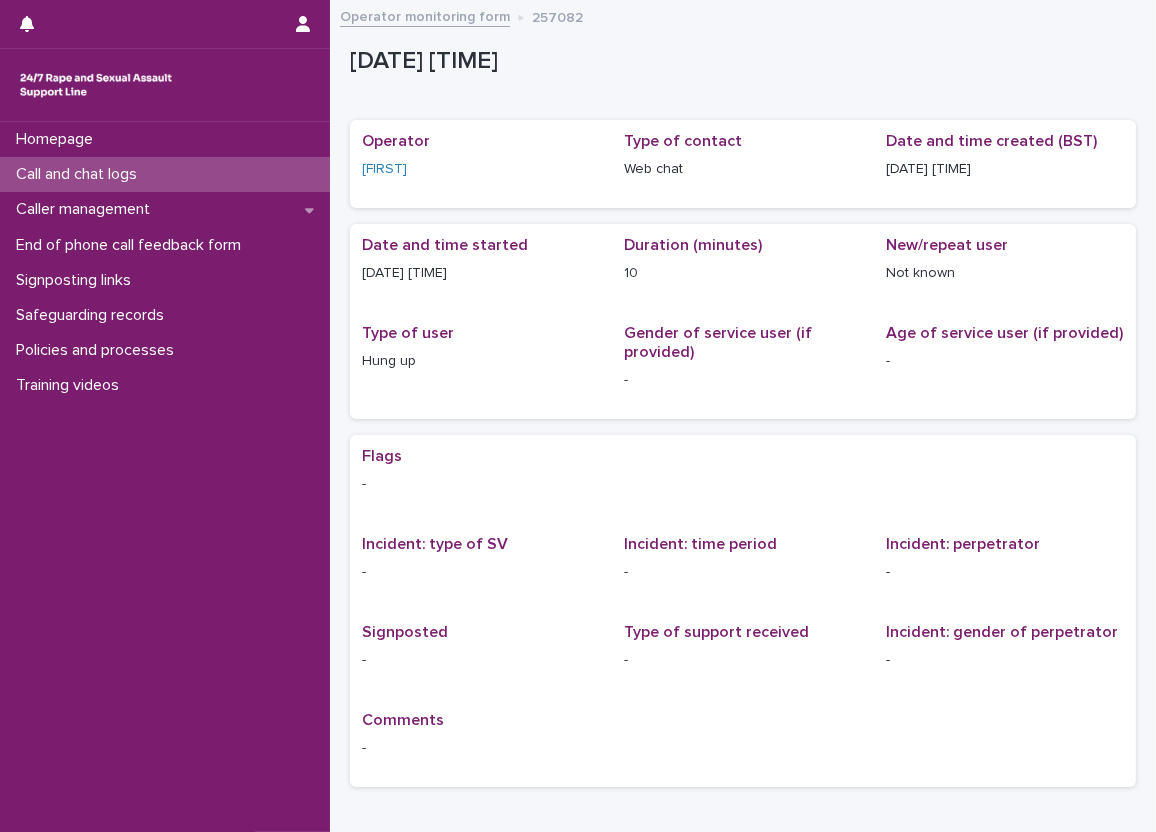 click on "Date and time started [DATE] [TIME]" at bounding box center (481, 268) 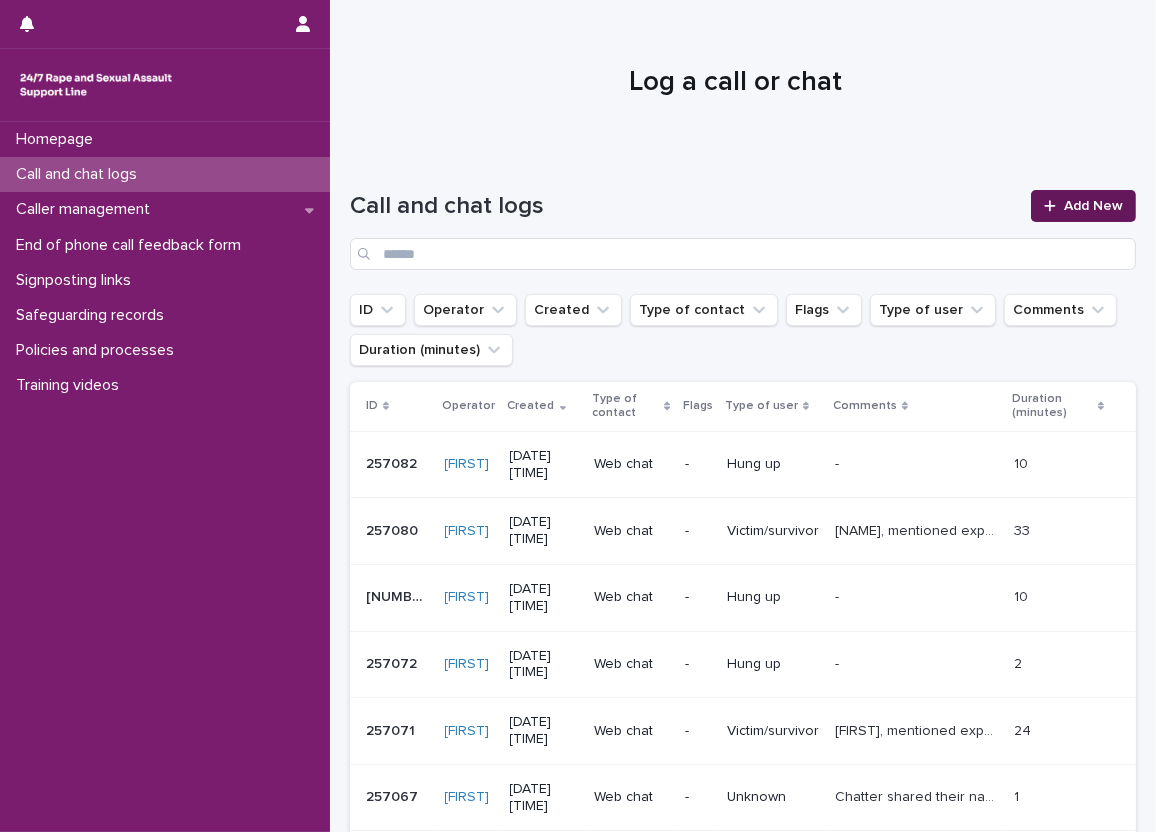 click on "Add New" at bounding box center [1083, 206] 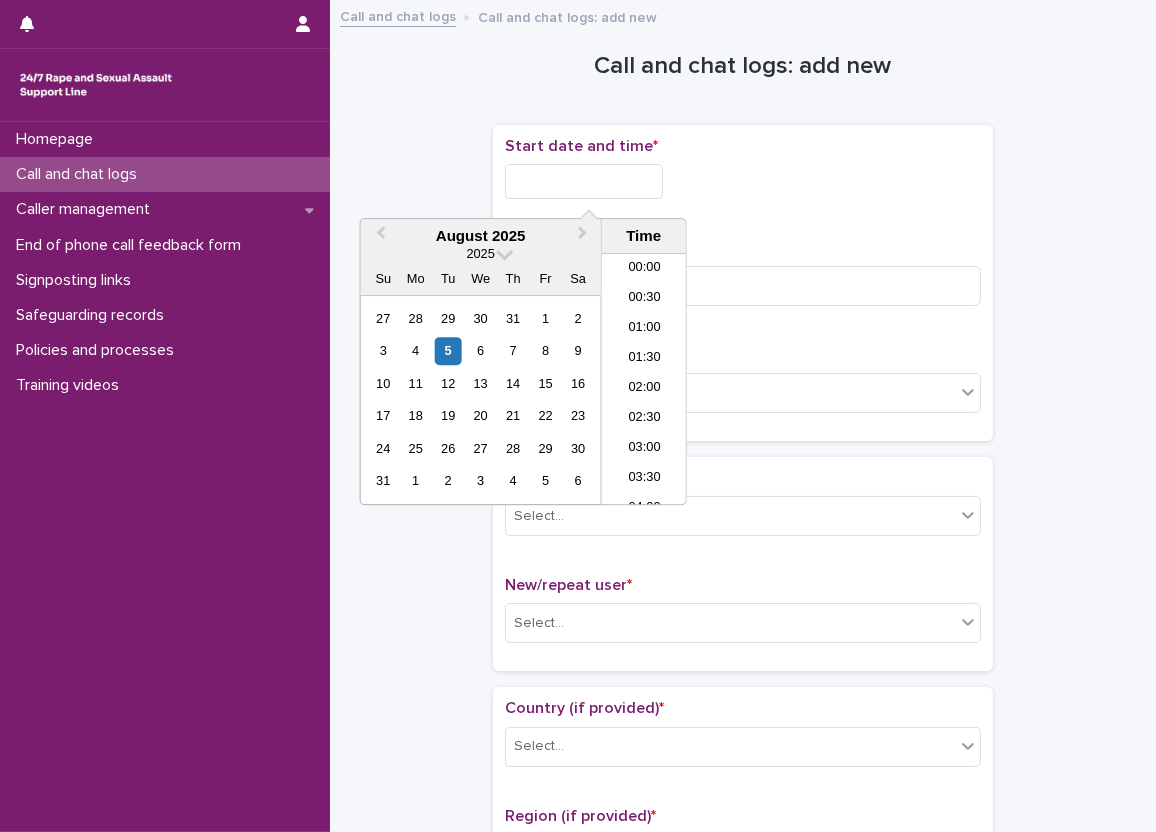 click at bounding box center (584, 181) 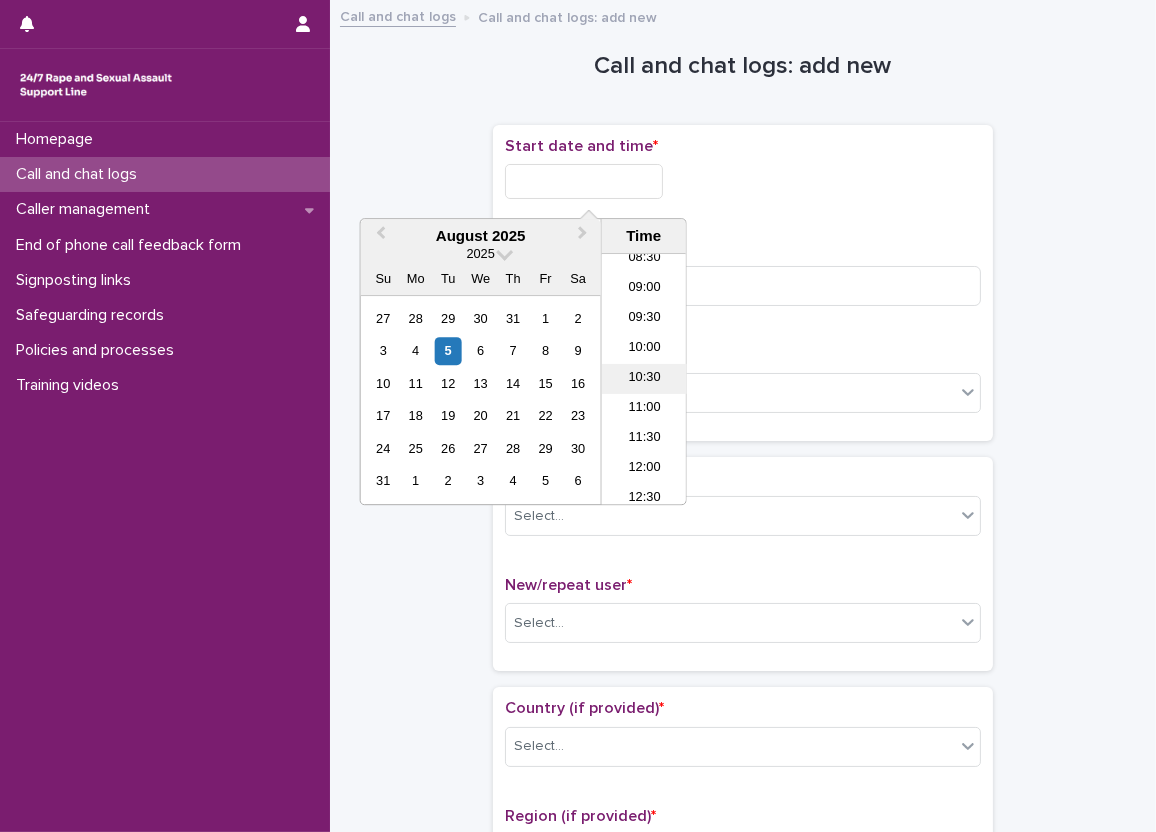 click on "10:30" at bounding box center (644, 379) 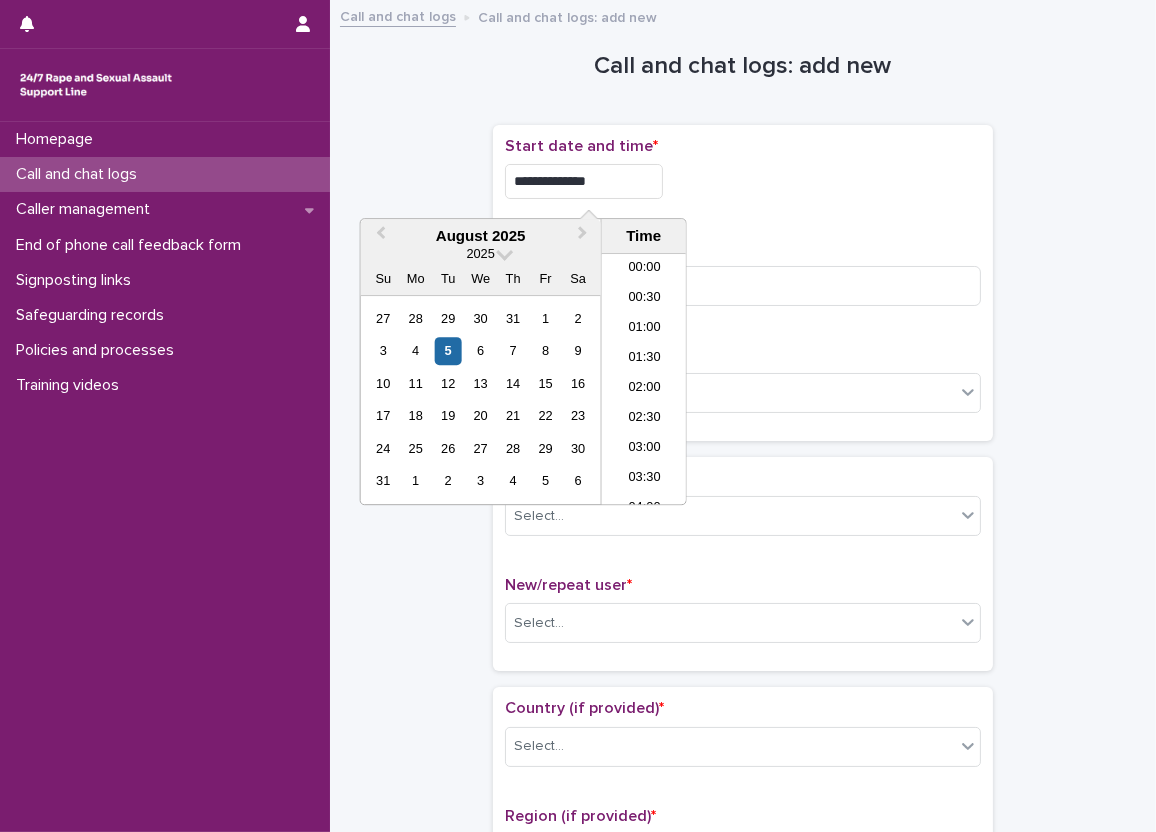 click on "**********" at bounding box center (584, 181) 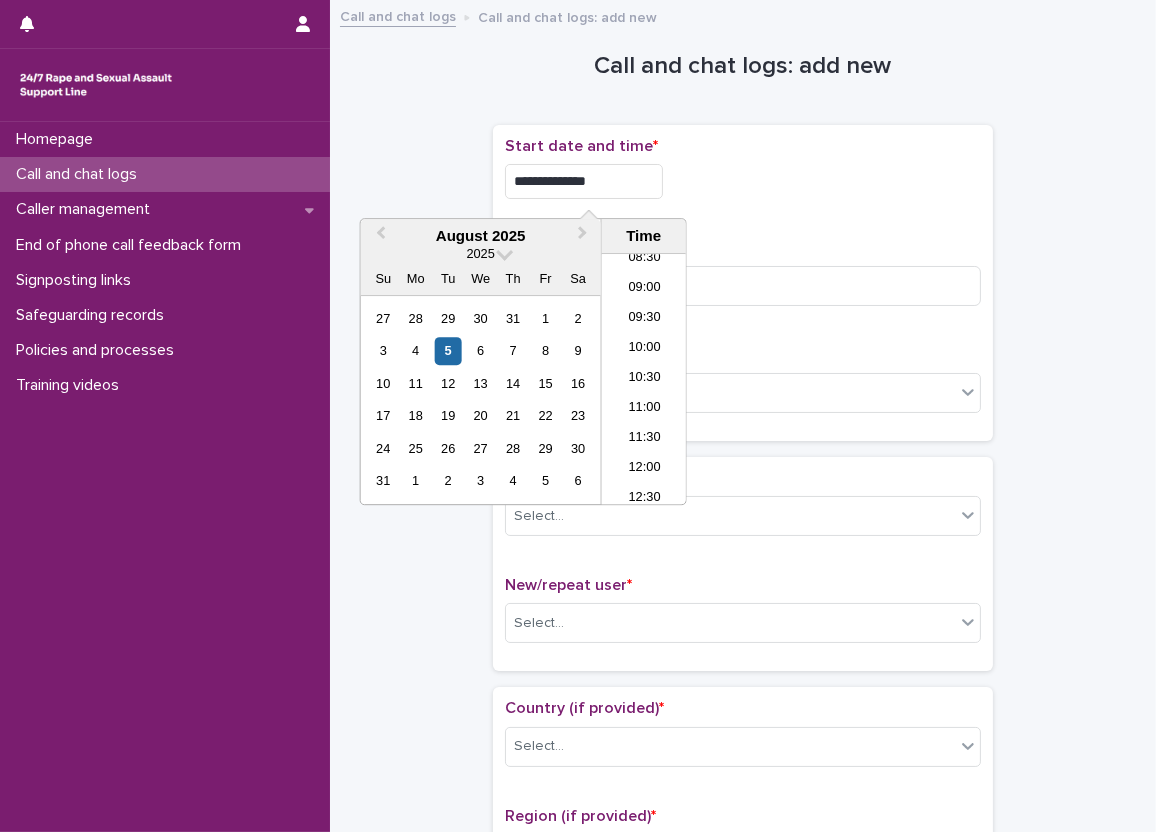 type on "**********" 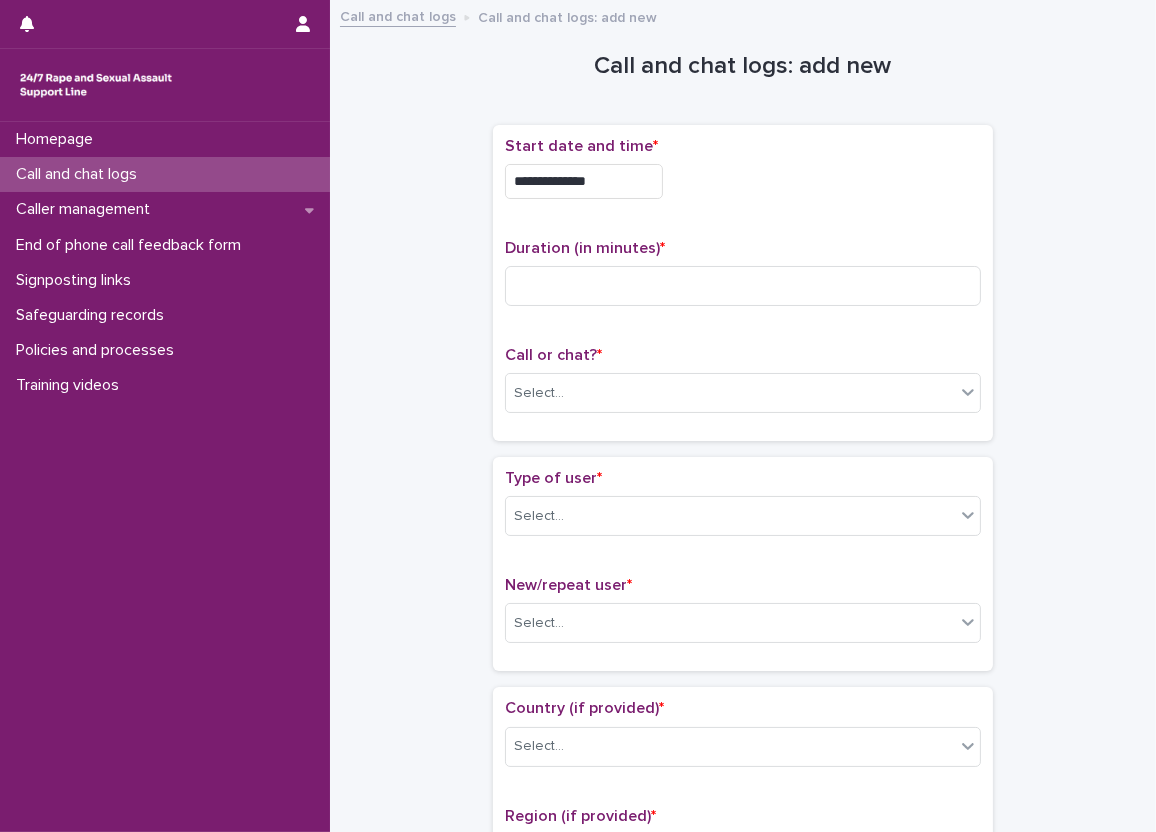 click on "Duration (in minutes) *" at bounding box center (743, 248) 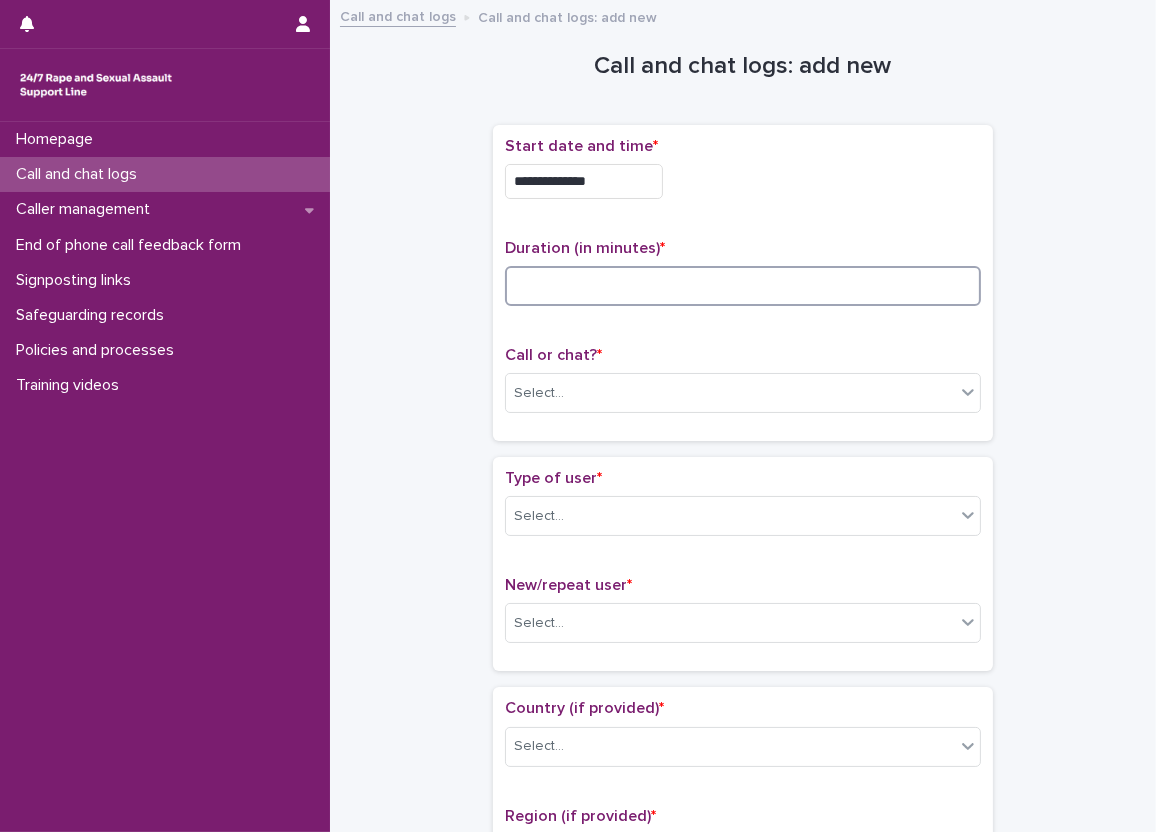 click at bounding box center [743, 286] 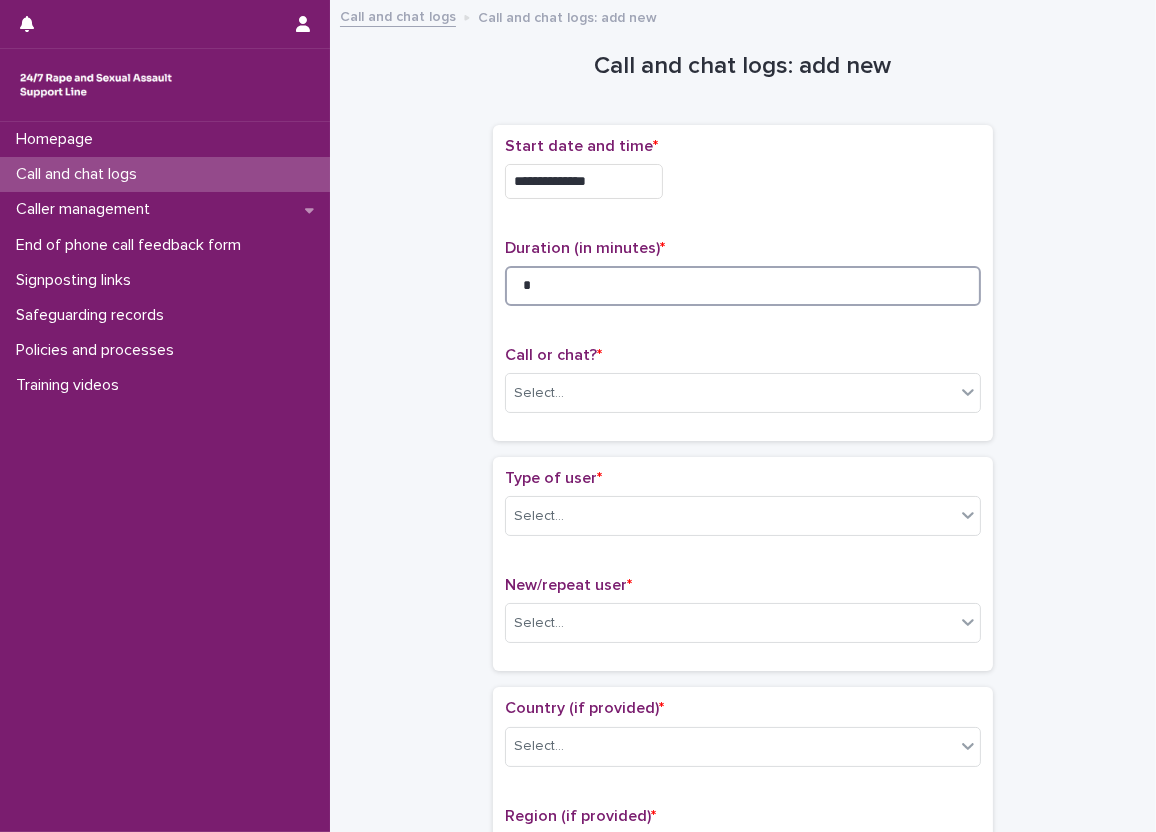 type on "*" 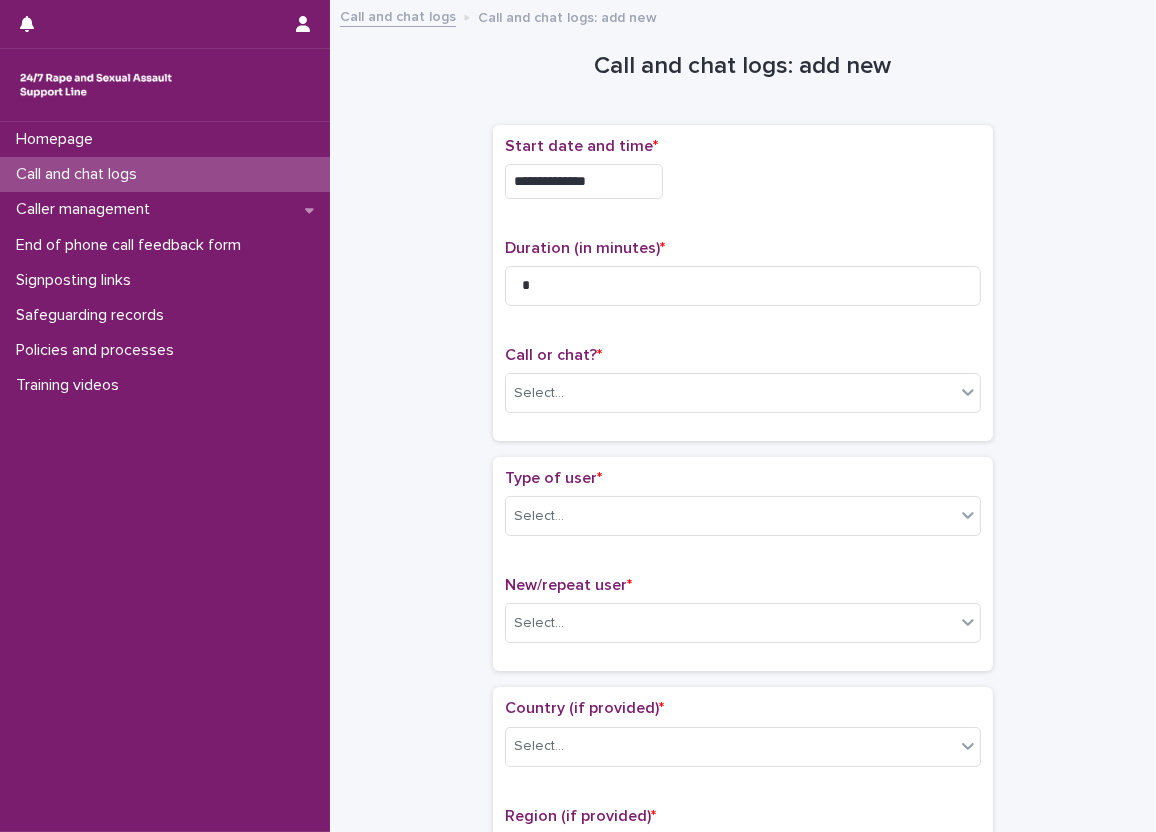 click on "Call or chat? *" at bounding box center [743, 355] 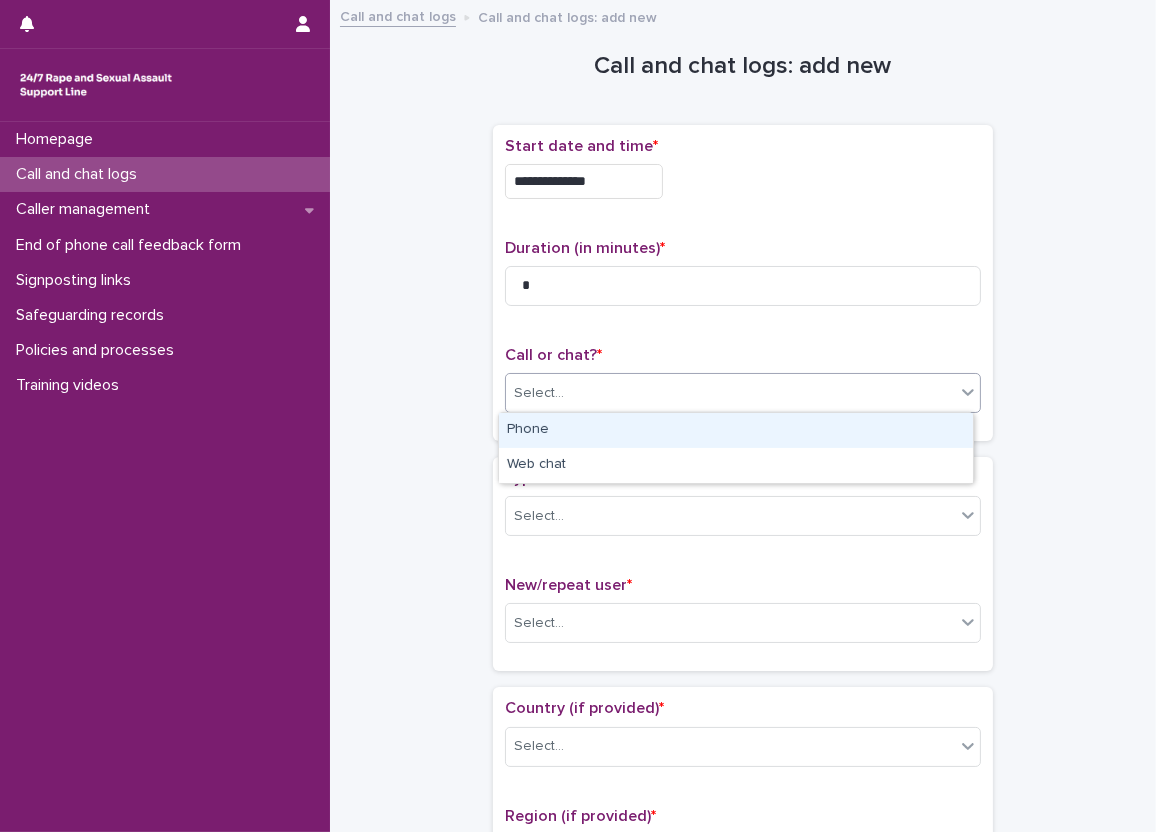 drag, startPoint x: 603, startPoint y: 375, endPoint x: 590, endPoint y: 434, distance: 60.41523 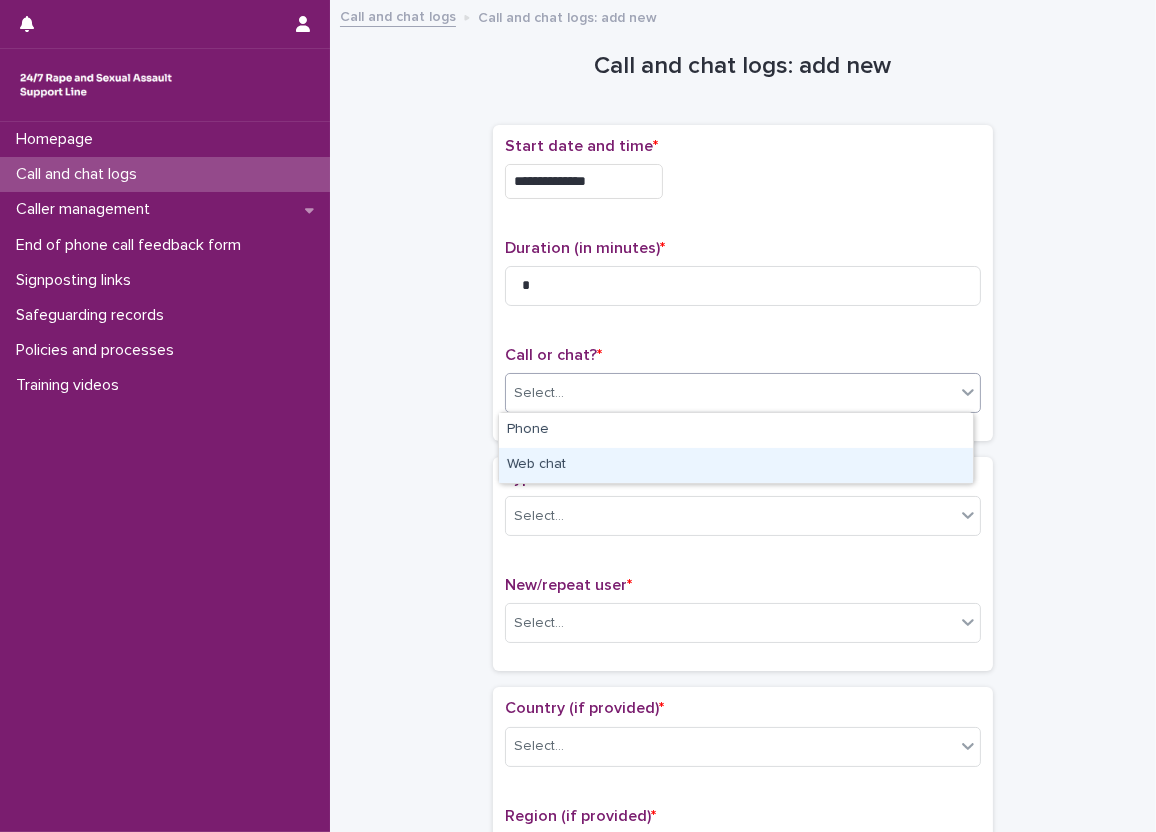 click on "Web chat" at bounding box center (736, 465) 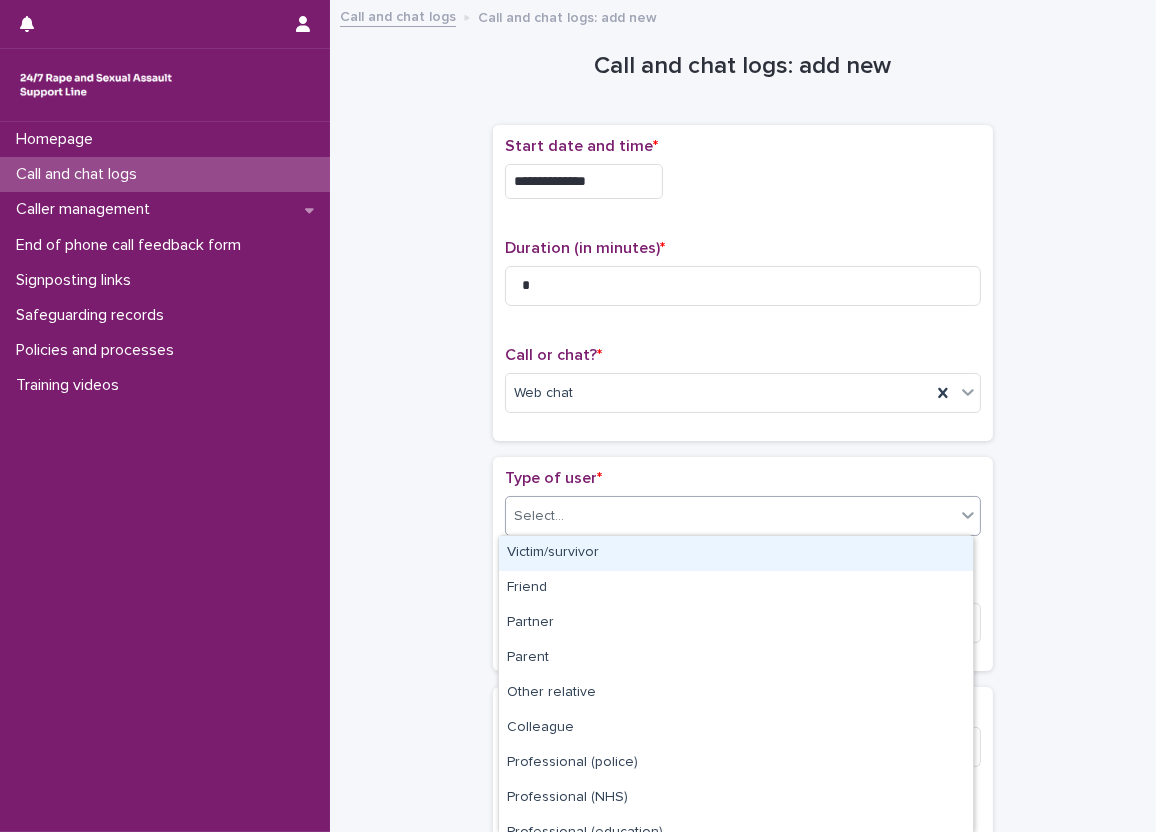click on "Select..." at bounding box center [730, 516] 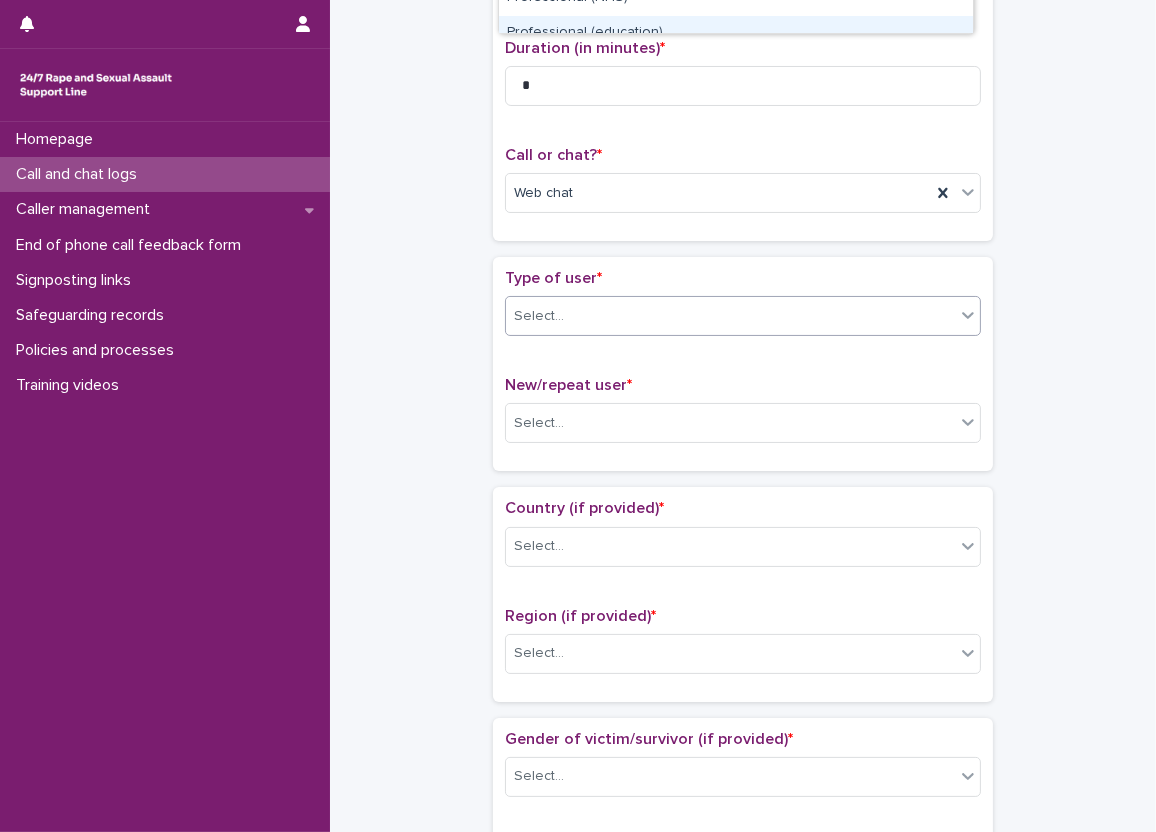 scroll, scrollTop: 0, scrollLeft: 0, axis: both 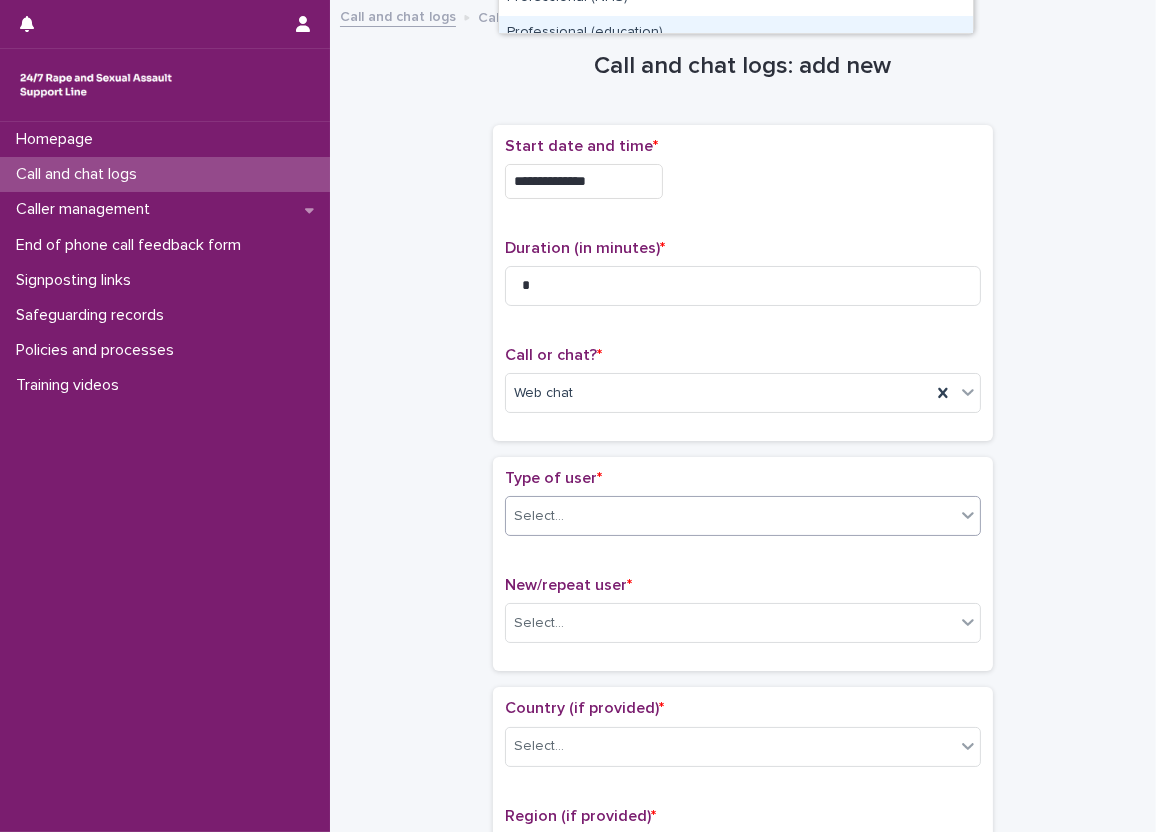 click on "**********" at bounding box center [743, 1034] 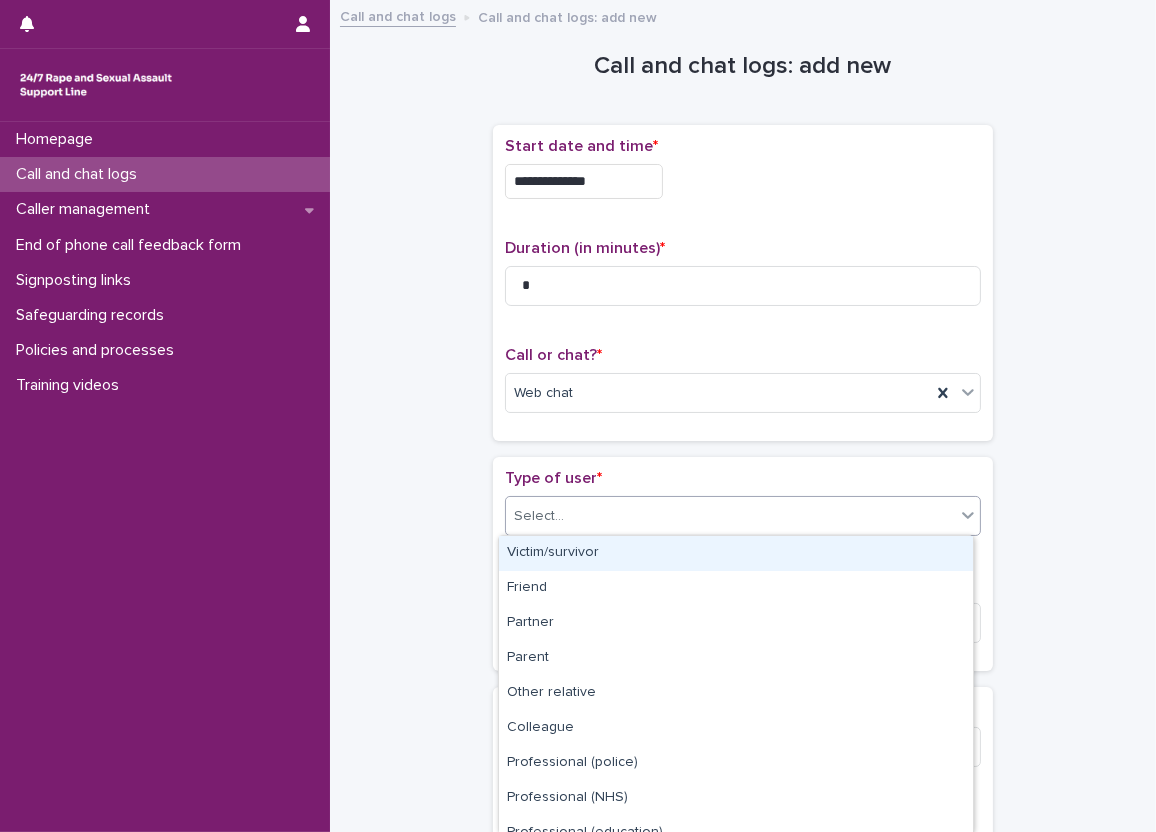 click on "Select..." at bounding box center (743, 516) 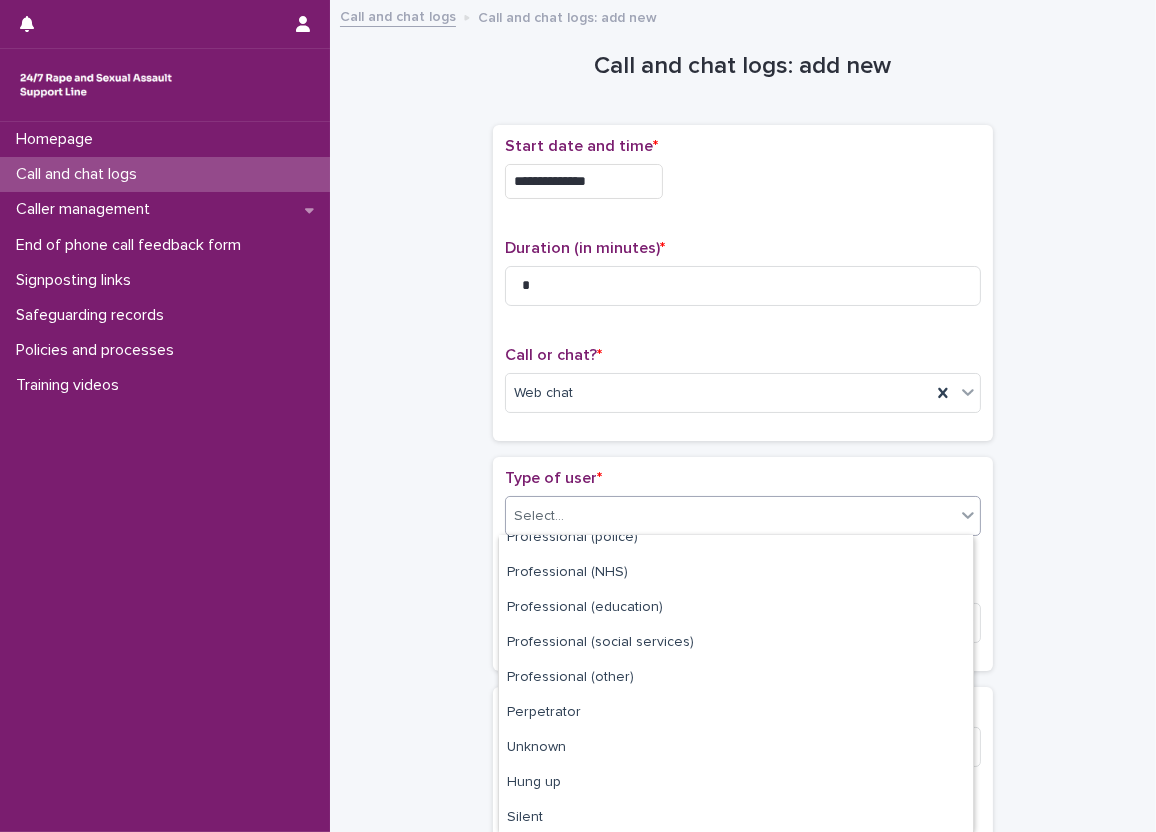 scroll, scrollTop: 228, scrollLeft: 0, axis: vertical 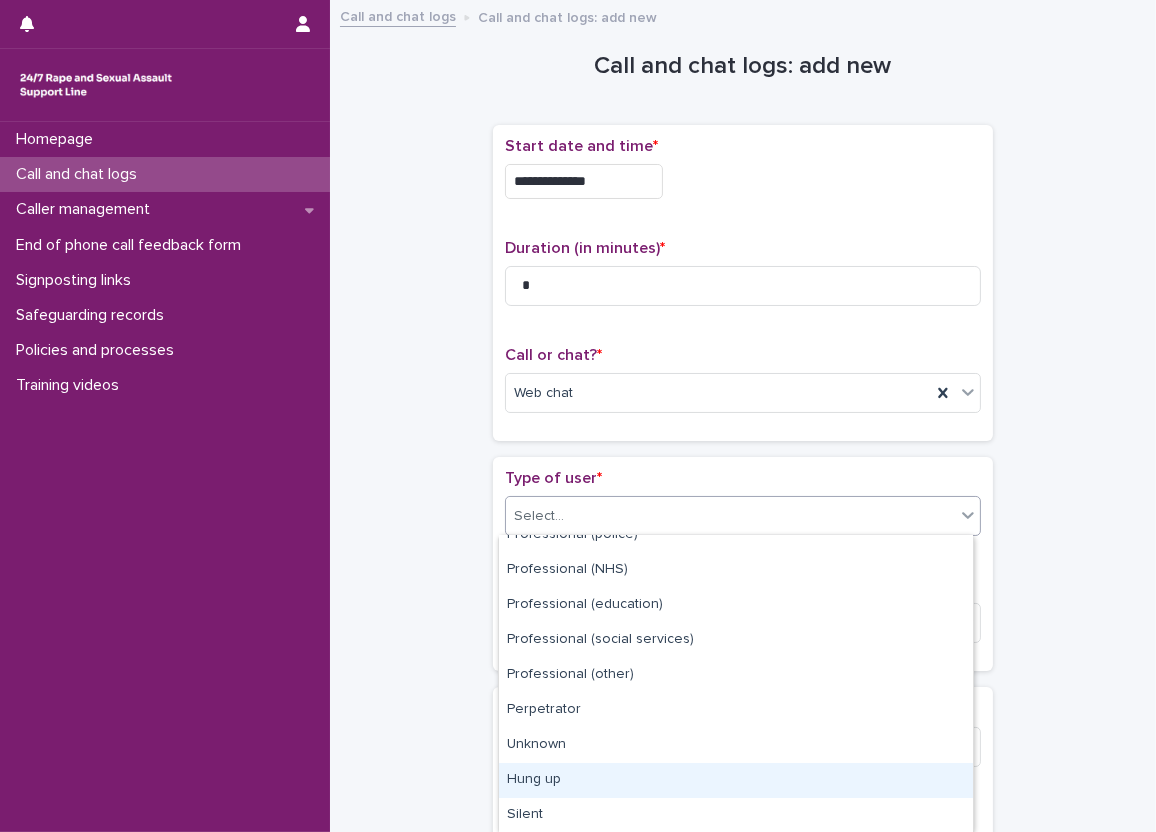 click on "Hung up" at bounding box center (736, 780) 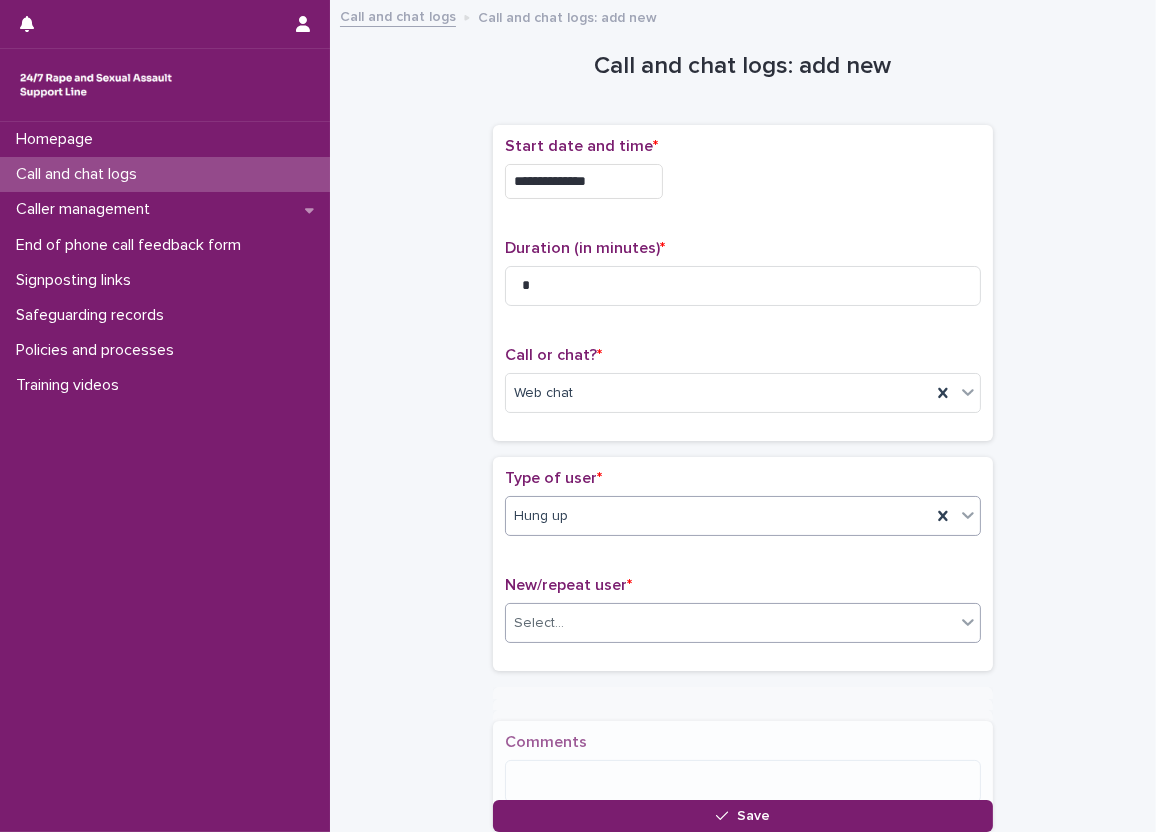 click on "Select..." at bounding box center (730, 623) 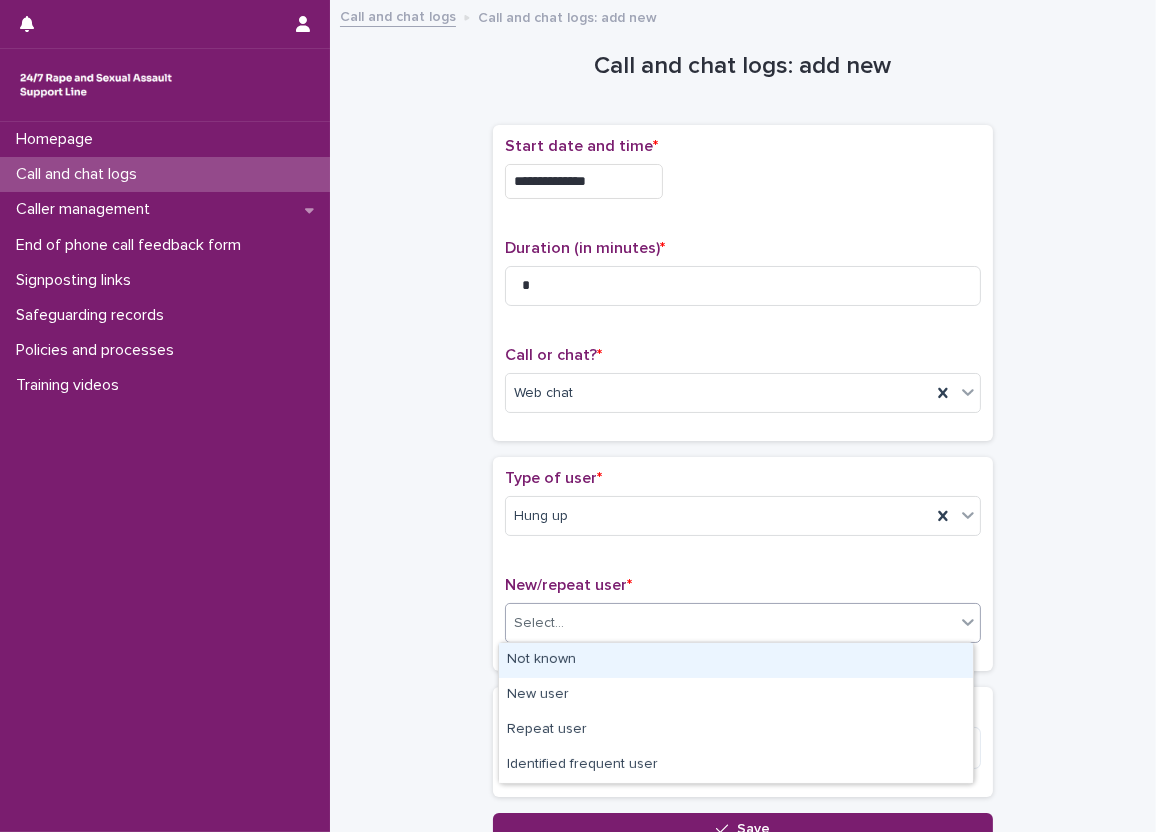 click on "Not known" at bounding box center (736, 660) 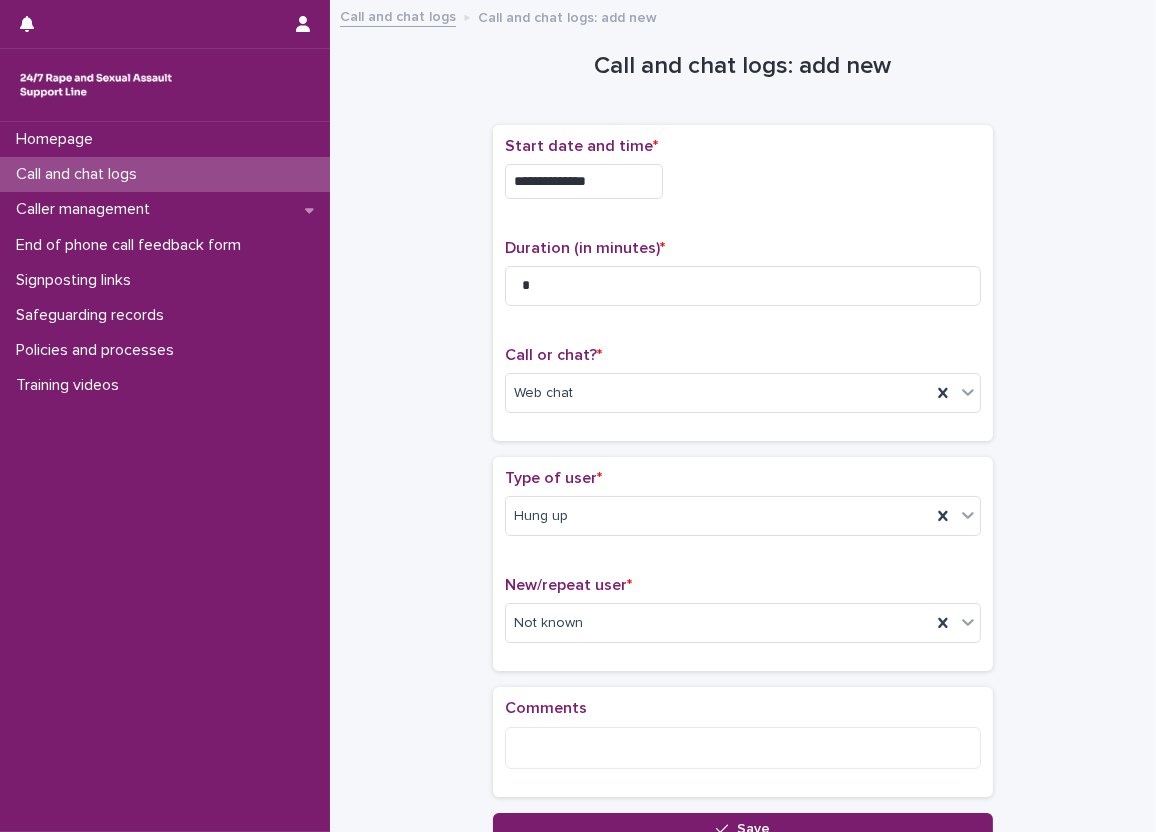 click on "**********" at bounding box center (743, 428) 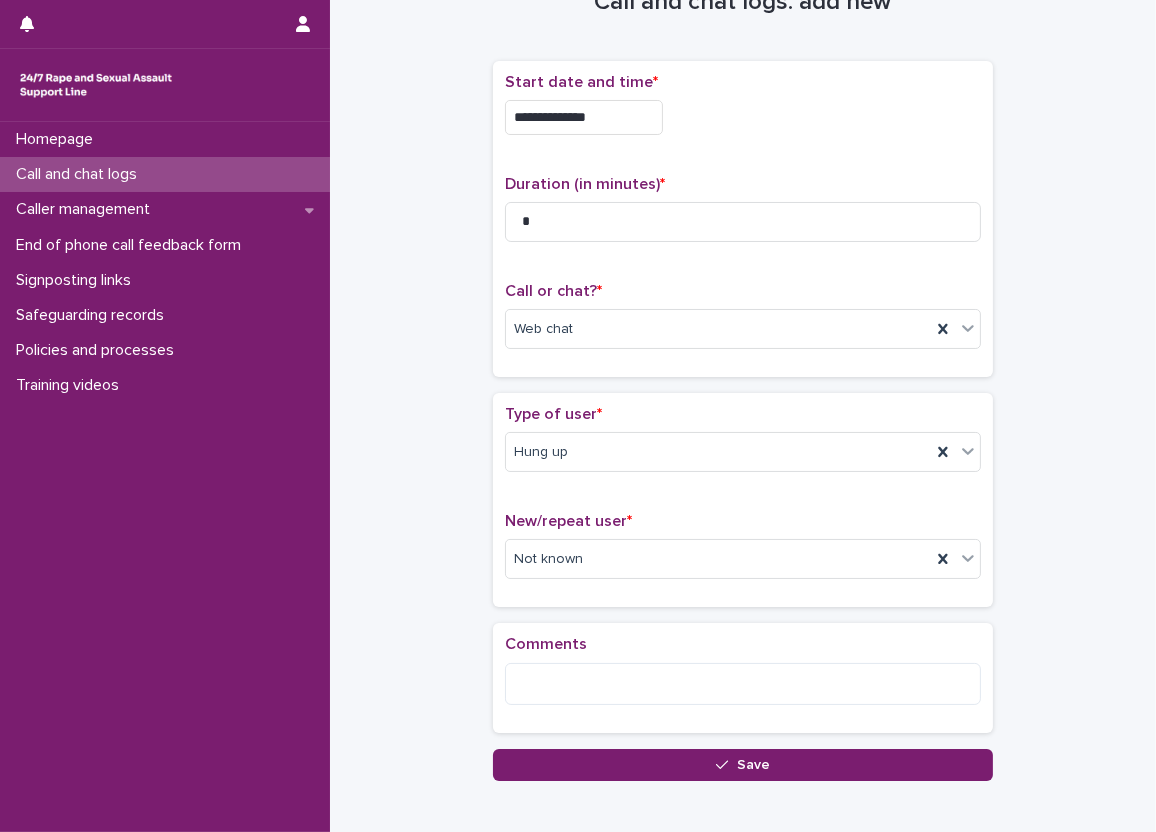 scroll, scrollTop: 100, scrollLeft: 0, axis: vertical 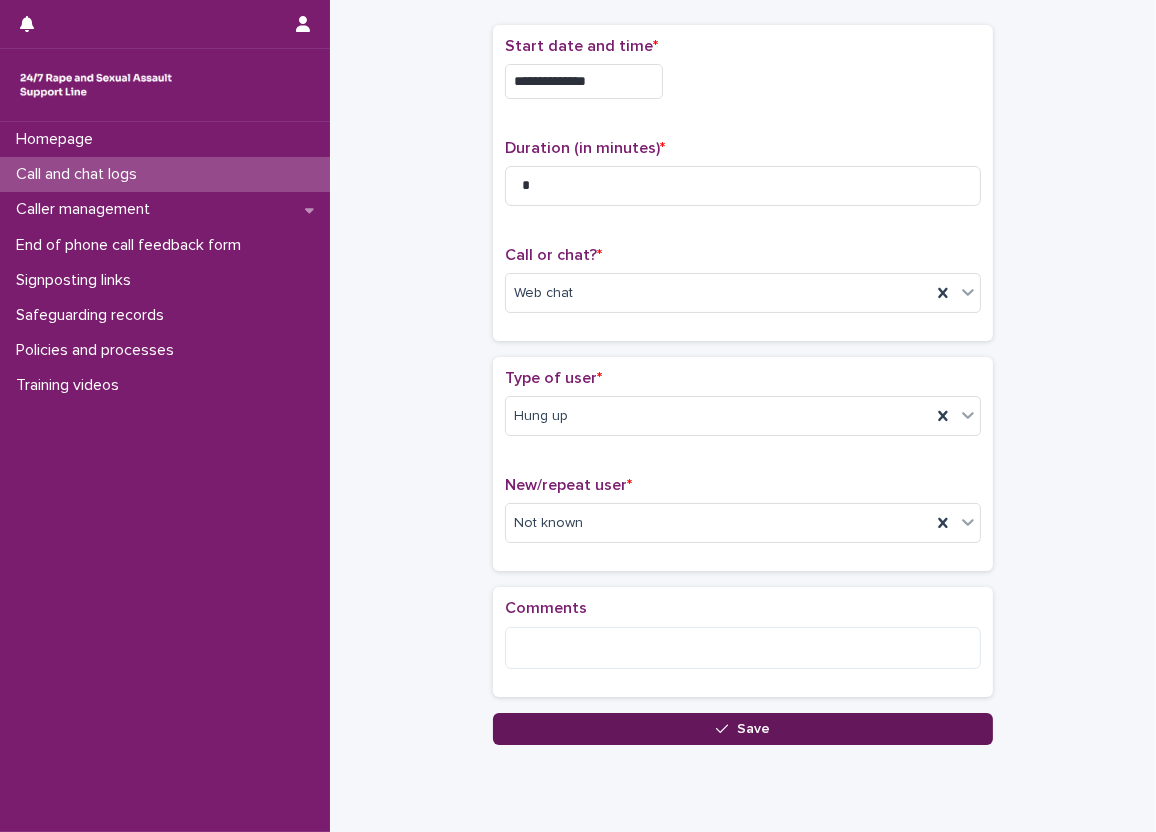 click on "Save" at bounding box center (743, 729) 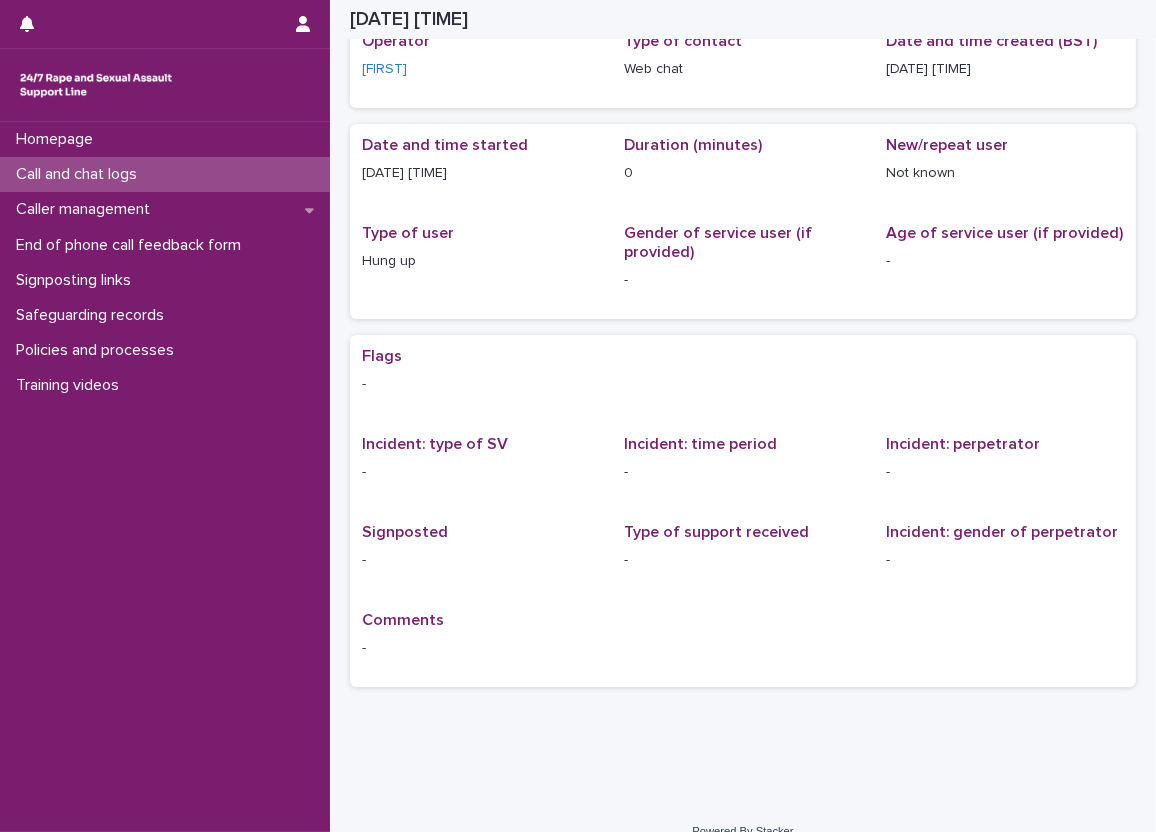 scroll, scrollTop: 0, scrollLeft: 0, axis: both 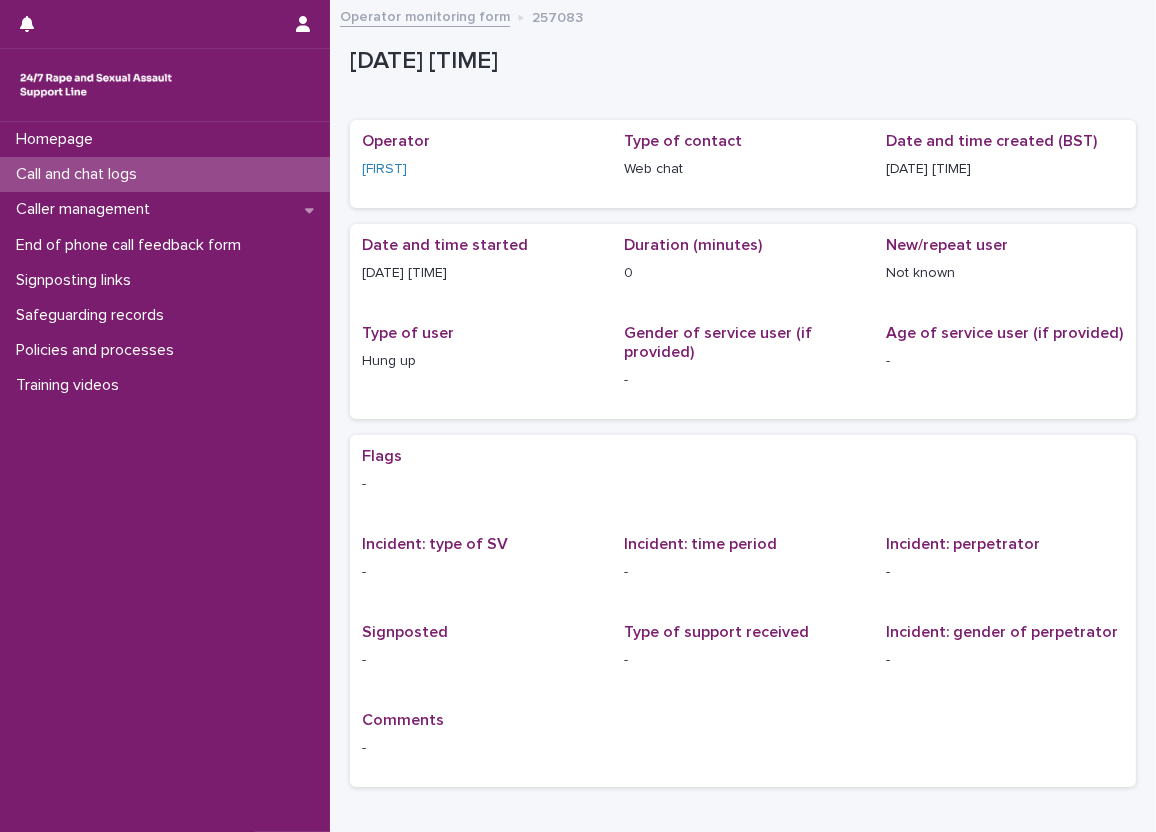 click on "Call and chat logs" at bounding box center [165, 174] 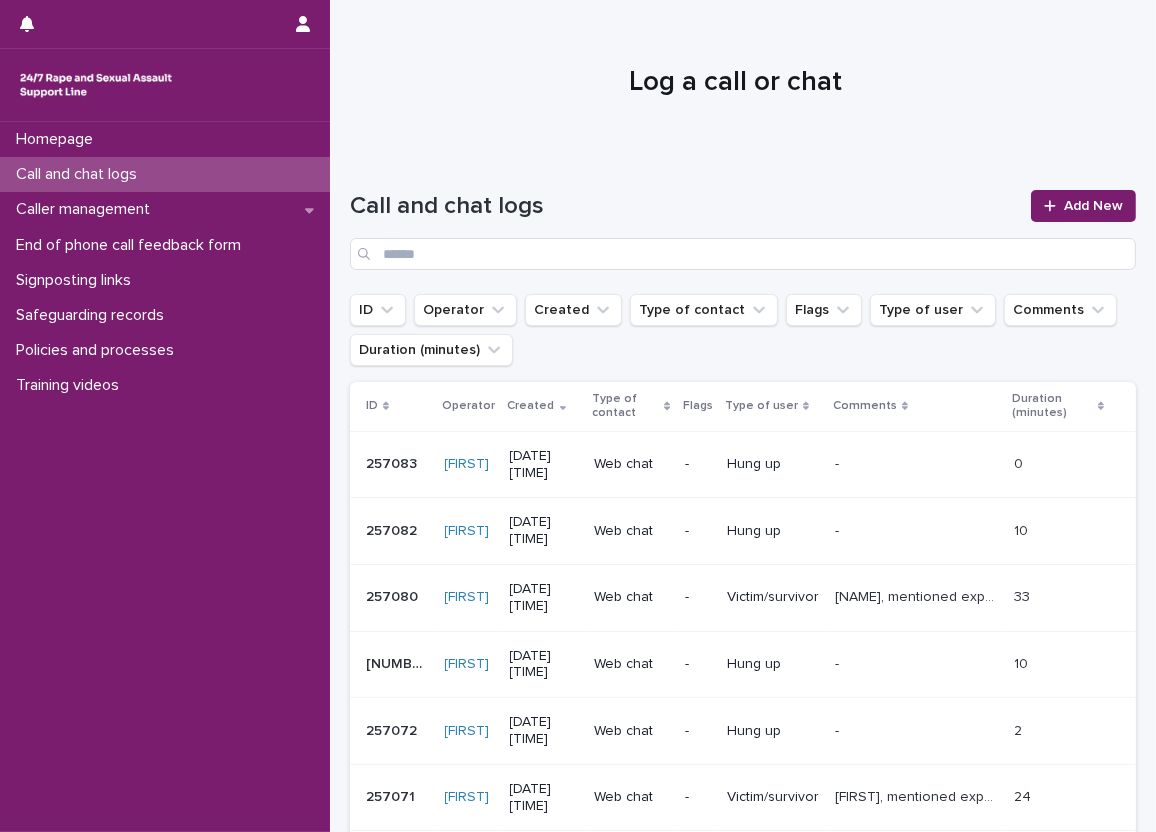click on "Call and chat logs Add New" at bounding box center (743, 222) 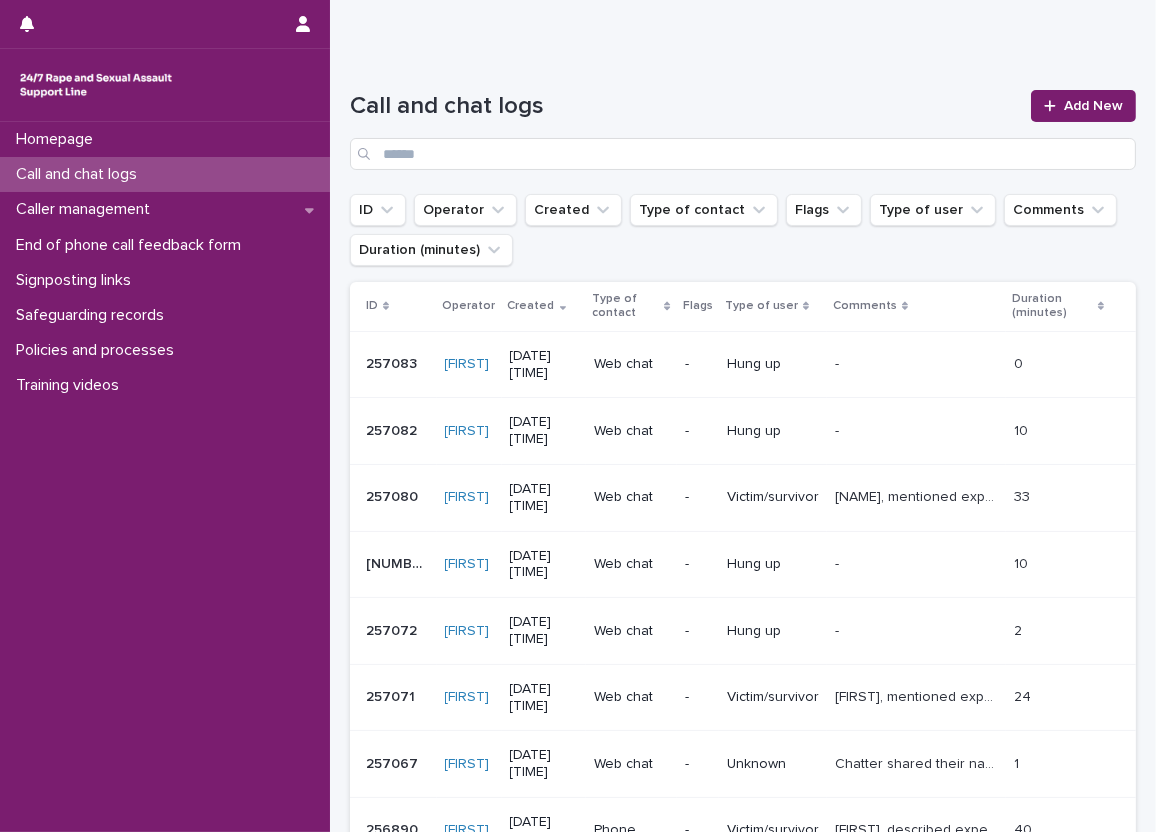 scroll, scrollTop: 0, scrollLeft: 0, axis: both 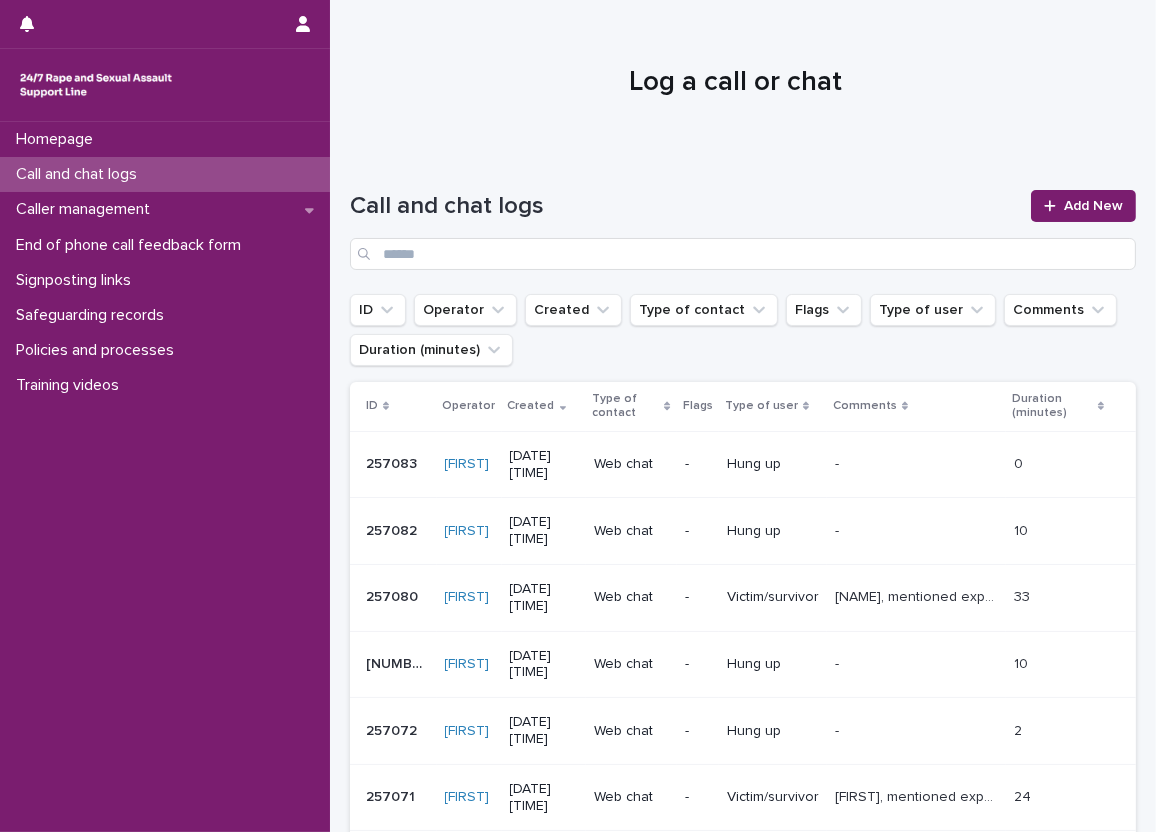click on "Log a call or chat" at bounding box center [735, 83] 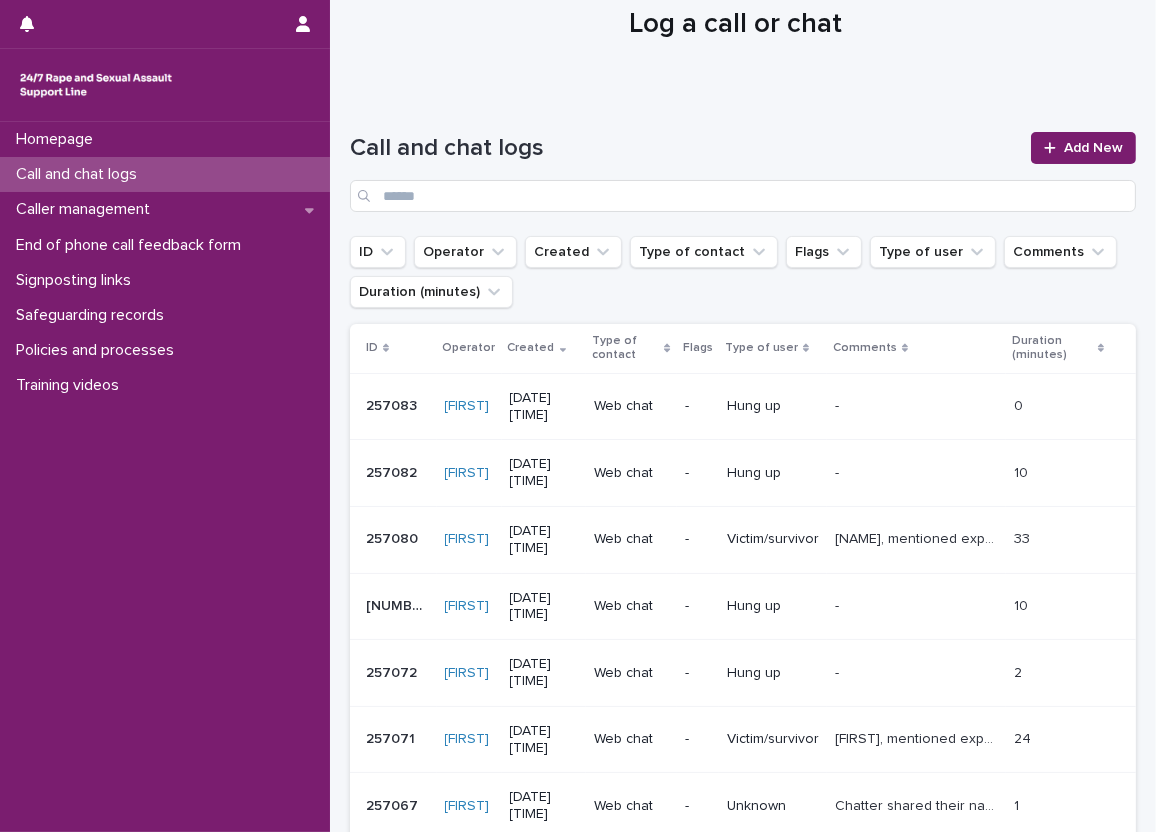 scroll, scrollTop: 0, scrollLeft: 0, axis: both 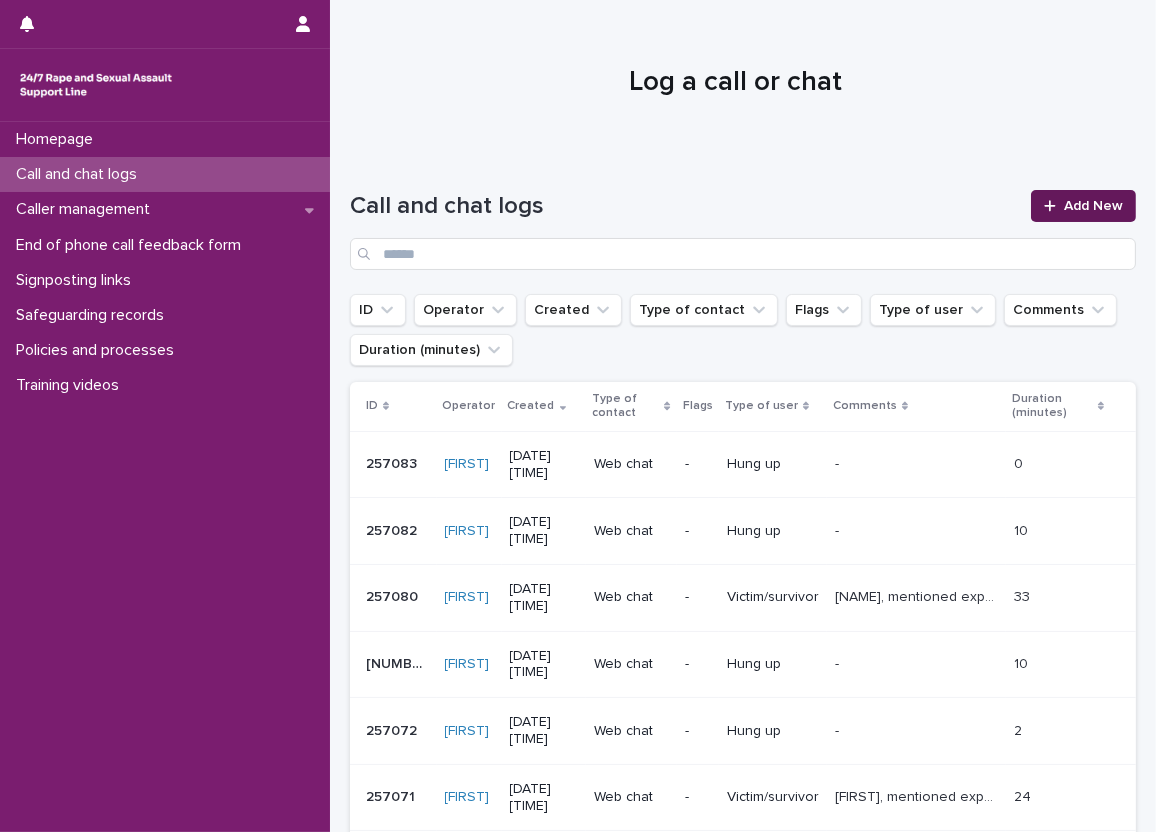 click on "Add New" at bounding box center (1083, 206) 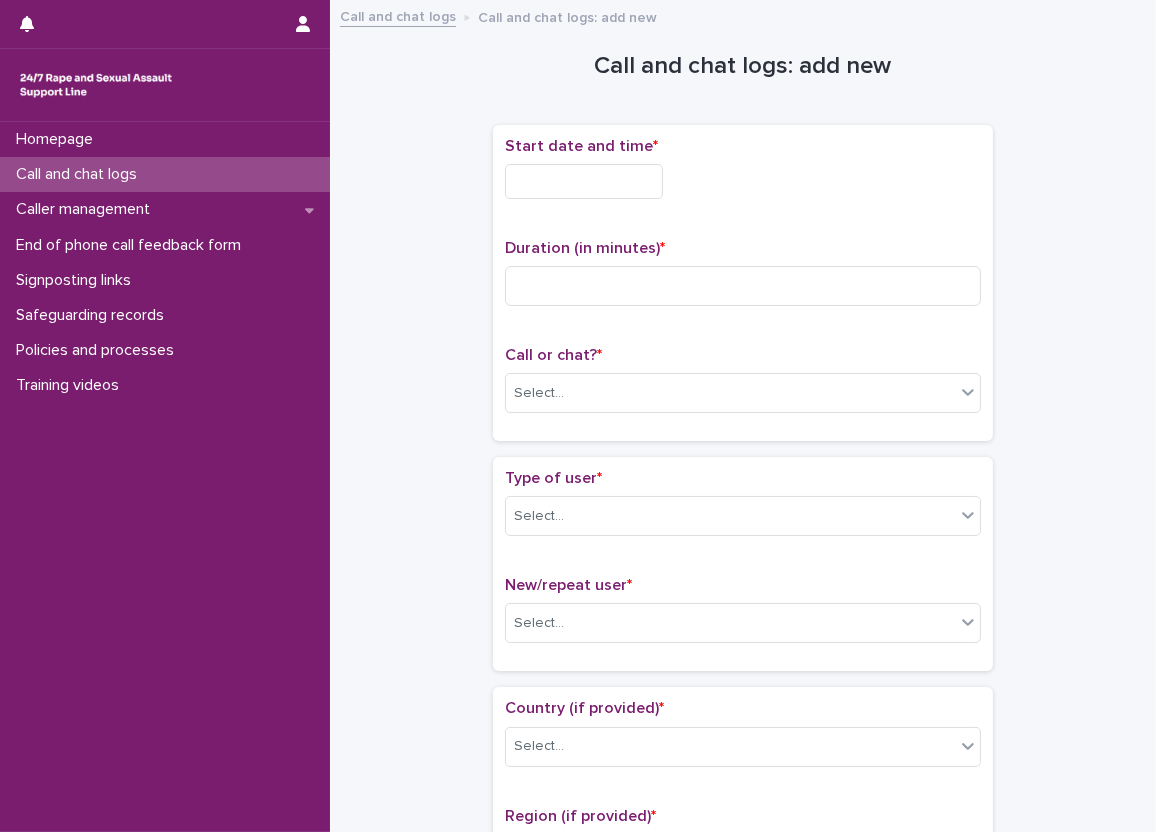 click at bounding box center (584, 181) 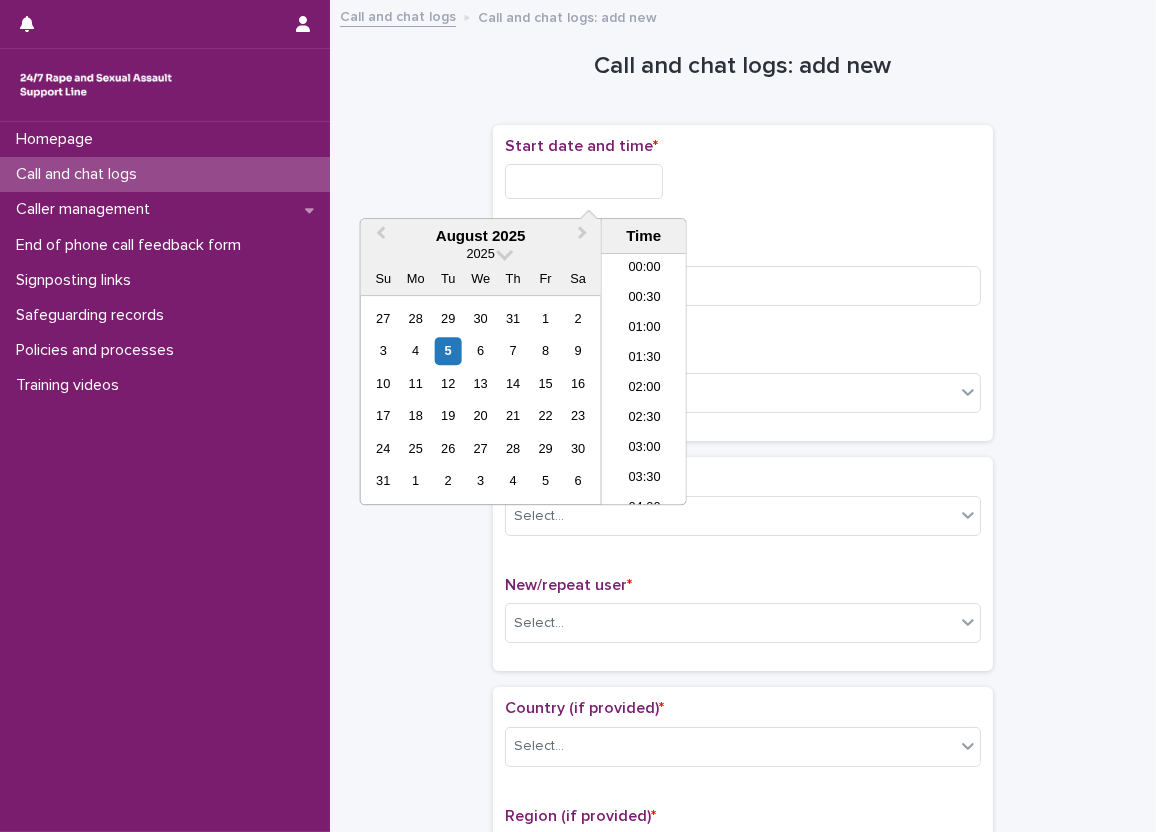 scroll, scrollTop: 550, scrollLeft: 0, axis: vertical 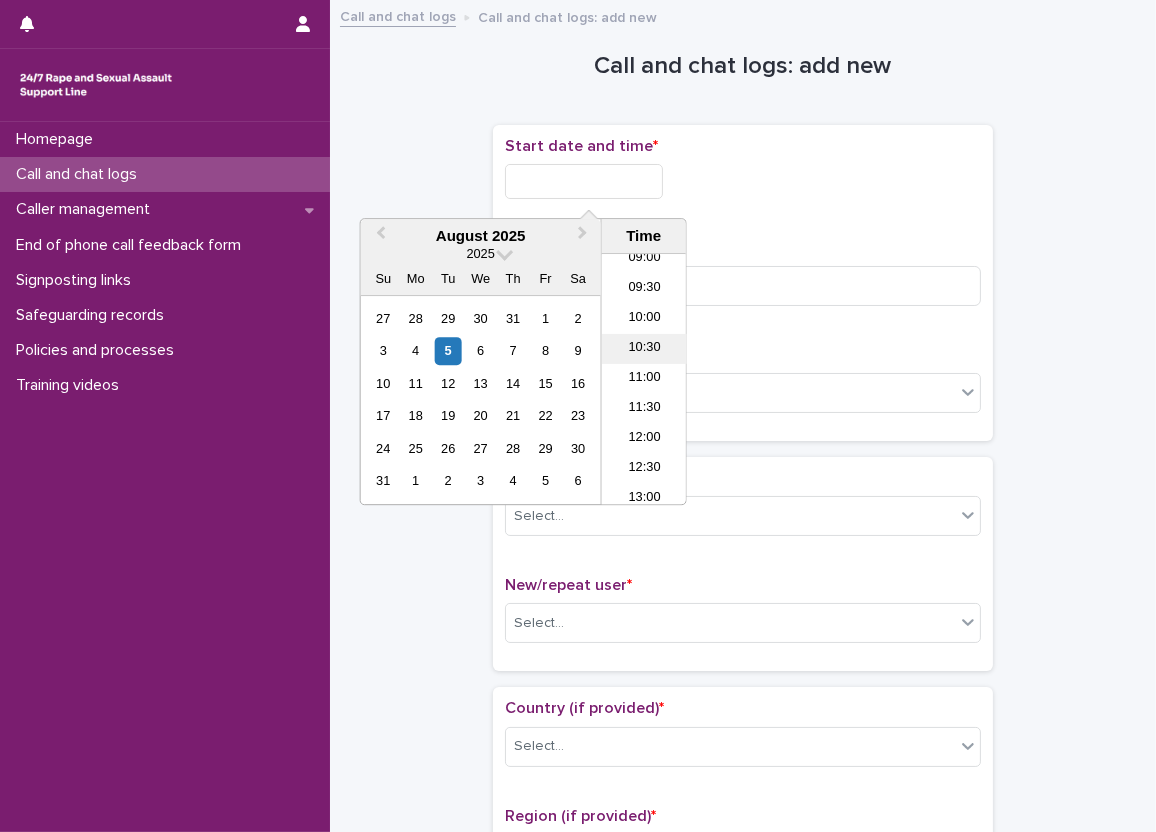 click on "10:30" at bounding box center (644, 349) 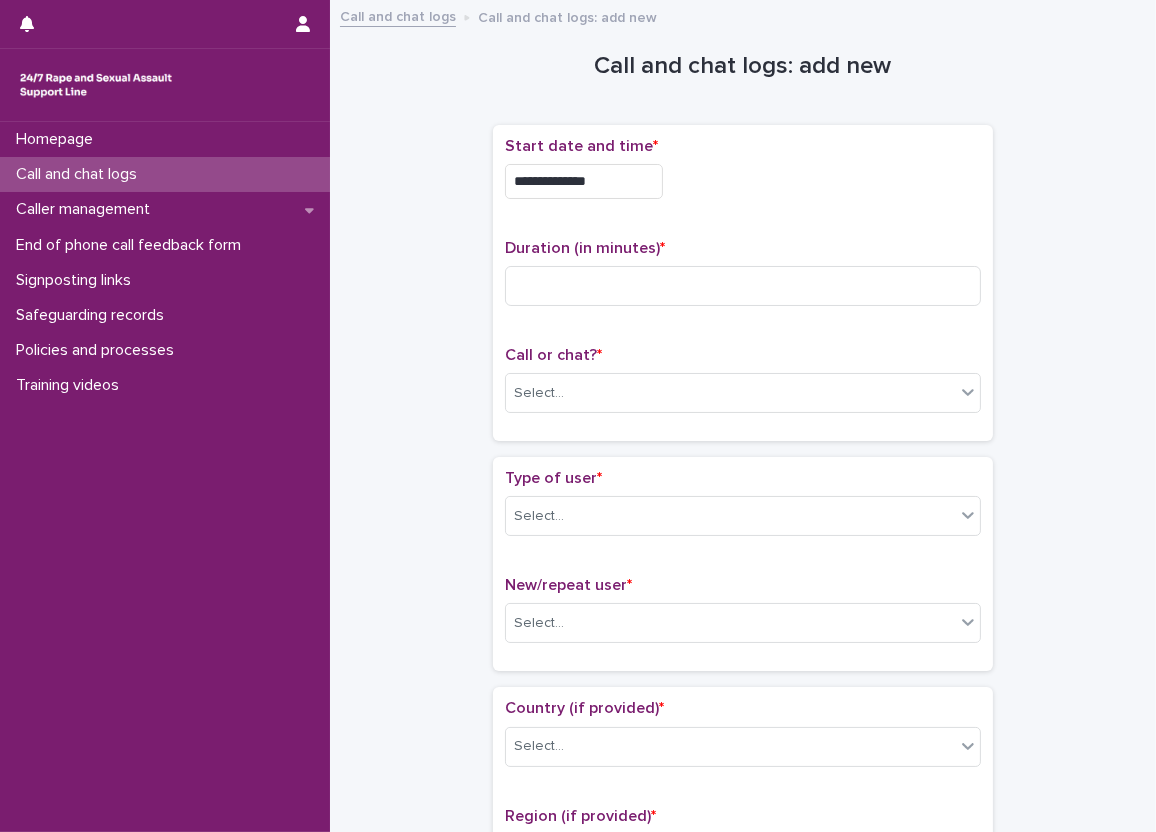 click on "**********" at bounding box center [584, 181] 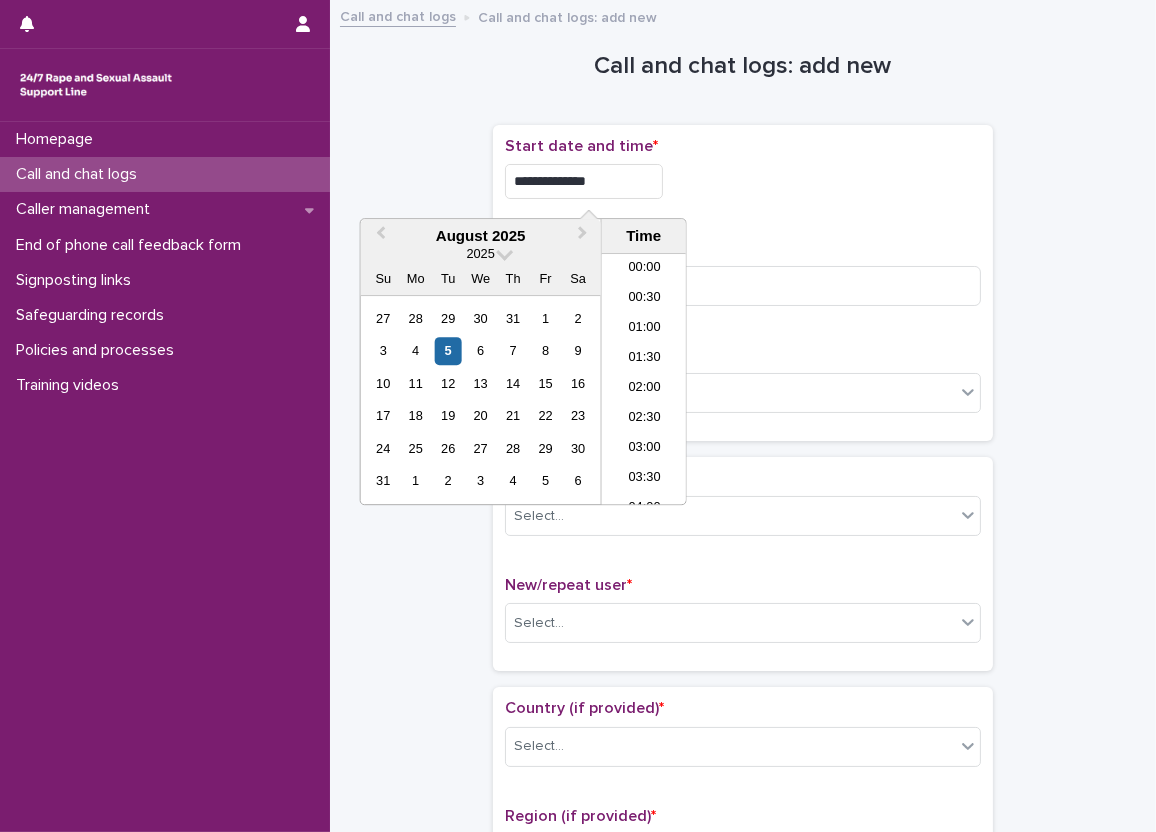scroll, scrollTop: 520, scrollLeft: 0, axis: vertical 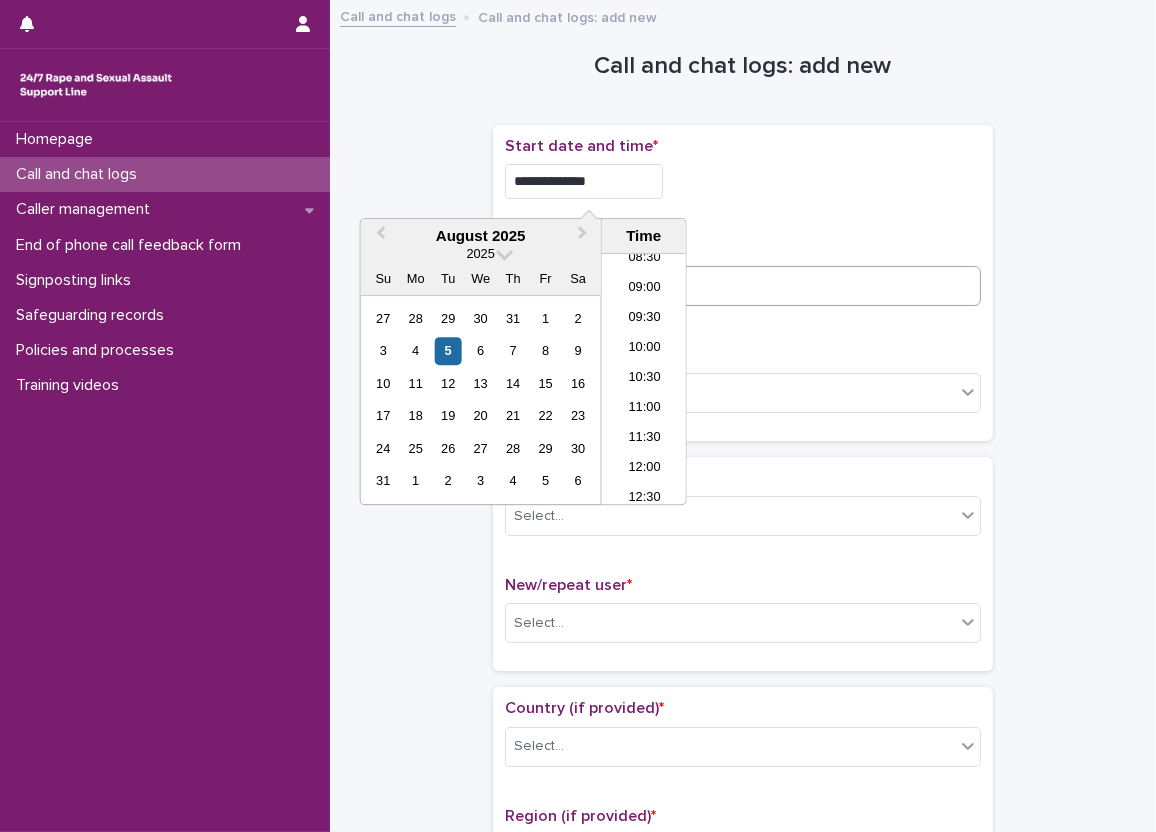 type on "**********" 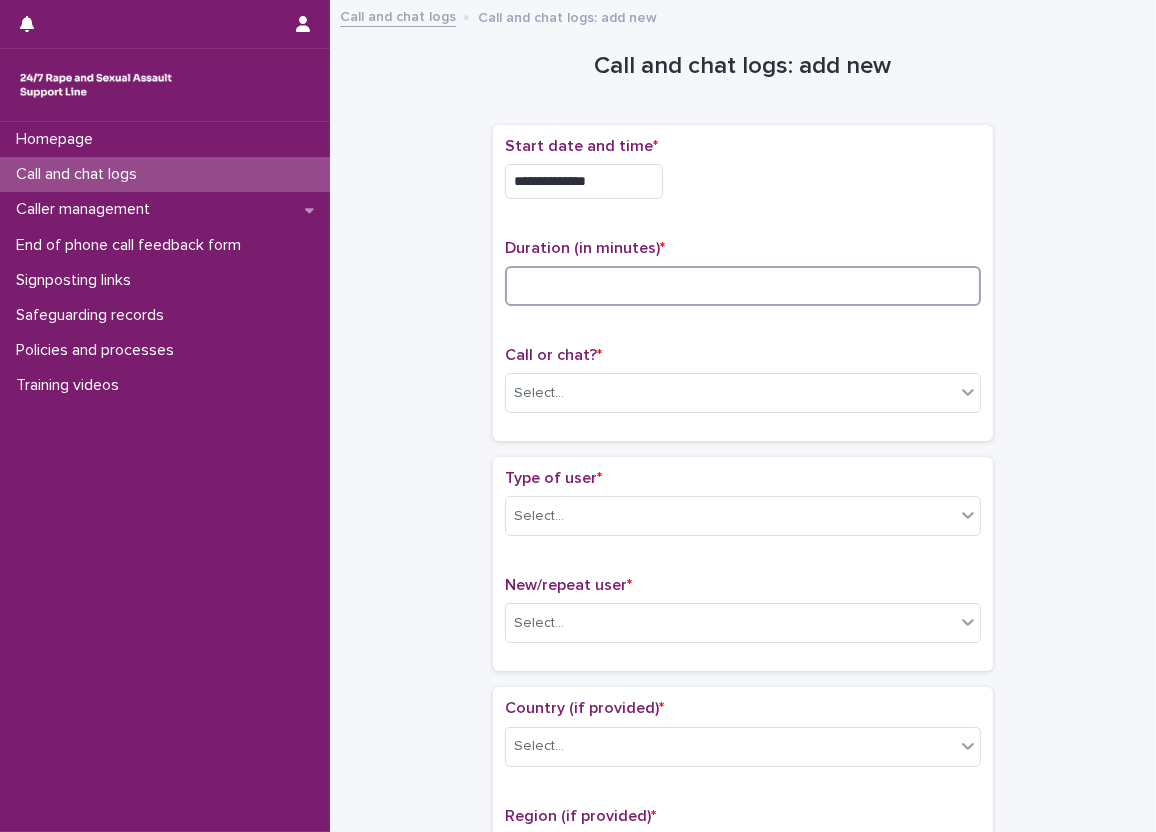 click at bounding box center (743, 286) 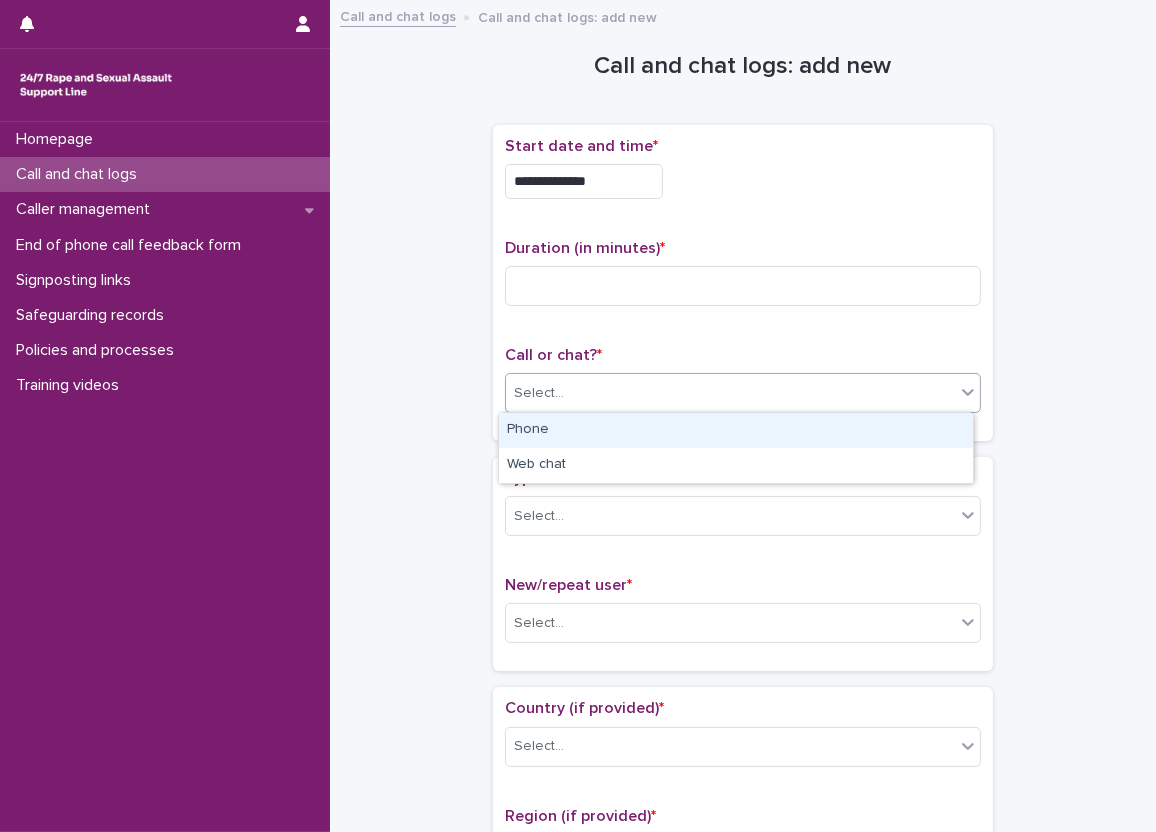click on "Select..." at bounding box center [730, 393] 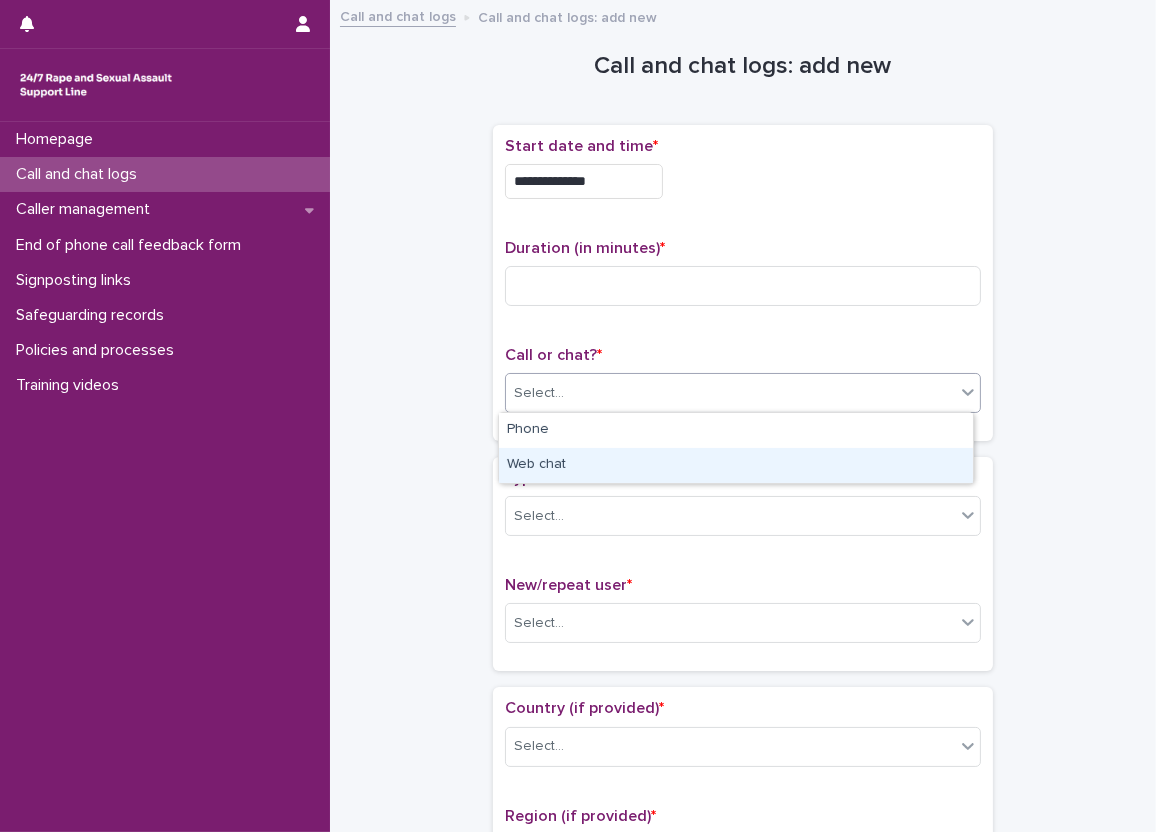 click on "Web chat" at bounding box center (736, 465) 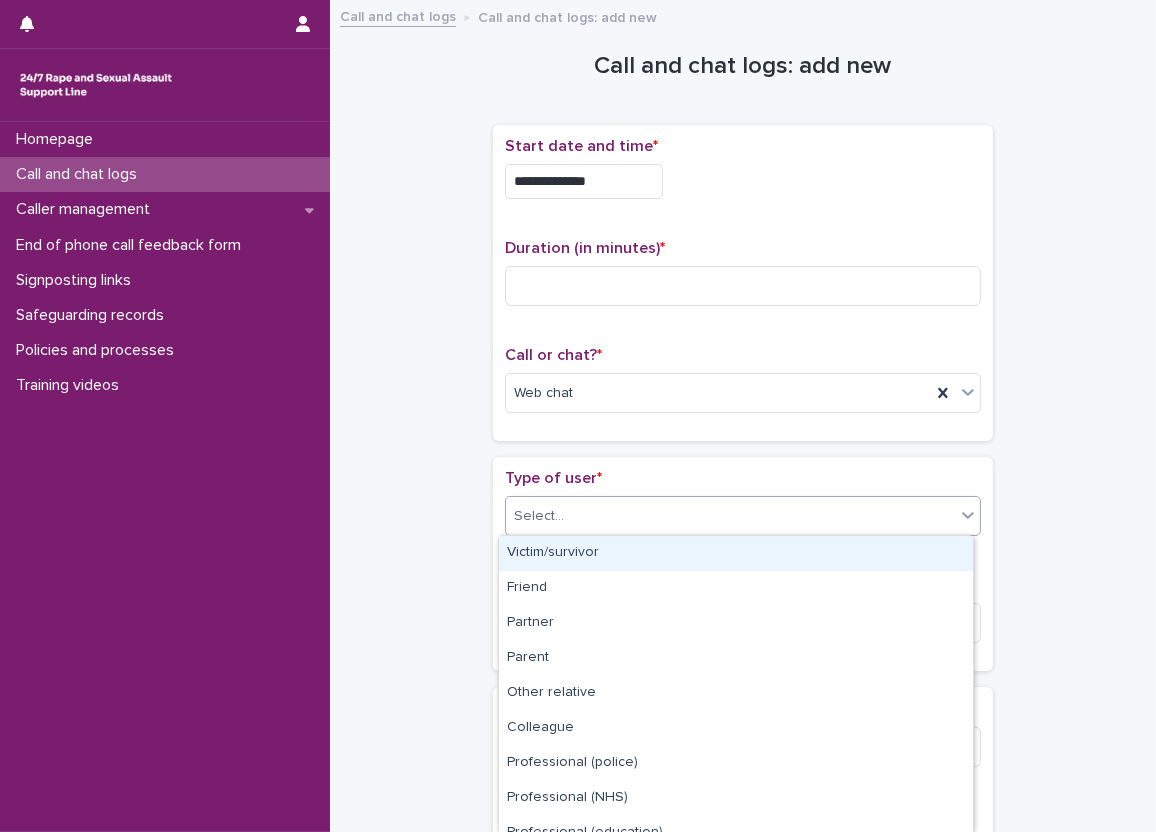 click on "Select..." at bounding box center (730, 516) 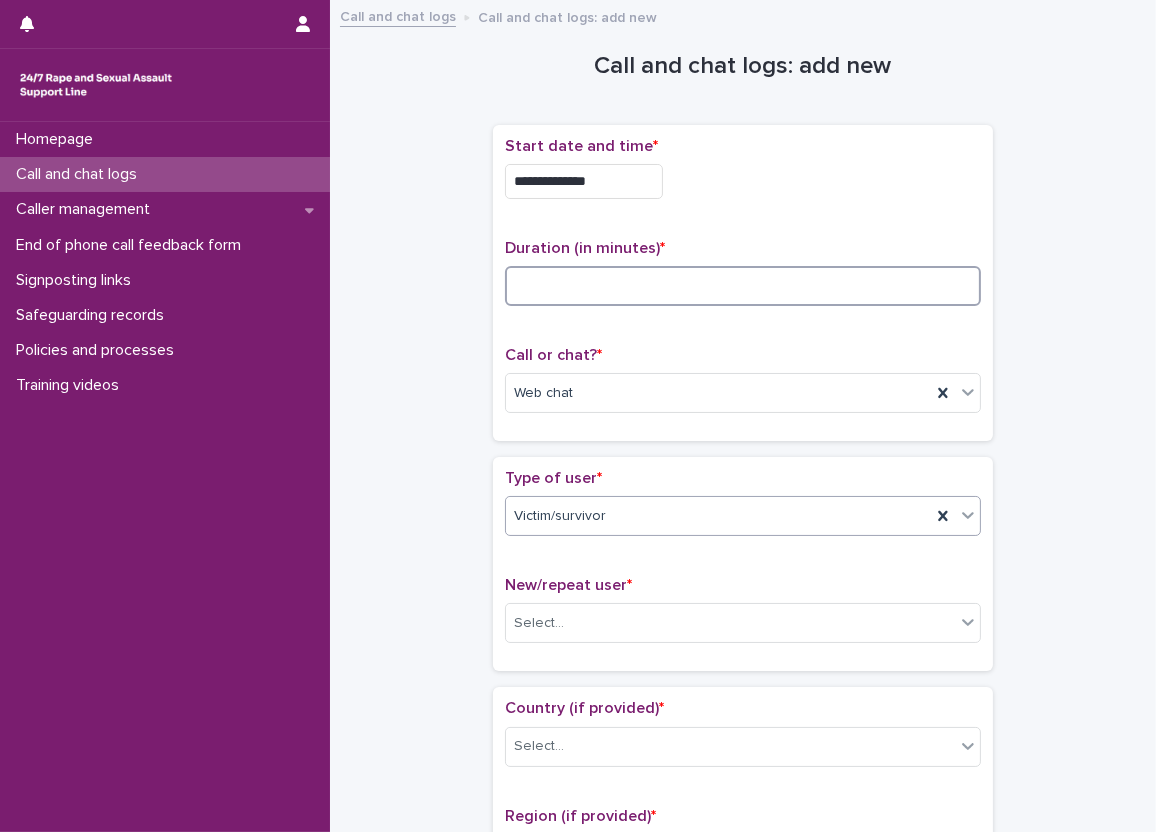 click at bounding box center [743, 286] 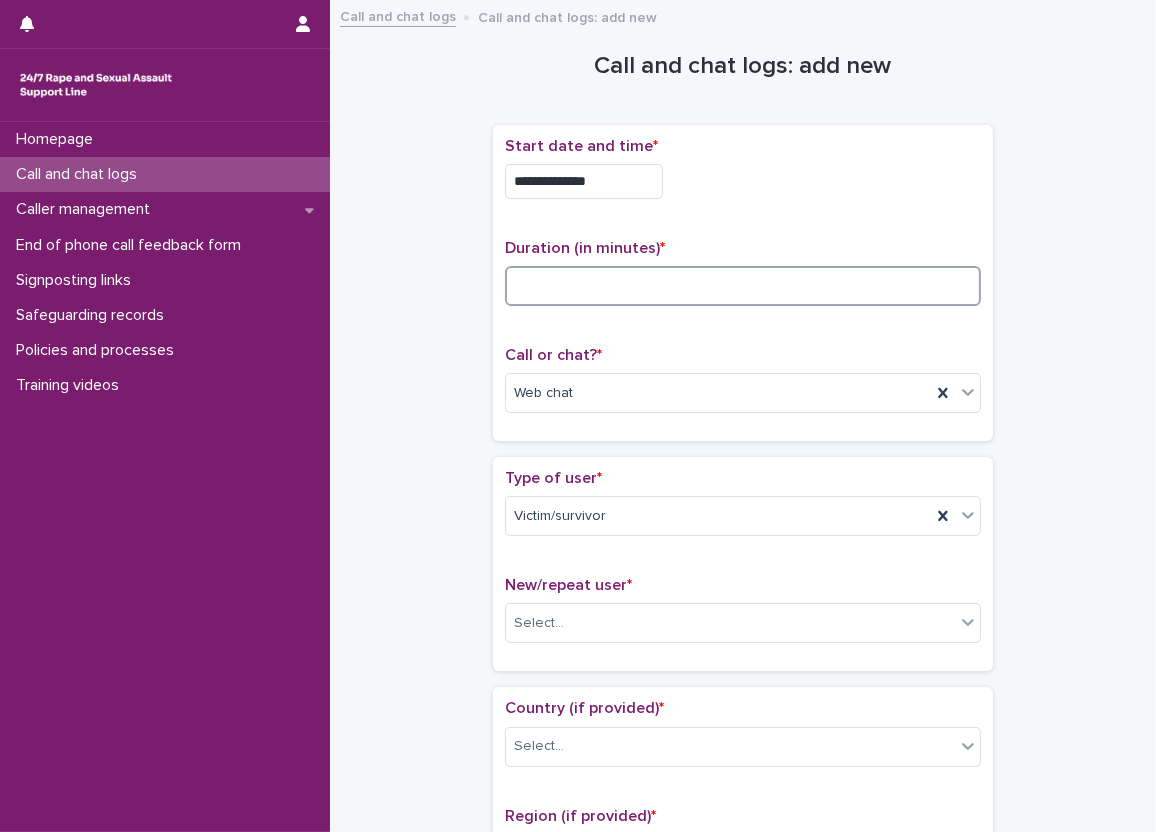 scroll, scrollTop: 100, scrollLeft: 0, axis: vertical 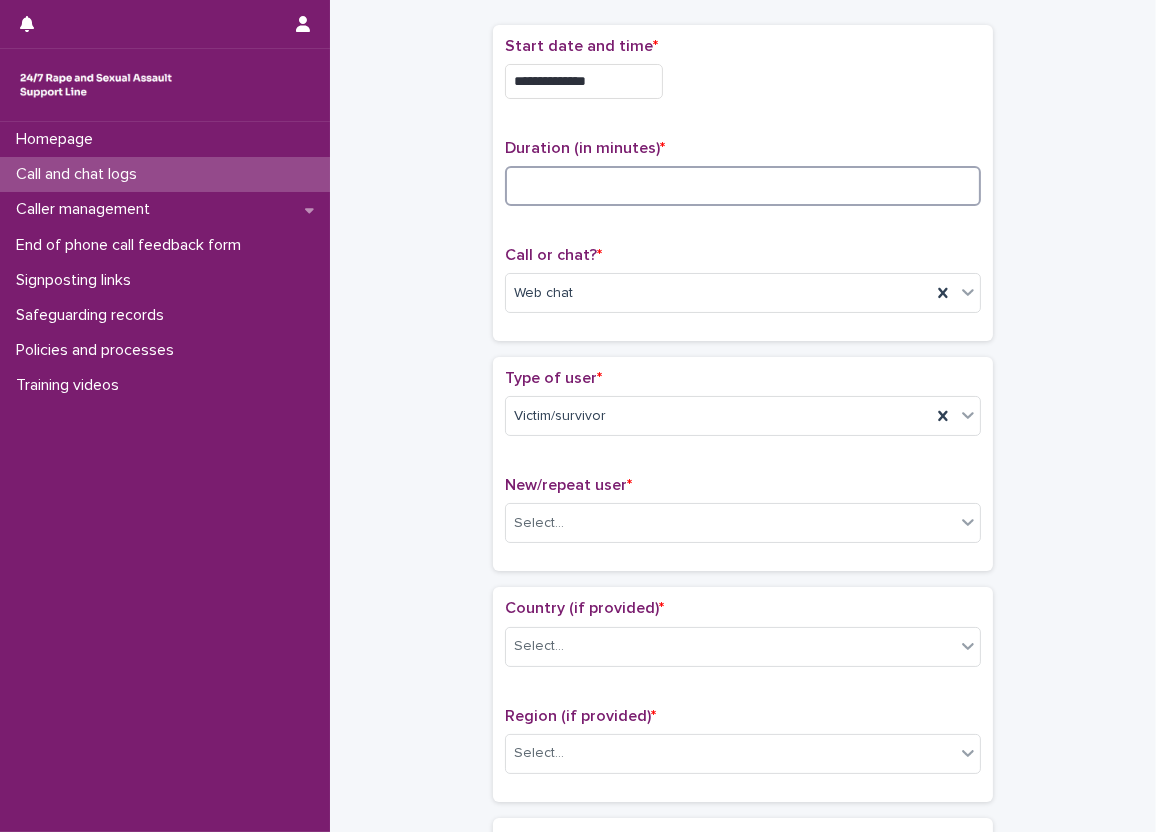 click at bounding box center [743, 186] 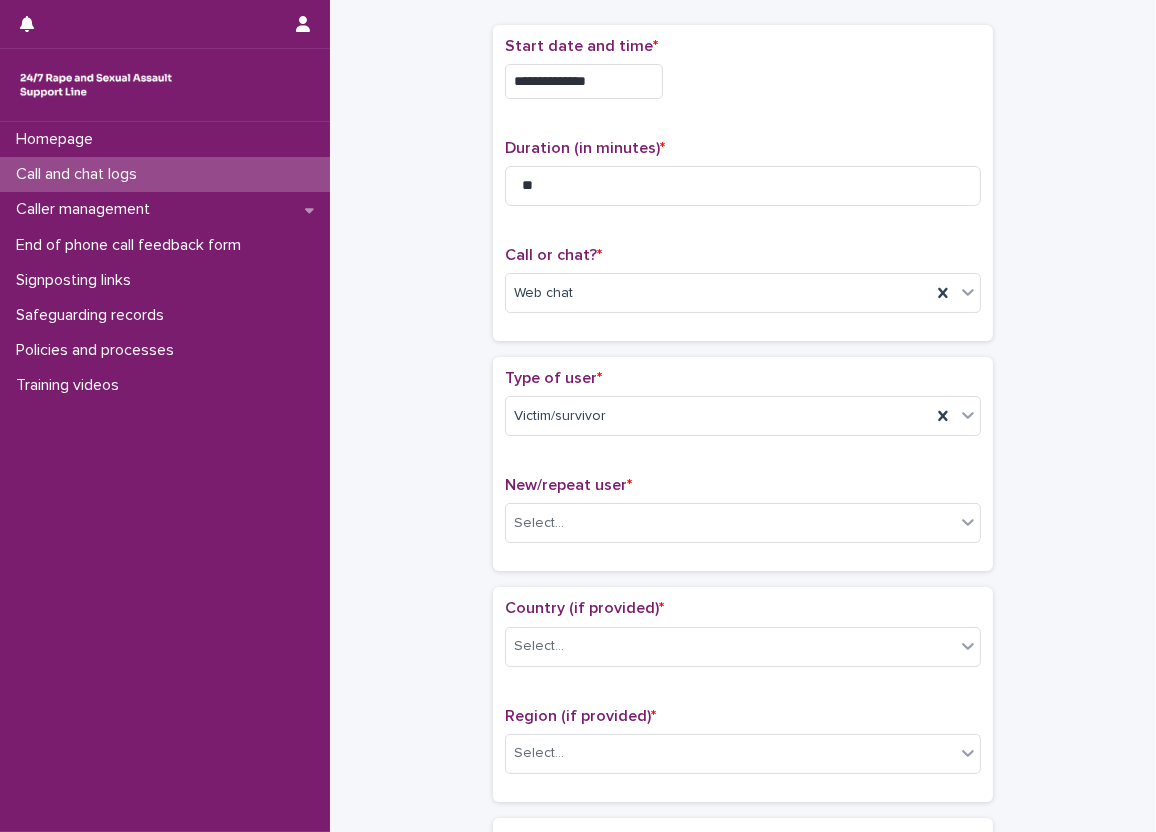 click on "**********" at bounding box center [743, 183] 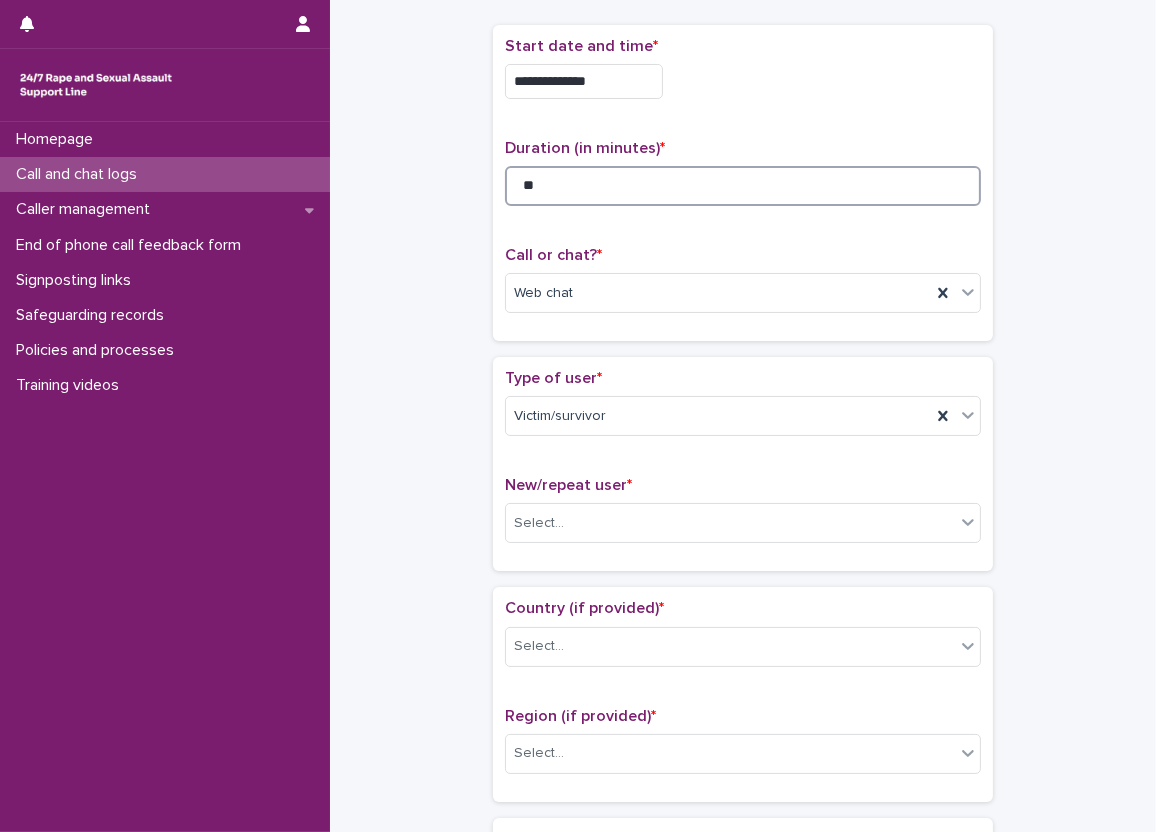 click on "**" at bounding box center [743, 186] 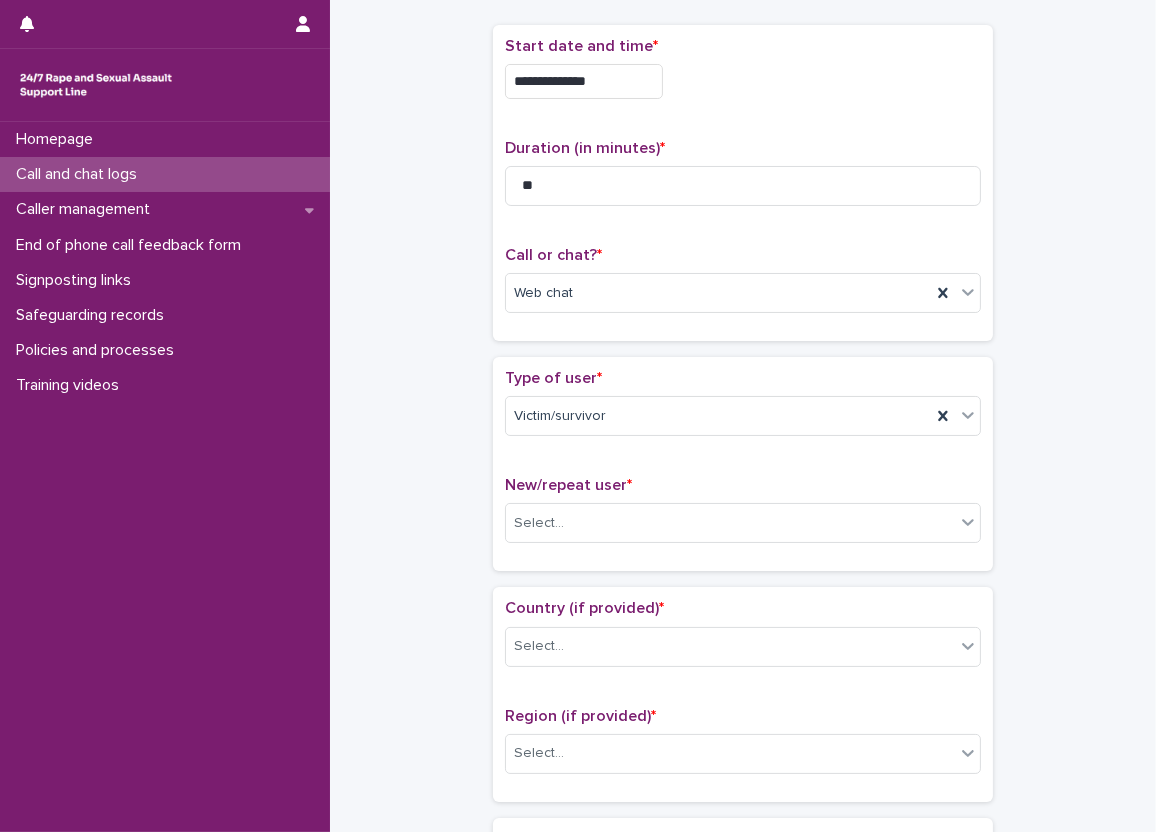 click on "Call or chat? *" at bounding box center [743, 255] 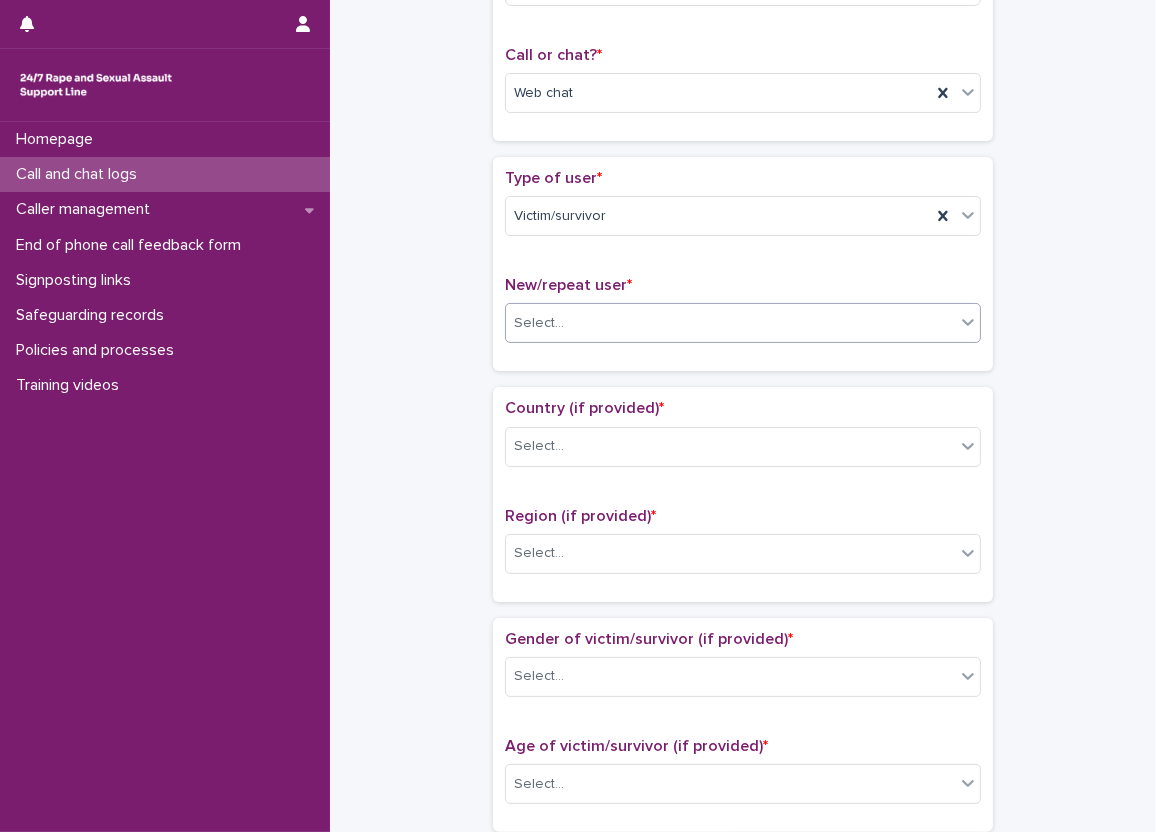 scroll, scrollTop: 500, scrollLeft: 0, axis: vertical 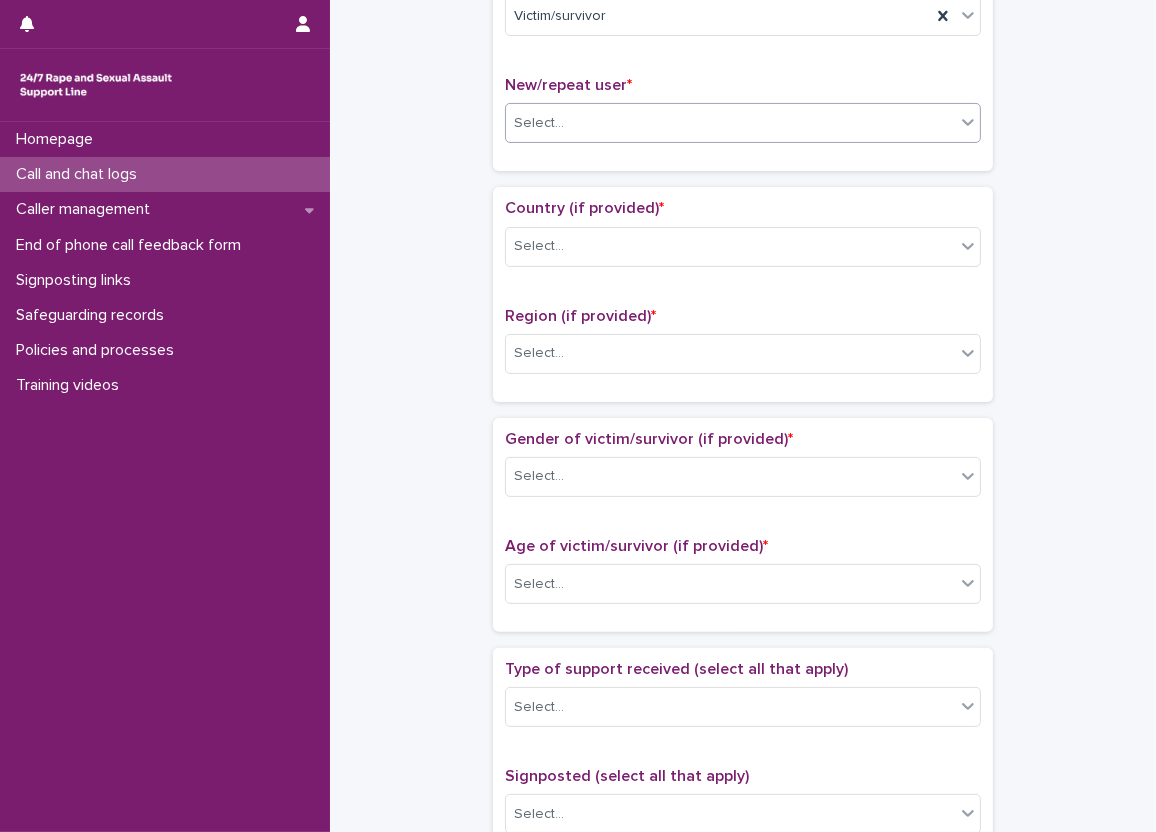 click at bounding box center (567, 123) 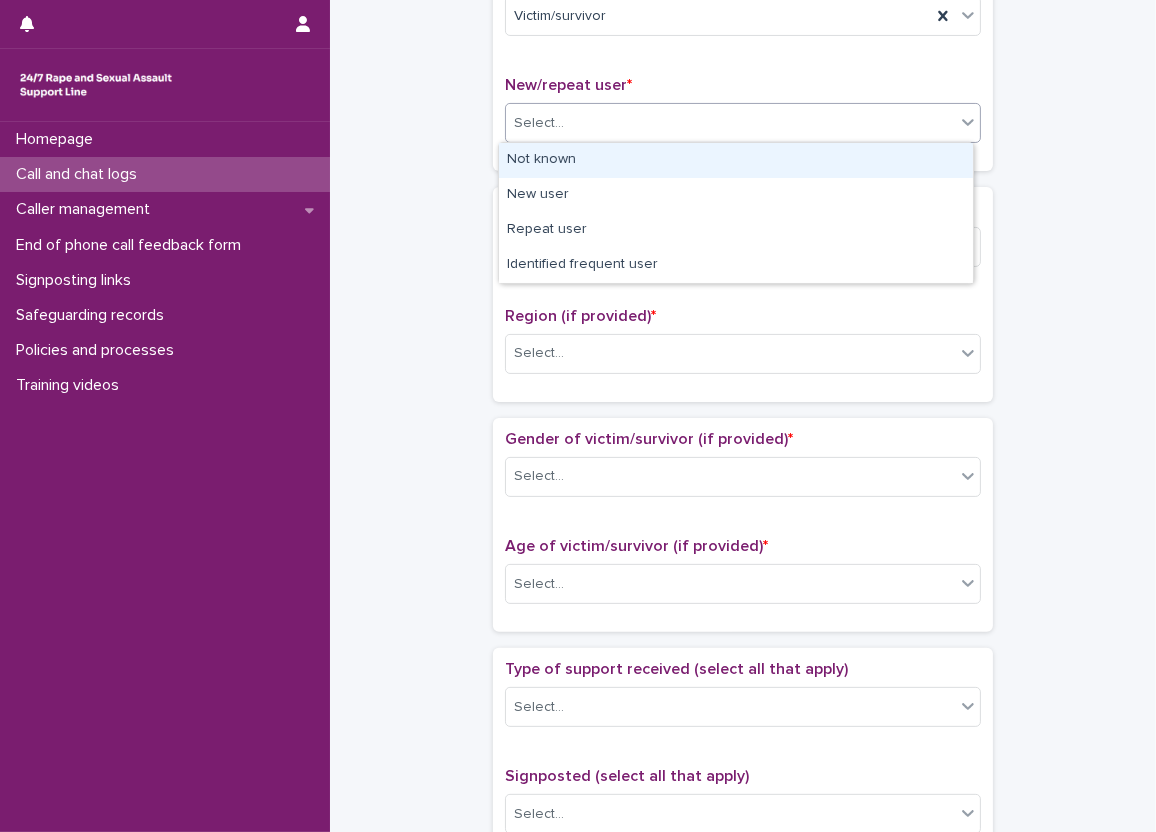 click on "Not known" at bounding box center [736, 160] 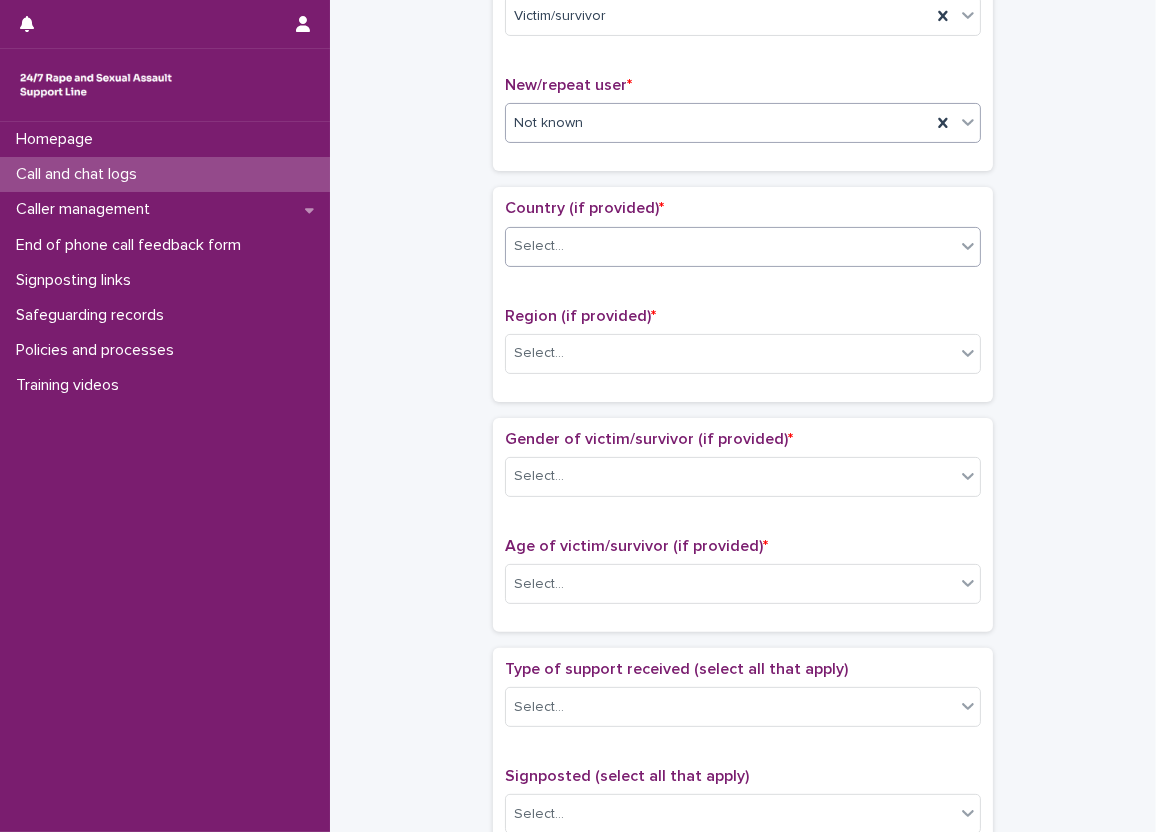 click on "Select..." at bounding box center (730, 246) 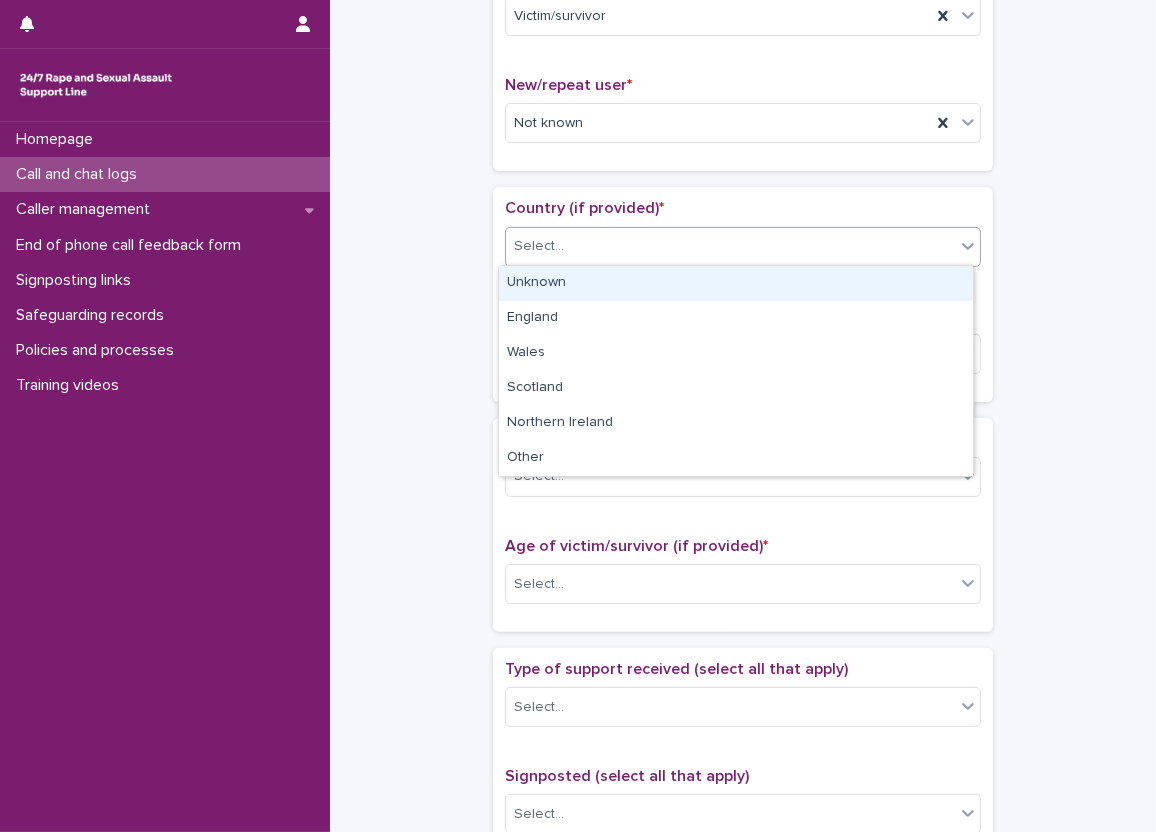 click on "Unknown" at bounding box center (736, 283) 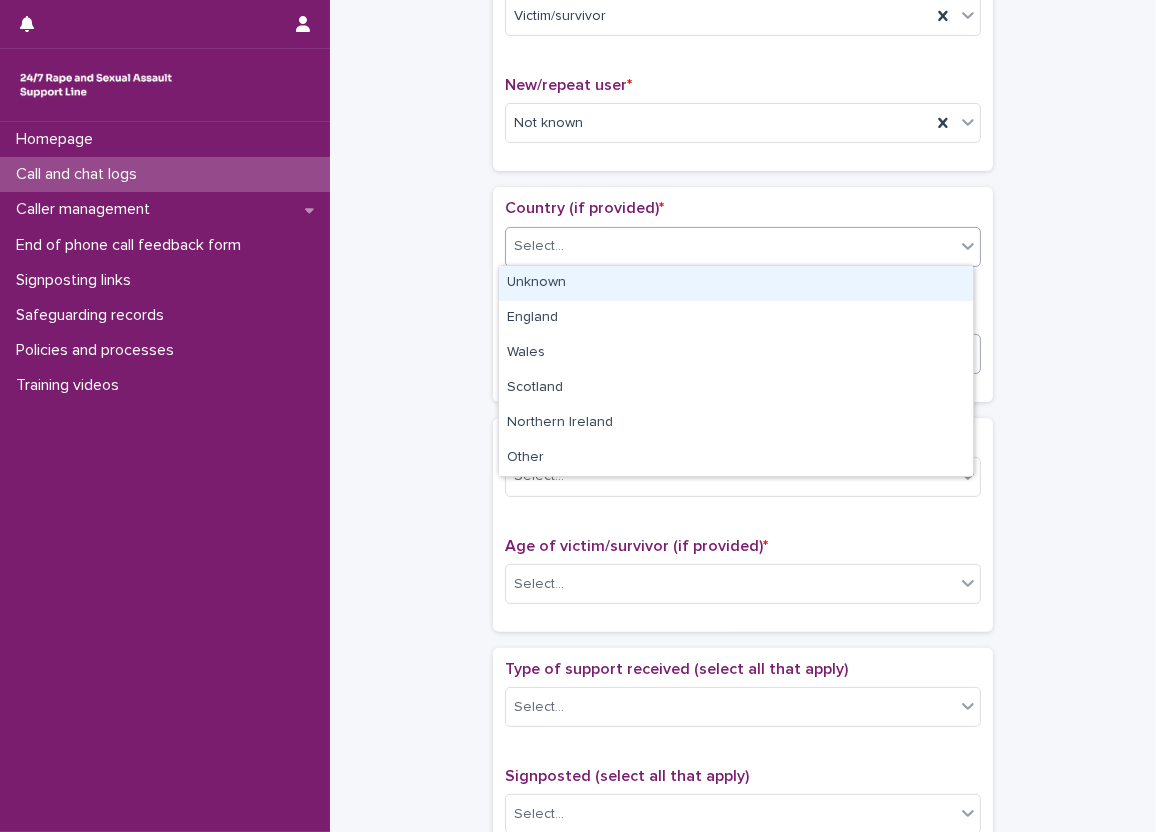 click on "Select..." at bounding box center [730, 353] 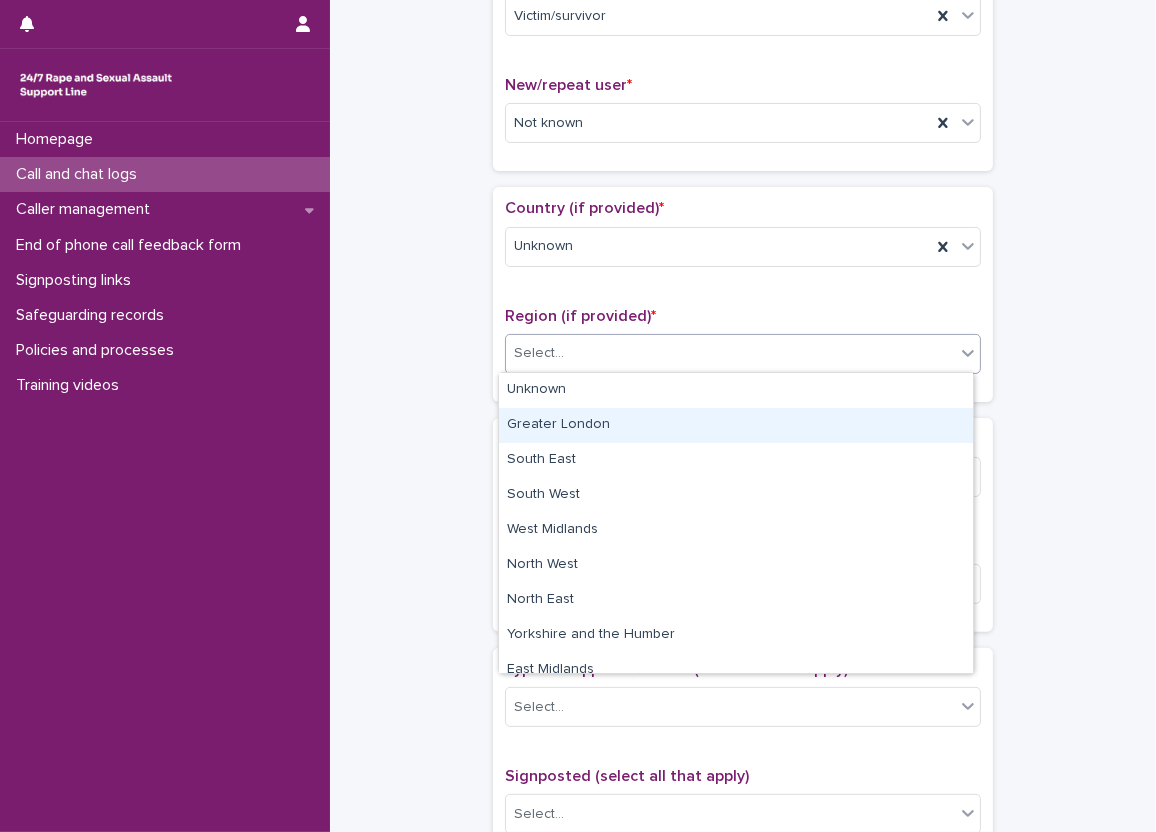 click on "Greater London" at bounding box center [736, 425] 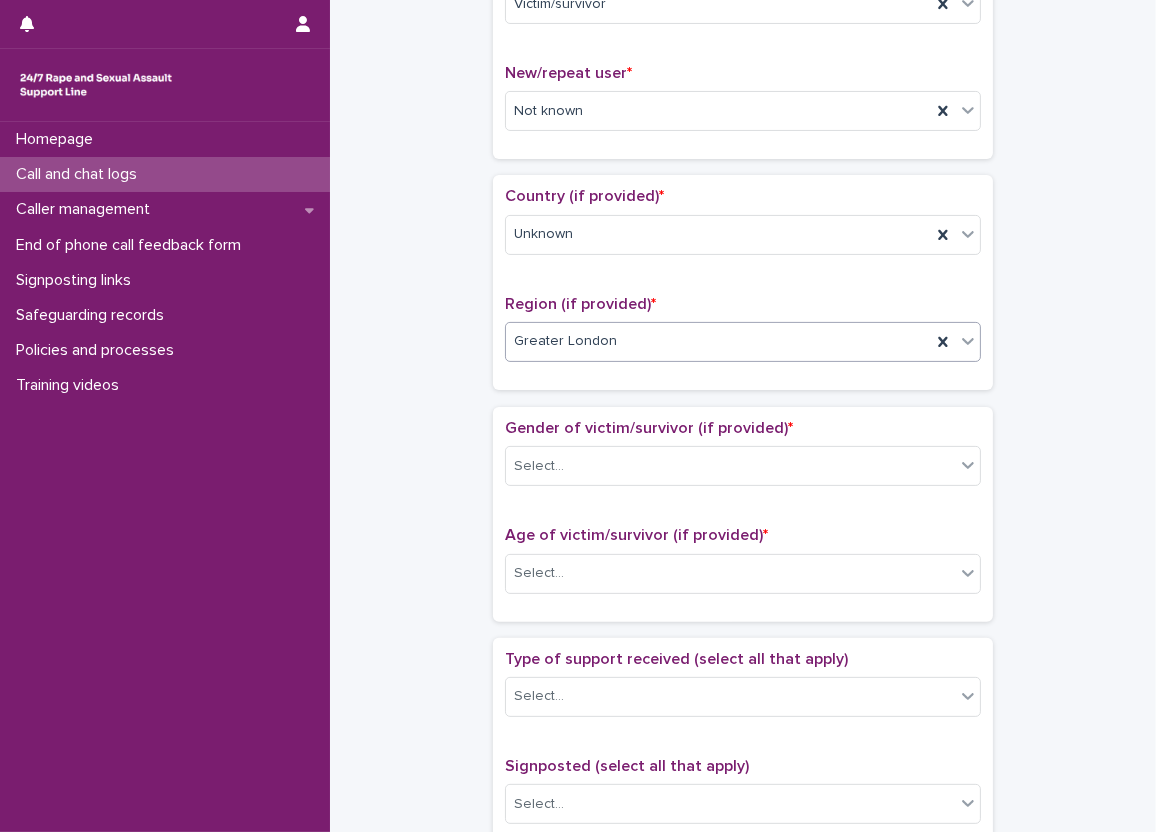 click on "Country (if provided) * Unknown Region (if provided) *   option Greater London, selected.     0 results available. Select is focused ,type to refine list, press Down to open the menu,  Greater London" at bounding box center [743, 282] 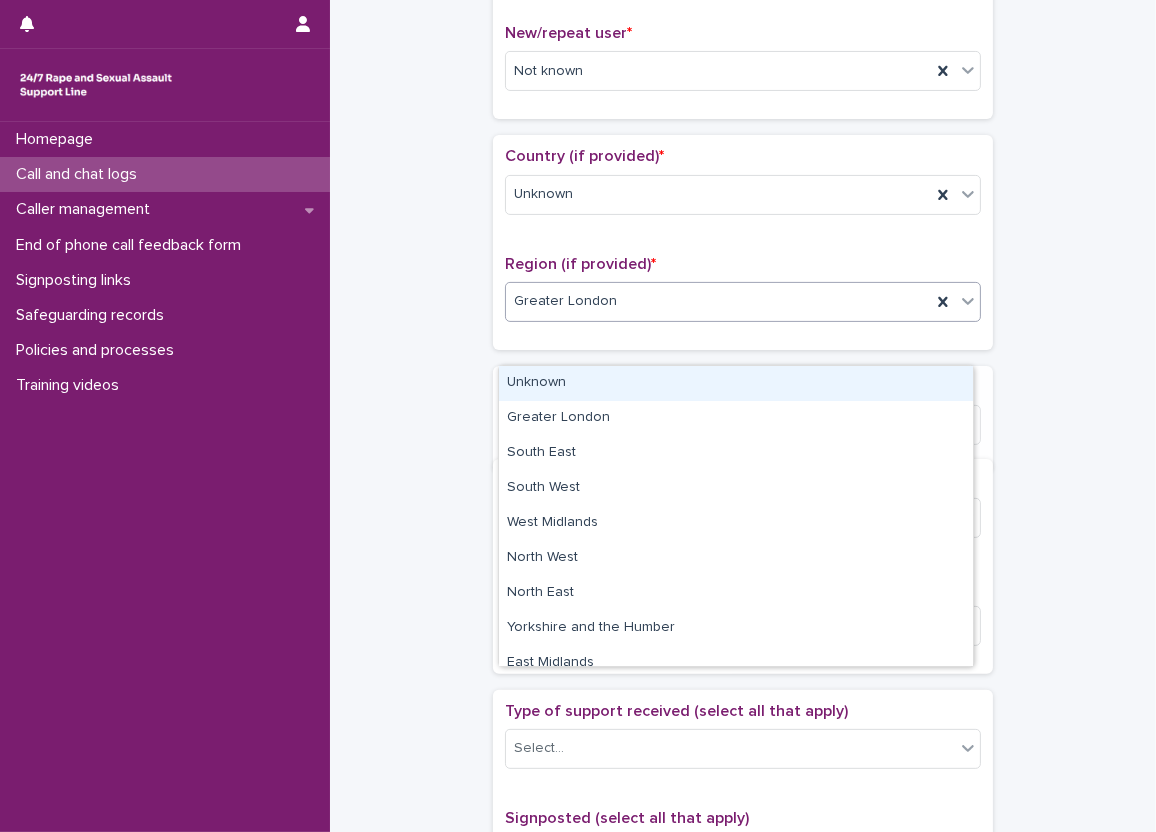 scroll, scrollTop: 561, scrollLeft: 0, axis: vertical 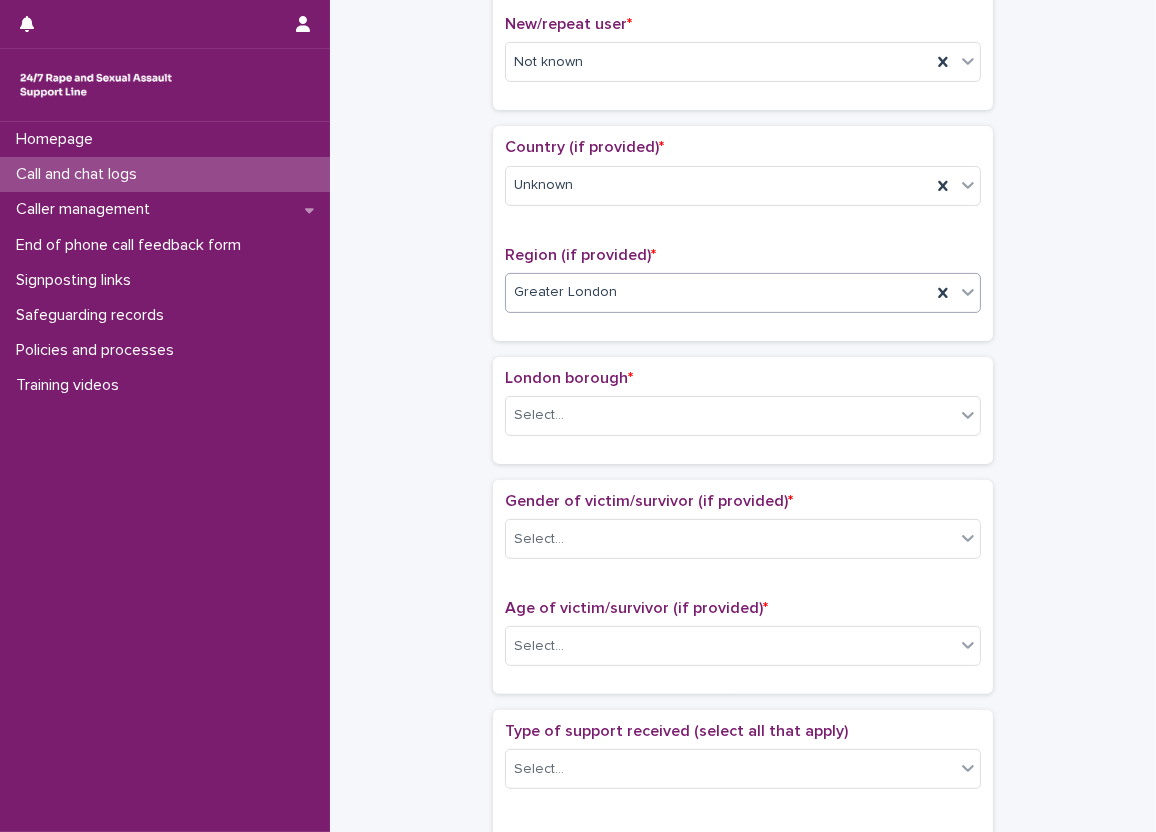 click on "Greater London" at bounding box center (565, 292) 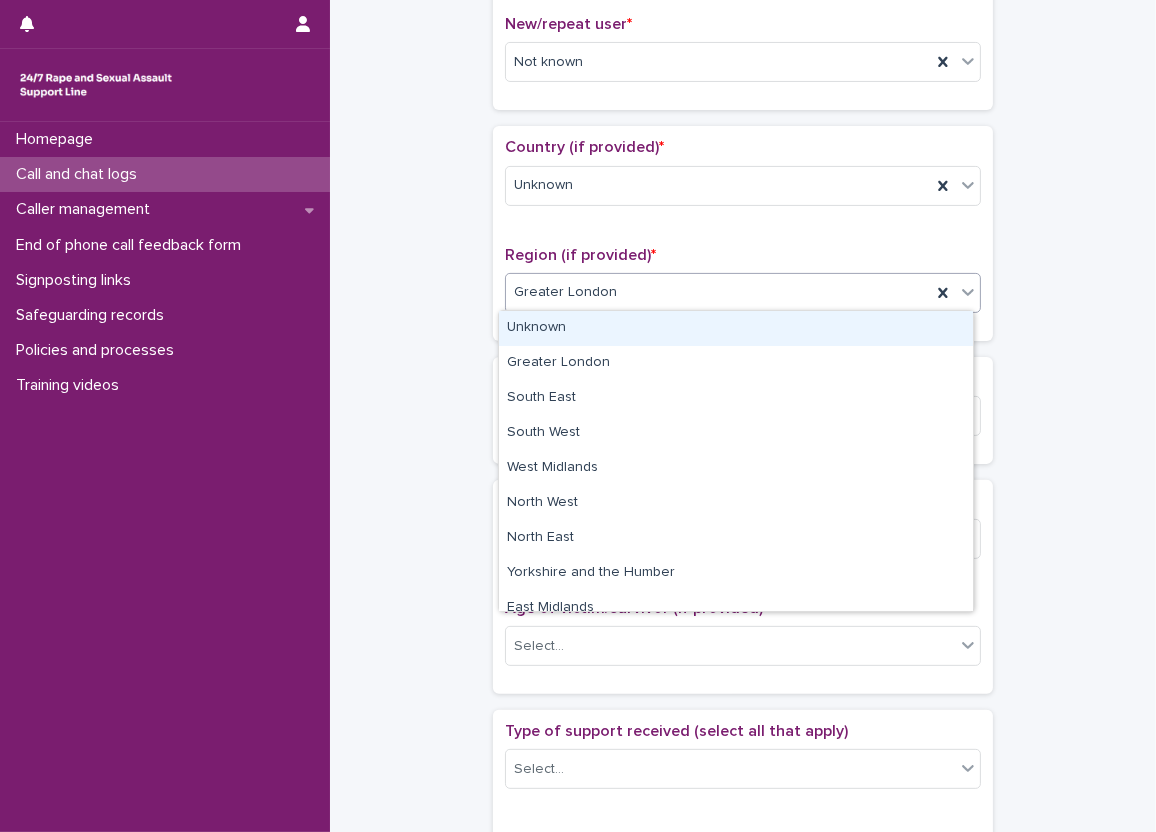 click on "Unknown" at bounding box center (736, 328) 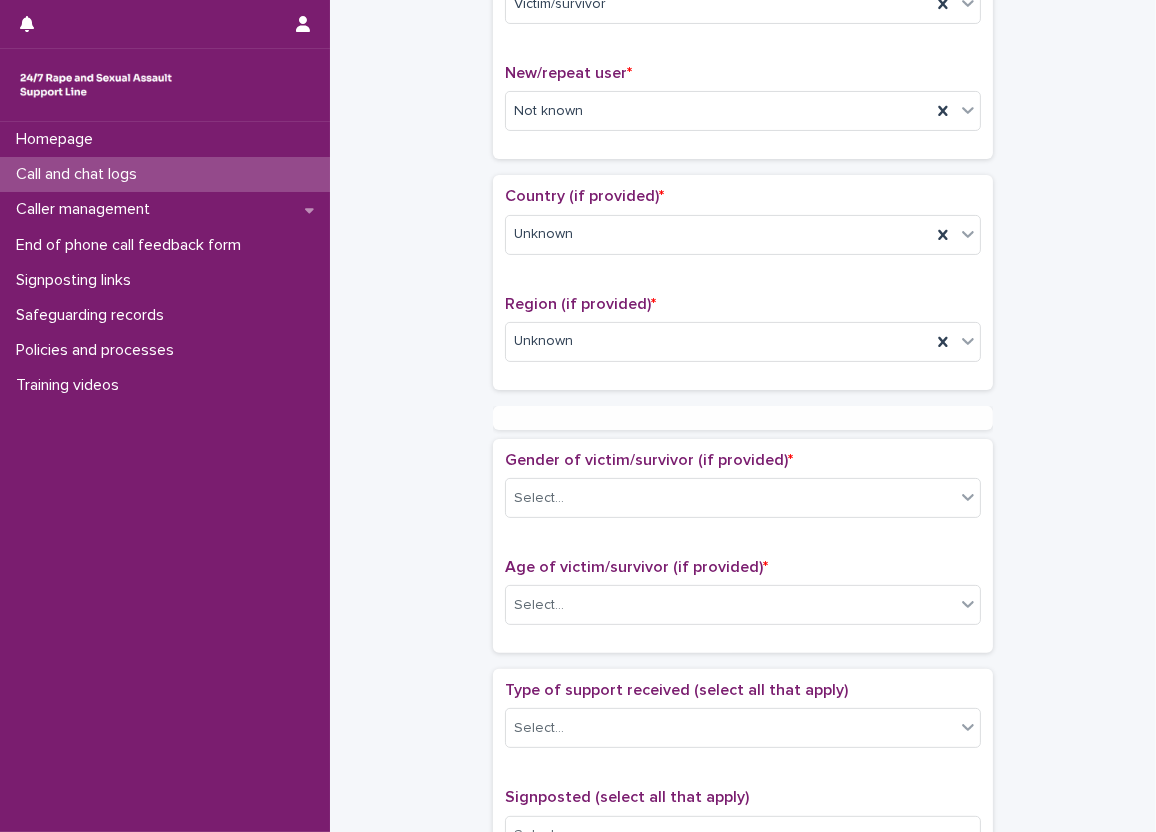 click on "**********" at bounding box center (743, 539) 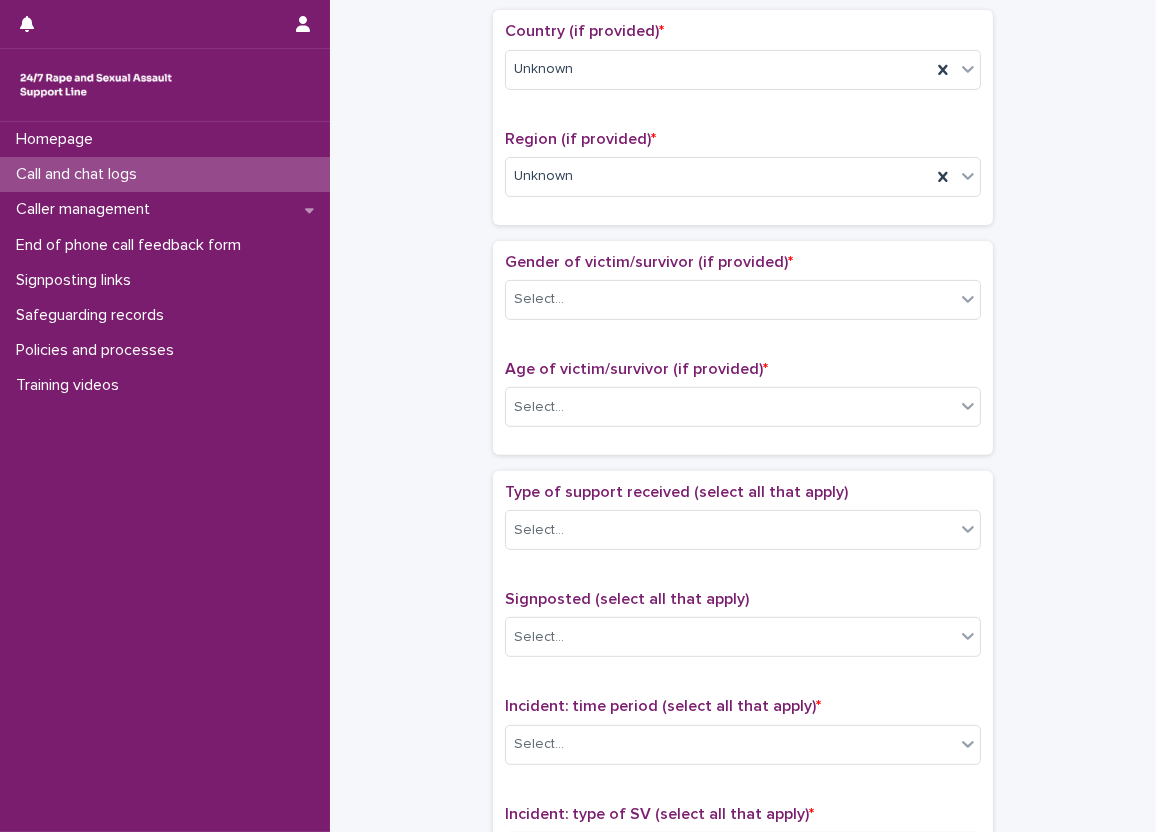 scroll, scrollTop: 700, scrollLeft: 0, axis: vertical 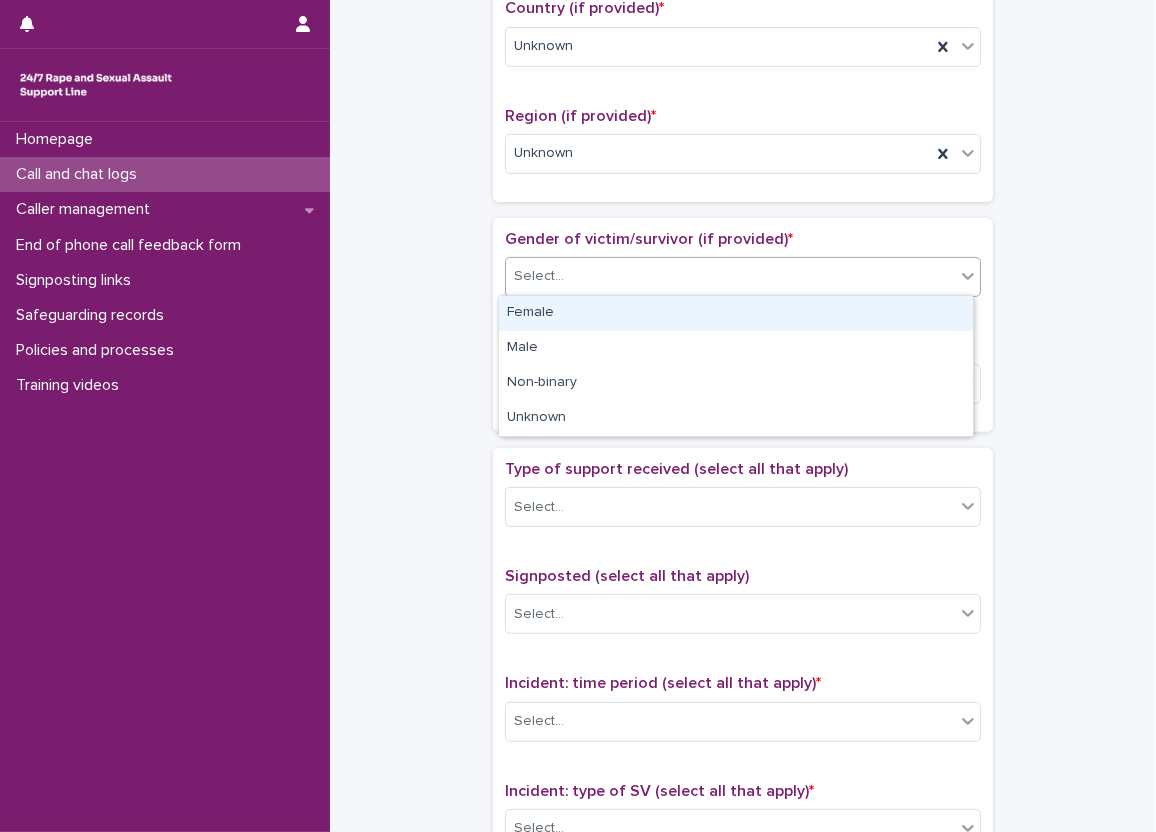 click on "Select..." at bounding box center [539, 276] 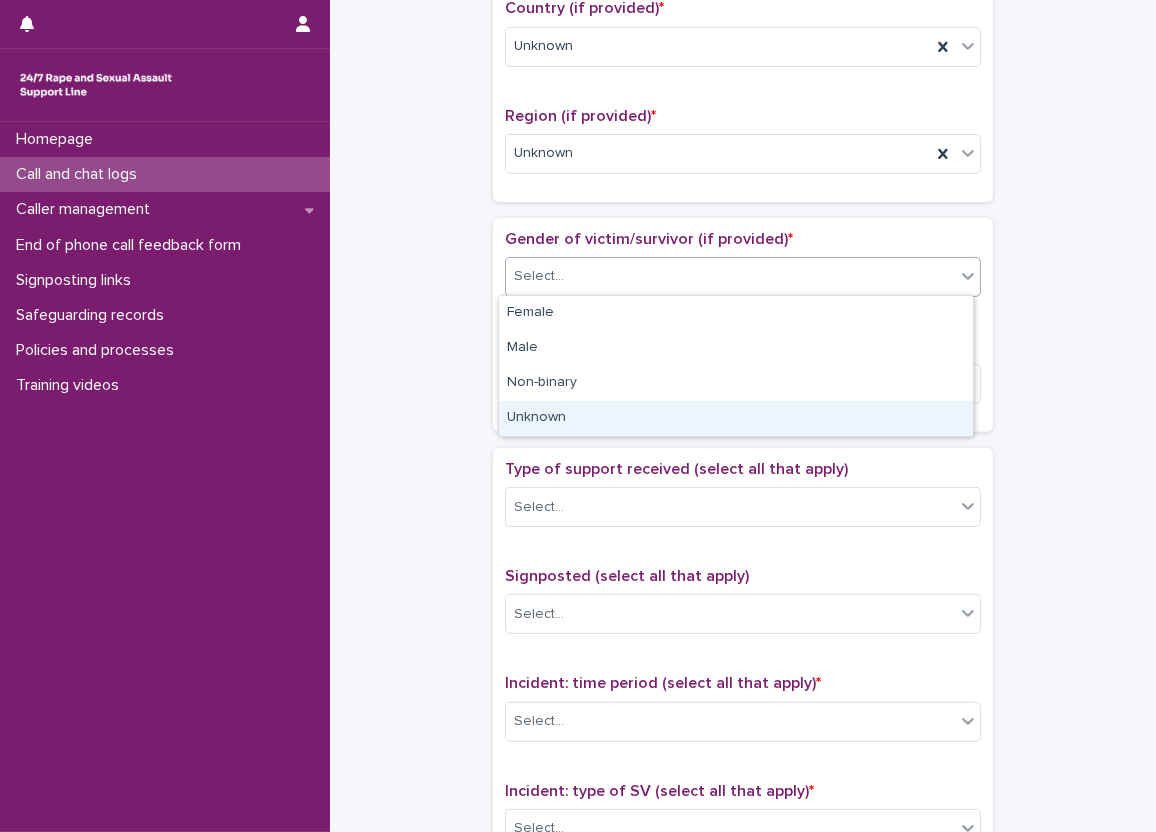 click on "Unknown" at bounding box center [736, 418] 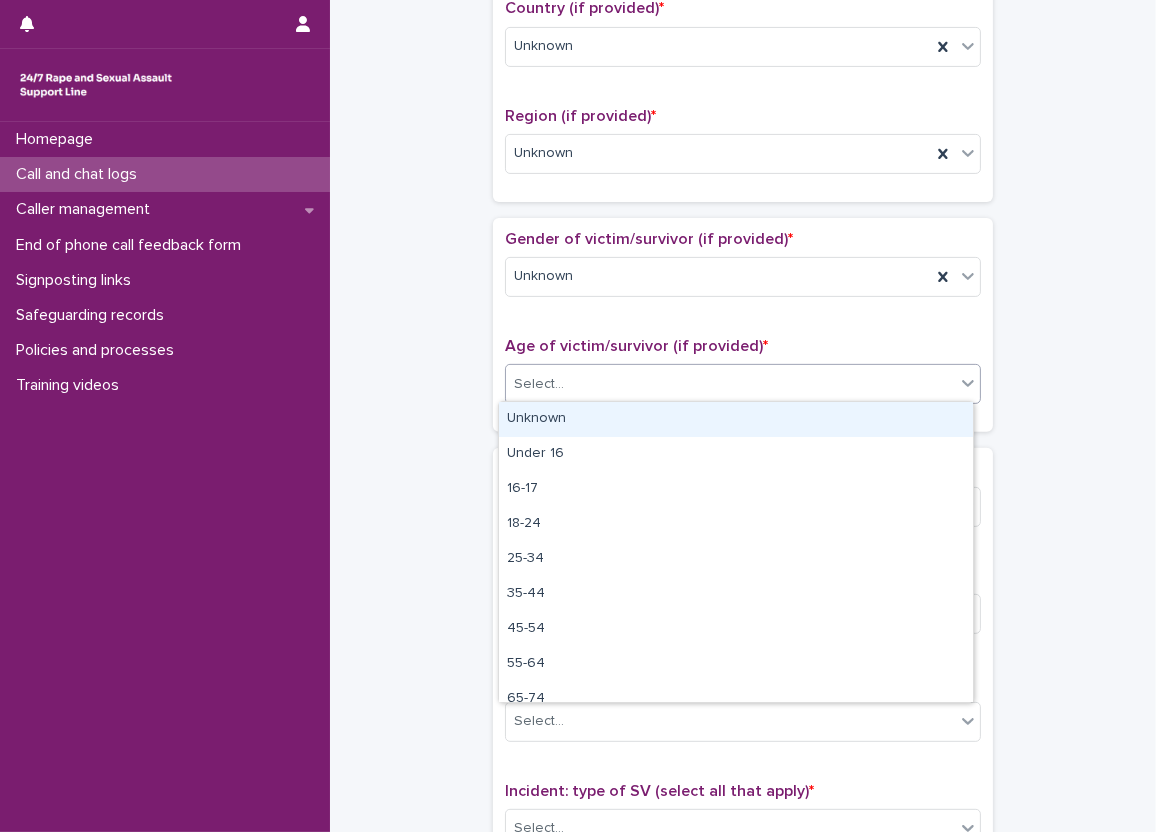 click on "Select..." at bounding box center (539, 384) 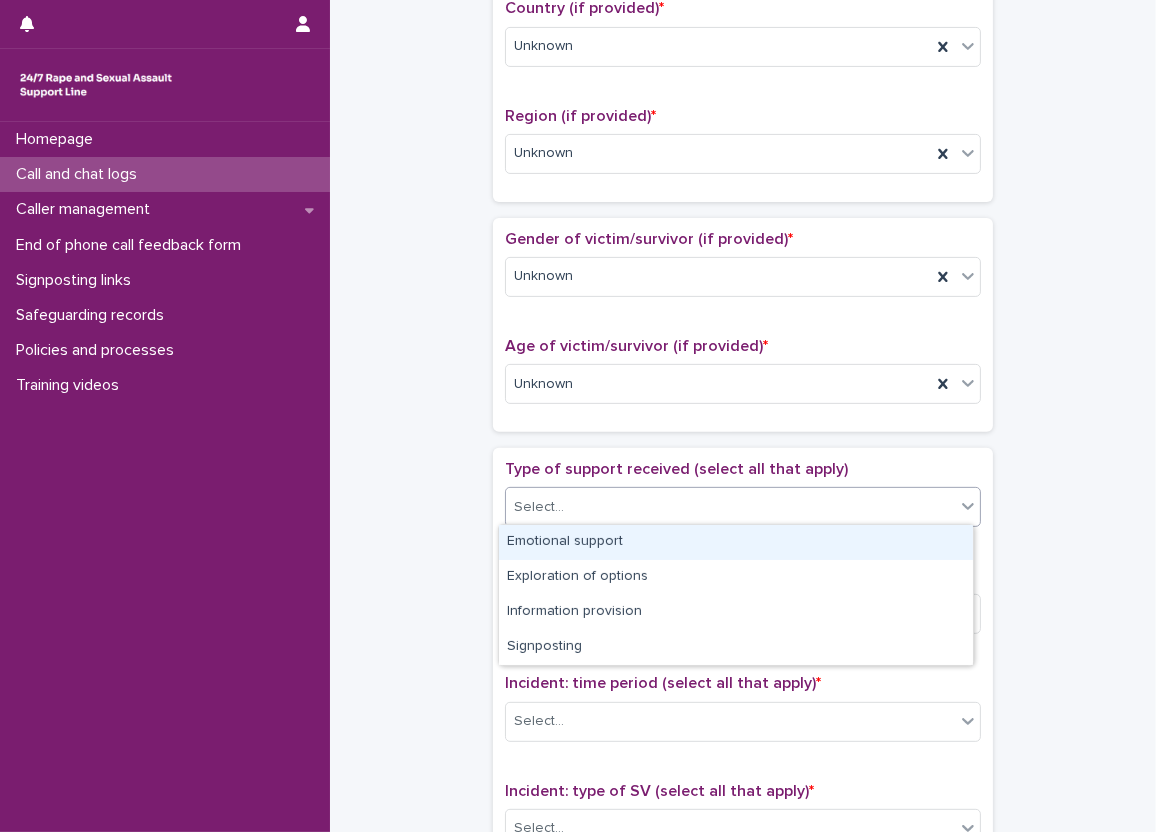 click at bounding box center (567, 507) 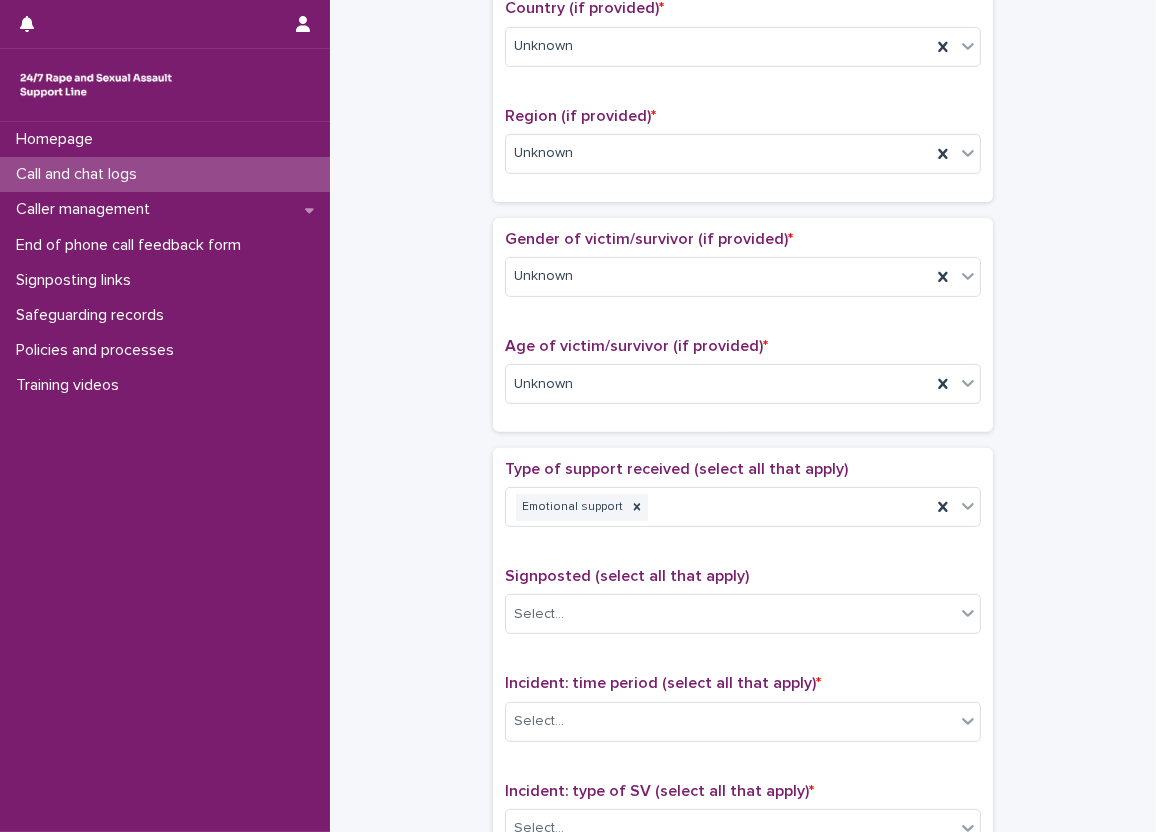 click on "**********" at bounding box center (743, 334) 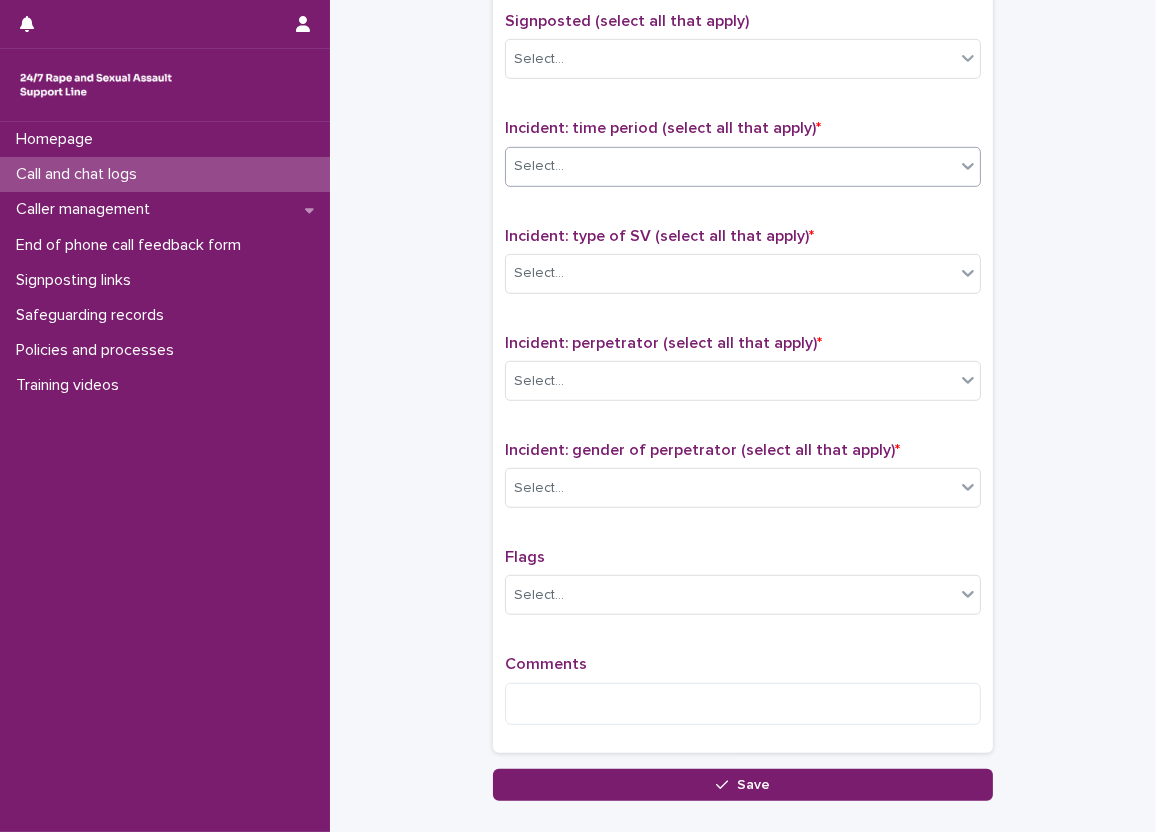 scroll, scrollTop: 1300, scrollLeft: 0, axis: vertical 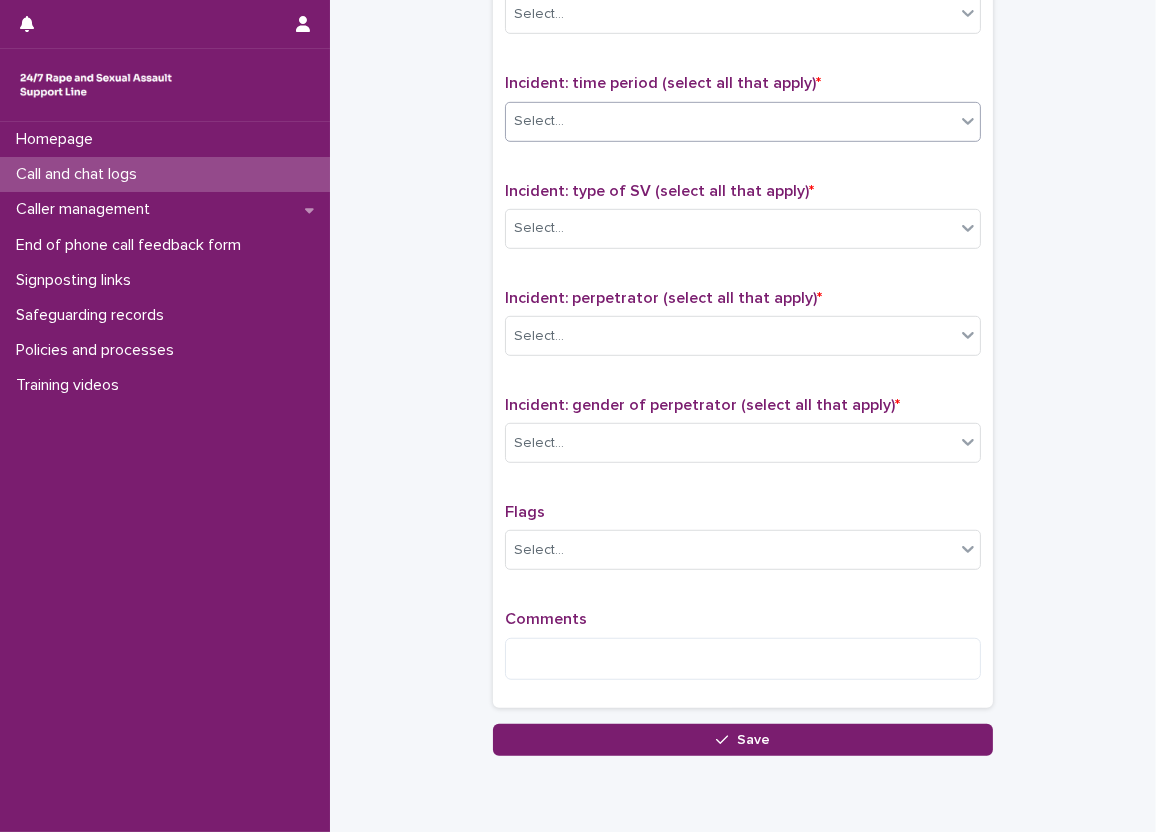 click on "Select..." at bounding box center [730, 121] 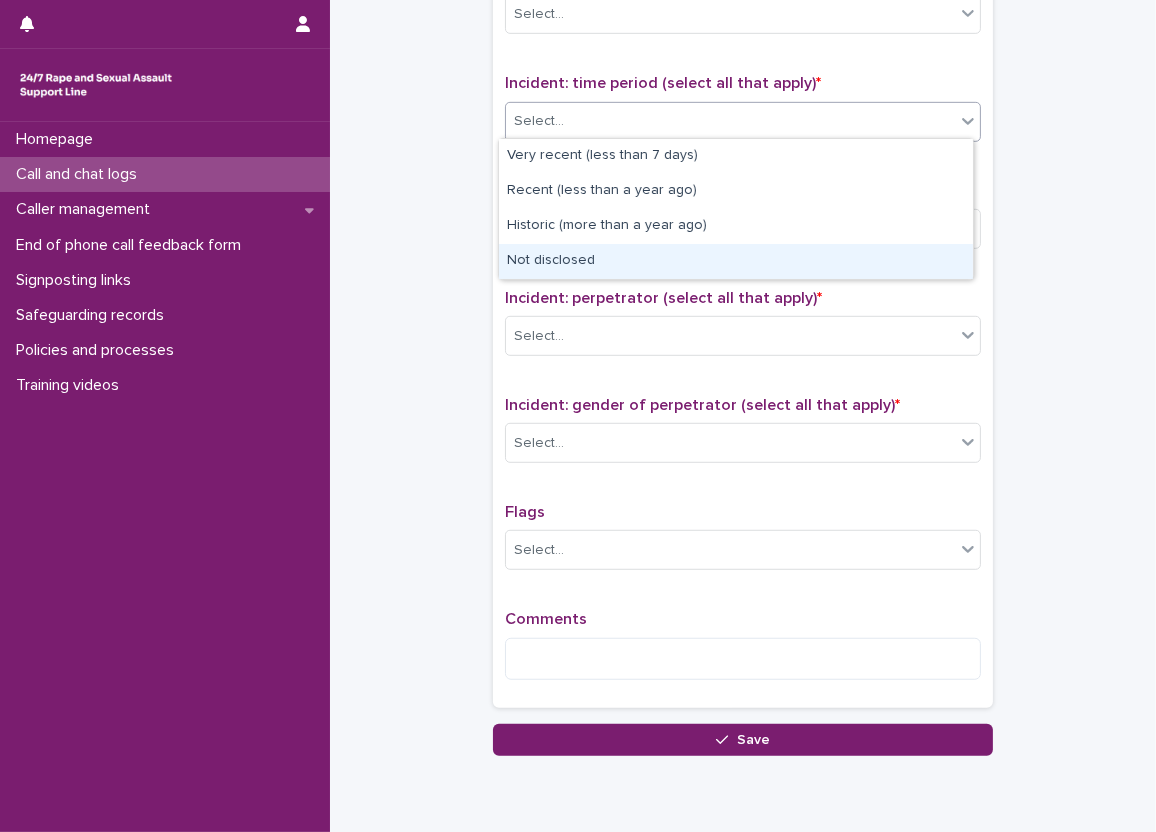 click on "Not disclosed" at bounding box center [736, 261] 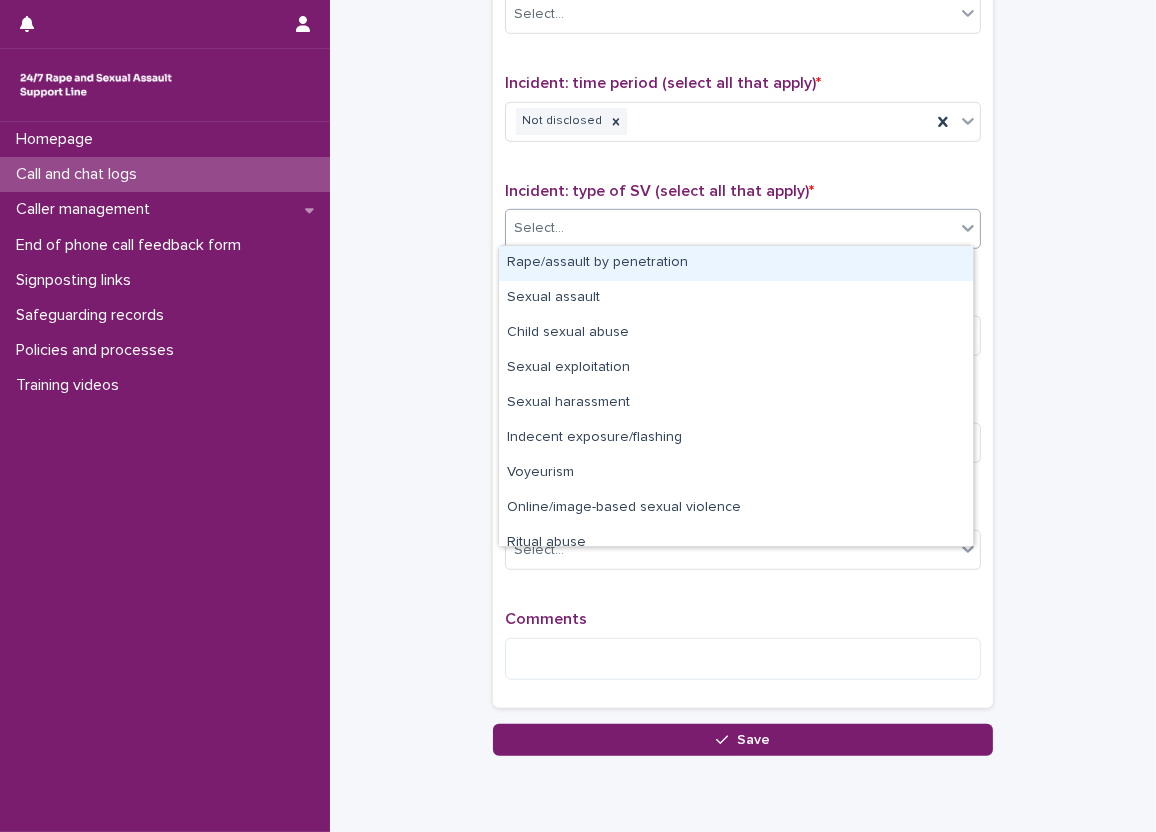 click on "Select..." at bounding box center [730, 228] 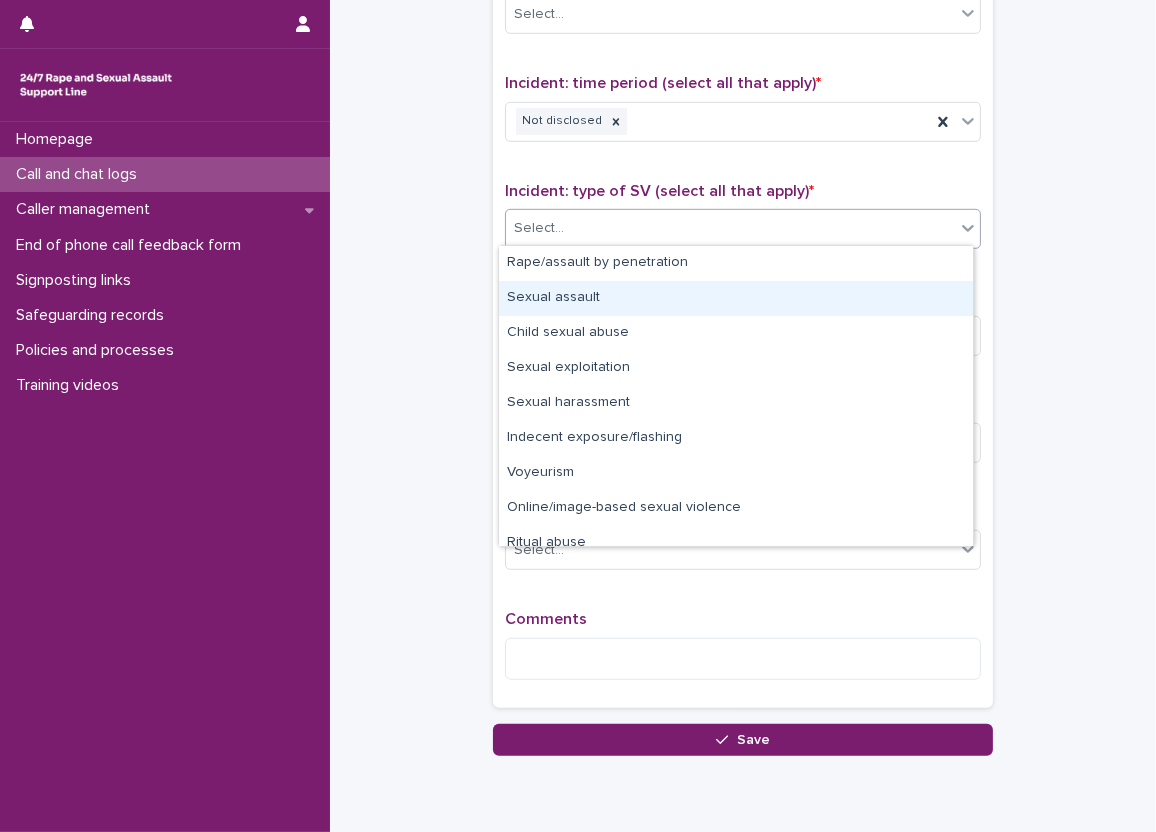 click on "Sexual assault" at bounding box center [736, 298] 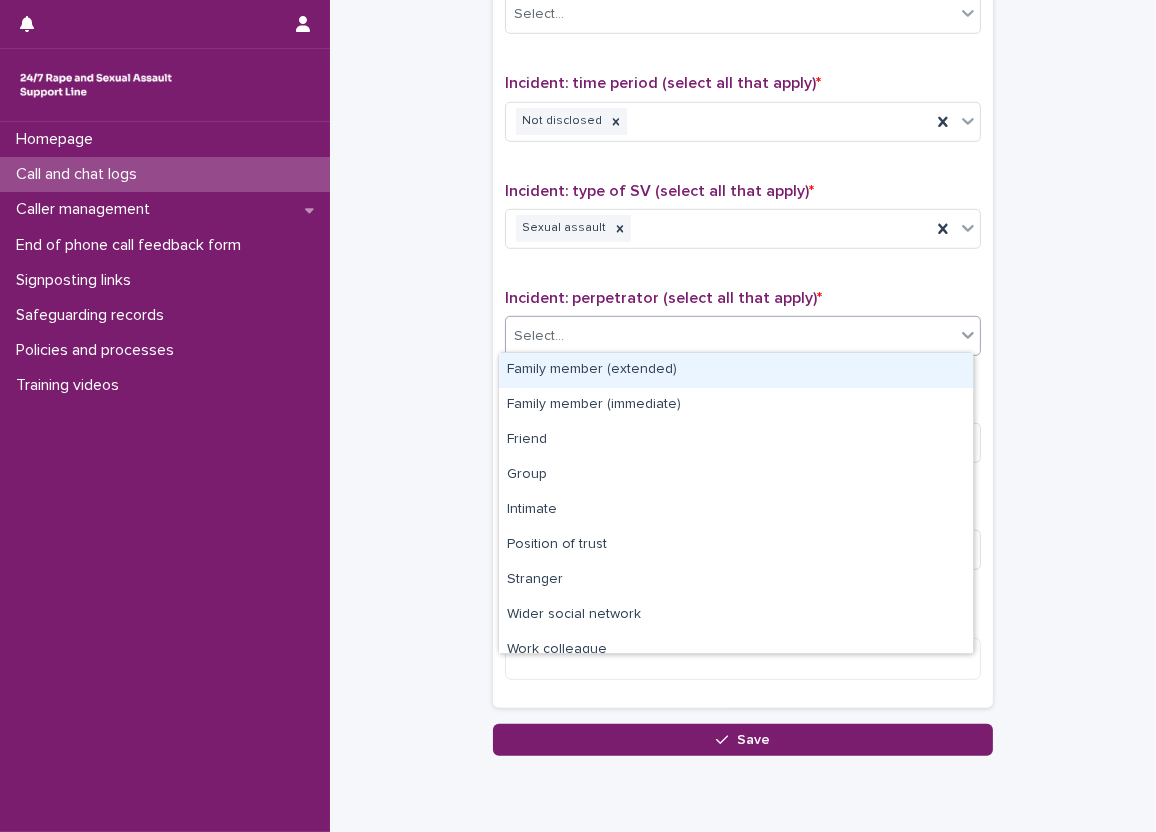 click on "**********" at bounding box center [578, 416] 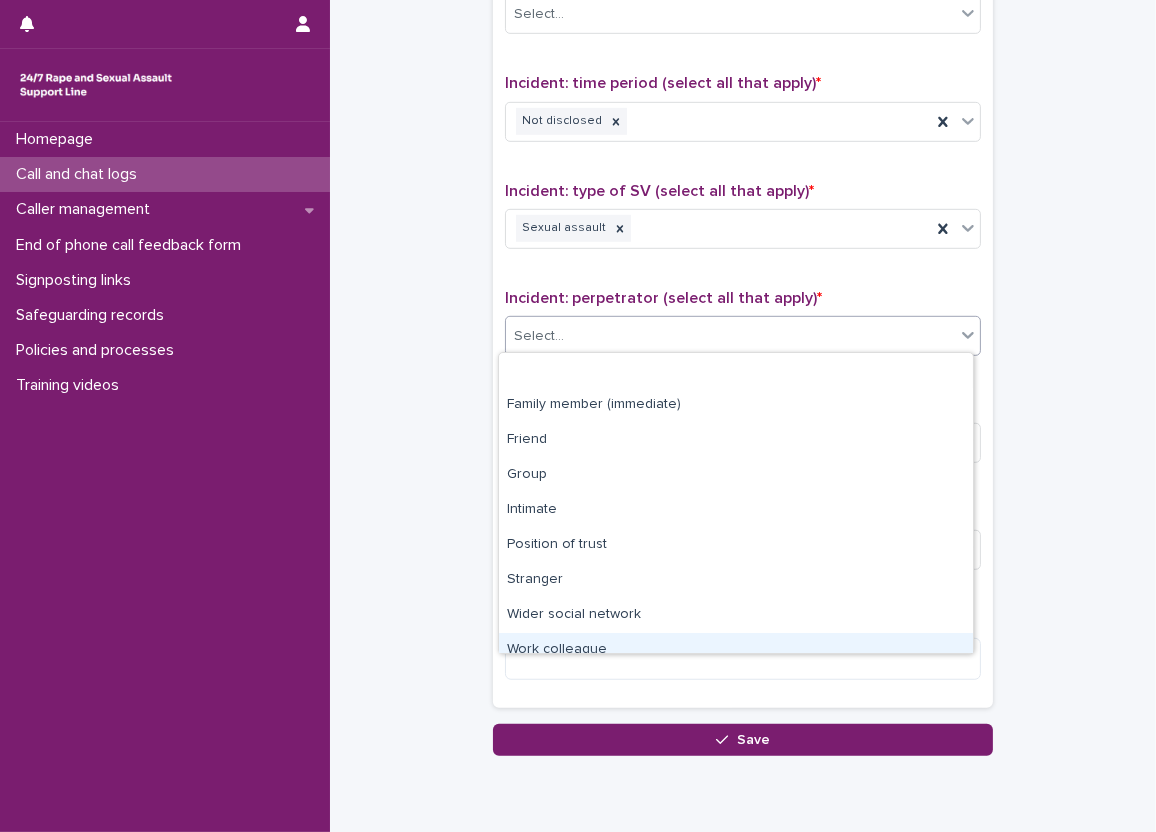 scroll, scrollTop: 85, scrollLeft: 0, axis: vertical 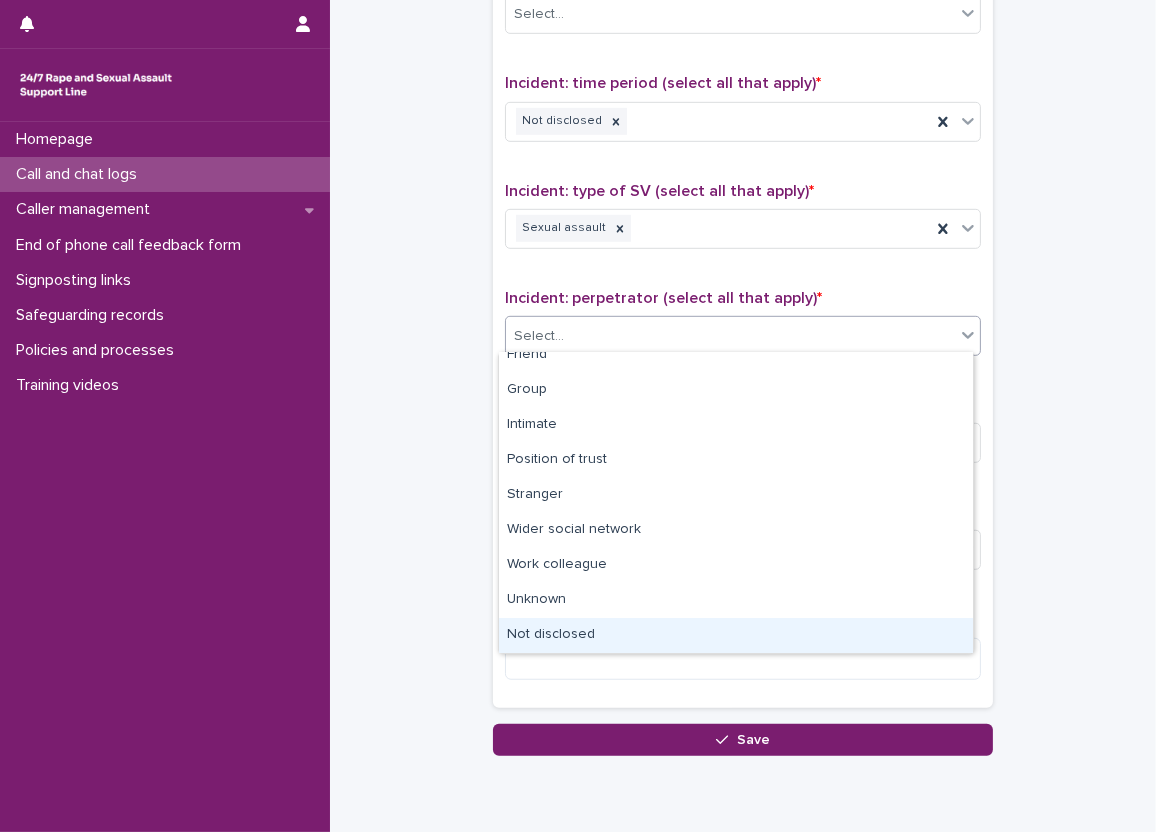 click on "Not disclosed" at bounding box center [736, 635] 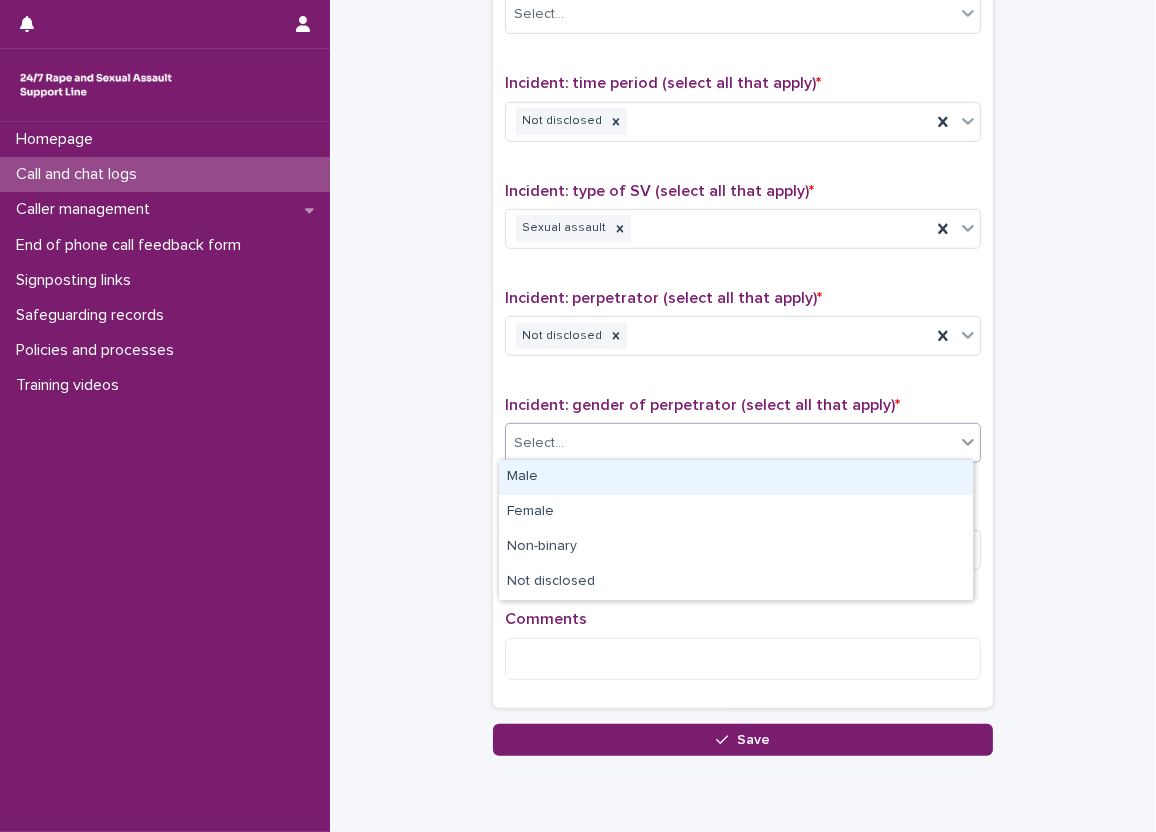click on "Select..." at bounding box center (730, 443) 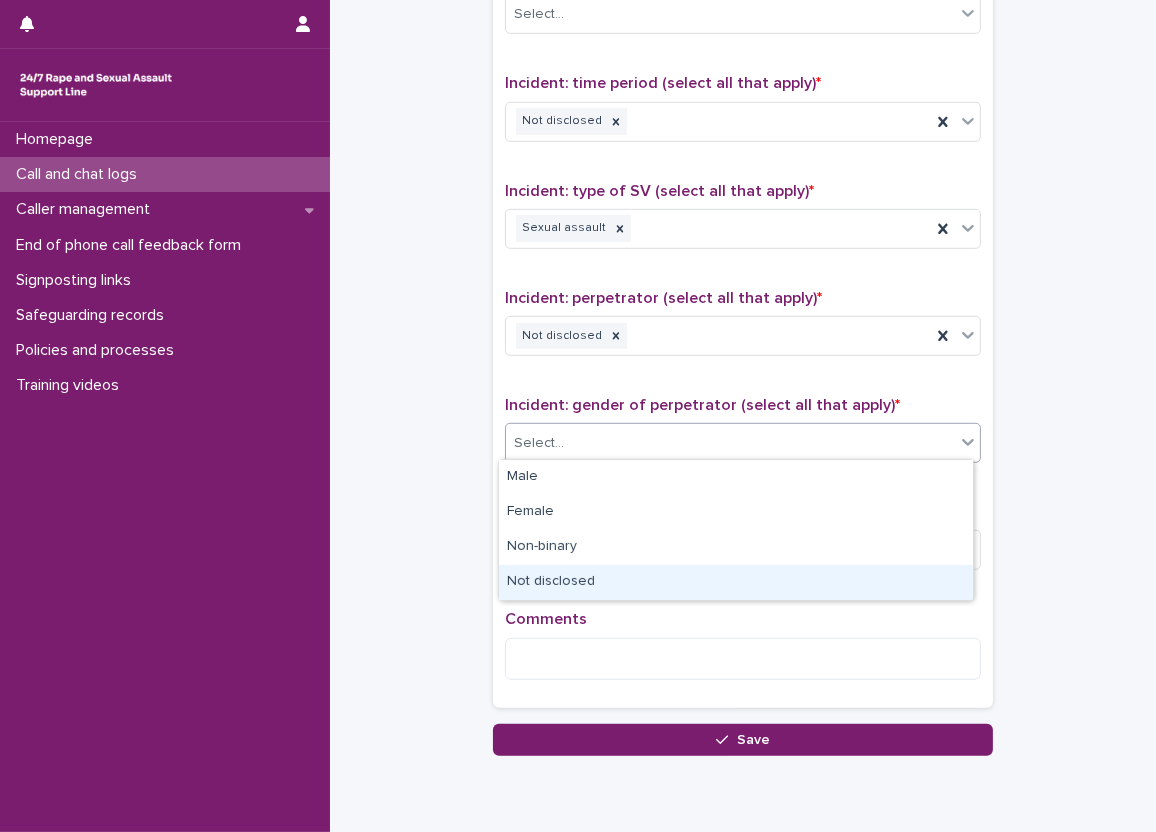 click on "Not disclosed" at bounding box center (736, 582) 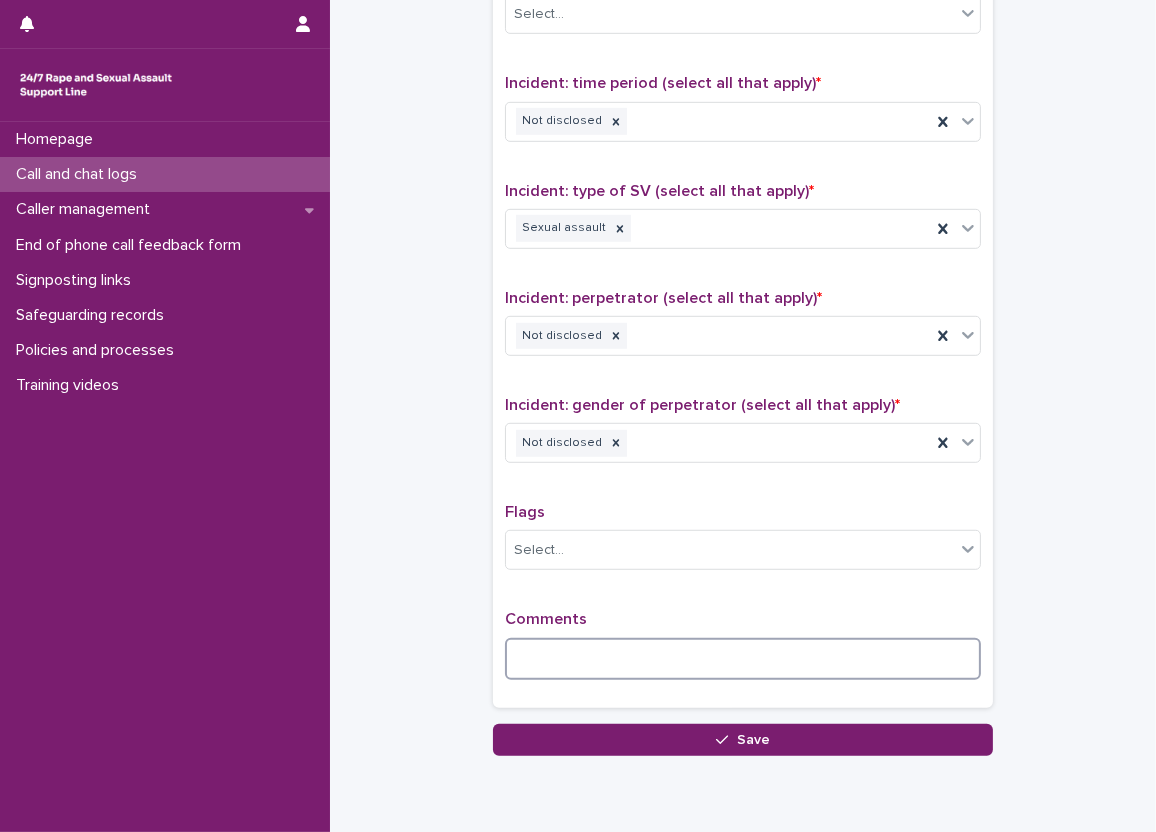 click at bounding box center [743, 659] 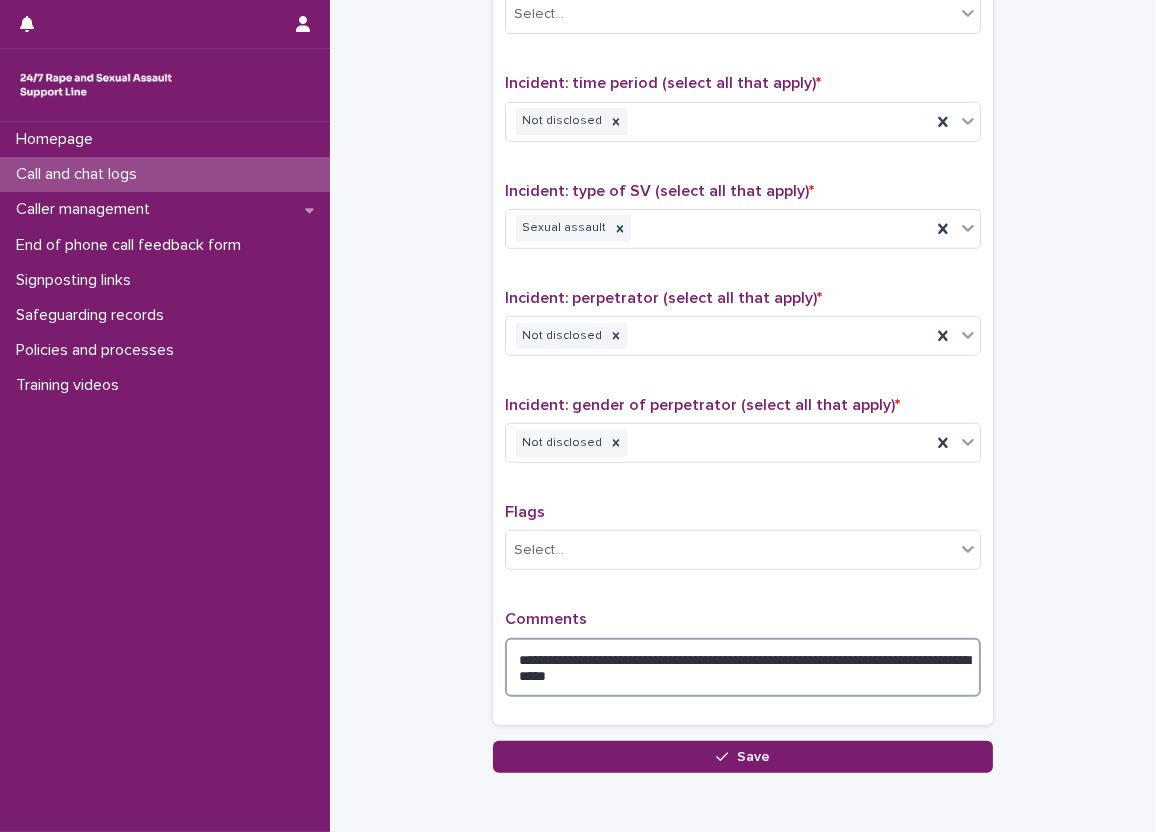 click on "**********" at bounding box center [743, 668] 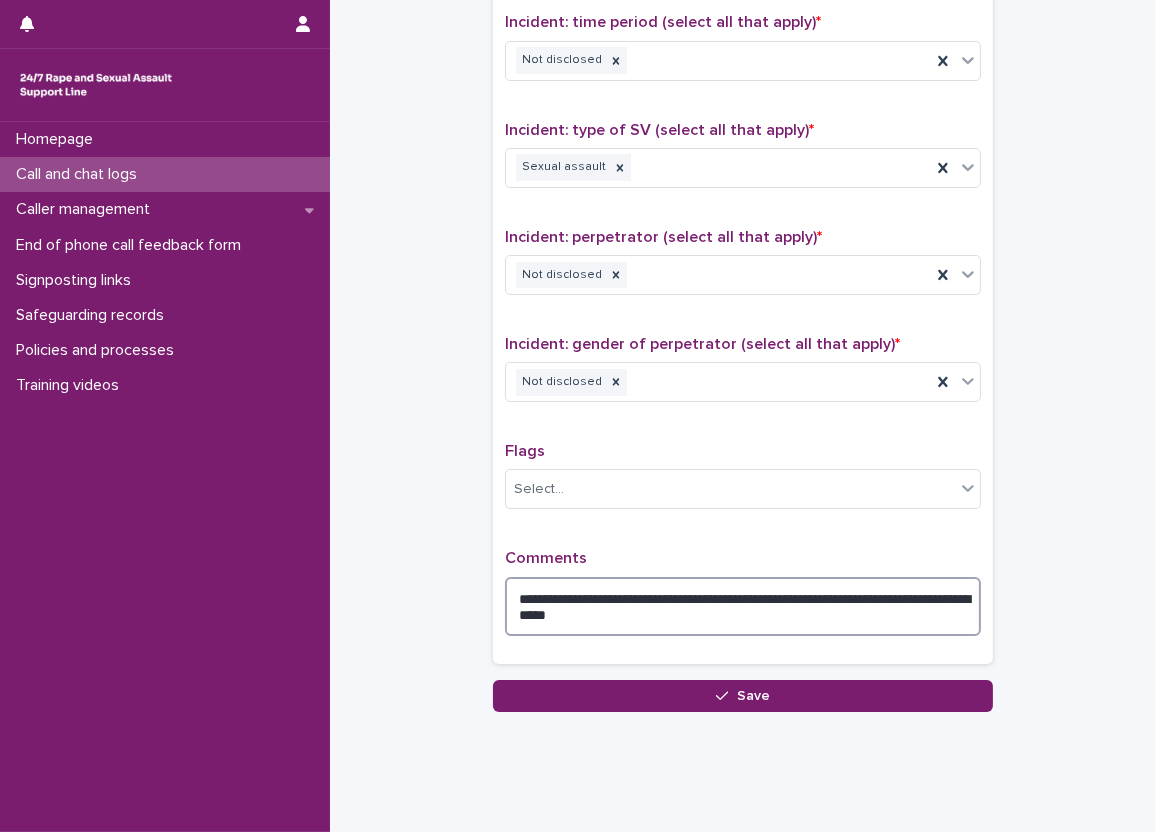 scroll, scrollTop: 1393, scrollLeft: 0, axis: vertical 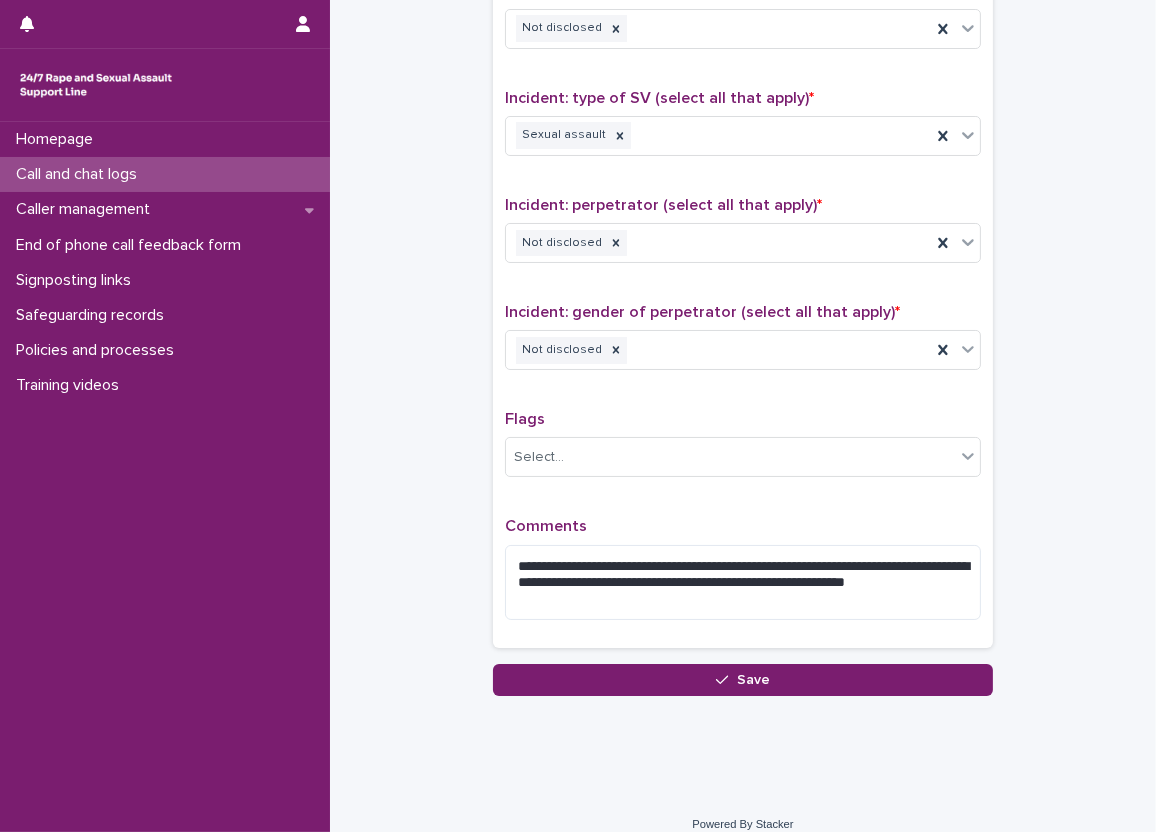 click on "**********" at bounding box center (743, -342) 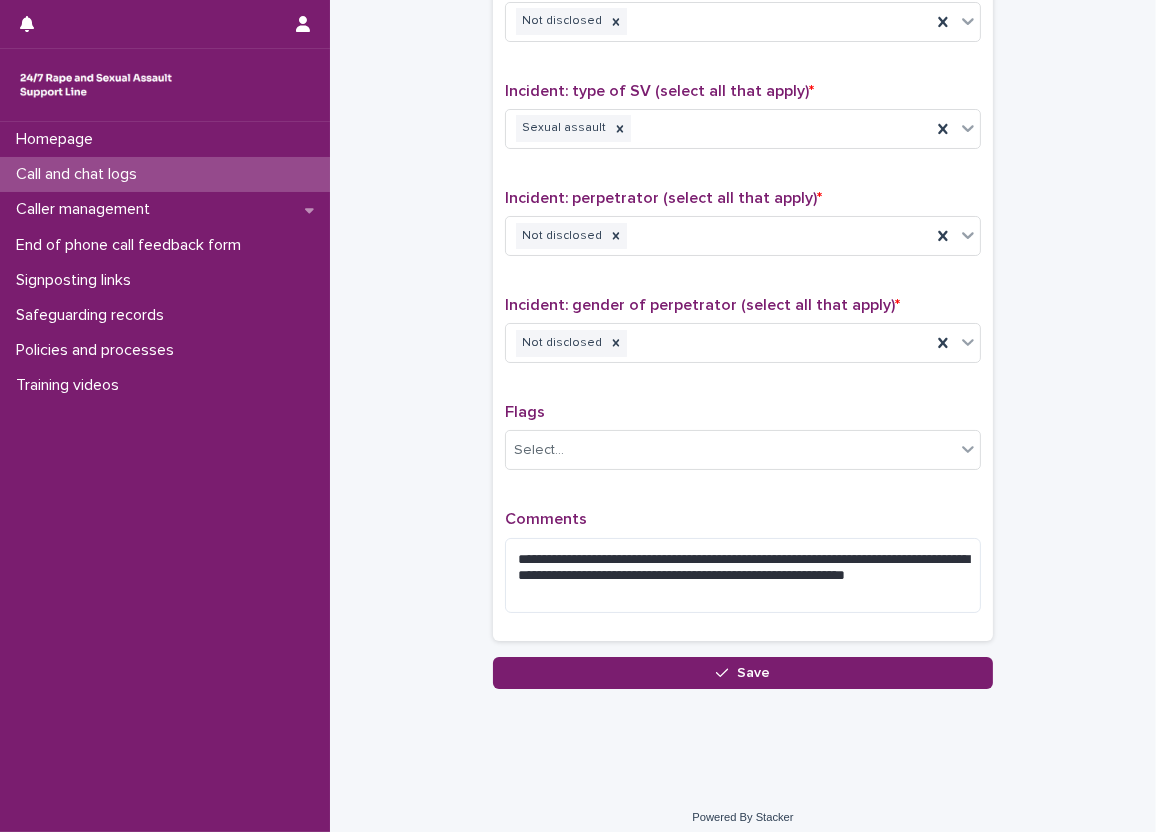 scroll, scrollTop: 1409, scrollLeft: 0, axis: vertical 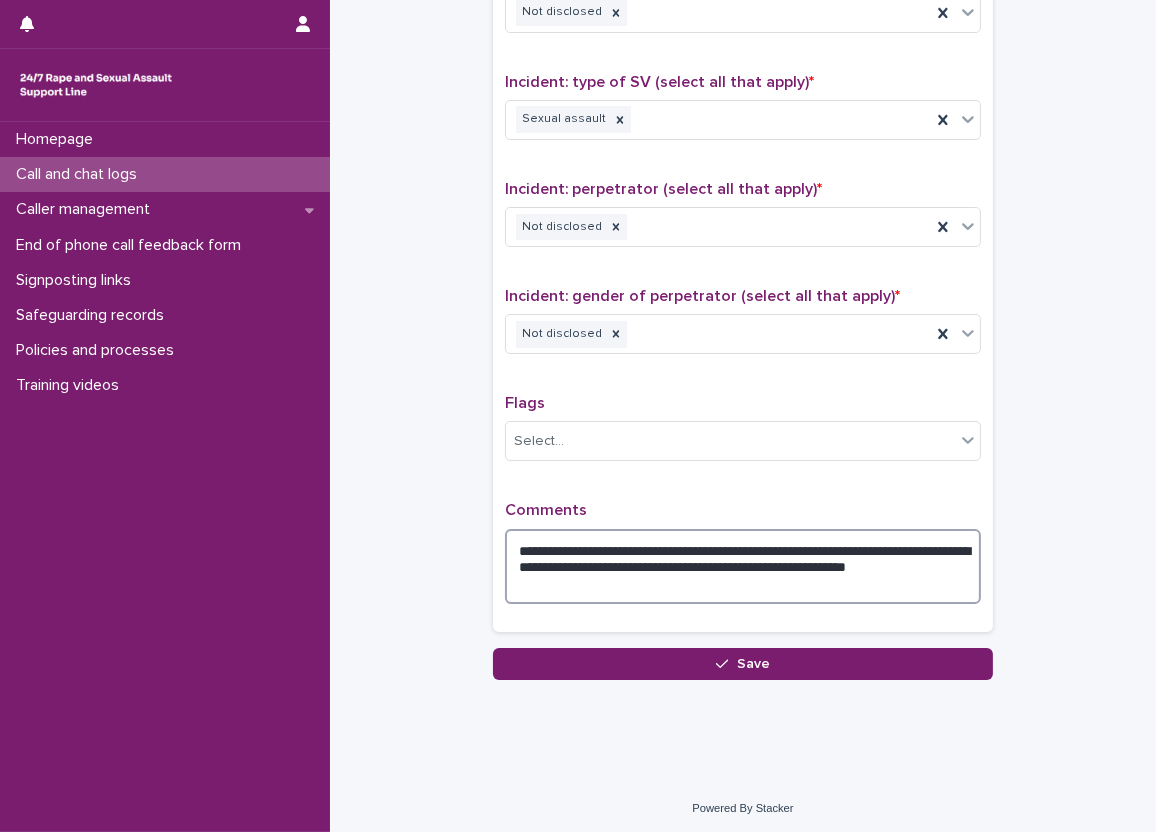 click on "**********" at bounding box center [743, 567] 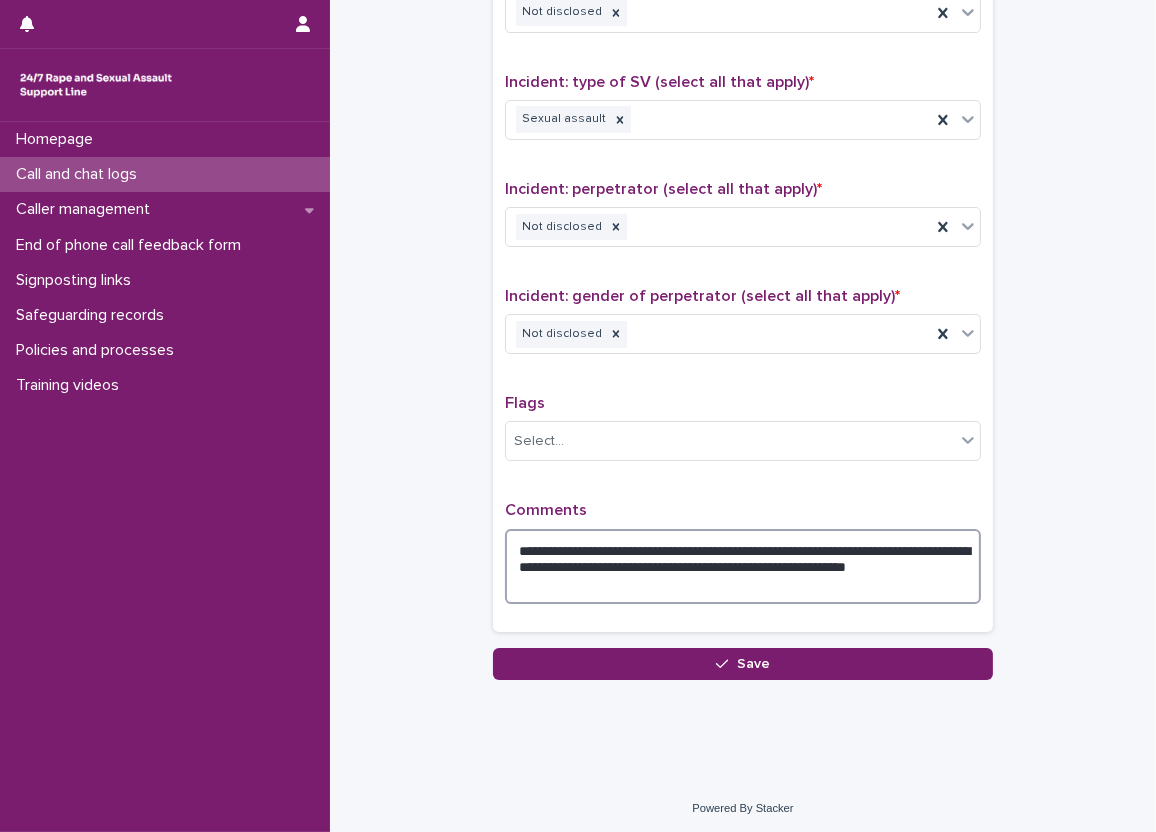 click on "**********" at bounding box center (743, 567) 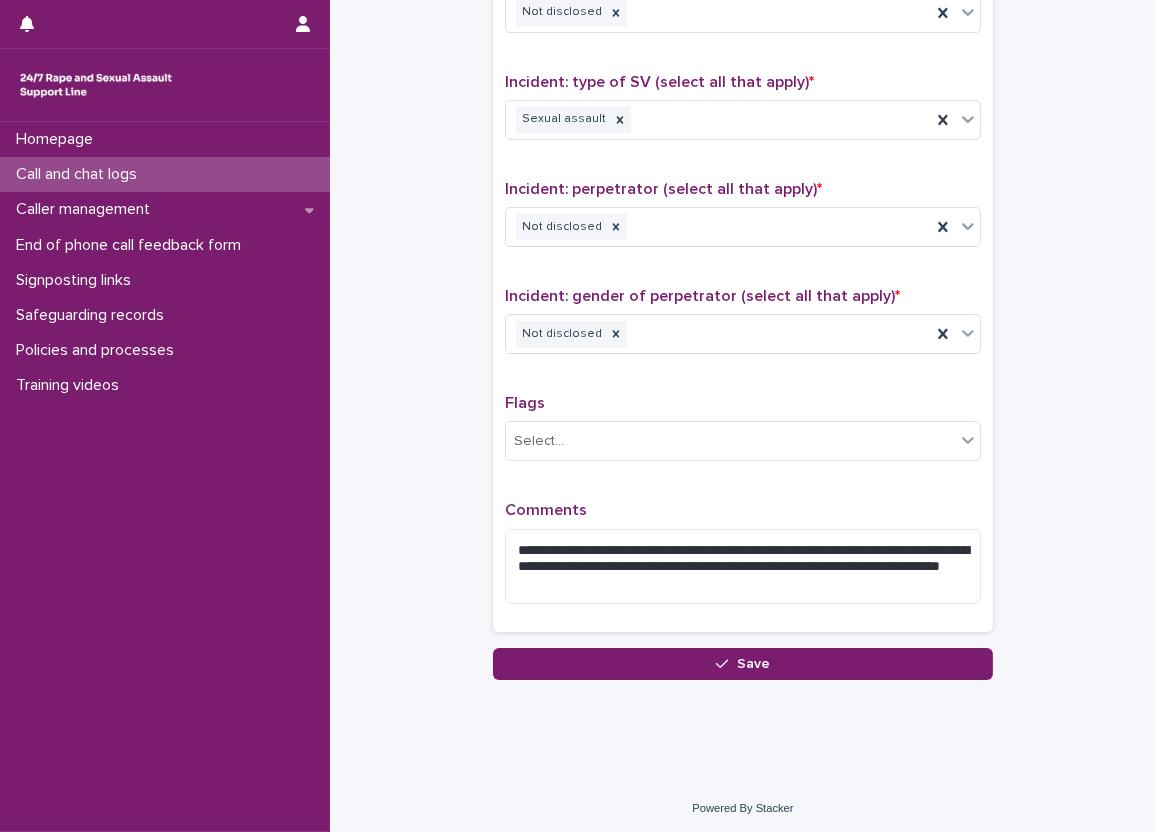 click on "**********" at bounding box center [743, 185] 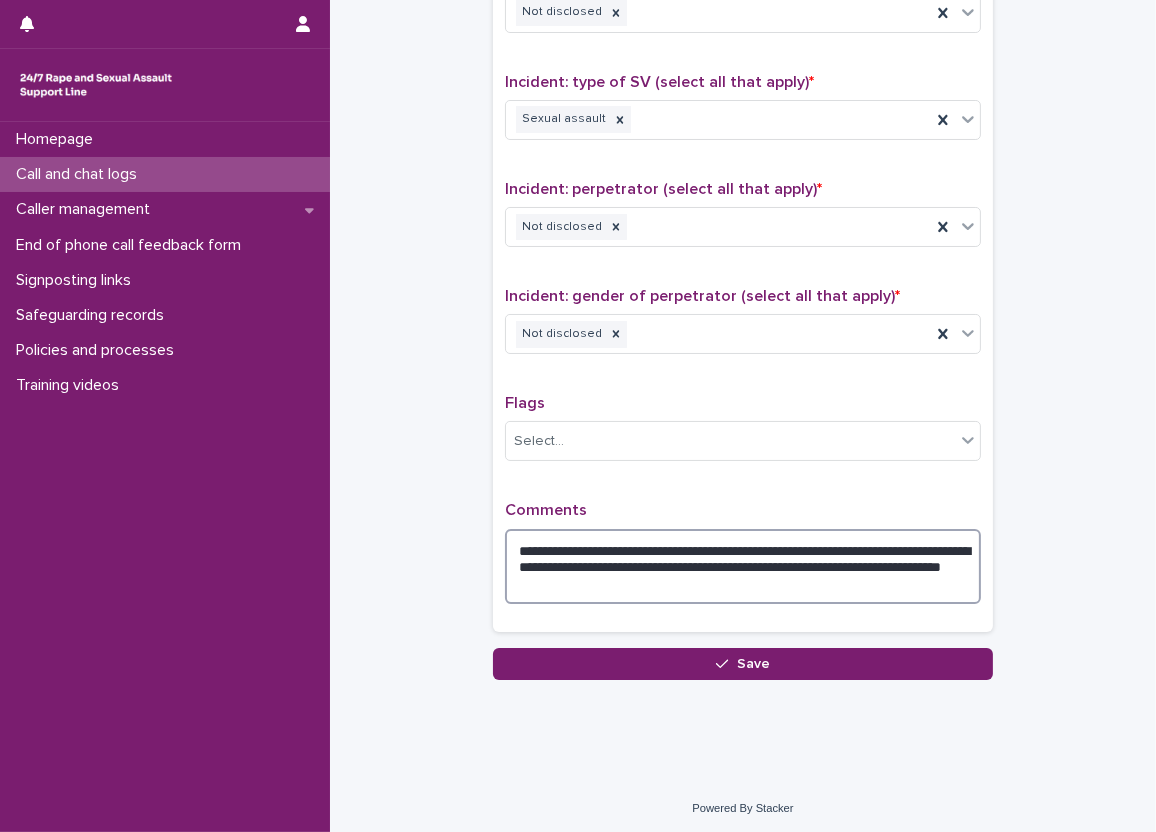 click on "**********" at bounding box center (743, 567) 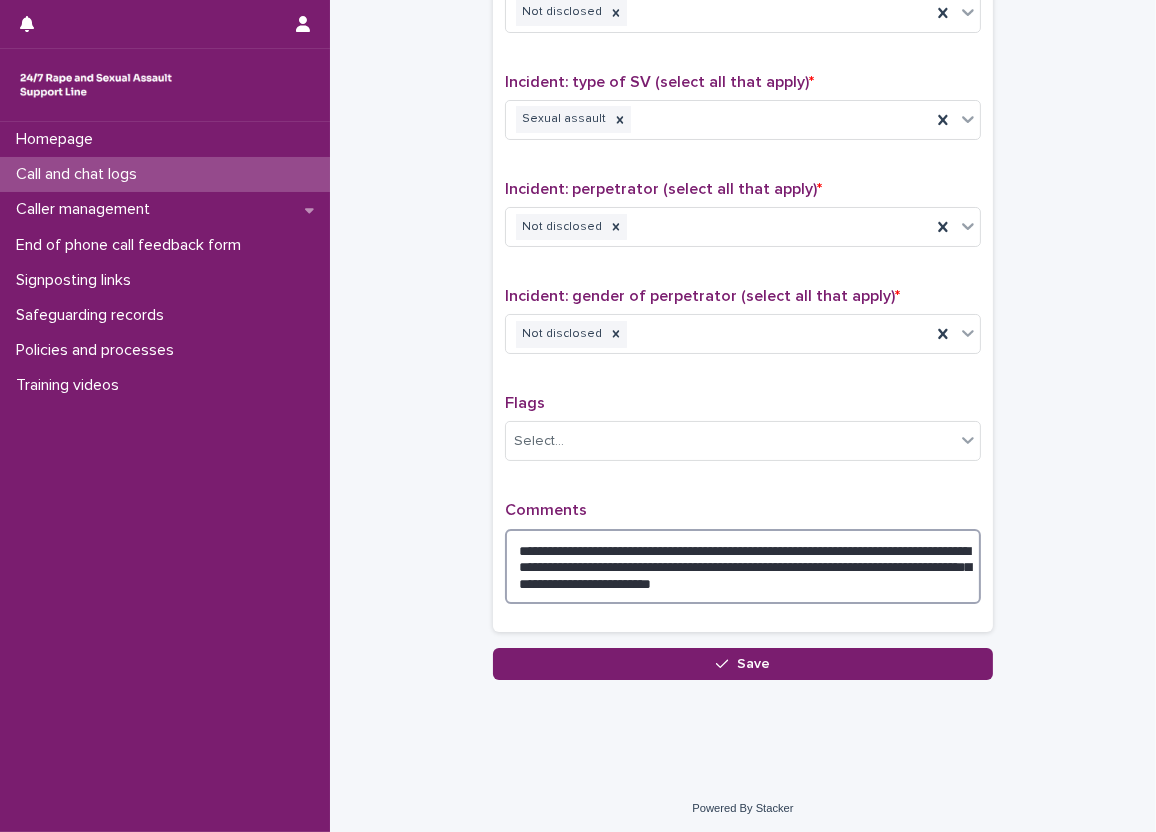type on "**********" 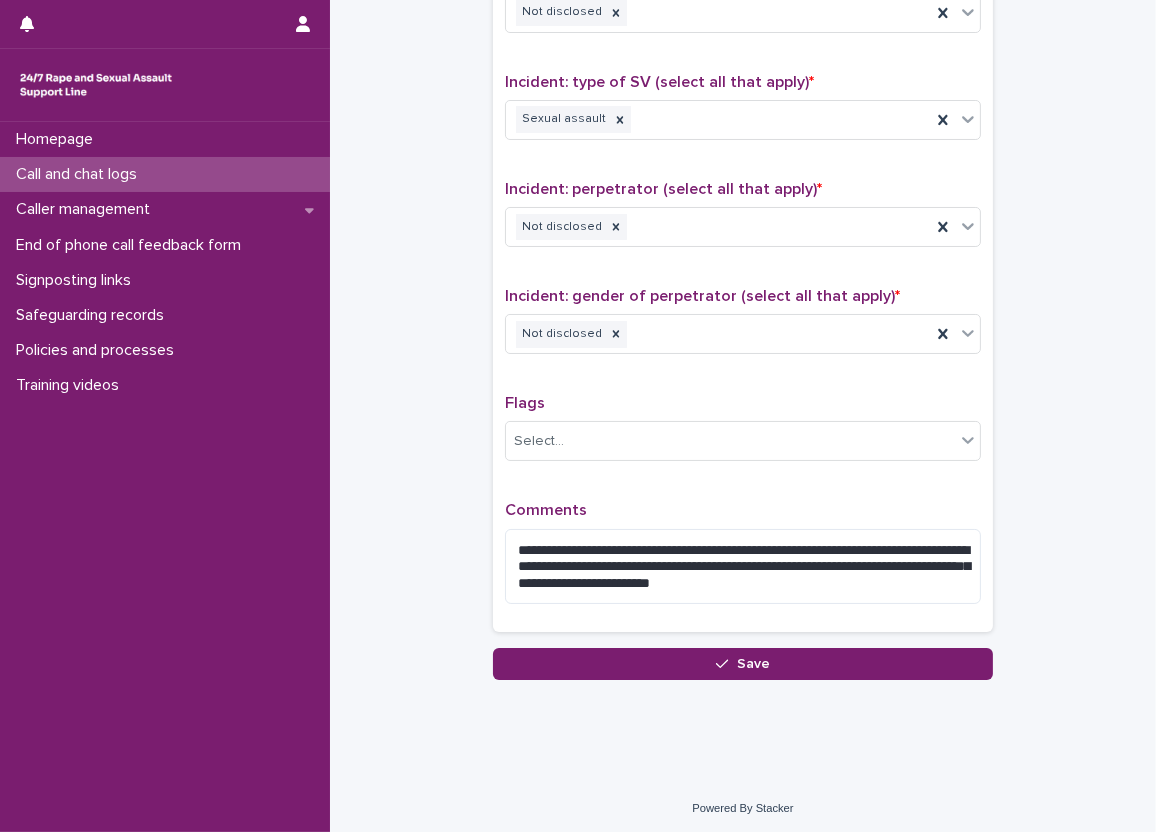 click on "Comments" at bounding box center (743, 510) 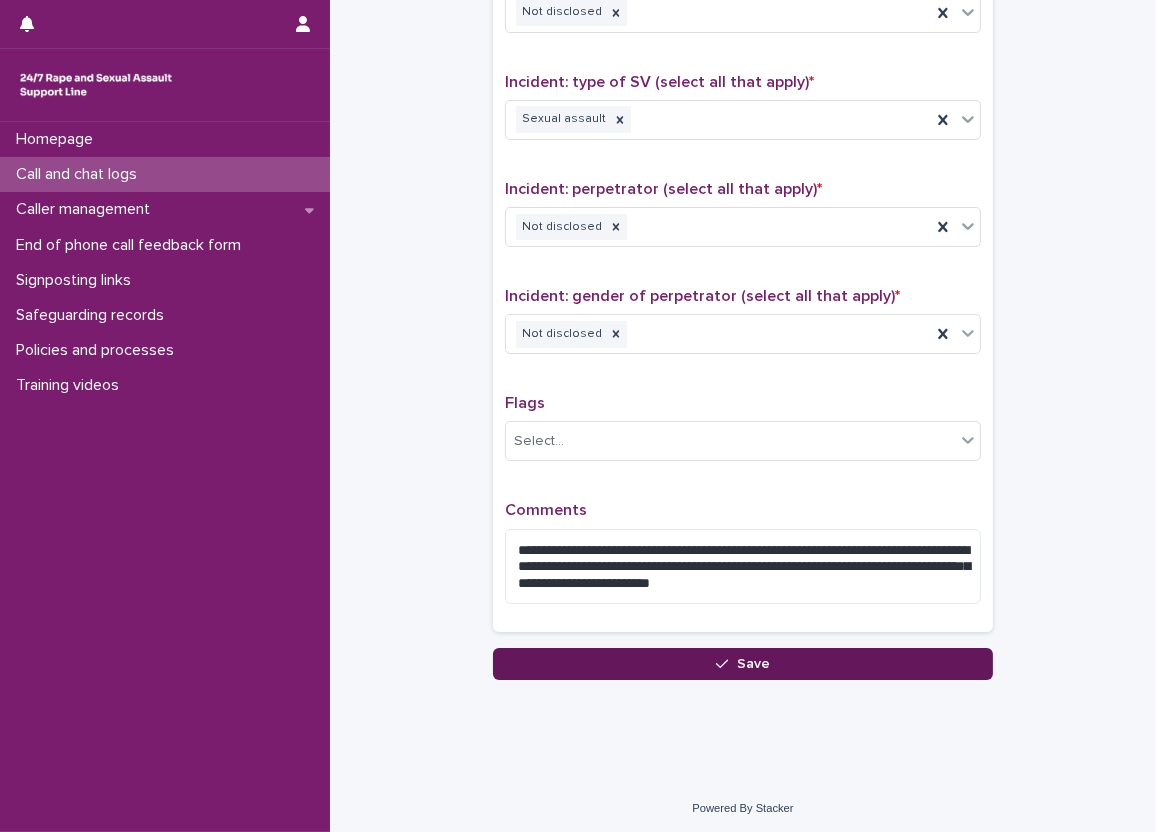click on "Save" at bounding box center [743, 664] 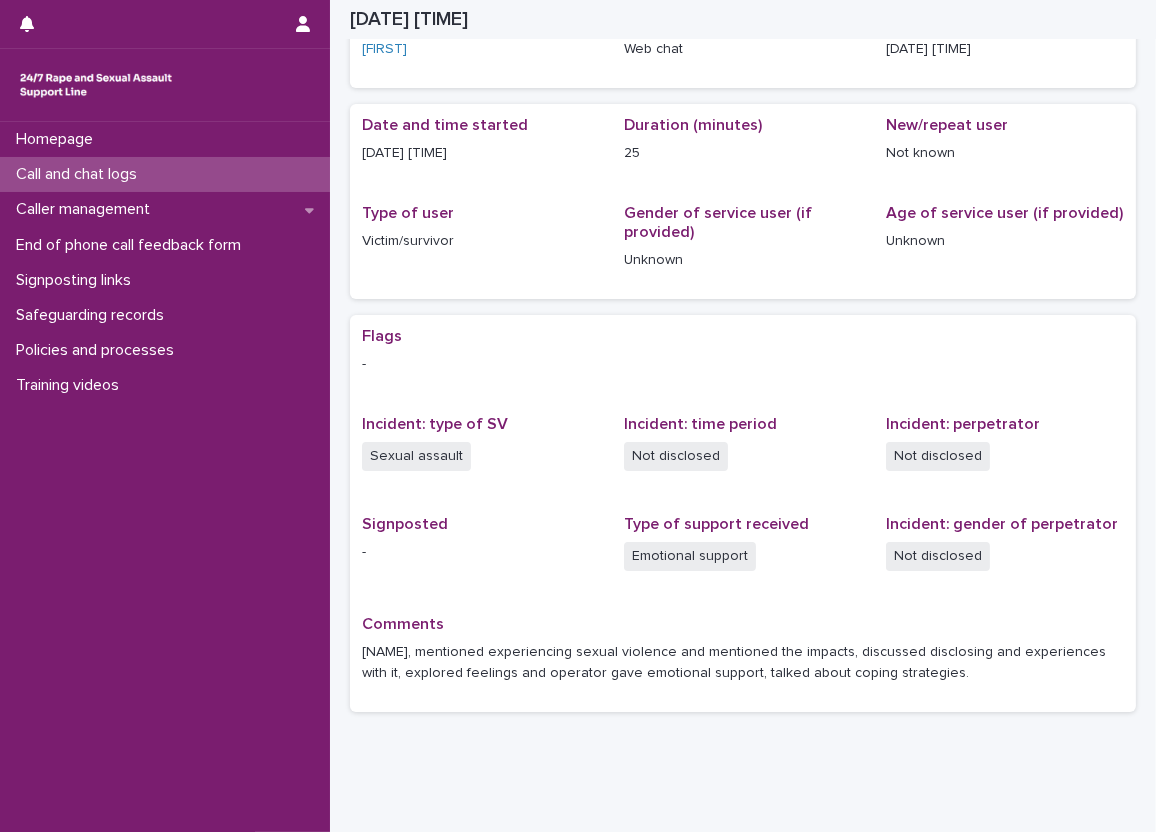 scroll, scrollTop: 72, scrollLeft: 0, axis: vertical 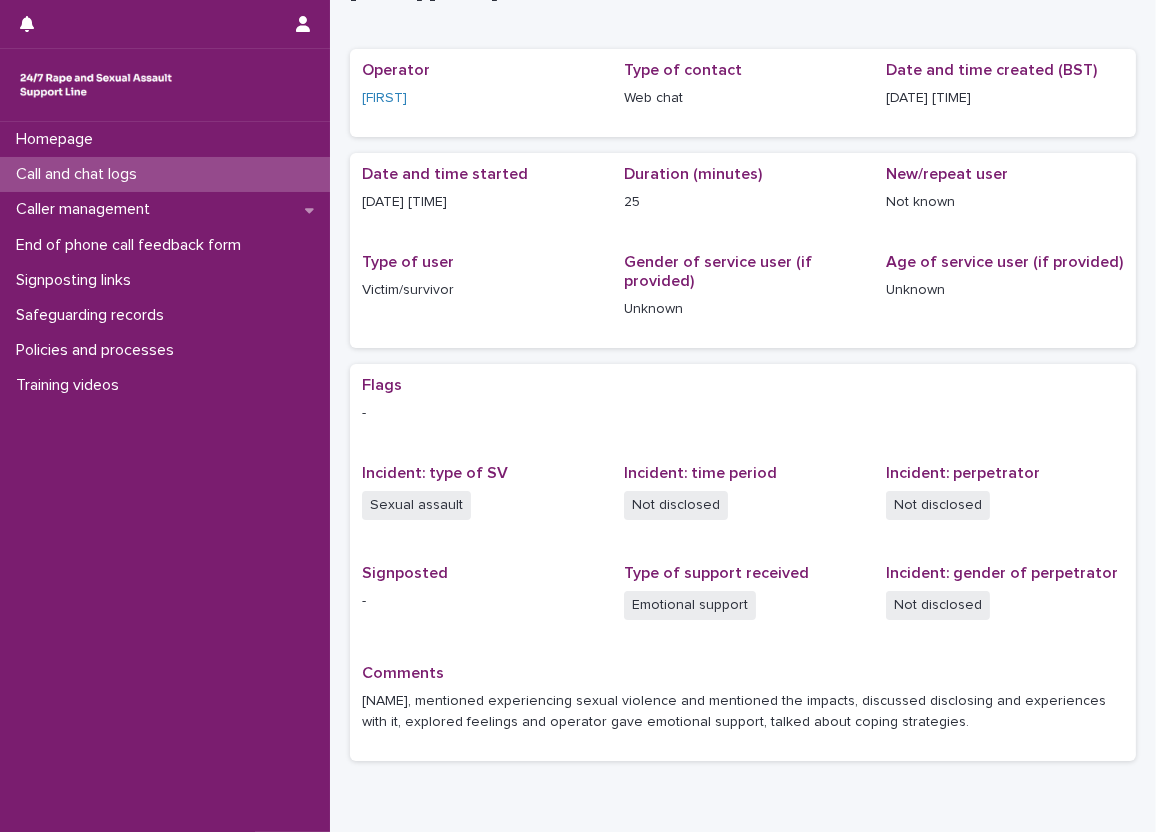 click on "Loading... Saving… Loading... Saving… [DATE] [TIME] [DATE] [TIME] Sorry, there was an error saving your record. Please try again. Please fill out the required fields below. Loading... Saving… Loading... Saving… Loading... Saving… Operator [NAME] [LAST]   Type of contact Web chat Date and time created (BST) [DATE] [TIME] Loading... Saving… Date and time started [DATE] [TIME] Duration (minutes) [DURATION] New/repeat user Not known Type of user Victim/survivor Gender of service user (if provided) Unknown Age of service user (if provided) Unknown Loading... Saving… Loading... Saving… Flags - Incident: type of SV Sexual assault Incident: time period Not disclosed Incident: perpetrator Not disclosed Signposted - Type of support received Emotional support Incident: gender of perpetrator Not disclosed Comments" at bounding box center [743, 409] 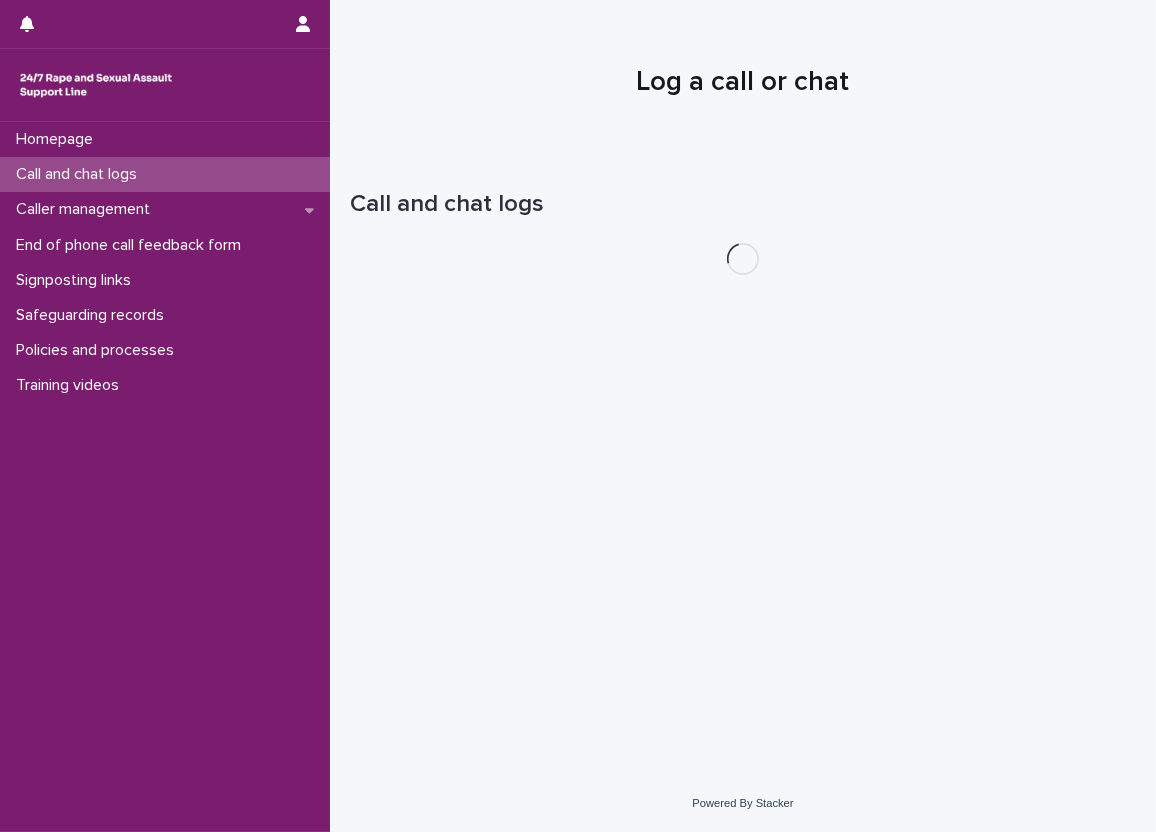 scroll, scrollTop: 0, scrollLeft: 0, axis: both 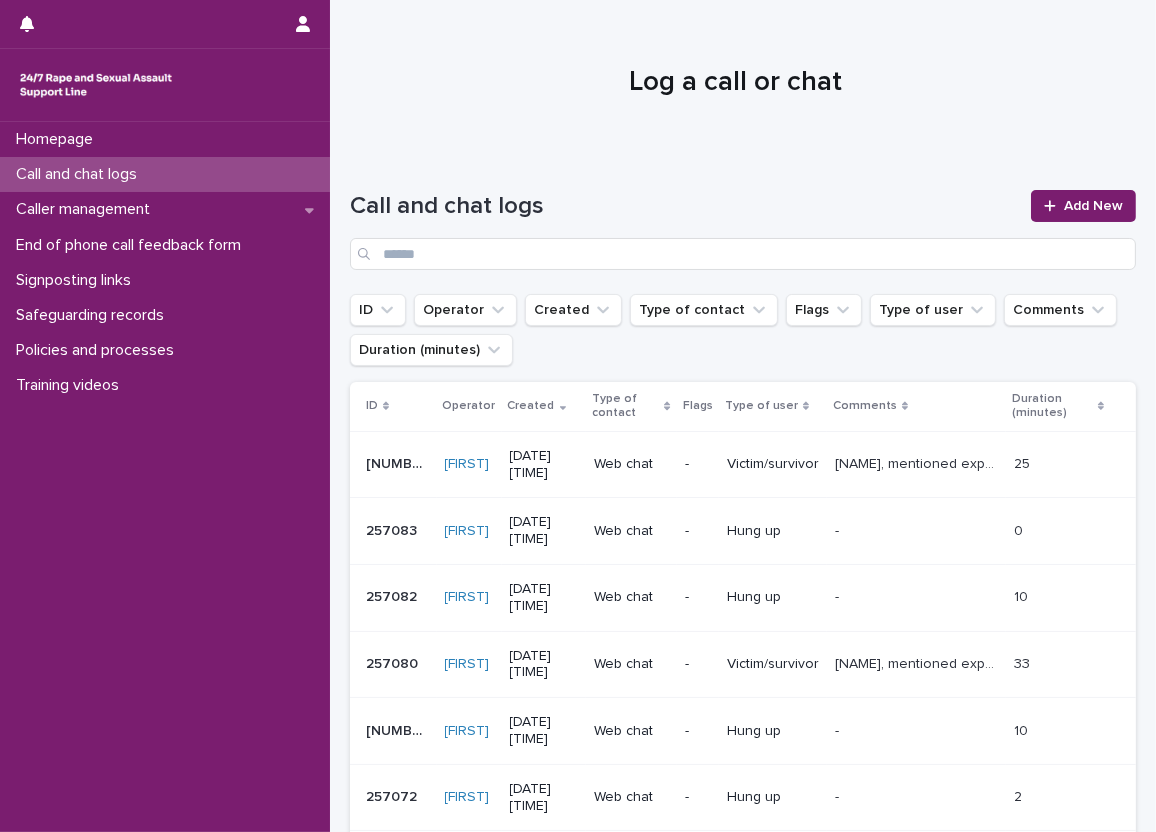 click on "[NAME], mentioned experiencing sexual violence and mentioned the impacts, discussed disclosing and experiences with it, explored feelings and operator gave emotional support, talked about coping strategies." at bounding box center (919, 462) 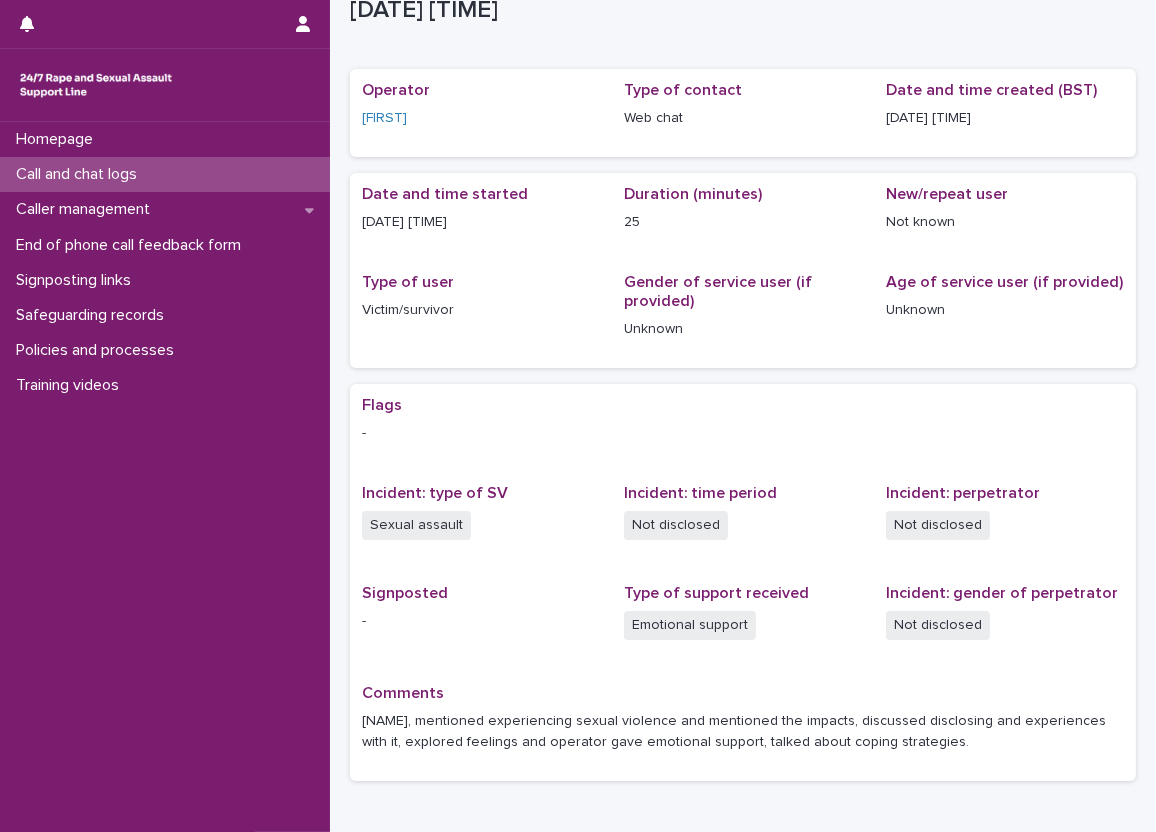 scroll, scrollTop: 100, scrollLeft: 0, axis: vertical 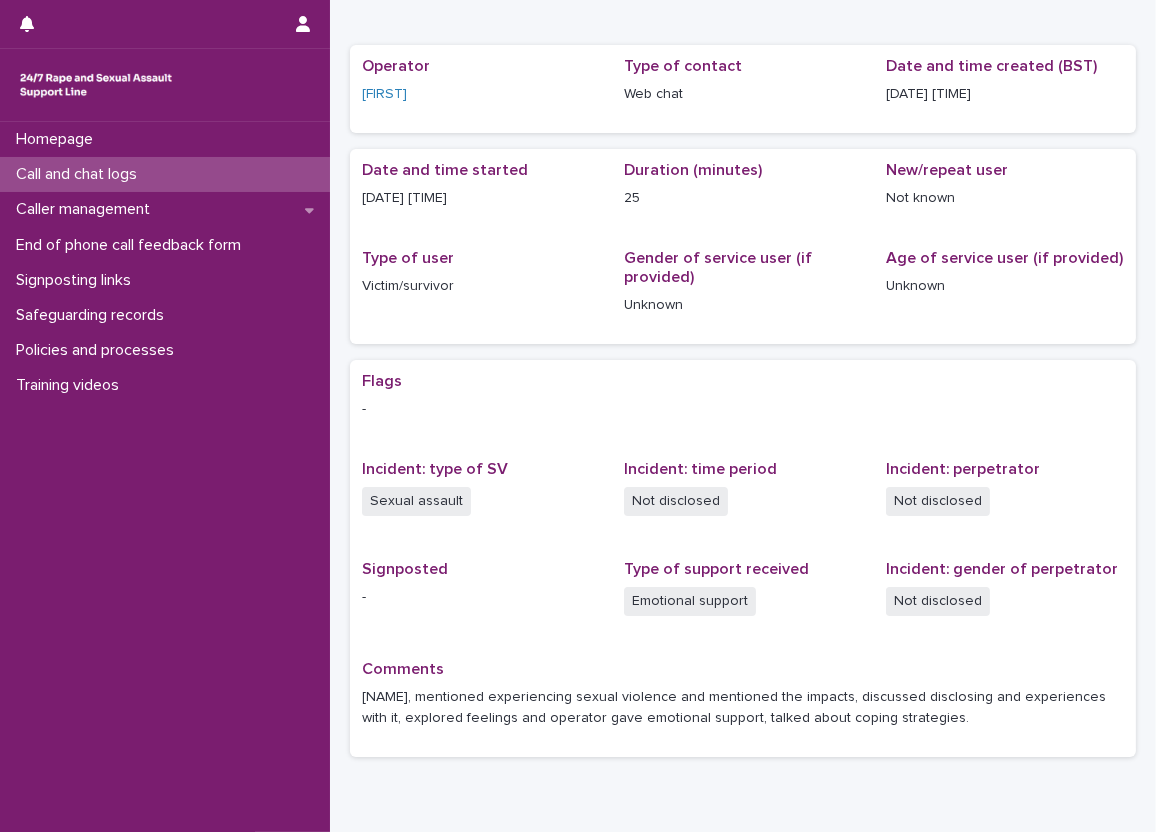 click on "Loading... Saving… Loading... Saving… [DATE] [TIME] [DATE] [TIME] Sorry, there was an error saving your record. Please try again. Please fill out the required fields below. Loading... Saving… Loading... Saving… Loading... Saving… Operator [NAME] [LAST]   Type of contact Web chat Date and time created (BST) [DATE] [TIME] Loading... Saving… Date and time started [DATE] [TIME] Duration (minutes) [DURATION] New/repeat user Not known Type of user Victim/survivor Gender of service user (if provided) Unknown Age of service user (if provided) Unknown Loading... Saving… Loading... Saving… Flags - Incident: type of SV Sexual assault Incident: time period Not disclosed Incident: perpetrator Not disclosed Signposted - Type of support received Emotional support Incident: gender of perpetrator Not disclosed Comments" at bounding box center [743, 380] 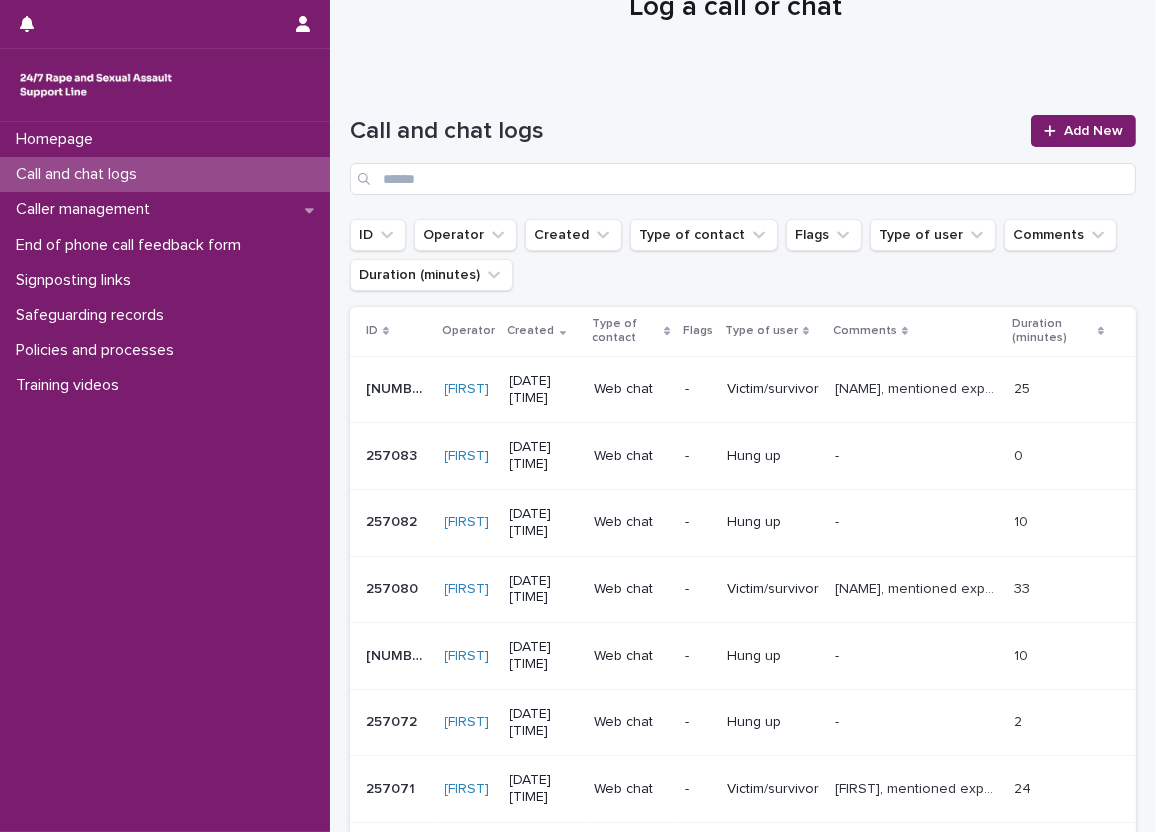 scroll, scrollTop: 0, scrollLeft: 0, axis: both 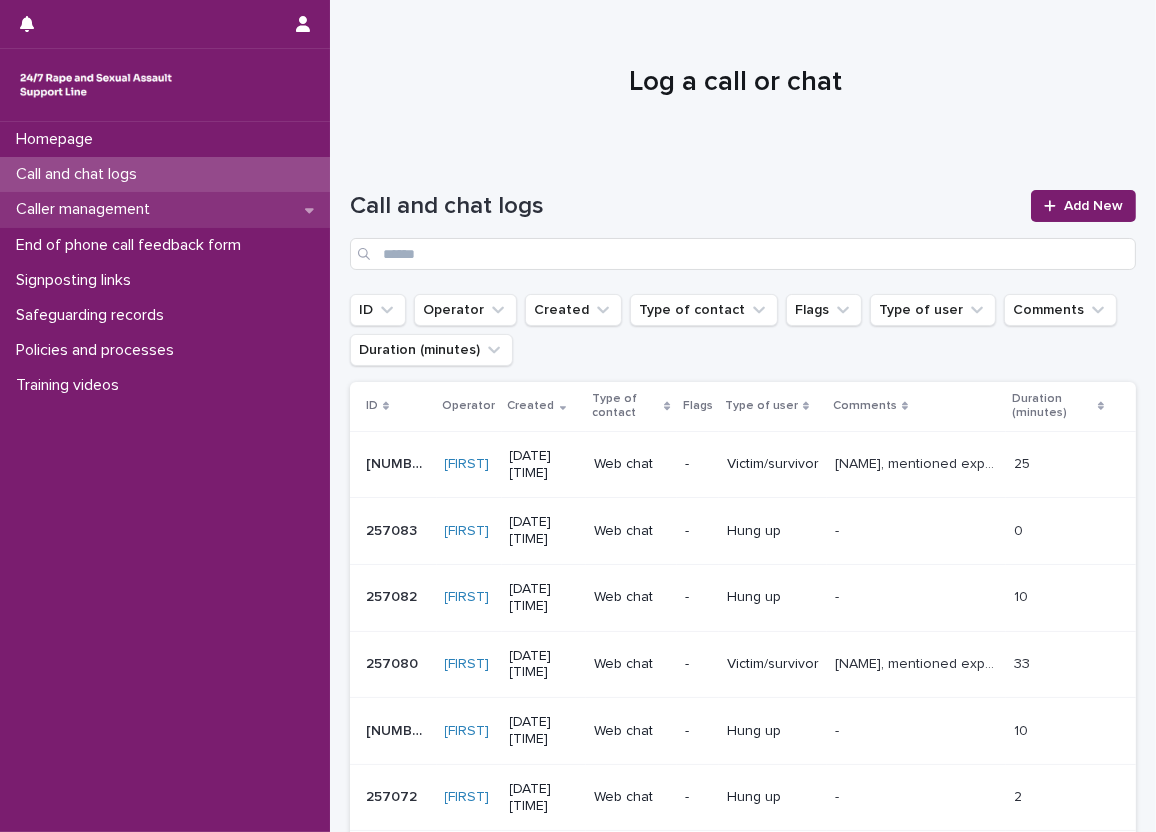click on "Caller management" at bounding box center (165, 209) 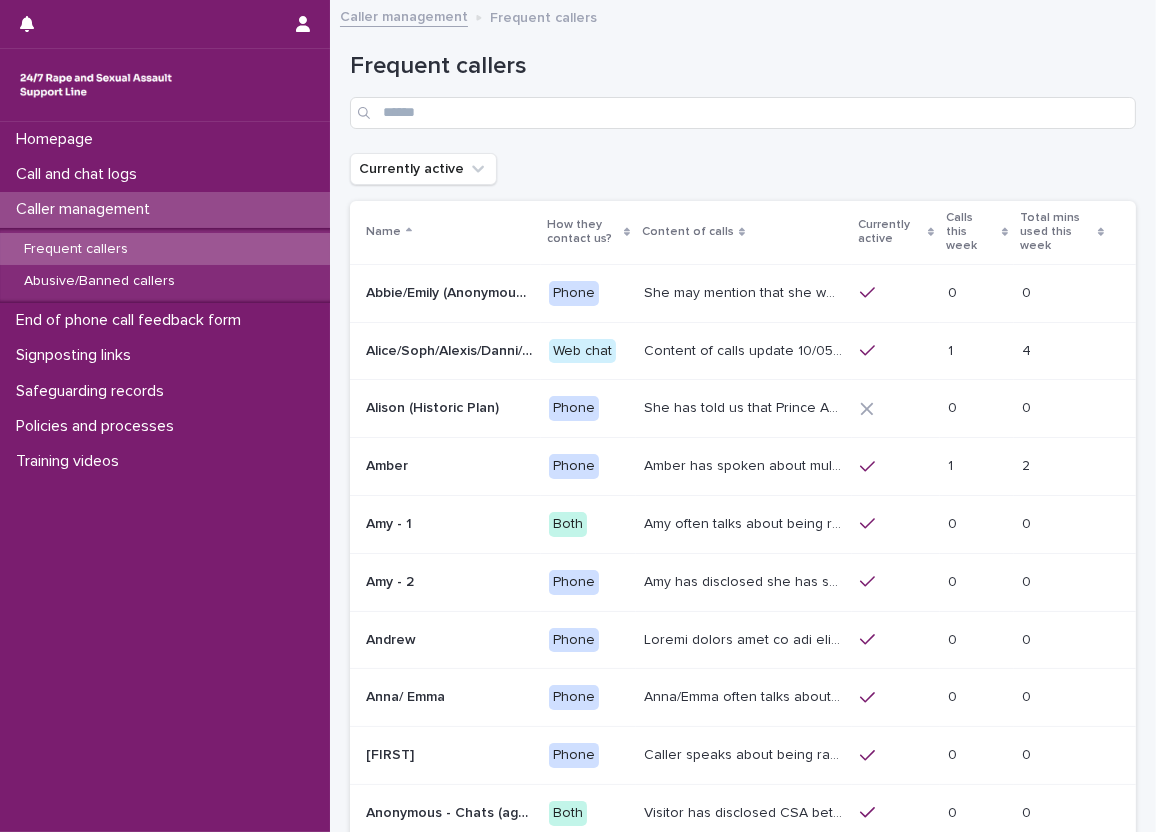 click on "Calls this week" at bounding box center [971, 232] 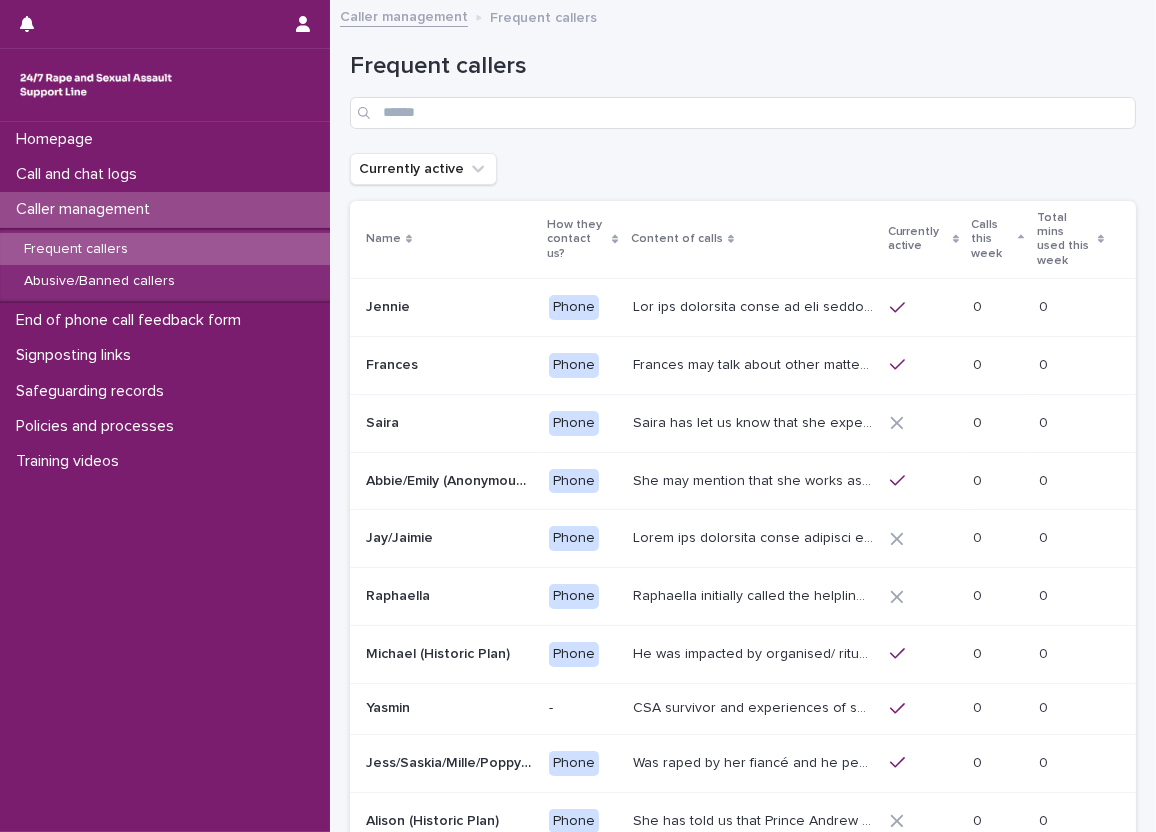 click on "Calls this week" at bounding box center (992, 239) 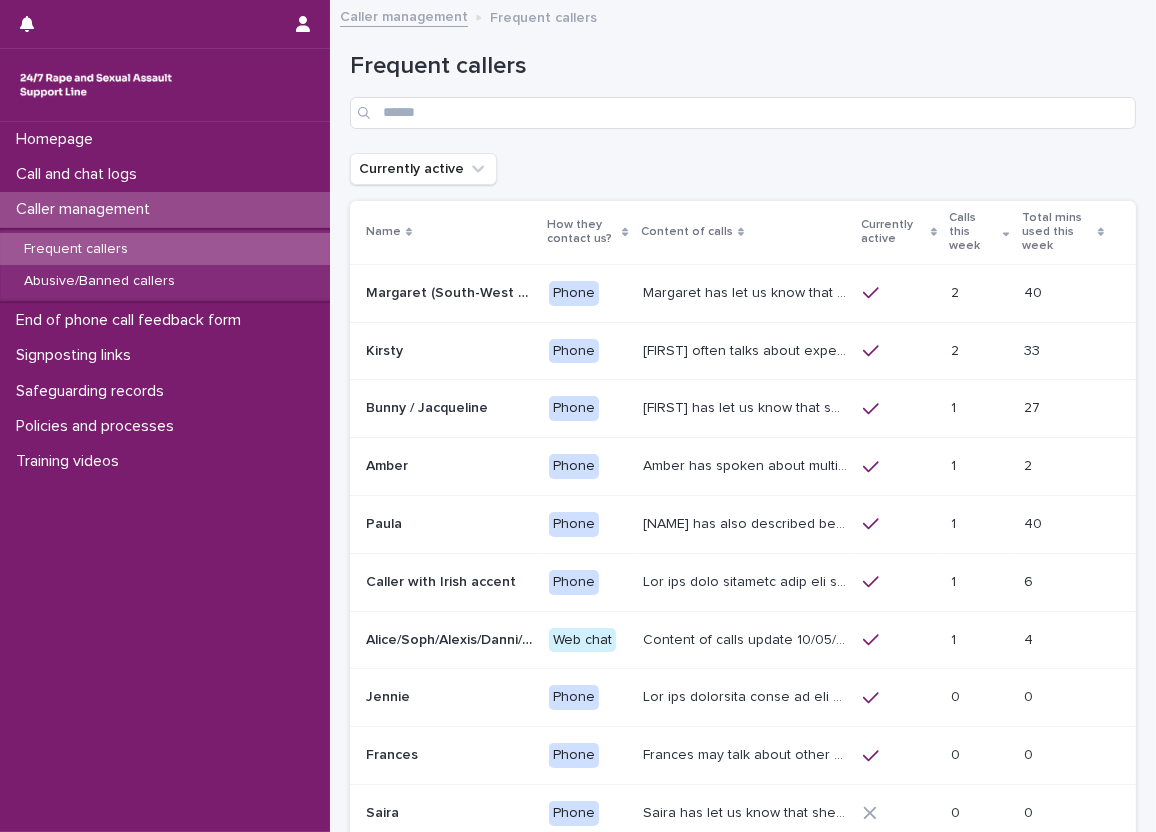 click on "Currently active" at bounding box center (743, 169) 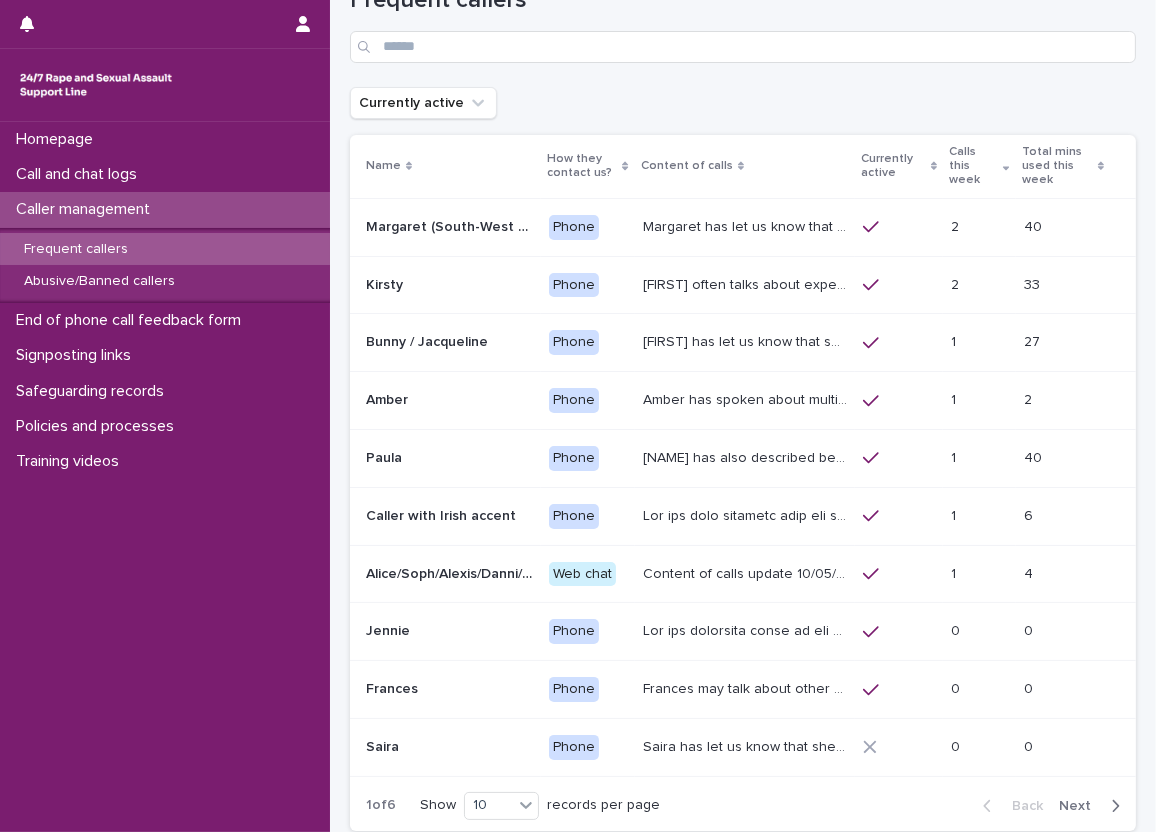 scroll, scrollTop: 100, scrollLeft: 0, axis: vertical 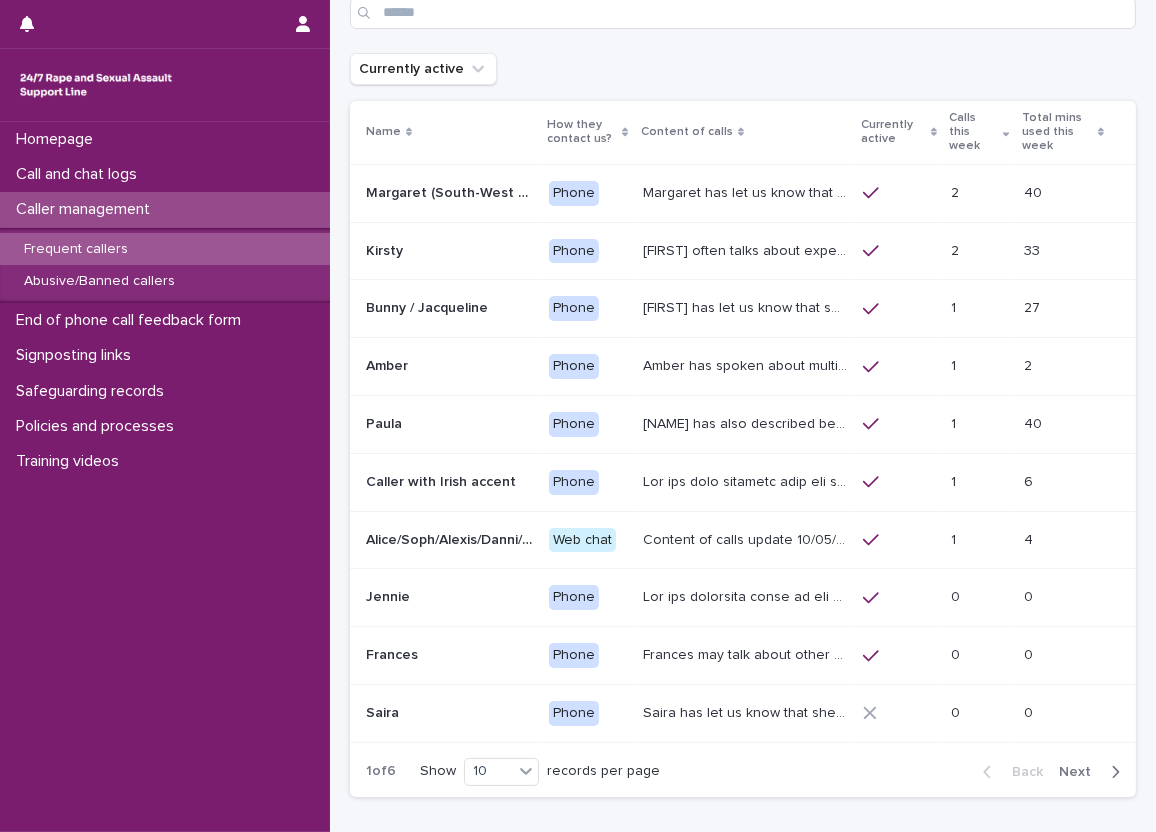 click on "Amber has spoken about multiple experiences of sexual abuse.
Amber told us she is now 18 (as of 06/01/25) - see Management Plan for more info around safeguarding/active suicides.
She's also mentioned that she has a twin sister called Jess who also calls the line and sounds very similar.
She has mentioned having a 2 year old child to some Helpline Workers.
In recent weeks, she has presented as suicidal and unable to call emergency services herself." at bounding box center [747, 364] 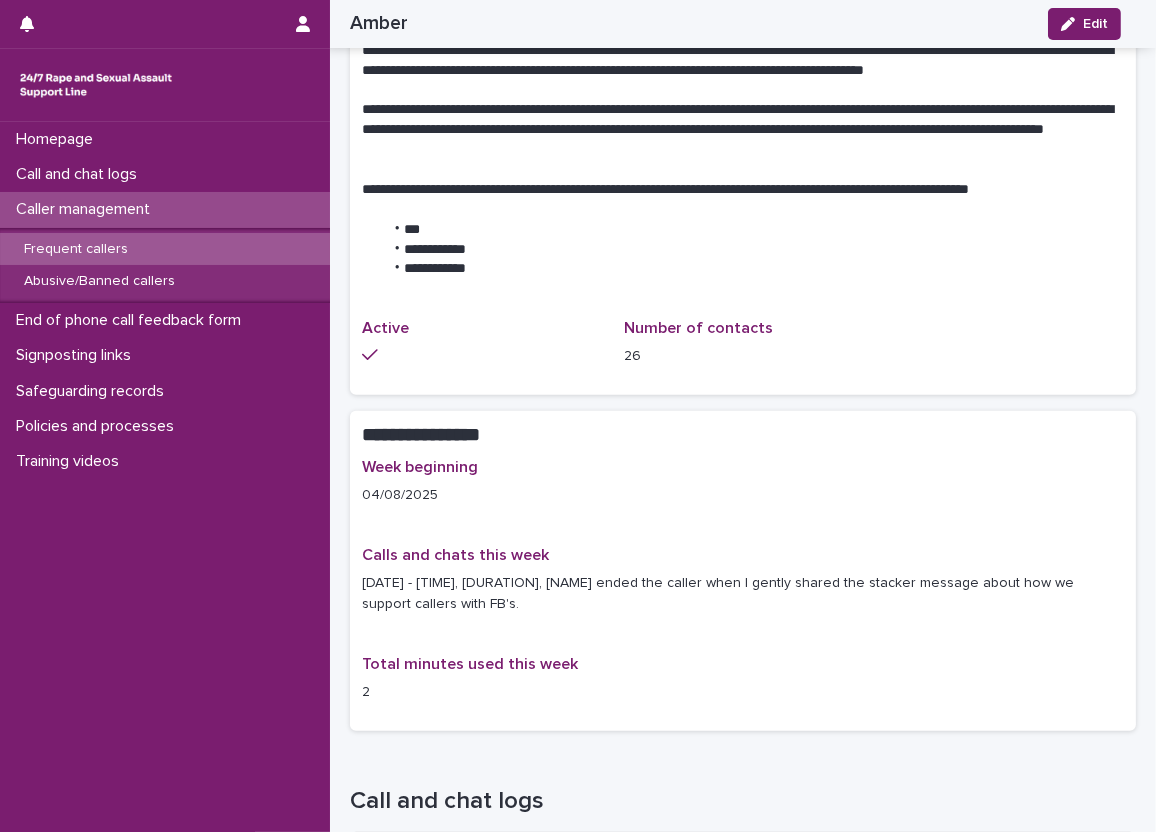 scroll, scrollTop: 1600, scrollLeft: 0, axis: vertical 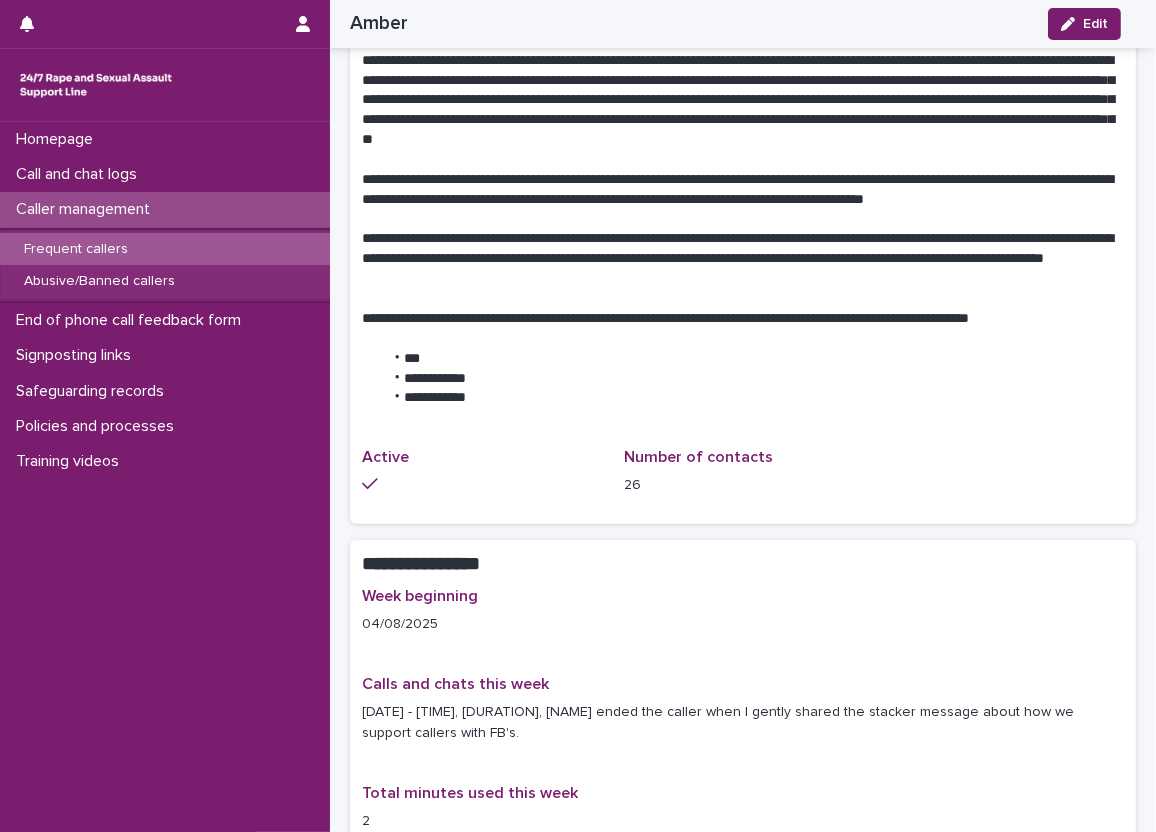 click on "**********" at bounding box center (743, -423) 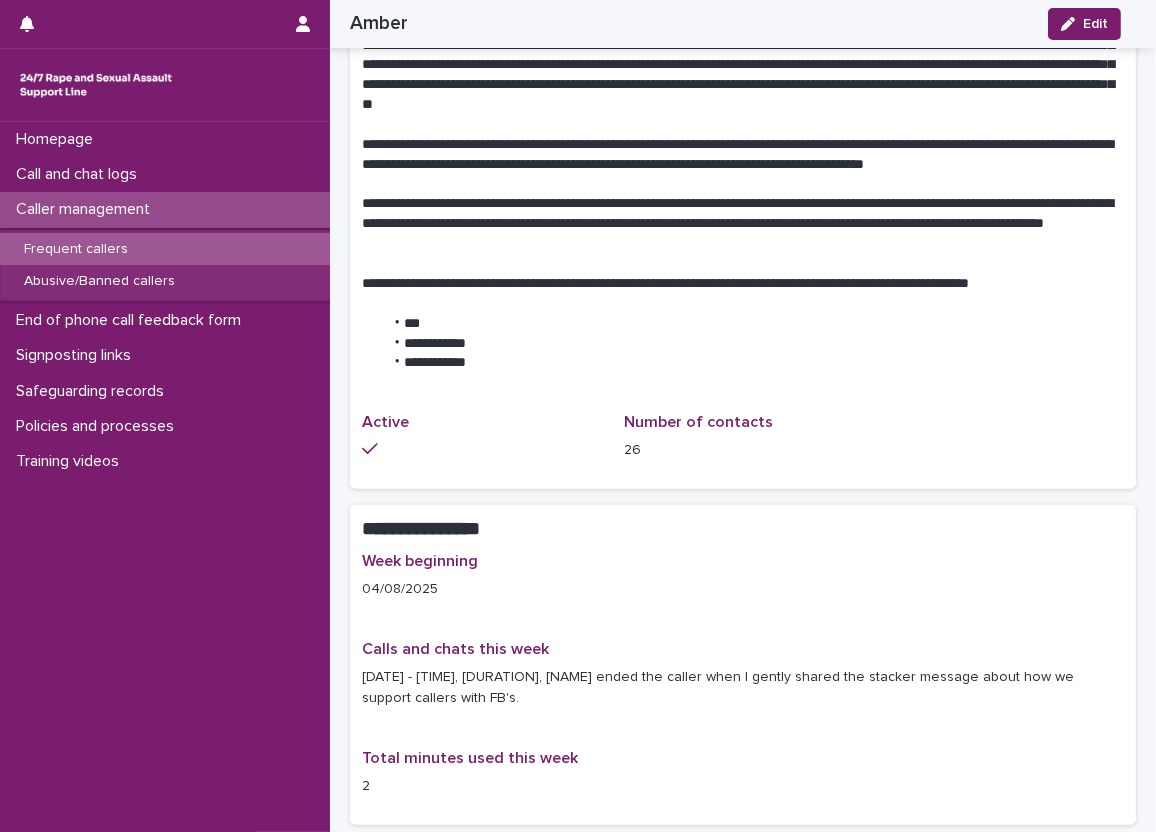 scroll, scrollTop: 1506, scrollLeft: 0, axis: vertical 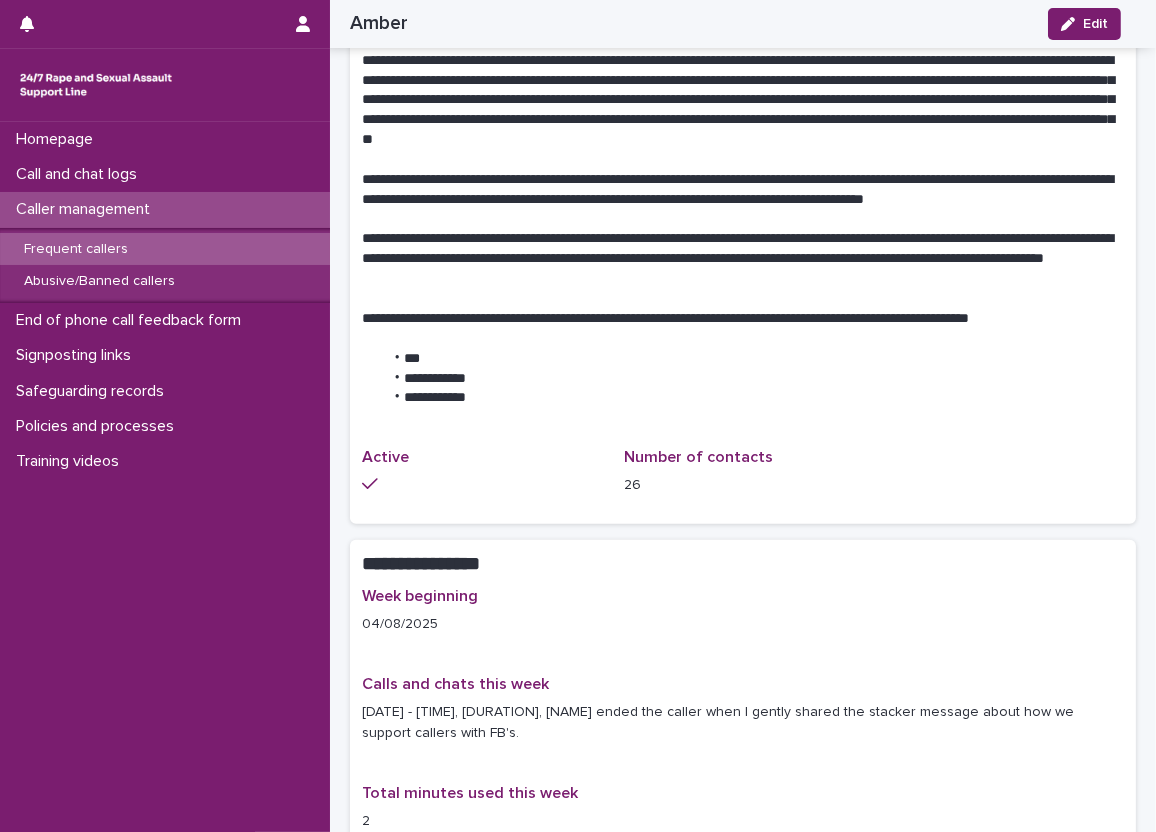 click on "Loading... Saving… Loading... Saving… [FIRST] Edit [FIRST] Edit Sorry, there was an error saving your record. Please try again. Please fill out the required fields below. Loading... Saving… Loading... Saving… Loading... Saving… Loading... Saving… Reason for profile The purpose of this profile is to support her to use the support-line appropriately and adhere to our two calls per week boundary. Information to help you recognise them How they contact us Phone Content of calls [FIRST] has spoken about multiple experiences of sexual abuse.
[FIRST] told us she is now 18 (as of 06/01/25) - see Management Plan for more info around safeguarding/active suicides.
She's also mentioned that she has a twin sister called [FIRST] who also calls the line and sounds very similar.
She has mentioned having a 2 year old child to some Helpline Workers.
In recent weeks, she has presented as suicidal and unable to call emergency services herself. Signposting" at bounding box center [743, -36] 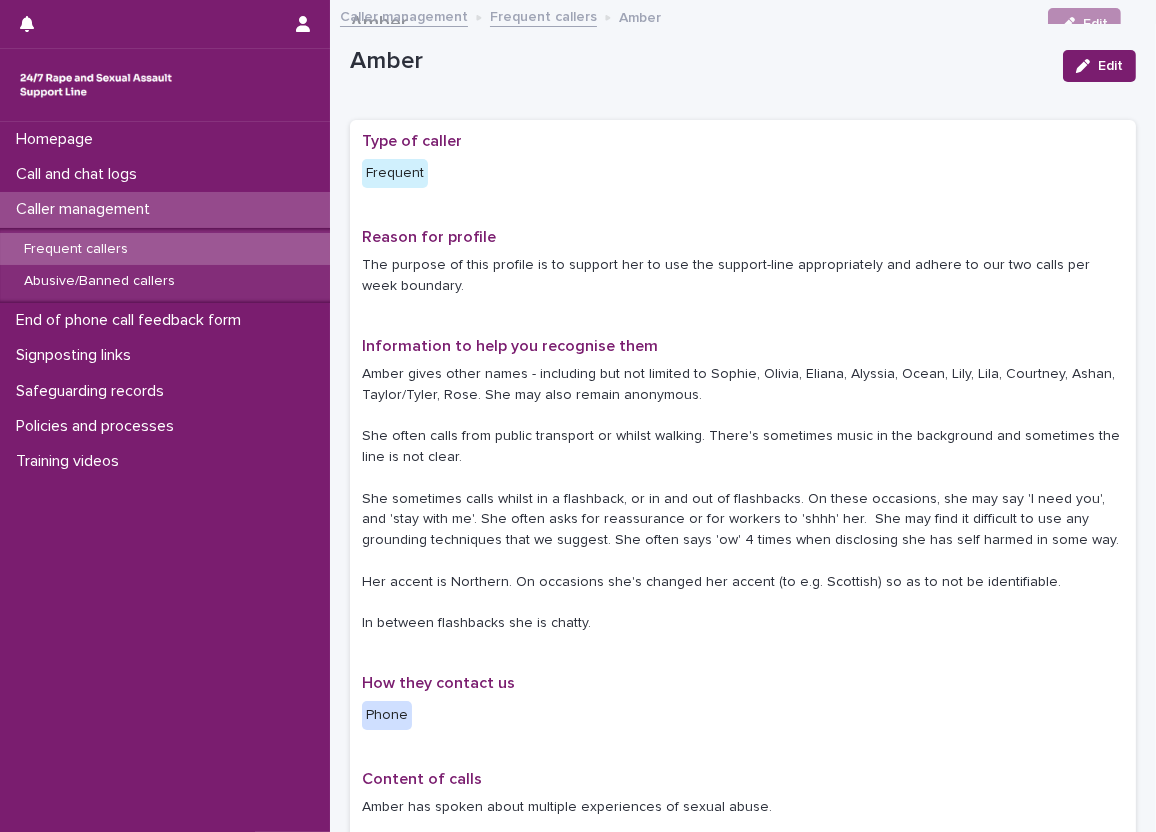 scroll, scrollTop: 0, scrollLeft: 0, axis: both 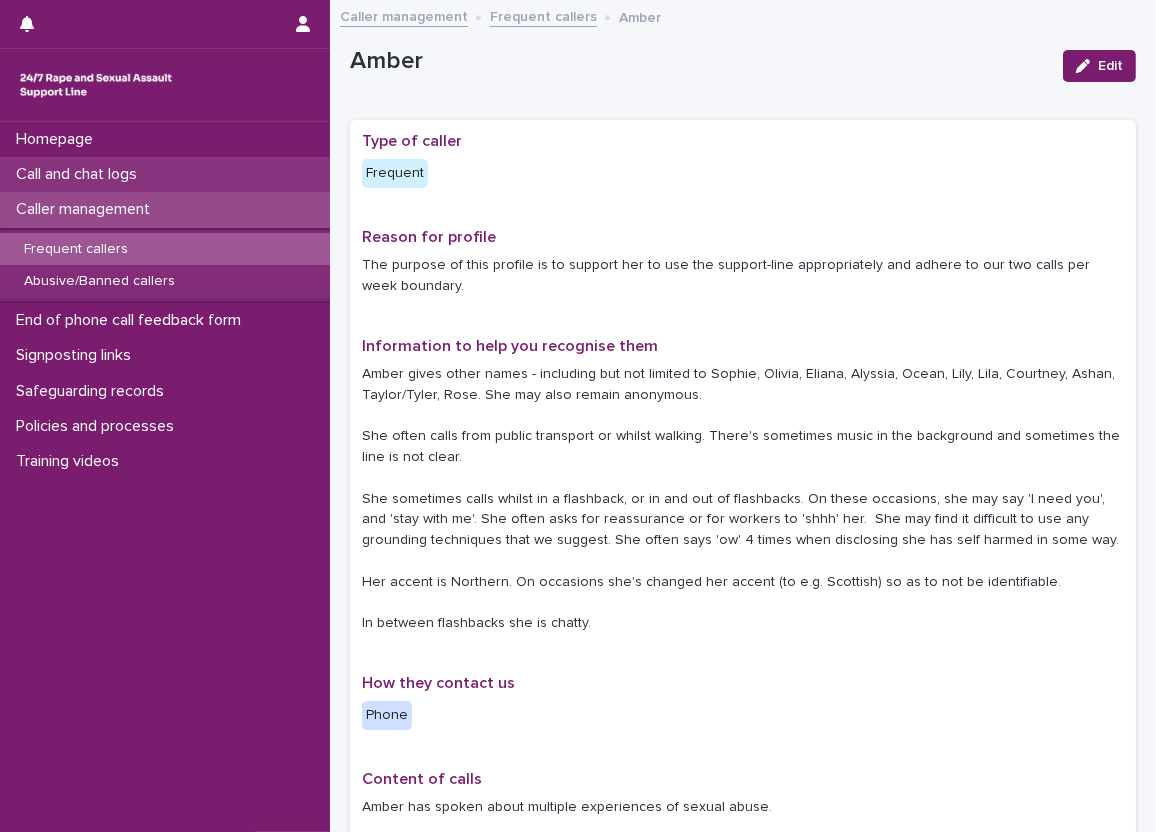 click on "Call and chat logs" at bounding box center [165, 174] 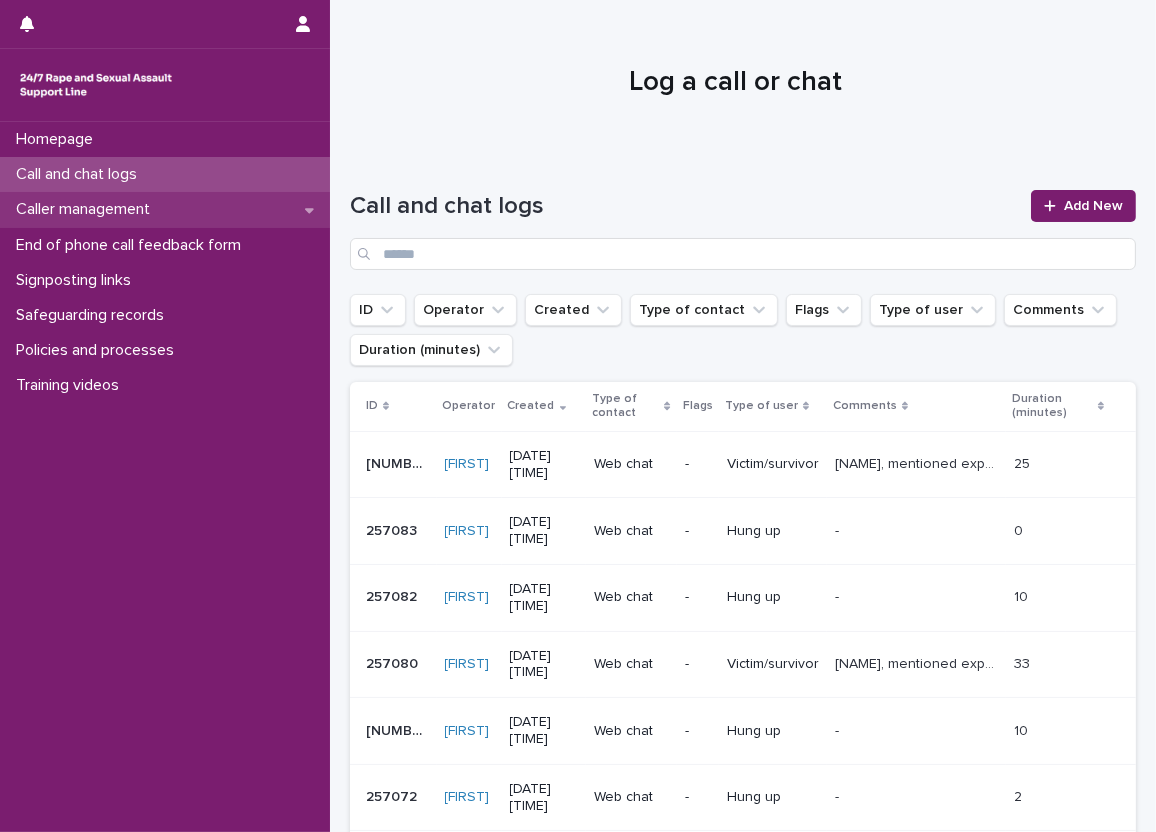 click on "Caller management" at bounding box center (87, 209) 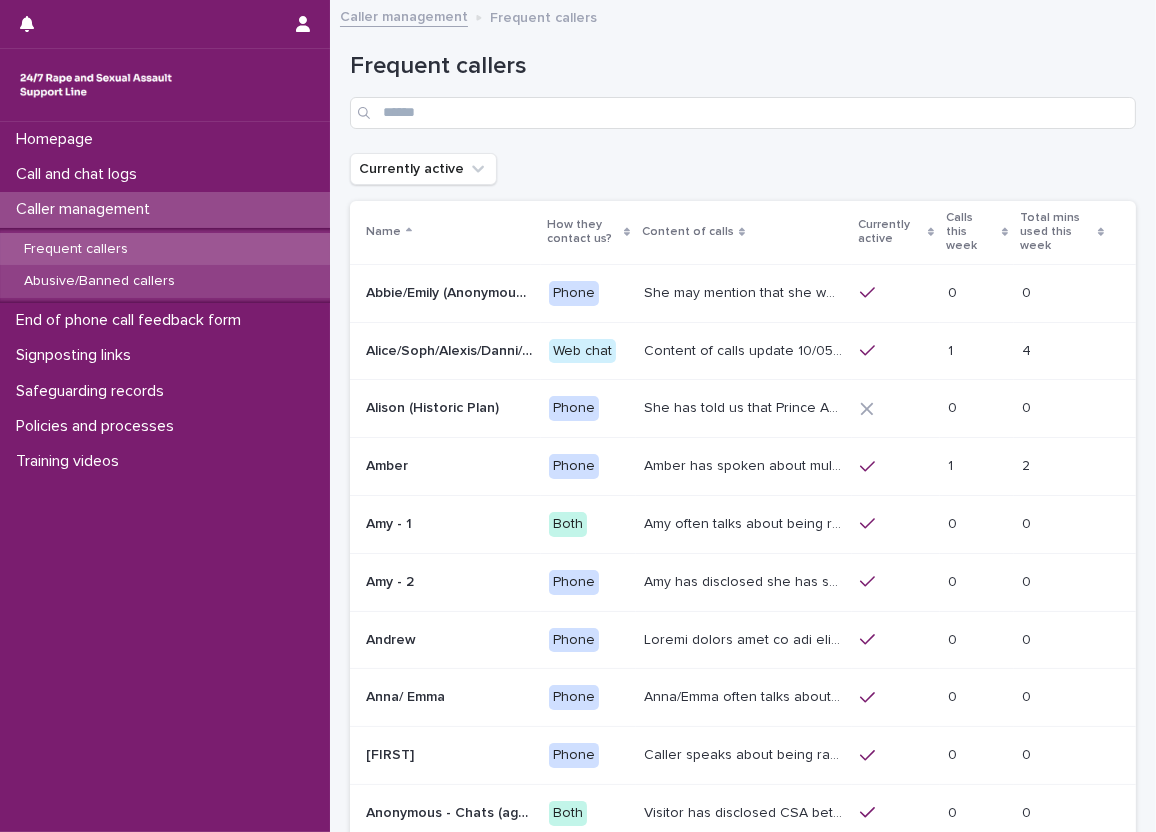 click on "Abusive/Banned callers" at bounding box center [165, 281] 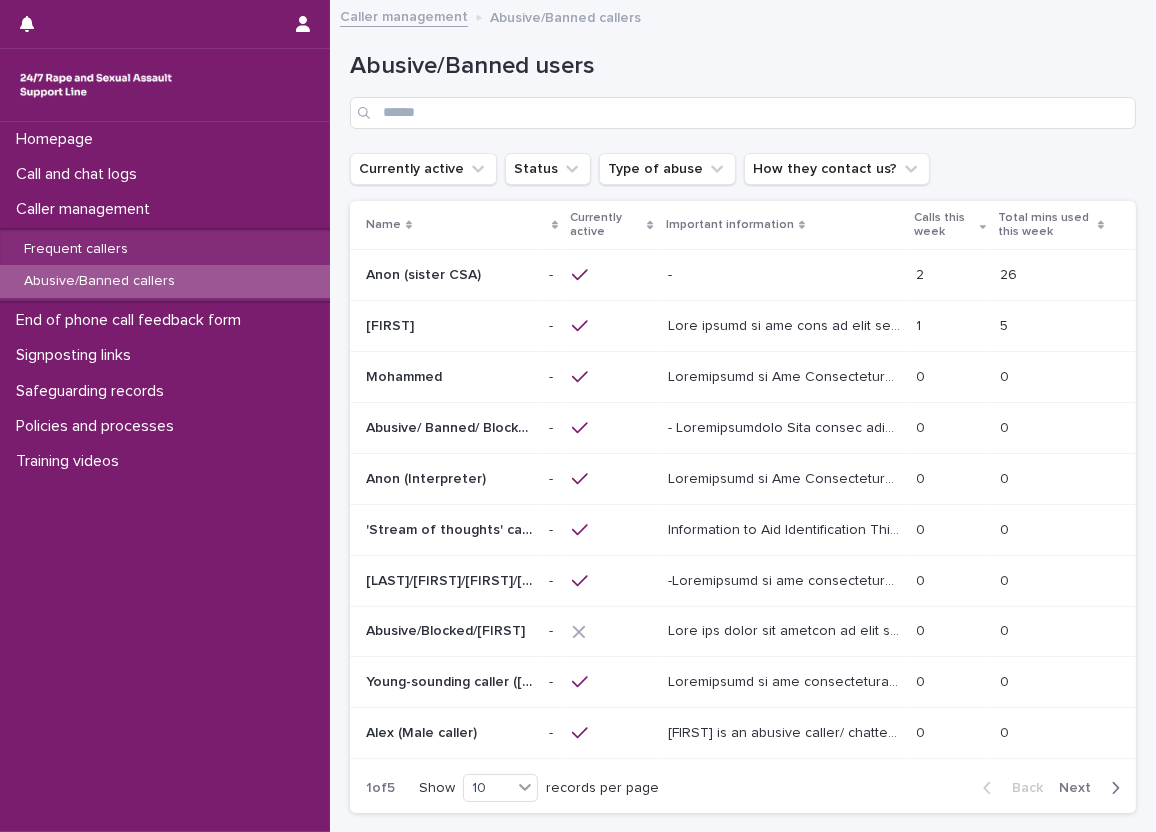click on "Currently active Status Type of abuse How they contact us?" at bounding box center [743, 169] 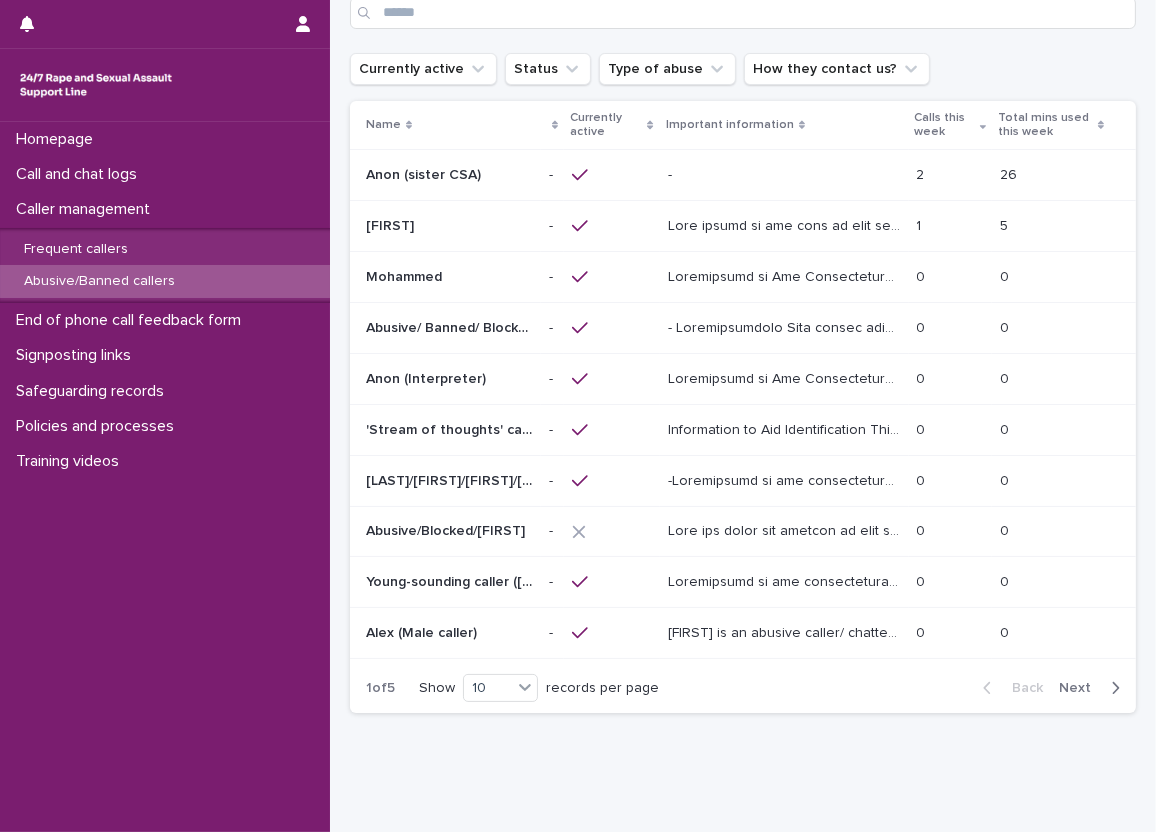 scroll, scrollTop: 0, scrollLeft: 0, axis: both 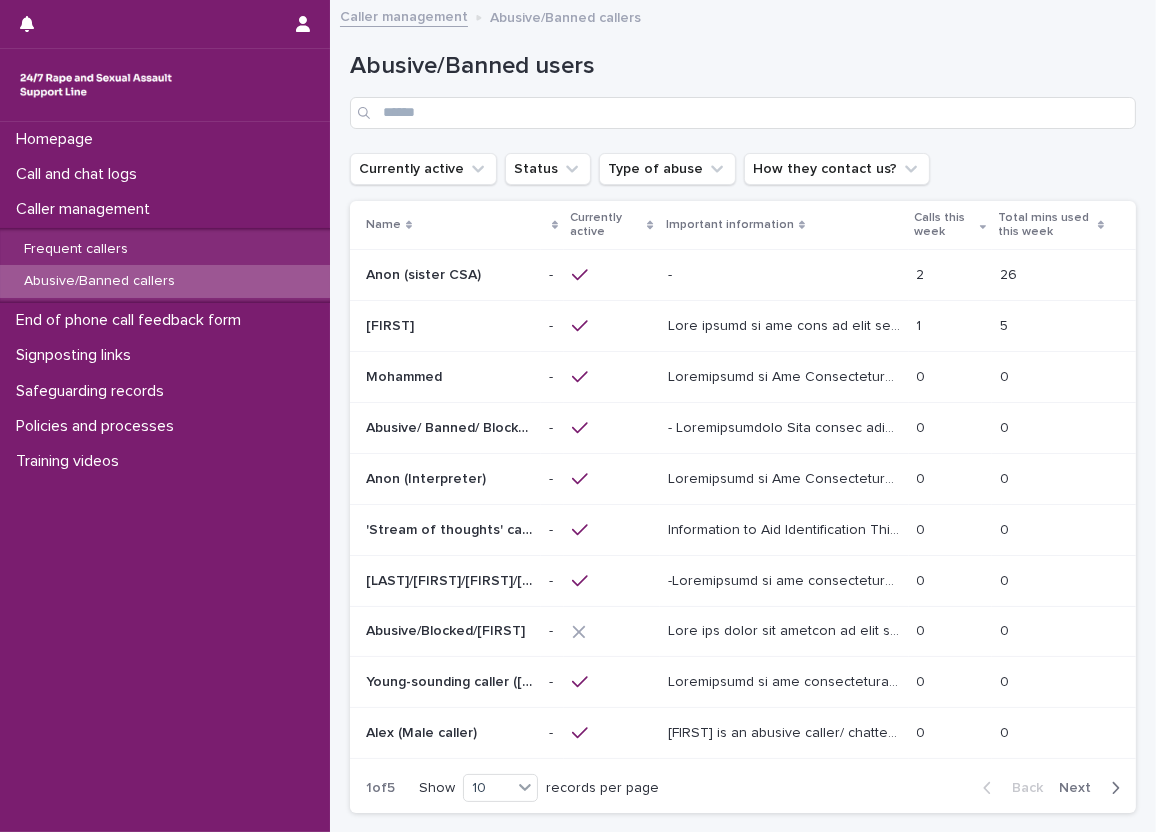 click on "Abusive/Banned users Currently active Status Type of abuse How they contact us? Name Currently active Important information Calls this week Total mins used this week Anon (sister CSA) Anon (sister CSA)   - -   - -   2 2   26 26   [FIRST] [FIRST]   - -     1 1   5 5   [FIRST]  [FIRST]    - -     0 0   0 0   Abusive/ Banned/ Blocked Lorry driver/[FIRST]/[FIRST]/[FIRST]  Abusive/ Banned/ Blocked Lorry driver/[FIRST]/[FIRST]/[FIRST]    - -     0 0   0 0   Anon (Interpreter) Anon (Interpreter)   - -     0 0   0 0   'Stream of thoughts' caller/webchat user 'Stream of thoughts' caller/webchat user   - -     0 0   0 0   [FIRST]/[FIRST]/[FIRST]/[FIRST]/[FIRST]/[FIRST]/[FIRST]/[FIRST]/[FIRST]/[FIRST]/[FIRST] [FIRST]/[FIRST]/[FIRST]/[FIRST]/[FIRST]/[FIRST]/[FIRST]/[FIRST]/[FIRST]/[FIRST]/[FIRST]   - -     0 0   0 0   Abusive/Blocked/[FIRST] Abusive/Blocked/[FIRST]   - -     0 0   0 0   Young-sounding caller ([FIRST]/[FIRST]/[FIRST]/[FIRST]/[FIRST])  Young-sounding caller ([FIRST]/[FIRST]/[FIRST]/[FIRST]/[FIRST])    - -" at bounding box center [743, 445] 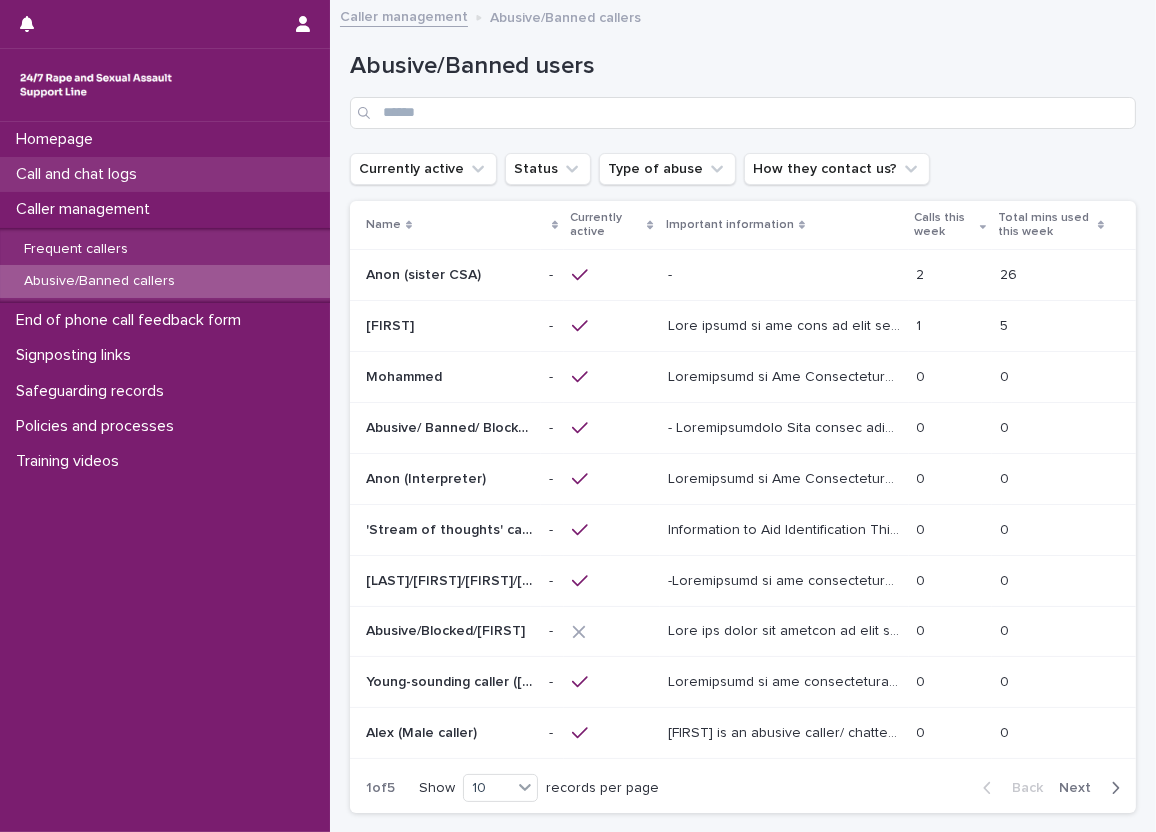 click on "Call and chat logs" at bounding box center (165, 174) 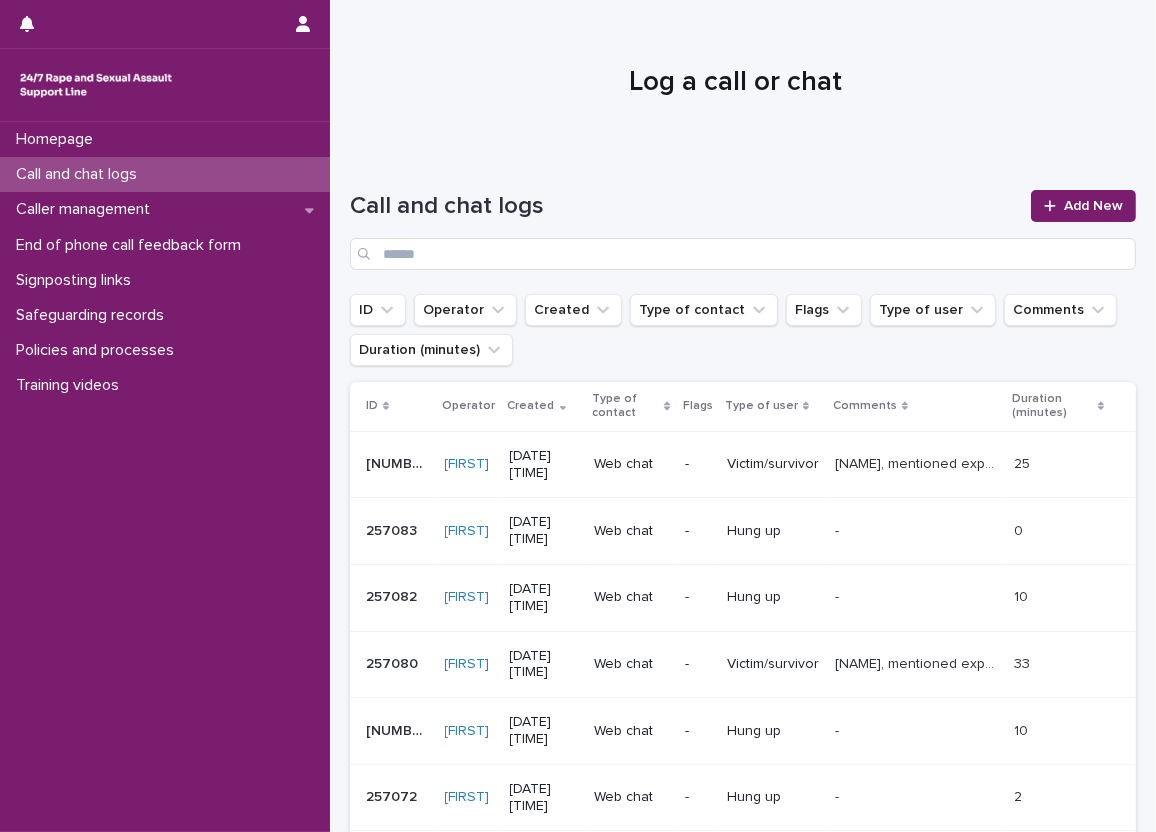 click on "Call and chat logs Add New" at bounding box center [743, 222] 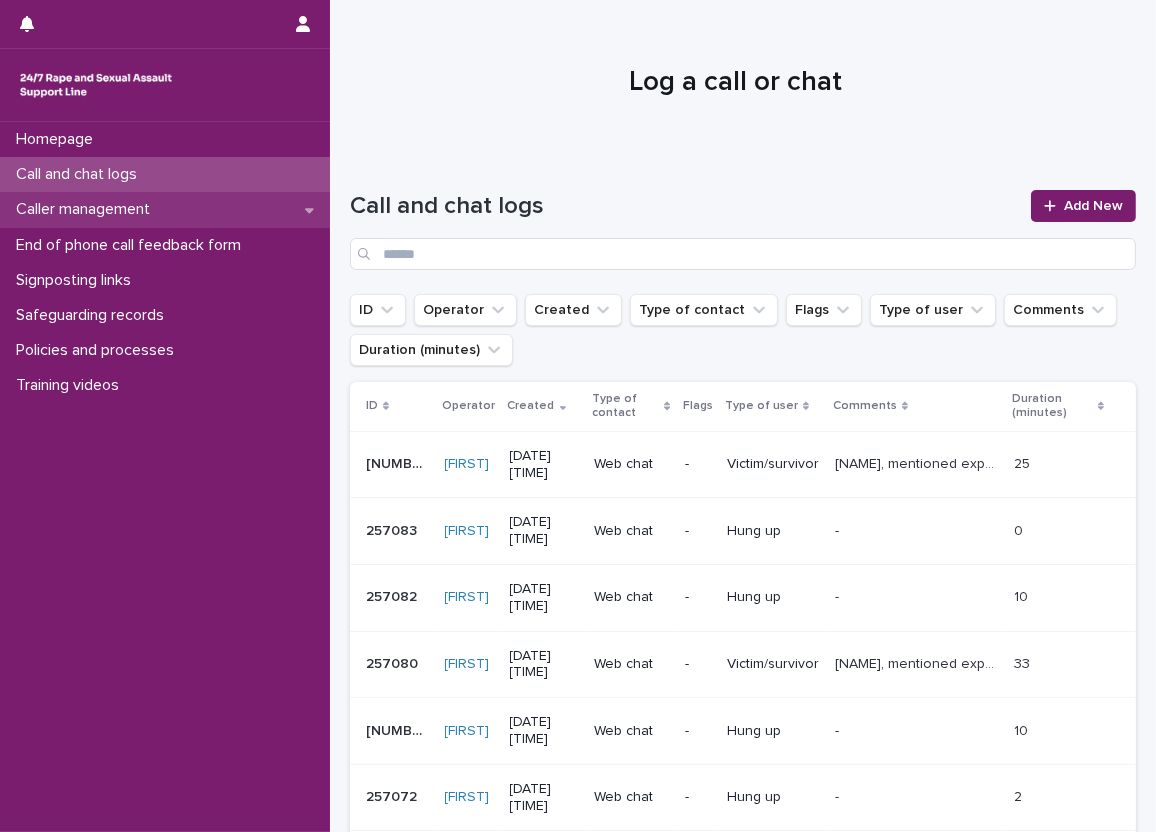 click on "Caller management" at bounding box center (165, 209) 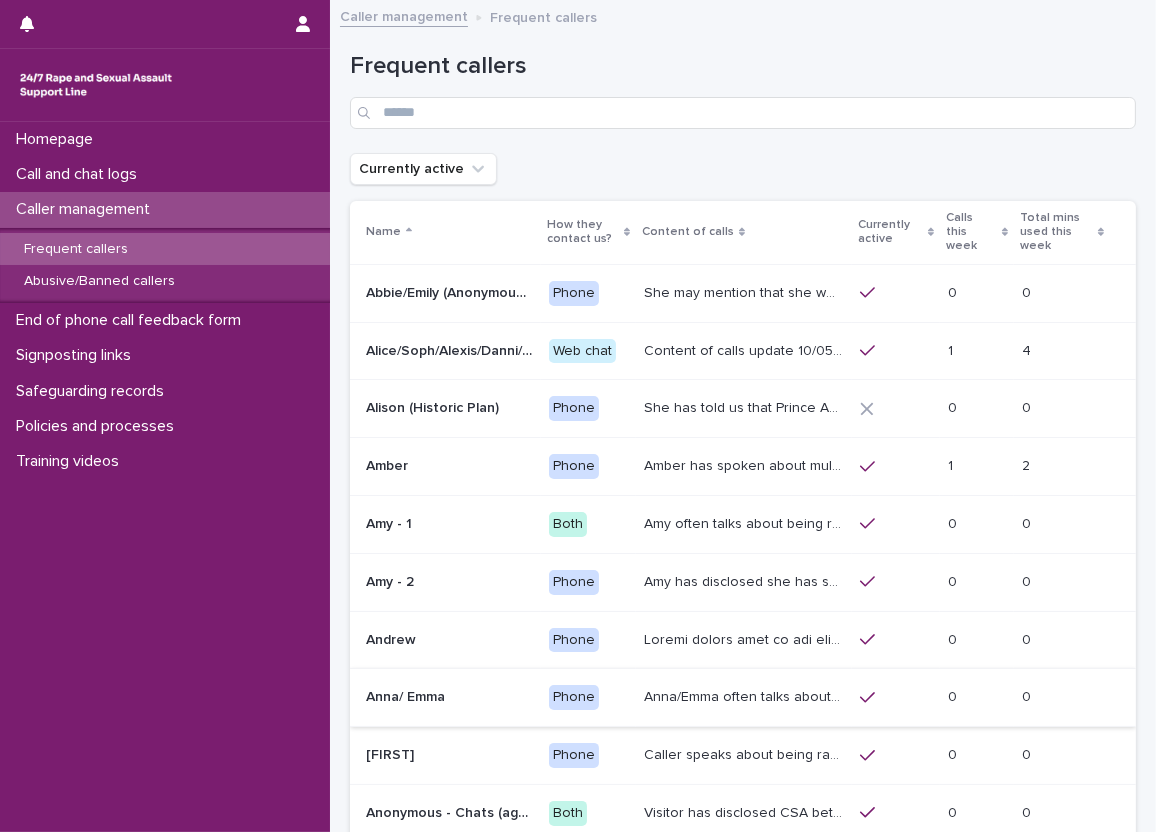 scroll, scrollTop: 100, scrollLeft: 0, axis: vertical 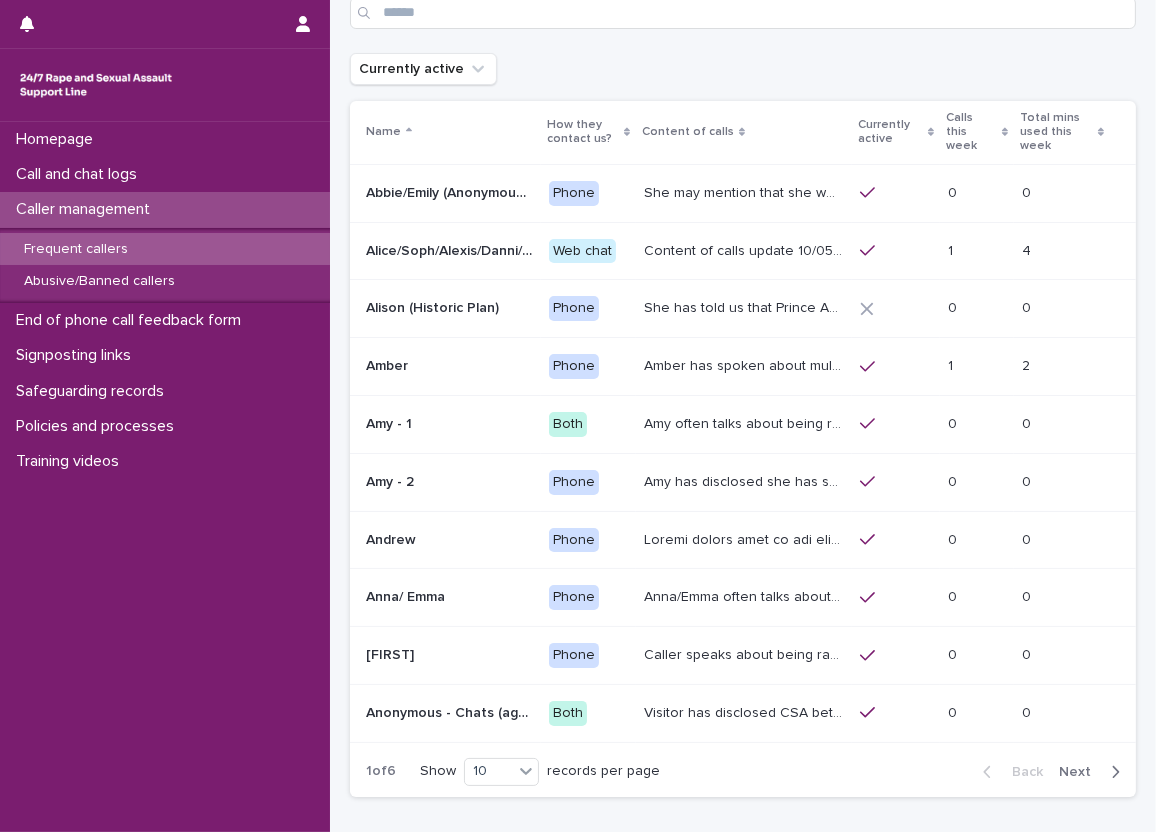 click on "Next" at bounding box center (1093, 772) 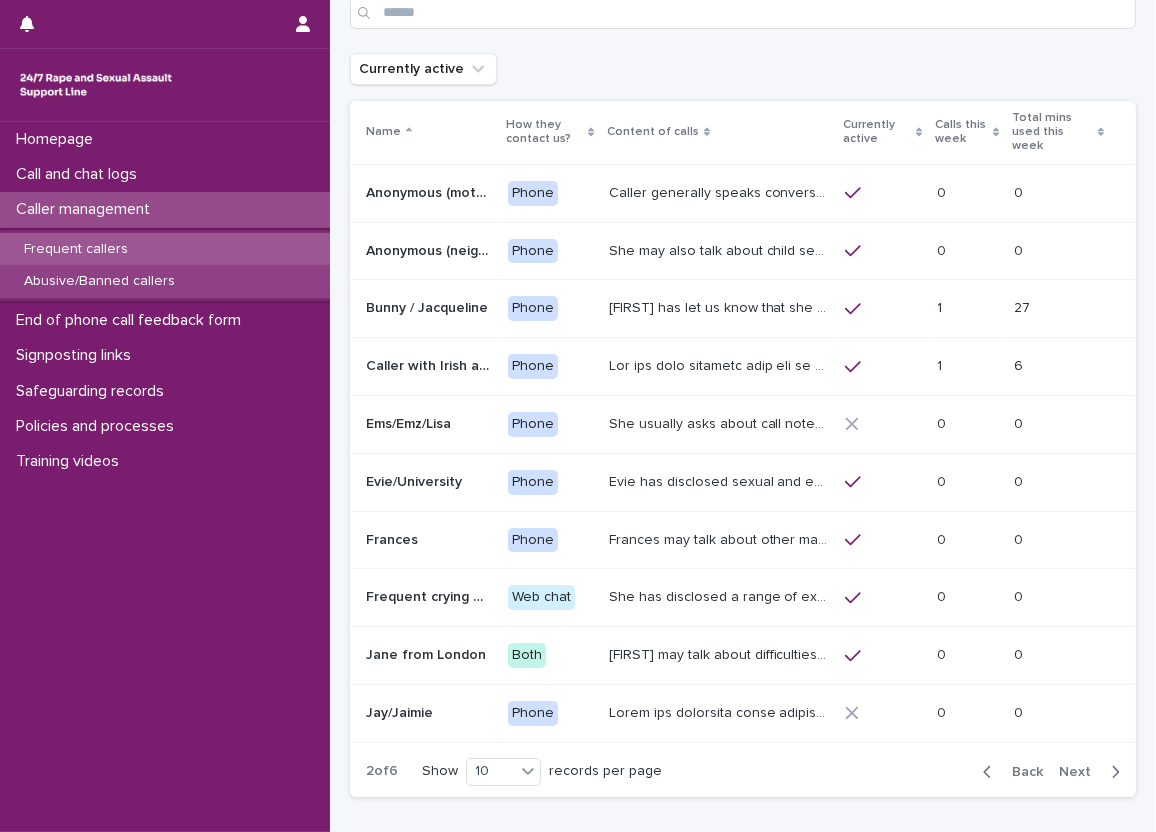 click on "Abusive/Banned callers" at bounding box center [165, 281] 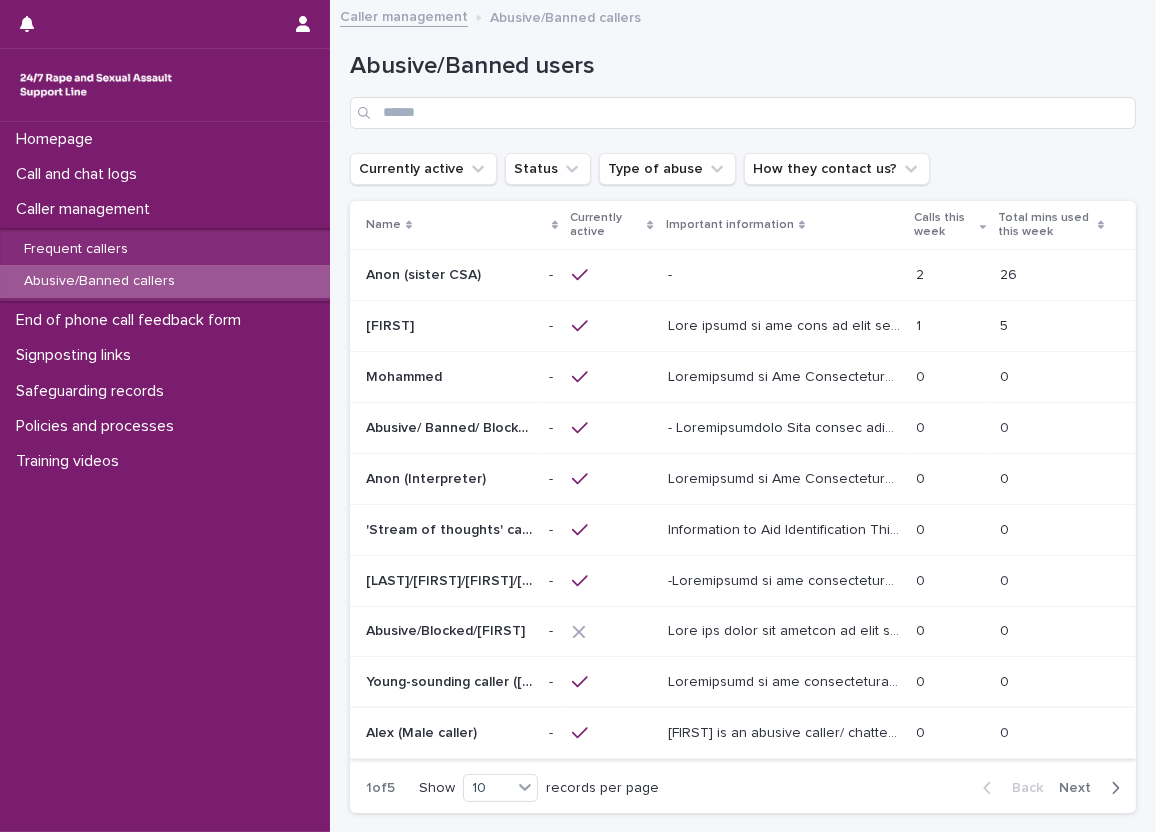 scroll, scrollTop: 100, scrollLeft: 0, axis: vertical 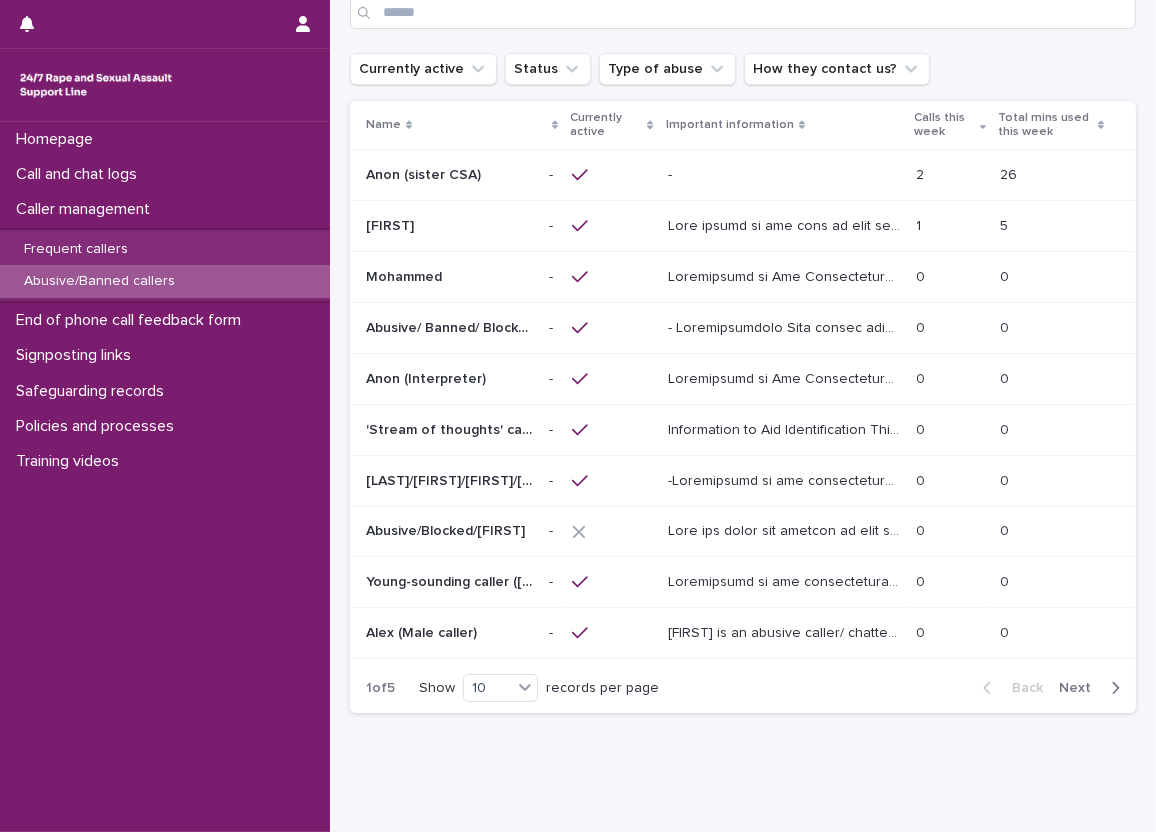 click on "Next" at bounding box center [1081, 688] 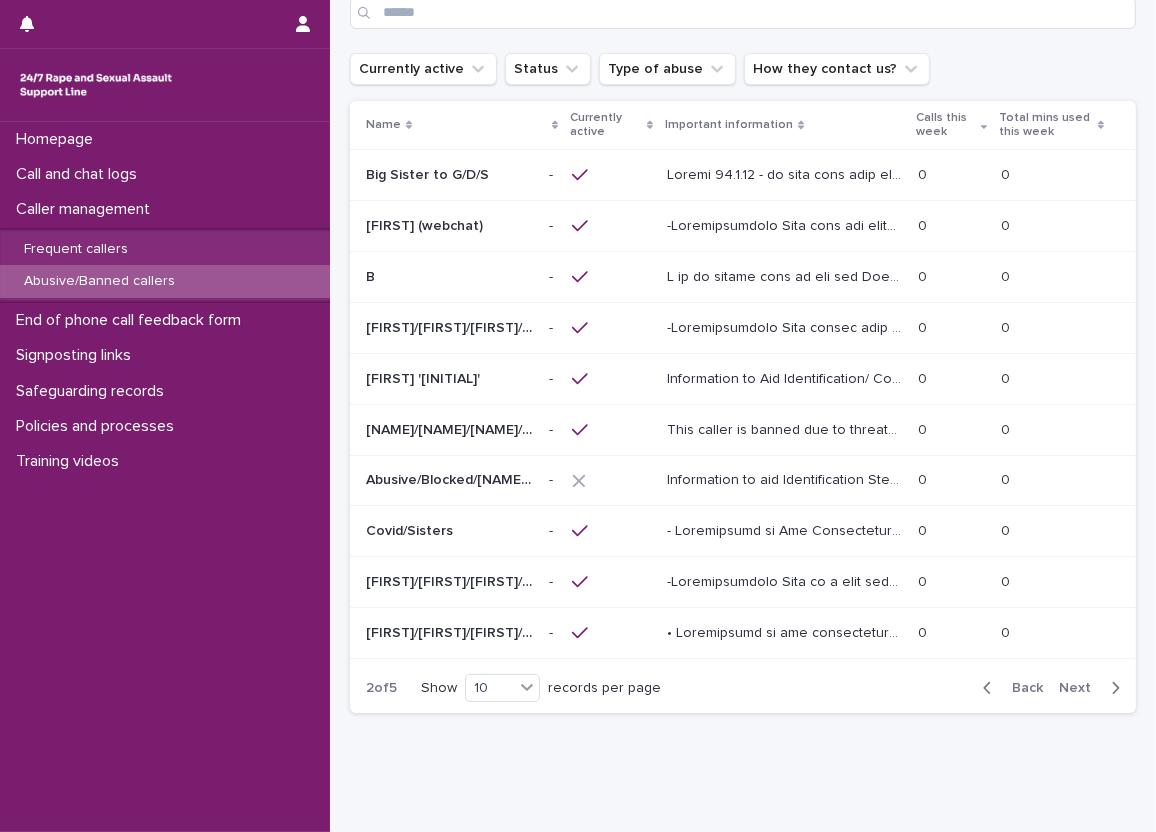 click at bounding box center [786, 224] 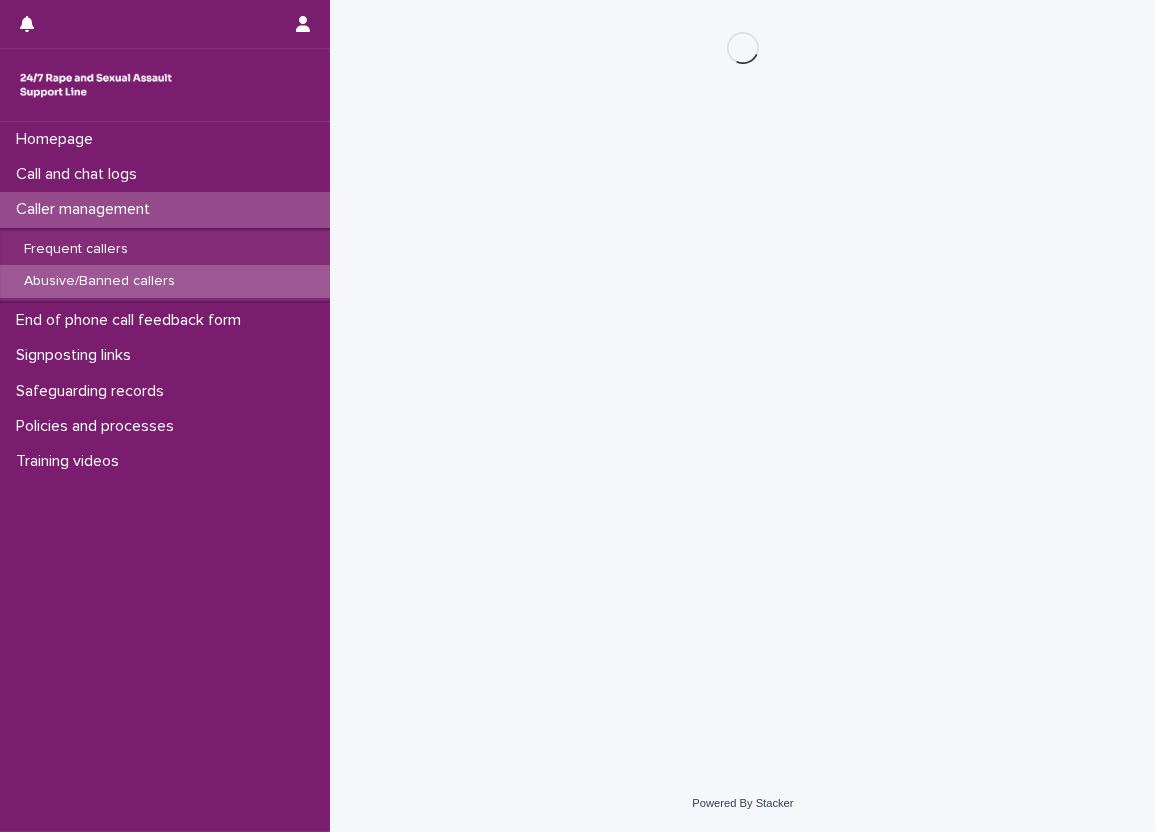 scroll, scrollTop: 0, scrollLeft: 0, axis: both 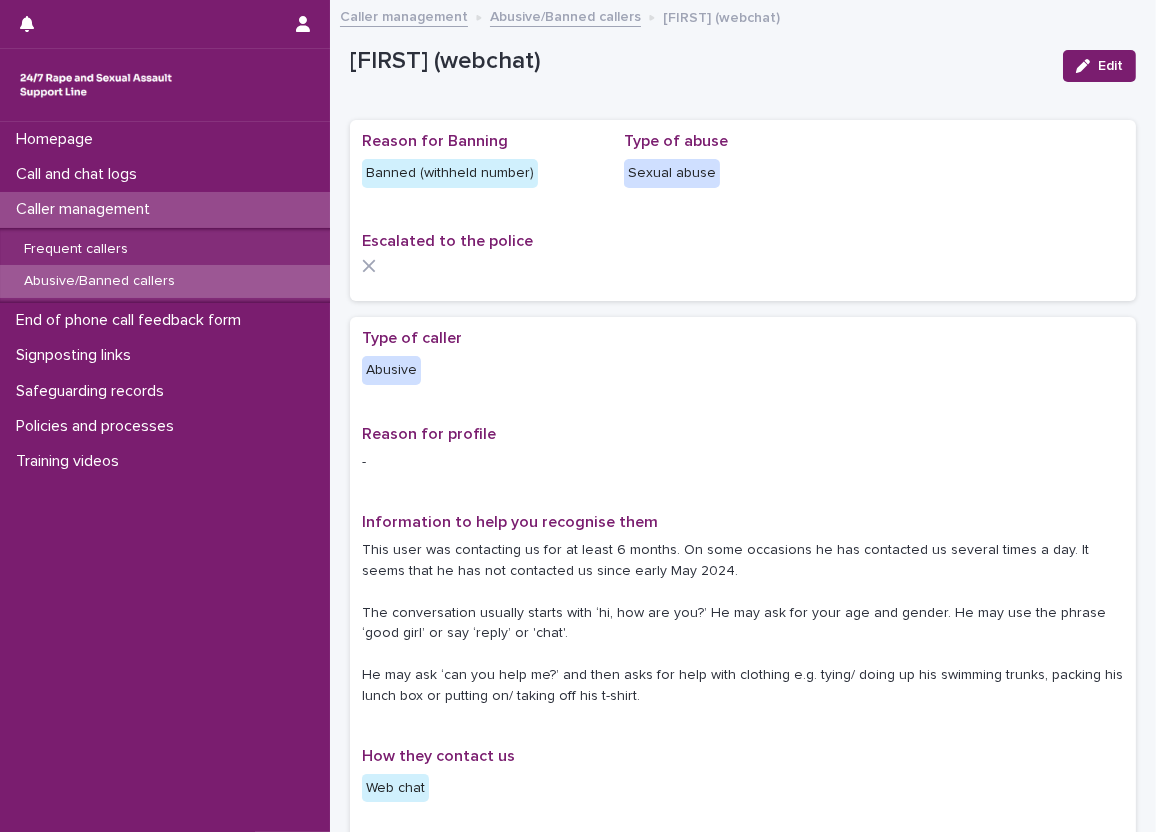 click on "Edit [FIRST] (webchat) Edit Sorry, there was an error saving your record. Please try again. Please fill out the required fields below. Loading... Saving… Loading... Saving… Loading... Saving… Reason for Banning Banned (withheld number) Type of abuse Sexual abuse Escalated to the police Loading... Saving… Type of caller Abusive Reason for profile - Information to help you recognise them This user was contacting us for at least 6 months. On some occasions he has contacted us several times a day. It seems that he has not contacted us since early May 2024.
The conversation usually starts with ‘hi, how are you?’ He may ask for your age and gender. He may use the phrase ‘good girl’ or say ‘reply’ or 'chat'.
He may ask ‘can you help me?’ and then asks for help with clothing e.g. tying/ doing up his swimming trunks, packing his lunch box or putting on/ taking off his t-shirt.   How they contact us Web chat Content of calls Signposting" at bounding box center (743, 1253) 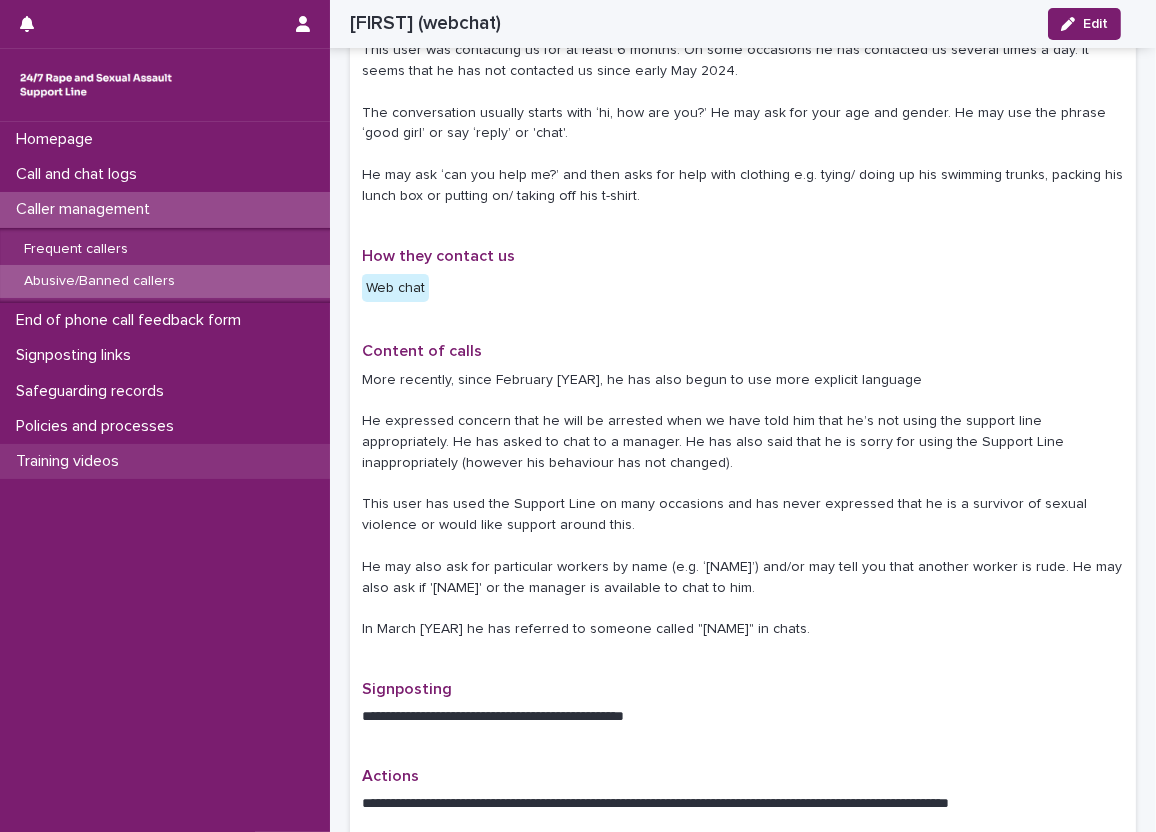 scroll, scrollTop: 600, scrollLeft: 0, axis: vertical 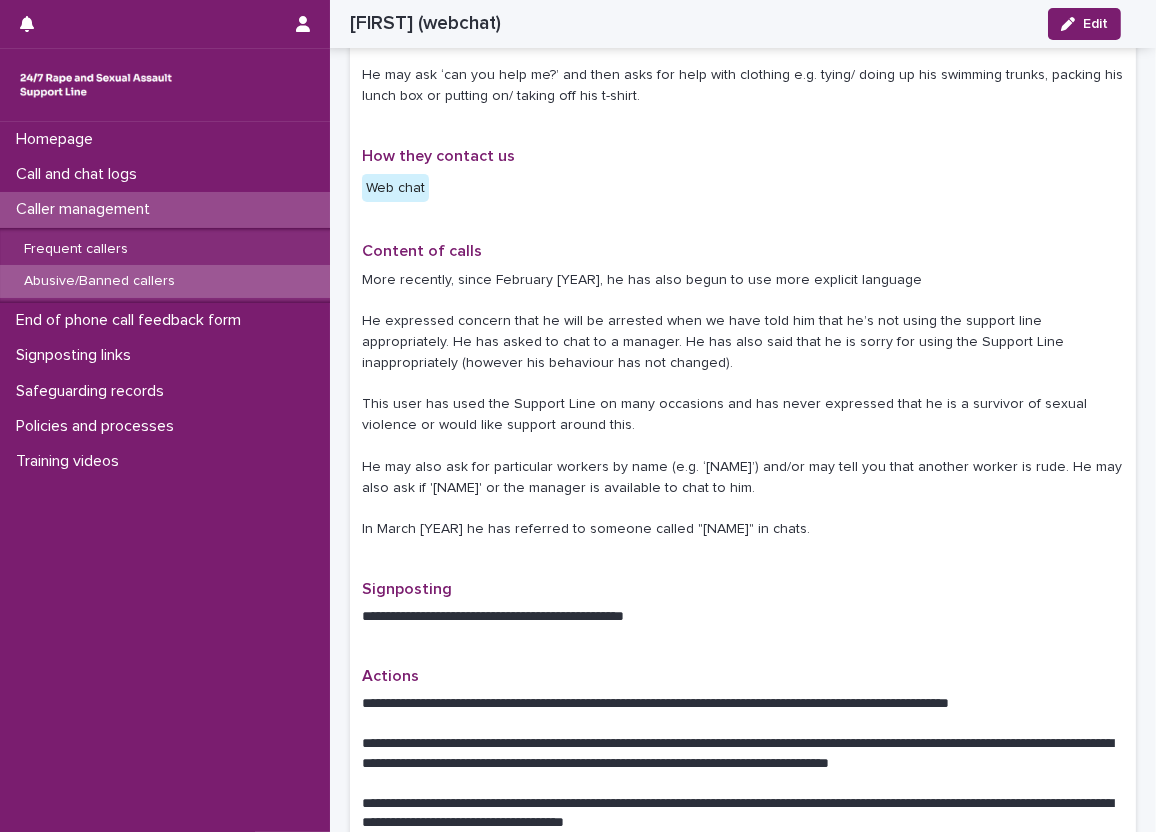 click on "Edit [FIRST] (webchat) Edit Sorry, there was an error saving your record. Please try again. Please fill out the required fields below. Loading... Saving… Loading... Saving… Loading... Saving… Reason for Banning Banned (withheld number) Type of abuse Sexual abuse Escalated to the police Loading... Saving… Type of caller Abusive Reason for profile - Information to help you recognise them This user was contacting us for at least 6 months. On some occasions he has contacted us several times a day. It seems that he has not contacted us since early May 2024.
The conversation usually starts with ‘hi, how are you?’ He may ask for your age and gender. He may use the phrase ‘good girl’ or say ‘reply’ or 'chat'.
He may ask ‘can you help me?’ and then asks for help with clothing e.g. tying/ doing up his swimming trunks, packing his lunch box or putting on/ taking off his t-shirt.   How they contact us Web chat Content of calls Signposting" at bounding box center (743, 653) 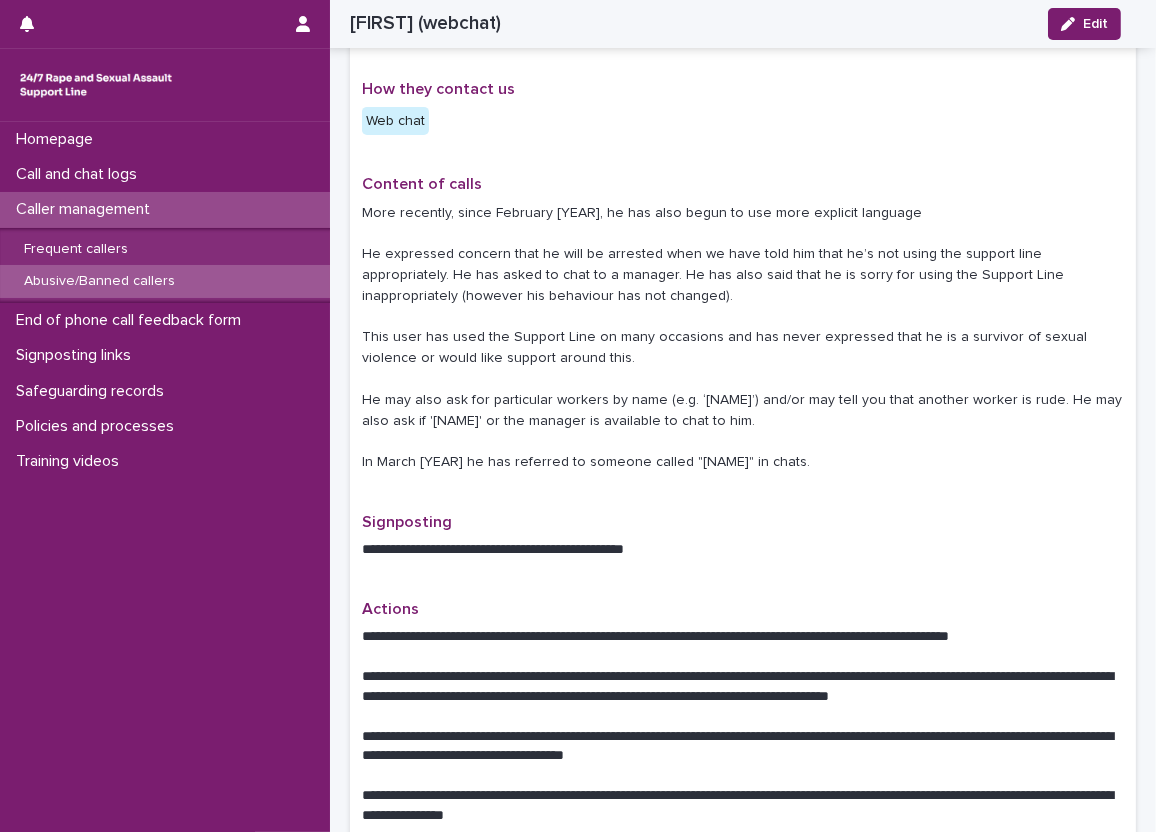 scroll, scrollTop: 700, scrollLeft: 0, axis: vertical 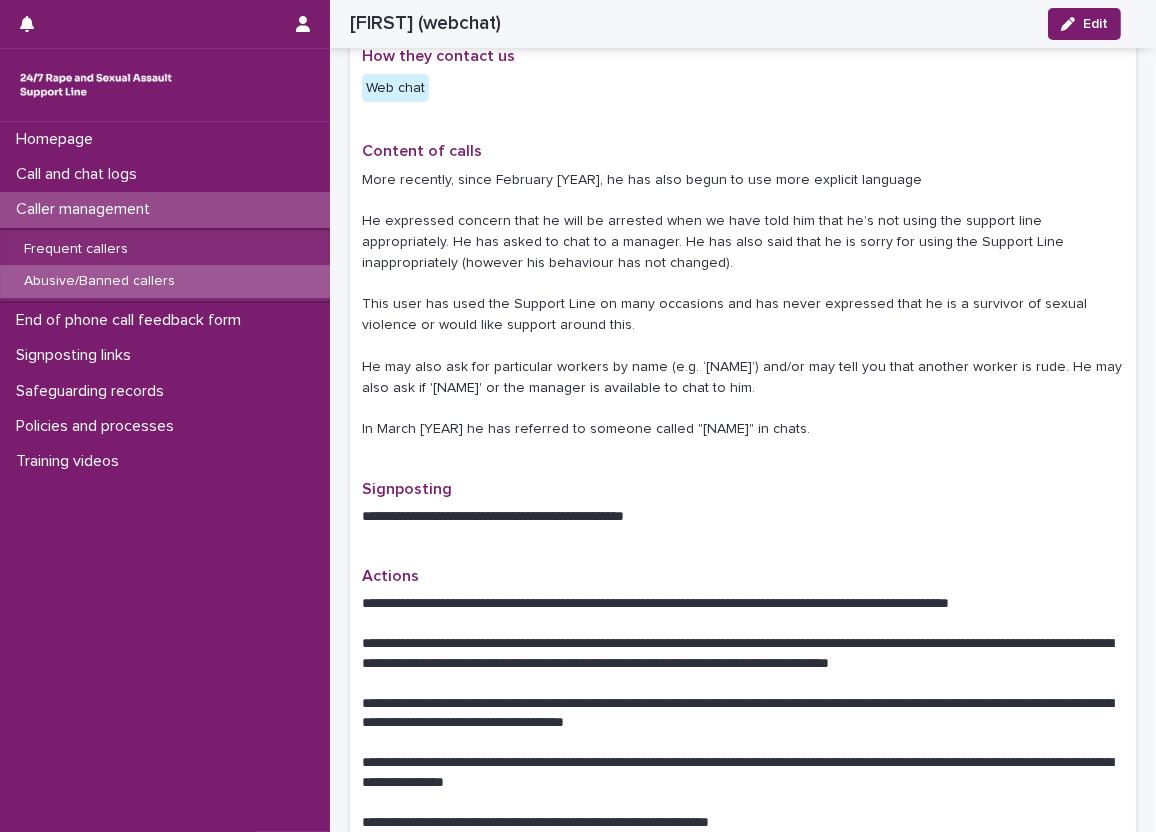 click on "Edit [FIRST] (webchat) Edit Sorry, there was an error saving your record. Please try again. Please fill out the required fields below. Loading... Saving… Loading... Saving… Loading... Saving… Reason for Banning Banned (withheld number) Type of abuse Sexual abuse Escalated to the police Loading... Saving… Type of caller Abusive Reason for profile - Information to help you recognise them This user was contacting us for at least 6 months. On some occasions he has contacted us several times a day. It seems that he has not contacted us since early May 2024.
The conversation usually starts with ‘hi, how are you?’ He may ask for your age and gender. He may use the phrase ‘good girl’ or say ‘reply’ or 'chat'.
He may ask ‘can you help me?’ and then asks for help with clothing e.g. tying/ doing up his swimming trunks, packing his lunch box or putting on/ taking off his t-shirt.   How they contact us Web chat Content of calls Signposting" at bounding box center [743, 553] 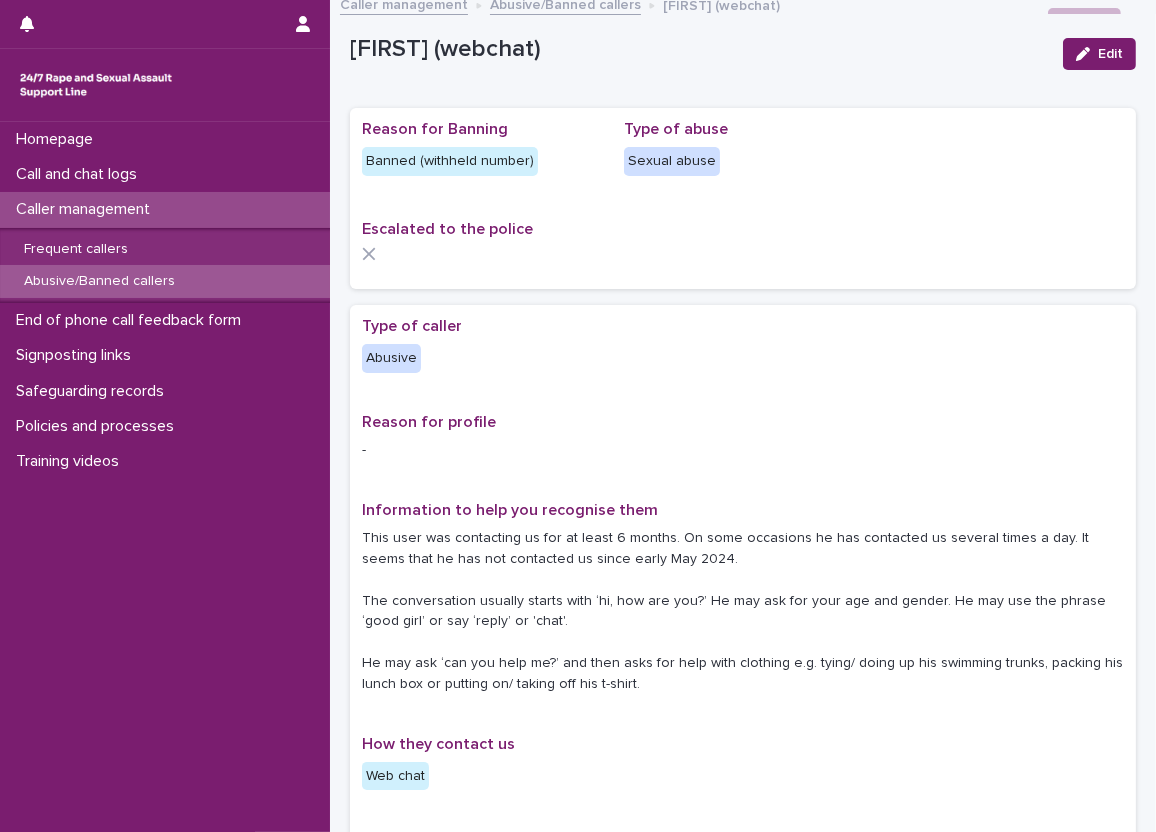 scroll, scrollTop: 0, scrollLeft: 0, axis: both 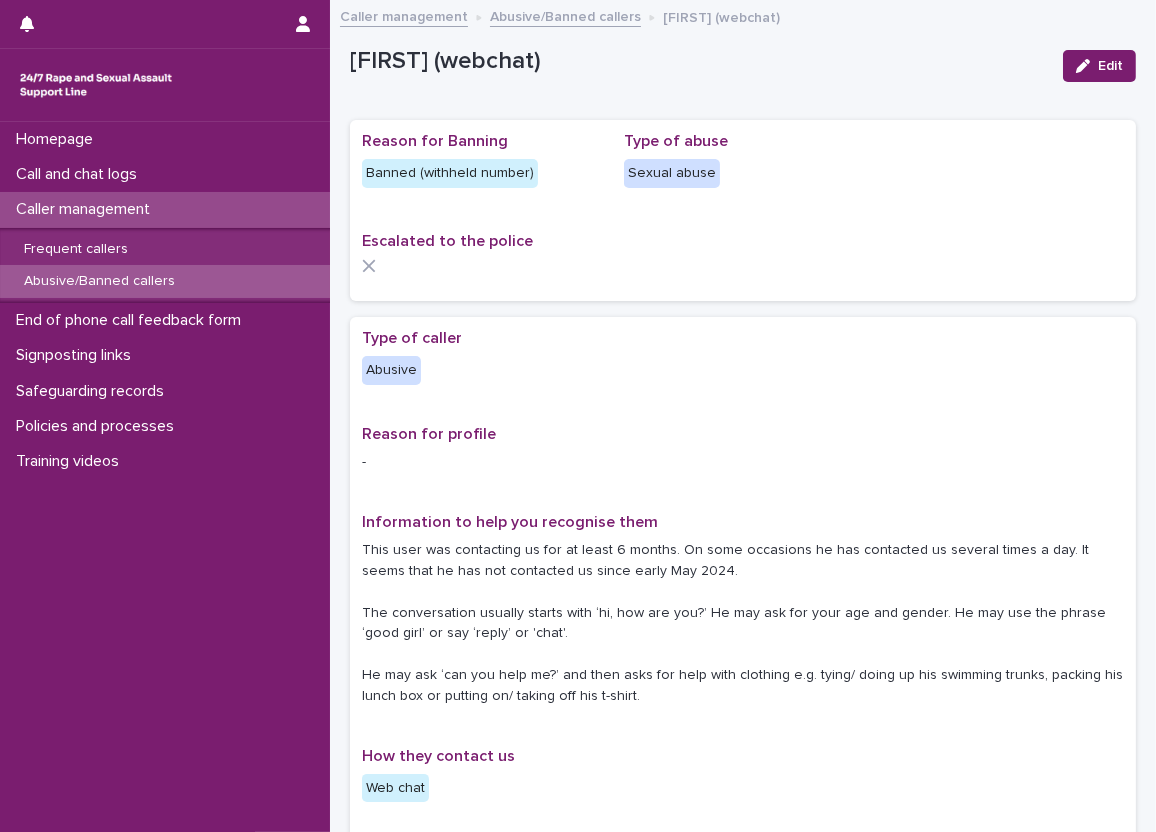 click on "Edit [FIRST] (webchat) Edit Sorry, there was an error saving your record. Please try again. Please fill out the required fields below. Loading... Saving… Loading... Saving… Loading... Saving… Reason for Banning Banned (withheld number) Type of abuse Sexual abuse Escalated to the police Loading... Saving… Type of caller Abusive Reason for profile - Information to help you recognise them This user was contacting us for at least 6 months. On some occasions he has contacted us several times a day. It seems that he has not contacted us since early May 2024.
The conversation usually starts with ‘hi, how are you?’ He may ask for your age and gender. He may use the phrase ‘good girl’ or say ‘reply’ or 'chat'.
He may ask ‘can you help me?’ and then asks for help with clothing e.g. tying/ doing up his swimming trunks, packing his lunch box or putting on/ taking off his t-shirt.   How they contact us Web chat Content of calls Signposting" at bounding box center (743, 1253) 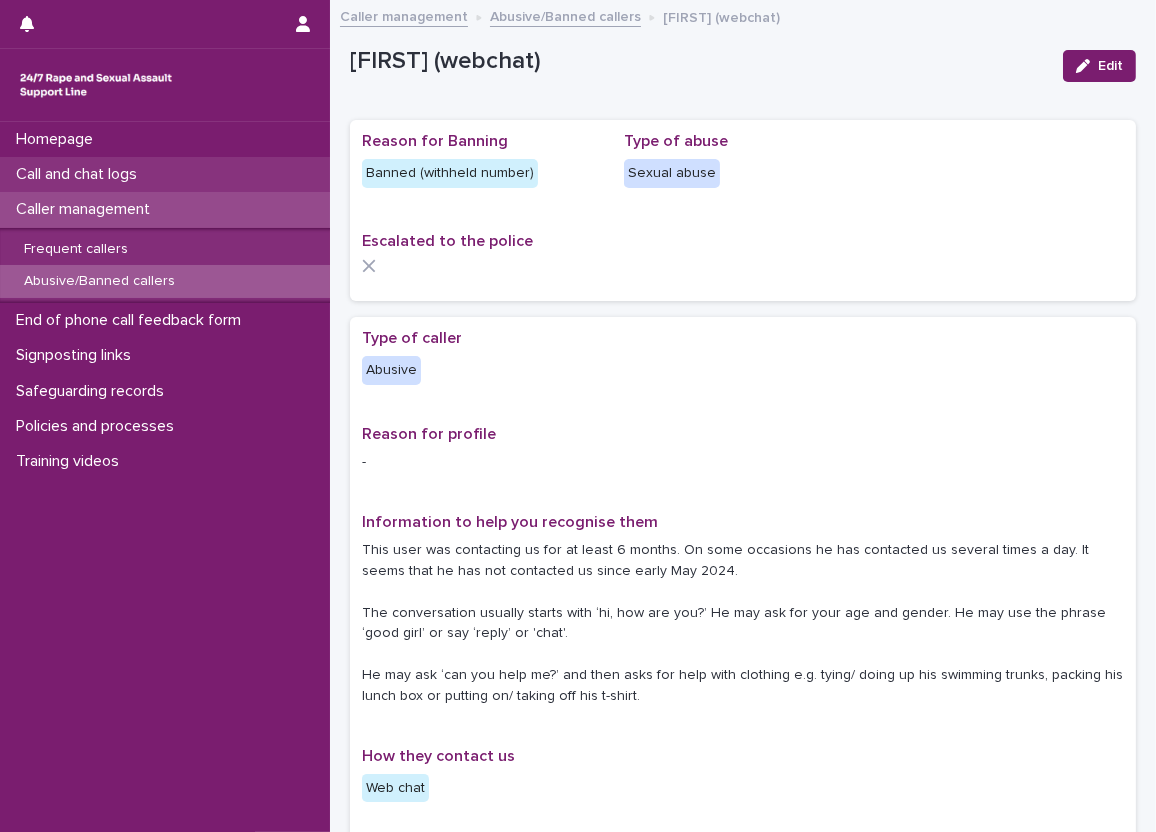 click on "Call and chat logs" at bounding box center [165, 174] 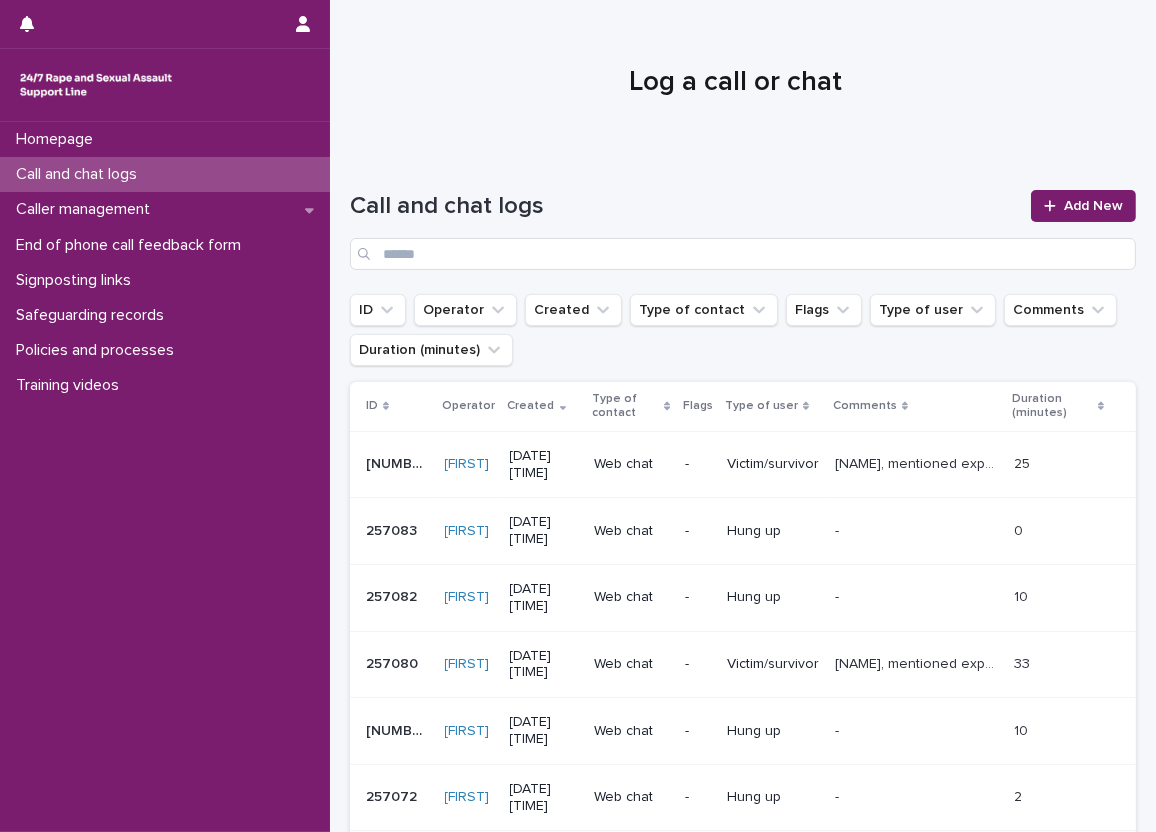 click on "Loading... Saving… Loading... Saving… Call and chat logs Add New ID Operator Created Type of contact Flags Type of user Comments Duration (minutes) ID Operator Created Type of contact Flags Type of user Comments Duration (minutes) 257090 257090   [FIRST] [LAST]   5/8/2025 11:18 Web chat - Victim/survivor [LAST], mentioned experiencing sexual violence and mentioned the impacts, discussed disclosing and experiences with it, explored feelings and operator gave emotional support, talked about coping strategies. [LAST], mentioned experiencing sexual violence and mentioned the impacts, discussed disclosing and experiences with it, explored feelings and operator gave emotional support, talked about coping strategies.   25 25   257083 257083   [FIRST] [LAST]   5/8/2025 10:39 Web chat - Hung up - -   0 0   257082 257082   [FIRST] [LAST]   5/8/2025 10:38 Web chat - Hung up - -   10 10   257080 257080   [FIRST] [LAST]   5/8/2025 10:24 Web chat - Victim/survivor   33 33   257076 257076   [FIRST] [LAST]   5/8/2025 09:30" at bounding box center (743, 709) 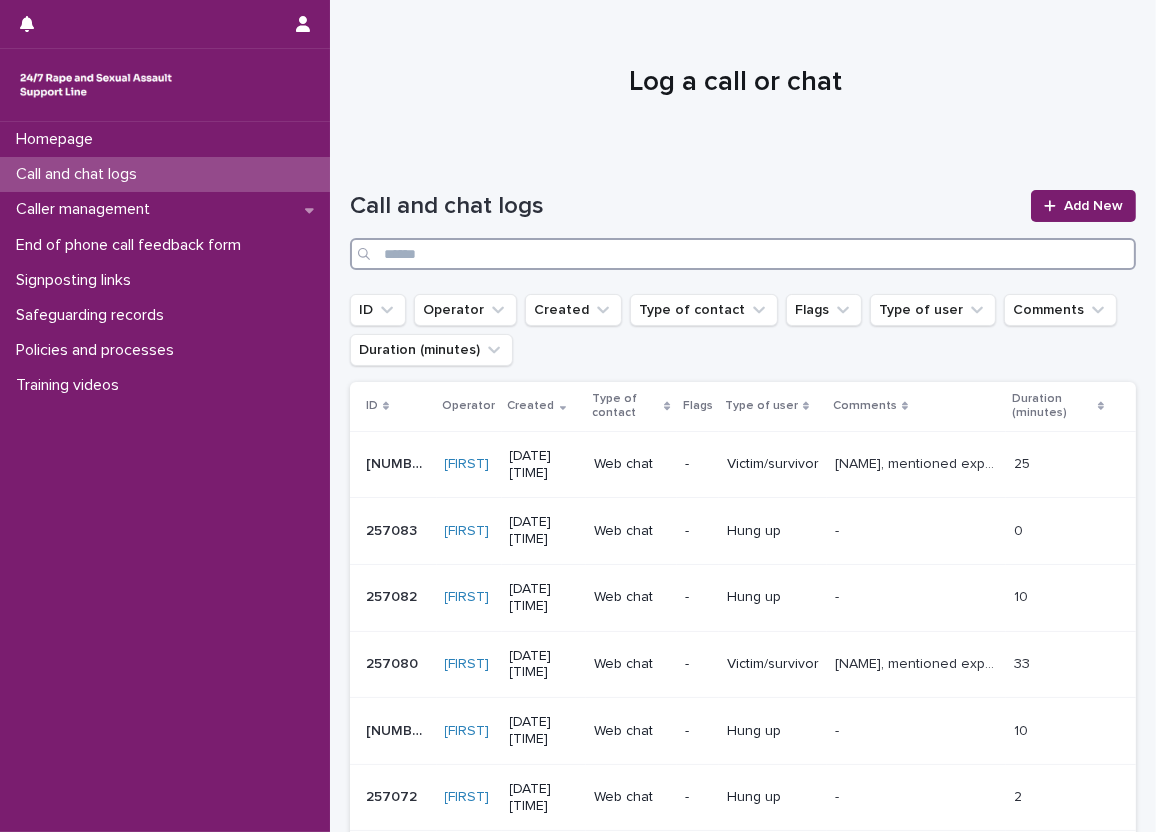click at bounding box center (743, 254) 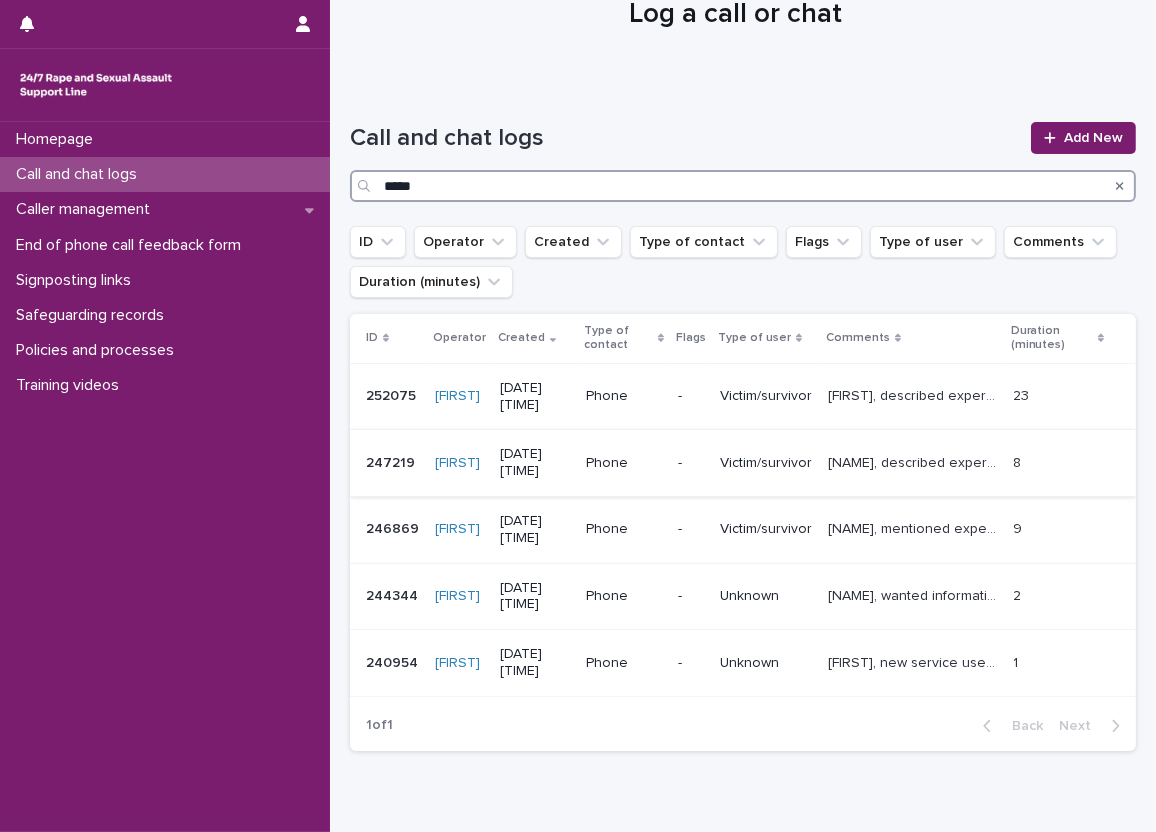 scroll, scrollTop: 100, scrollLeft: 0, axis: vertical 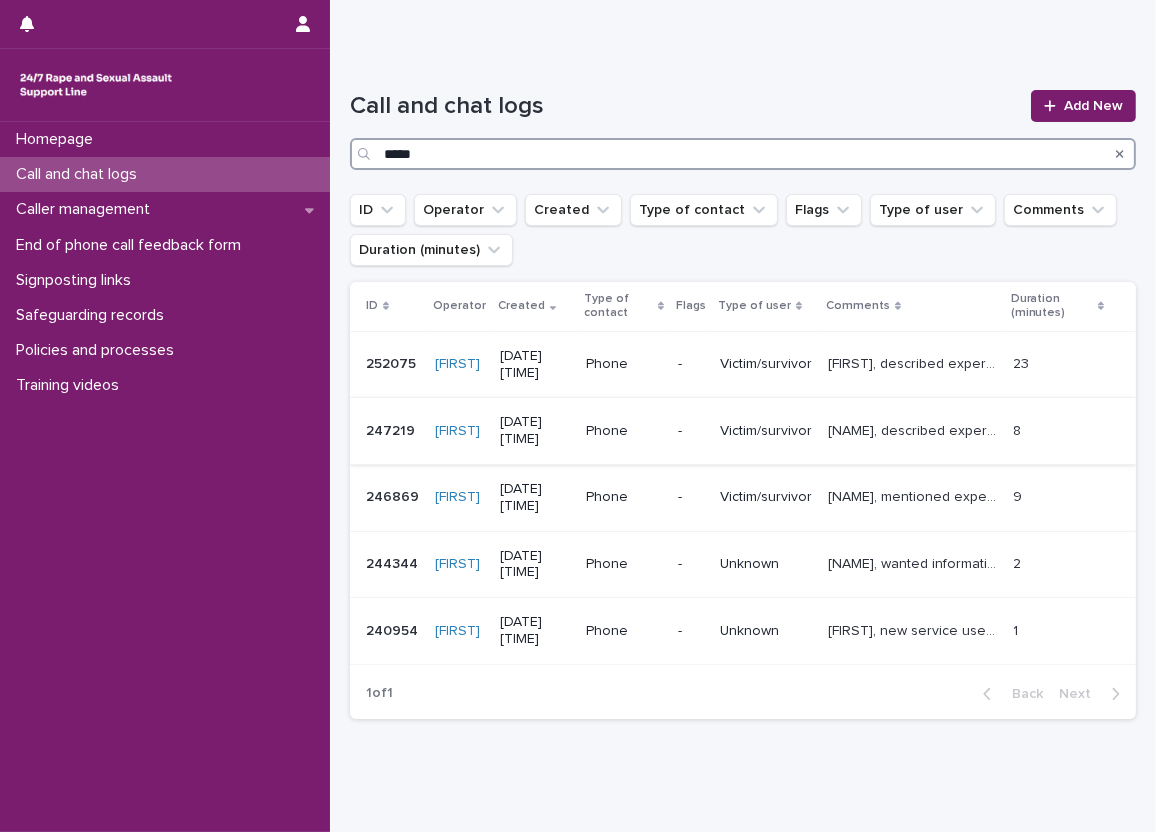 type on "*****" 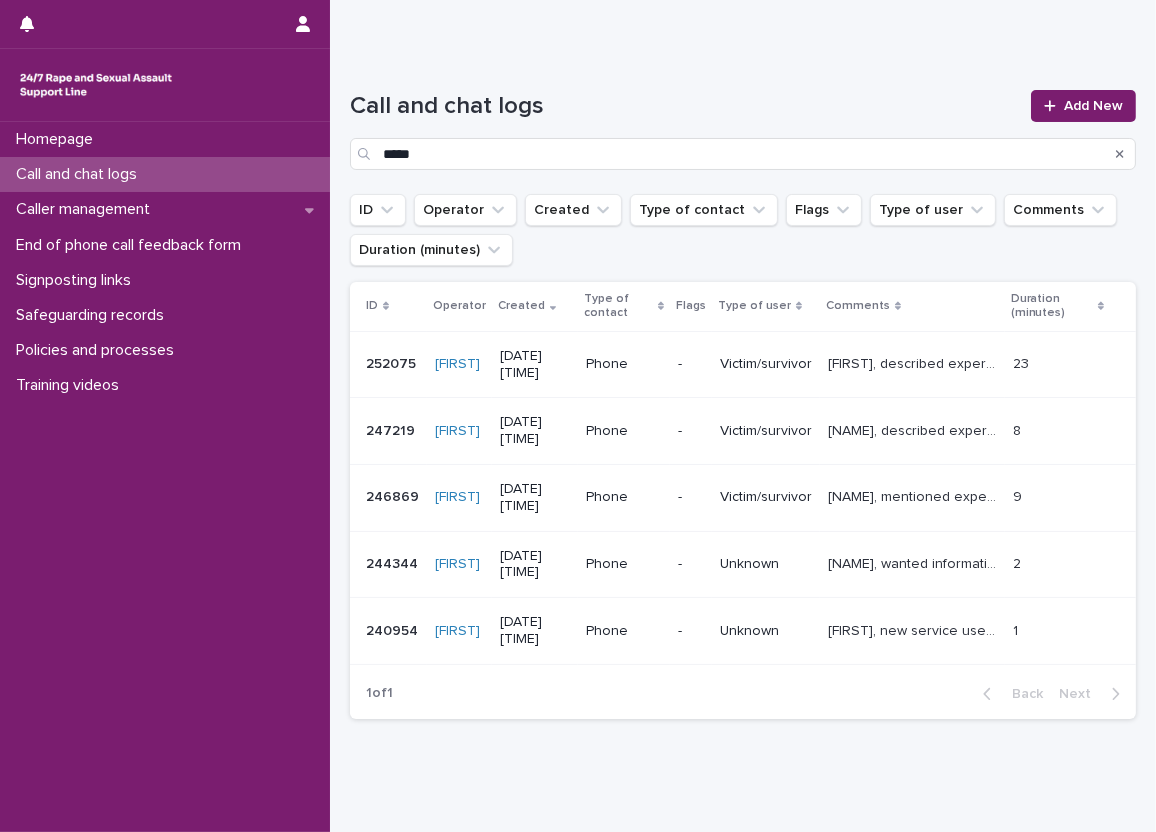 click on "[NAME], described experiencing sexual violence and wanted to go through definitions of sexual violence so operator explored definitions with the caller and provided information about the boundaries of the service." at bounding box center (914, 429) 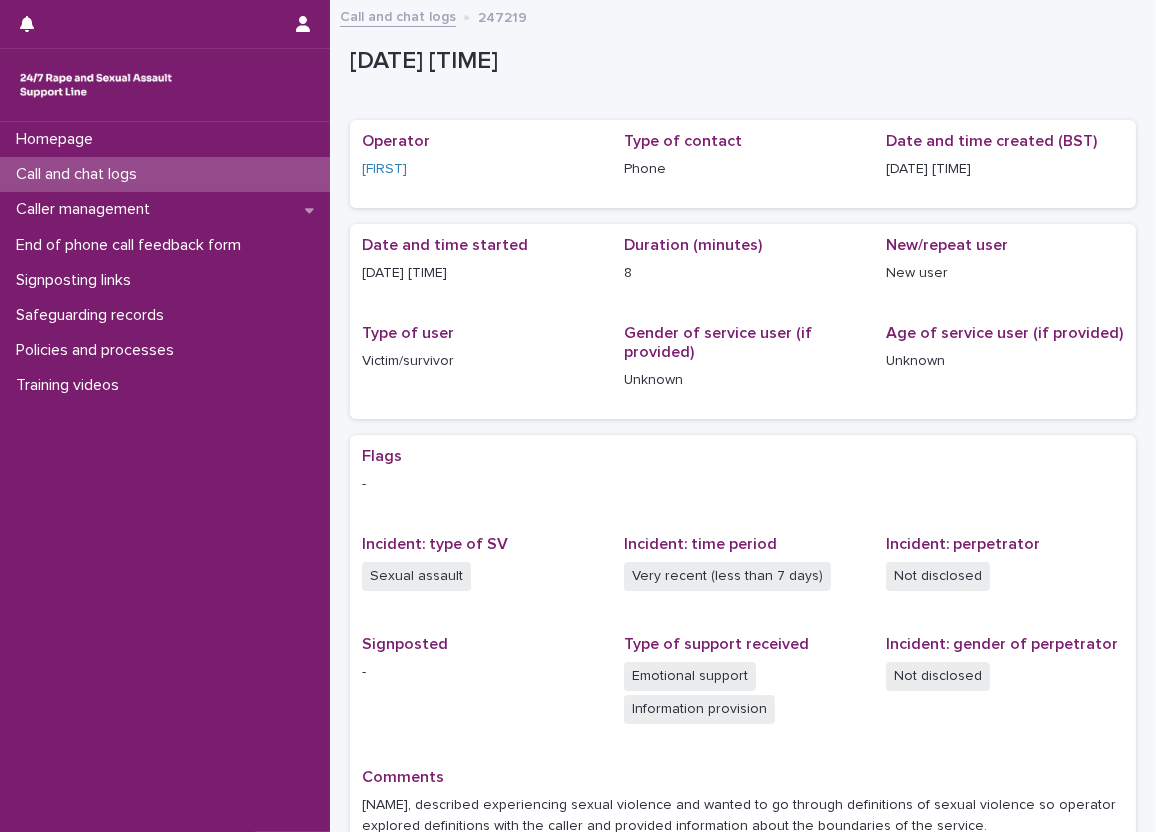 scroll, scrollTop: 0, scrollLeft: 0, axis: both 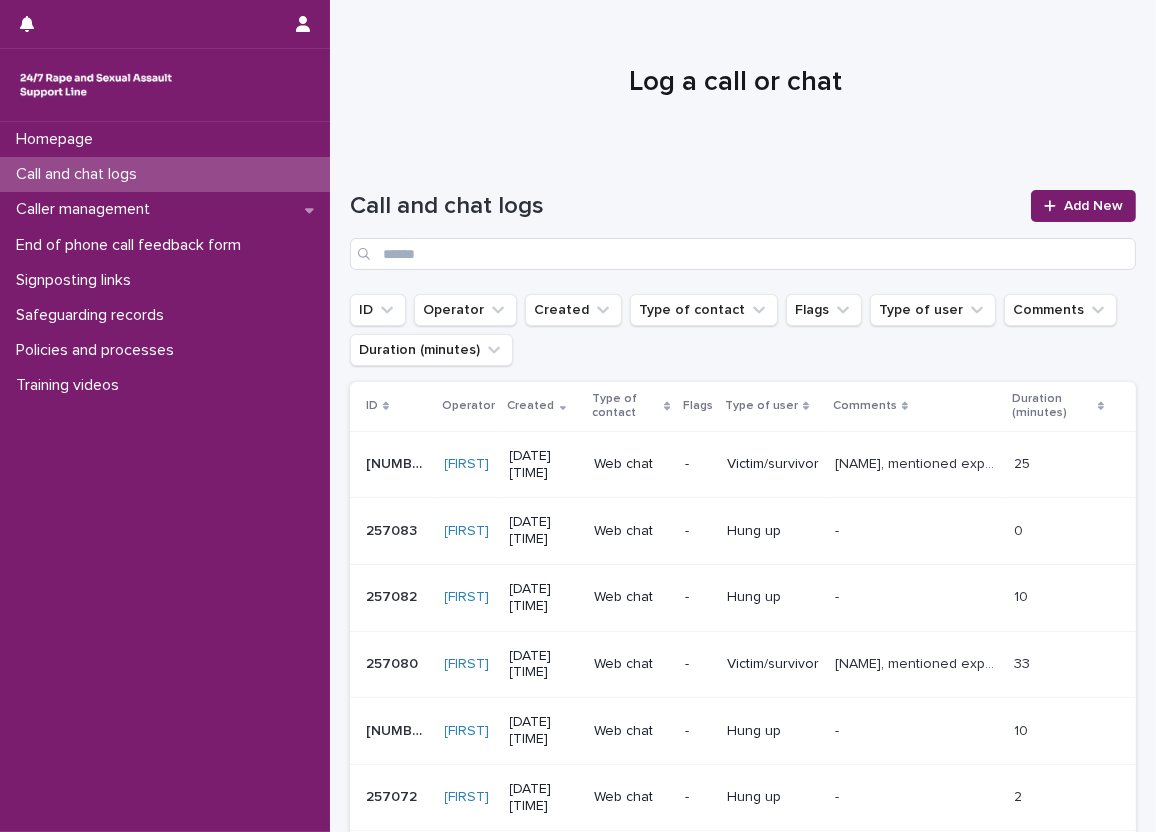 click at bounding box center [735, 74] 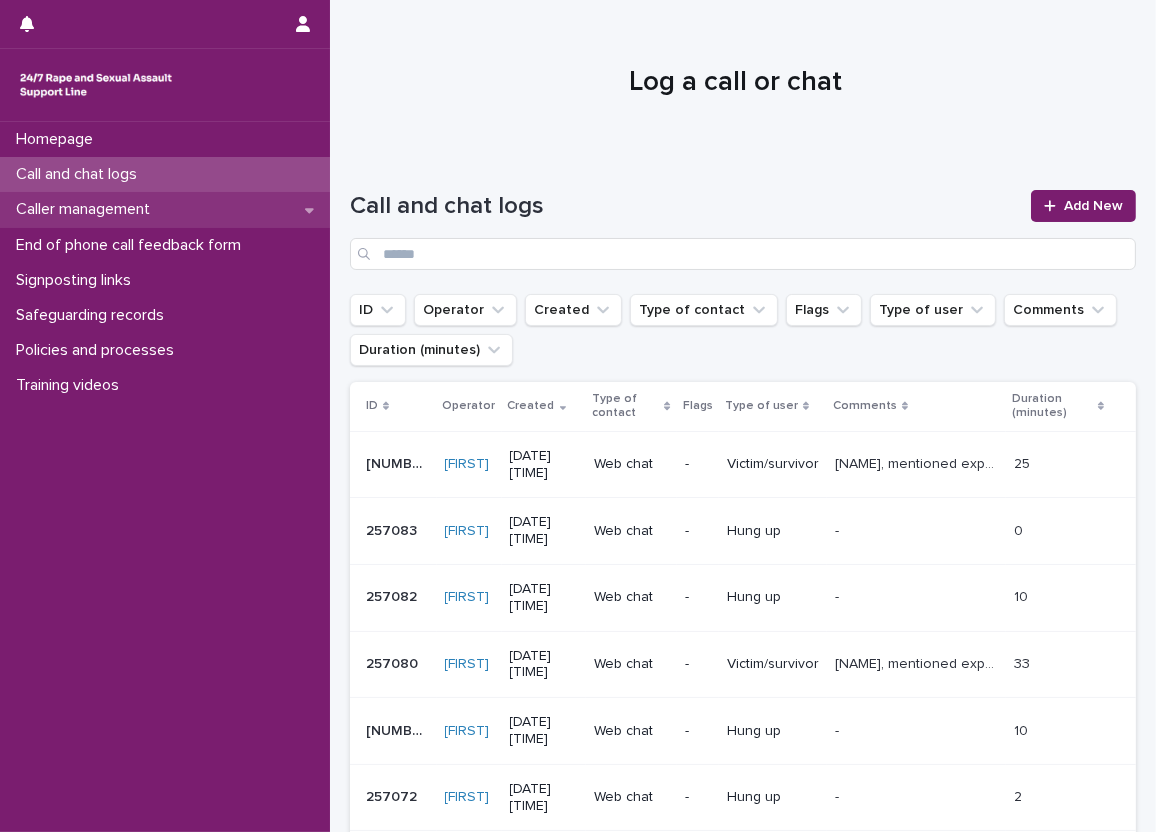 click on "Caller management" at bounding box center (165, 209) 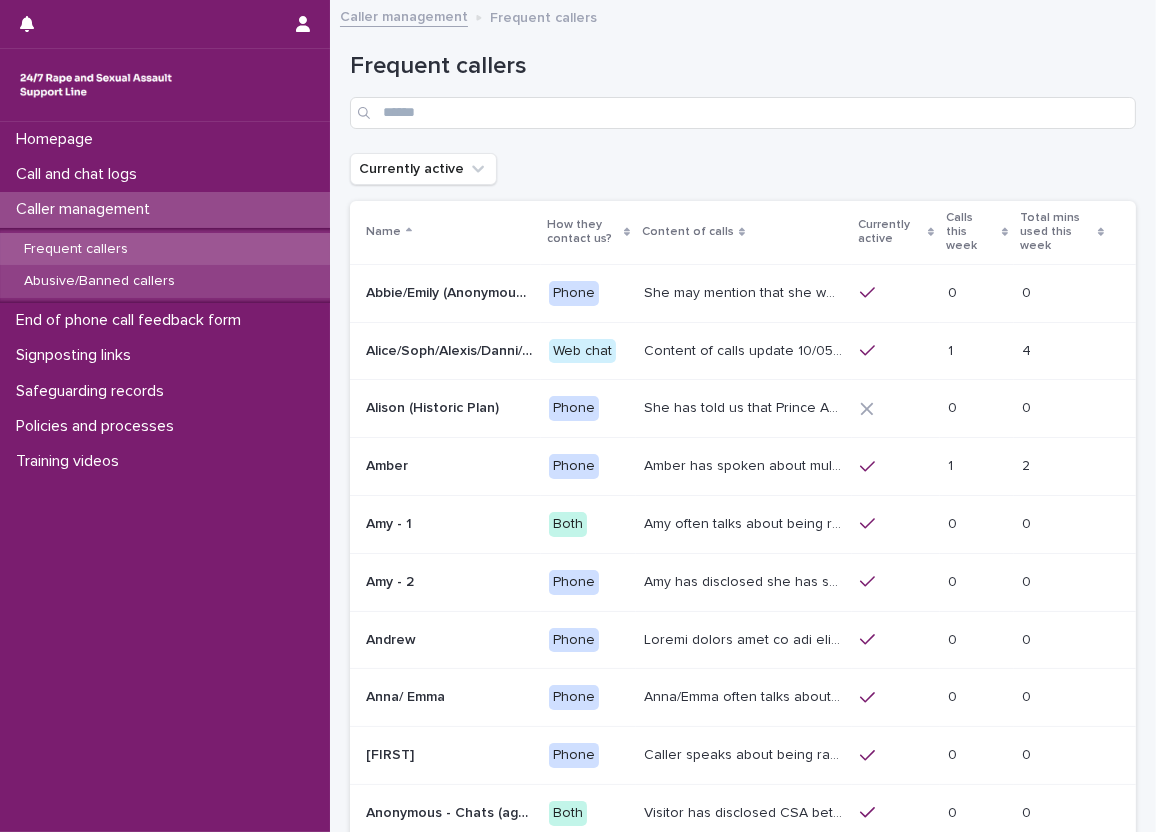 click on "Abusive/Banned callers" at bounding box center [165, 281] 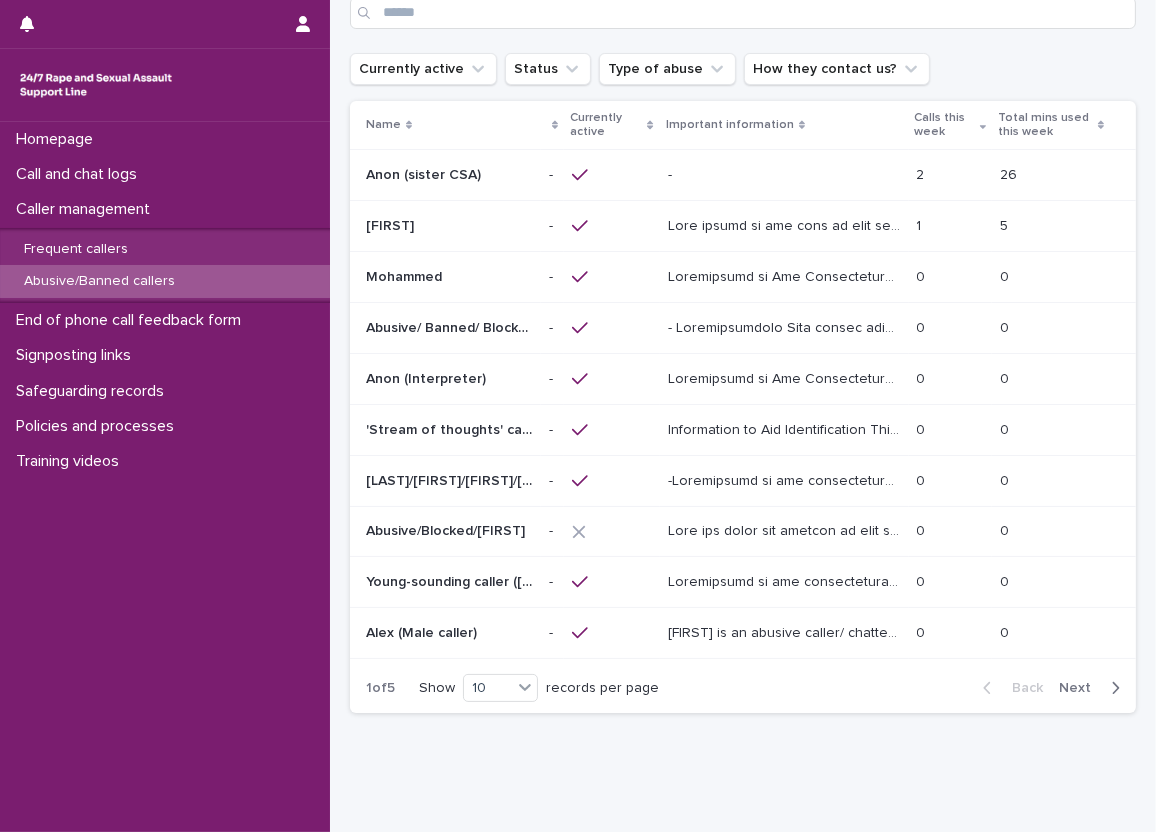 scroll, scrollTop: 0, scrollLeft: 0, axis: both 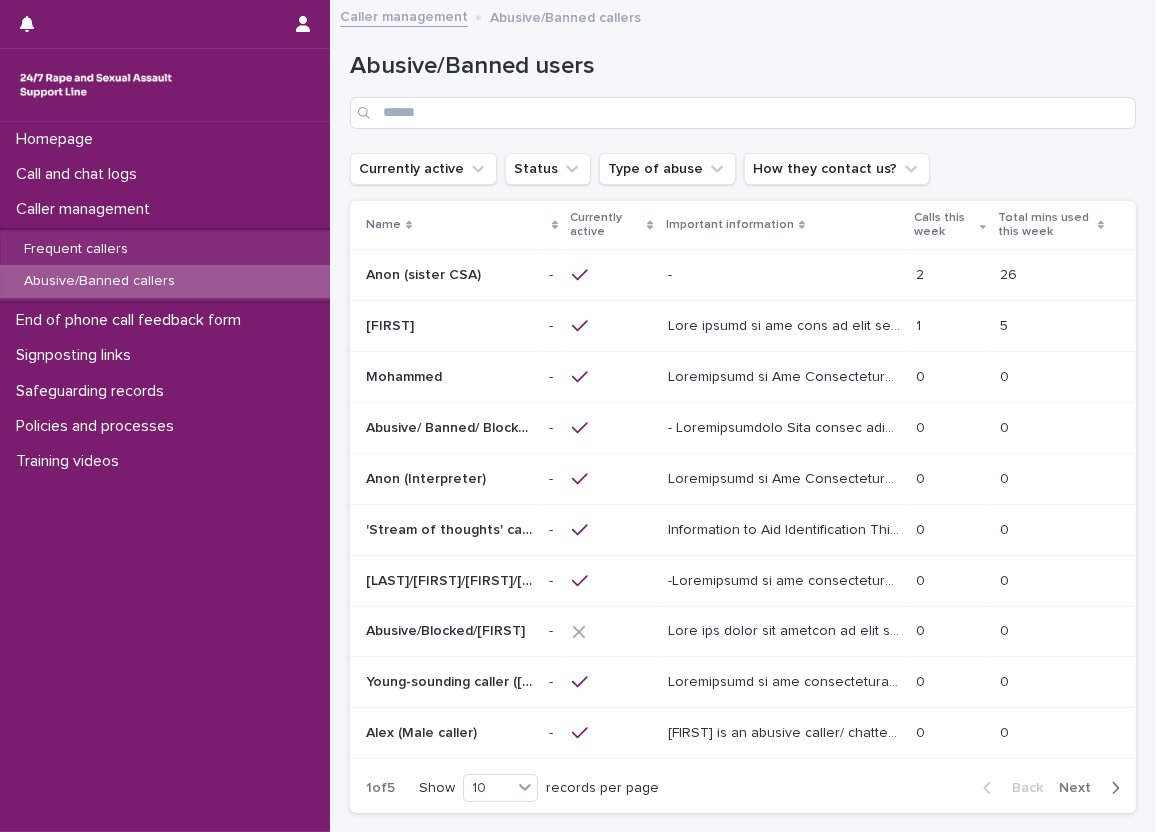click at bounding box center [784, 275] 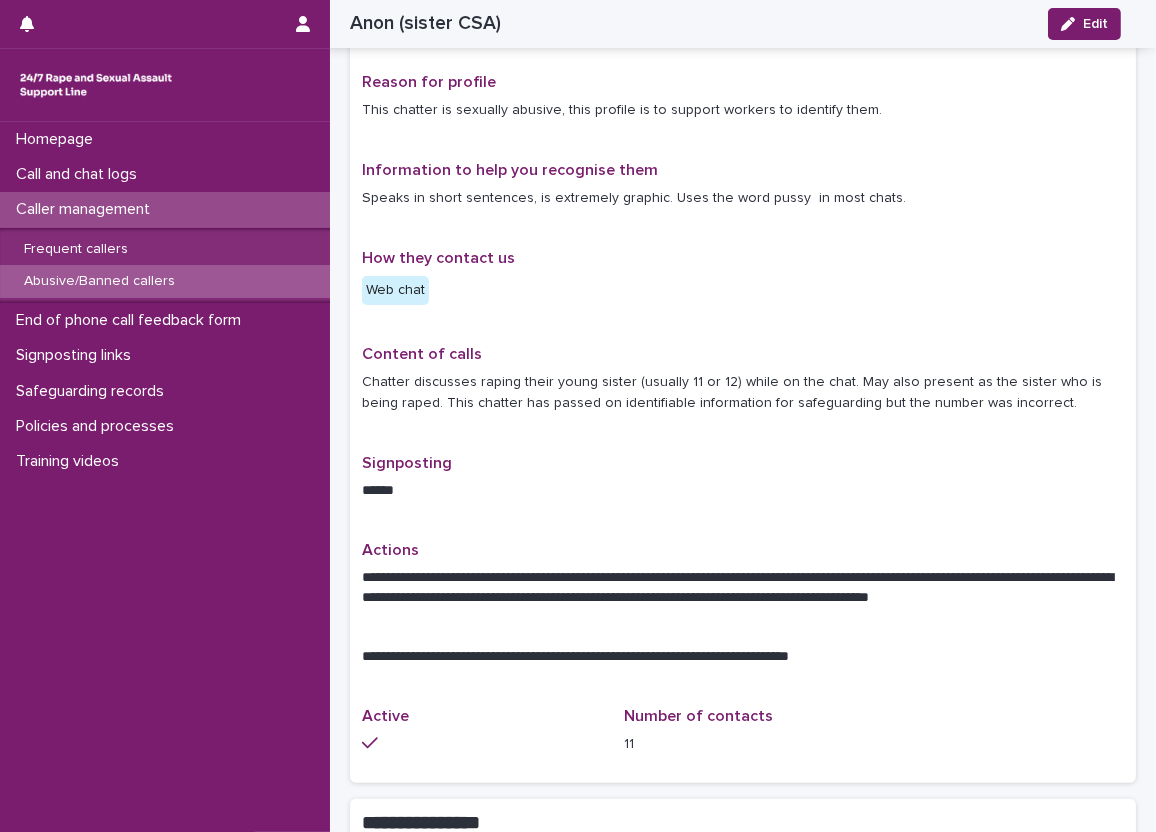 scroll, scrollTop: 400, scrollLeft: 0, axis: vertical 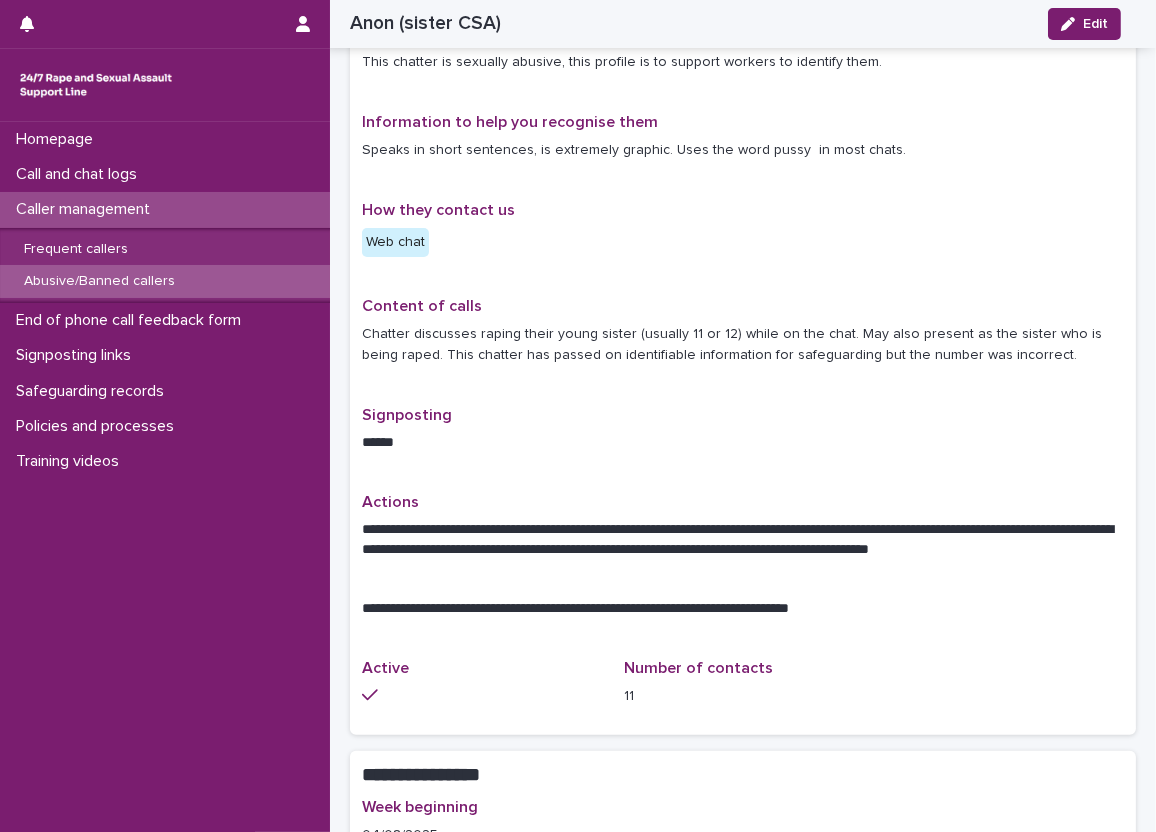 click on "Caller management" at bounding box center [165, 209] 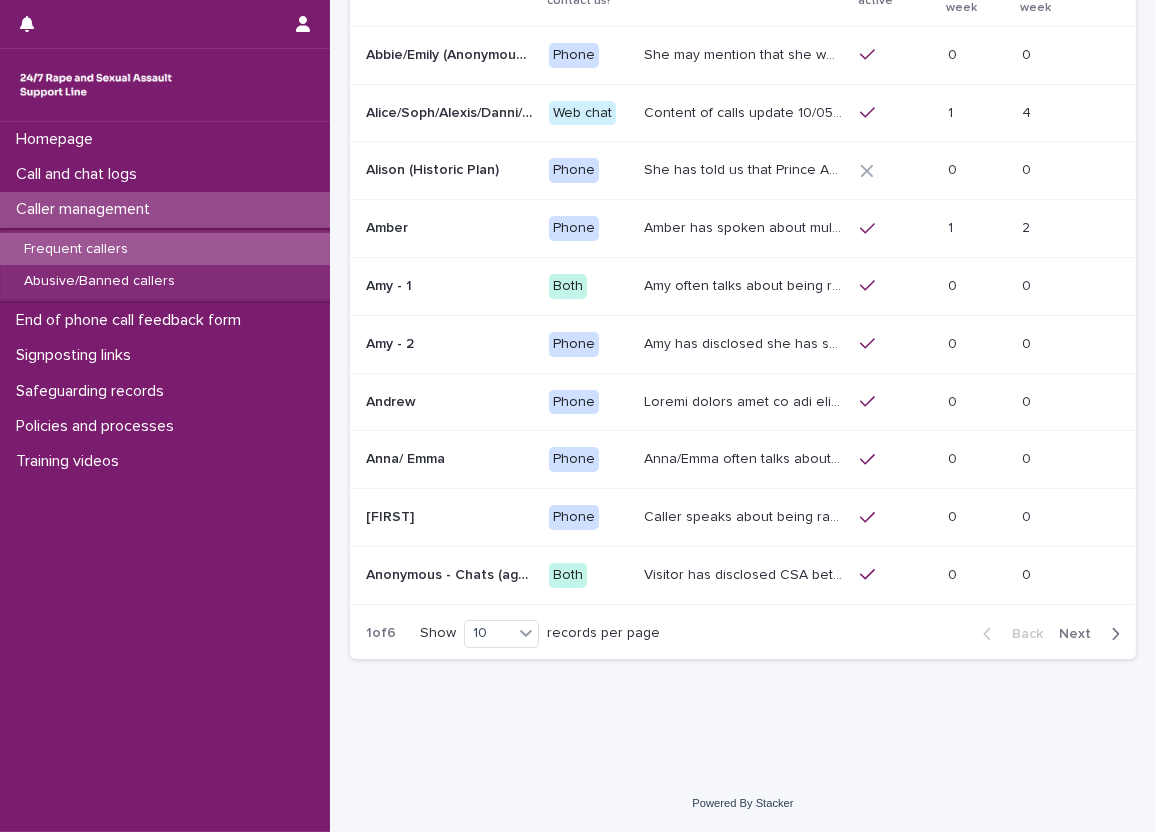 scroll, scrollTop: 0, scrollLeft: 0, axis: both 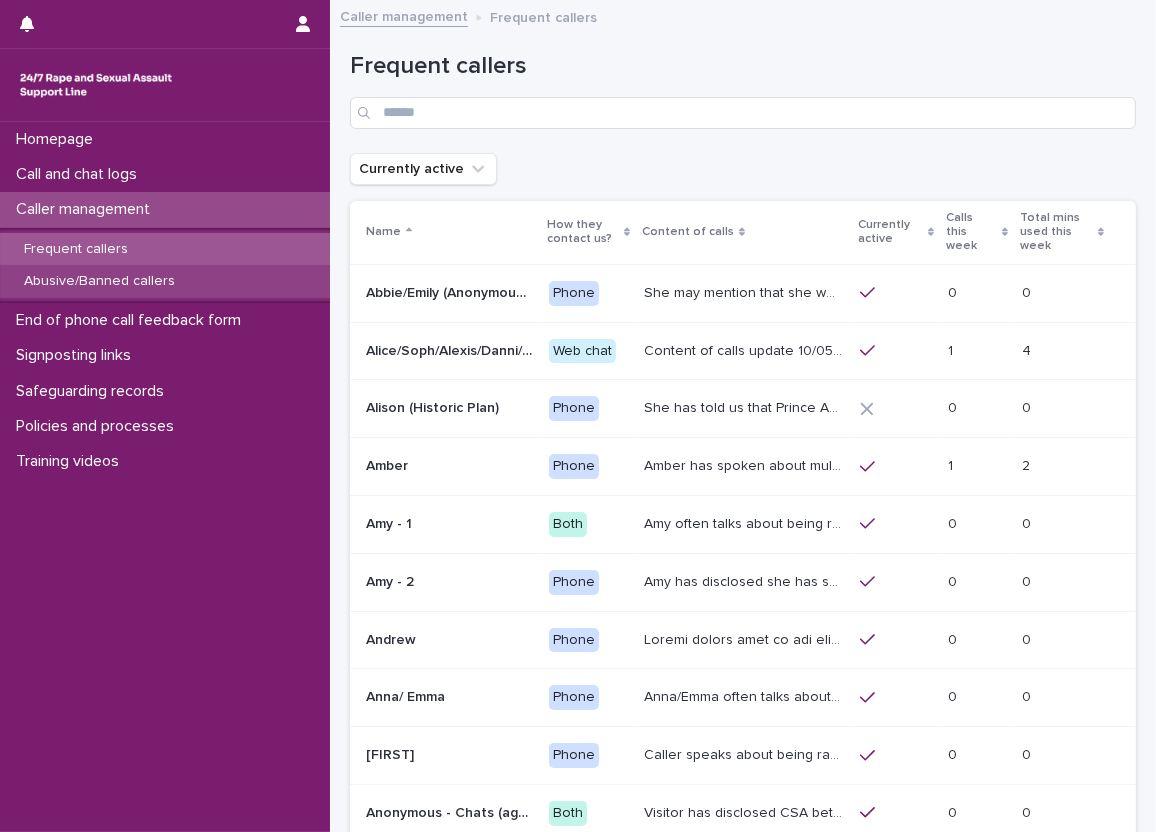 click on "Abusive/Banned callers" at bounding box center [165, 281] 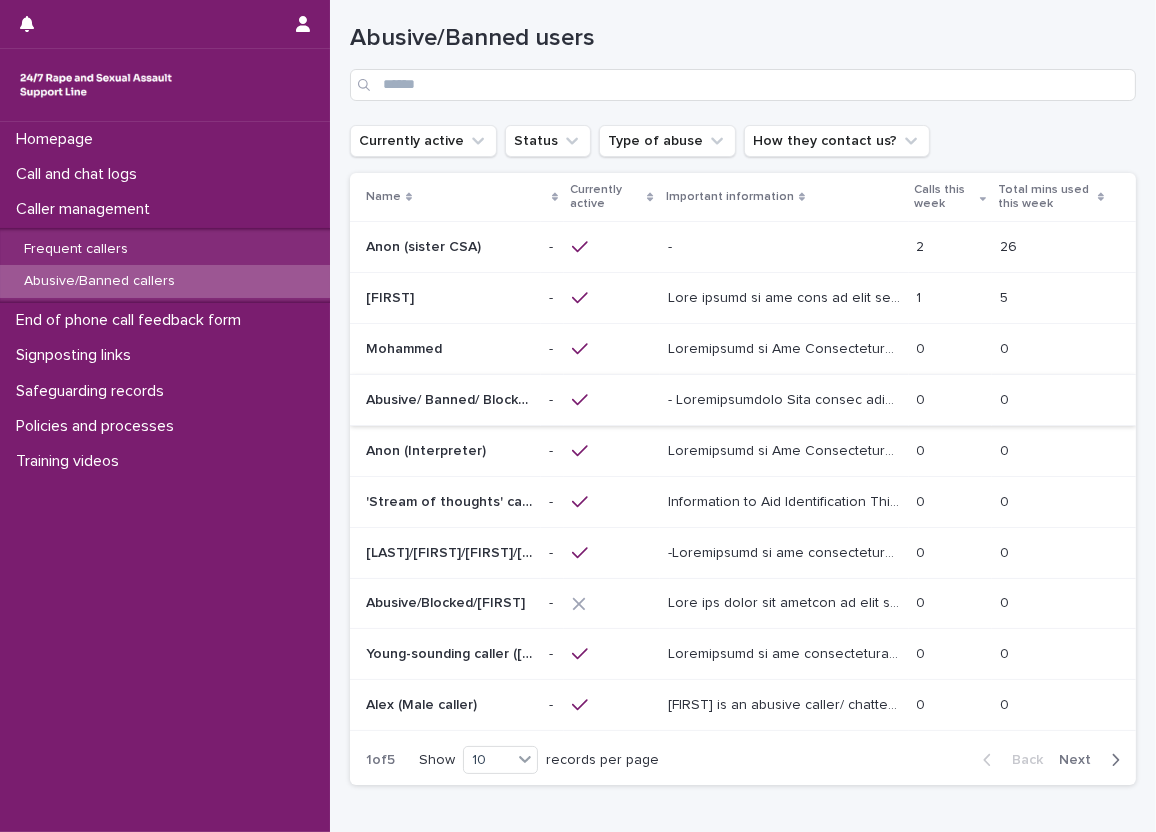 scroll, scrollTop: 0, scrollLeft: 0, axis: both 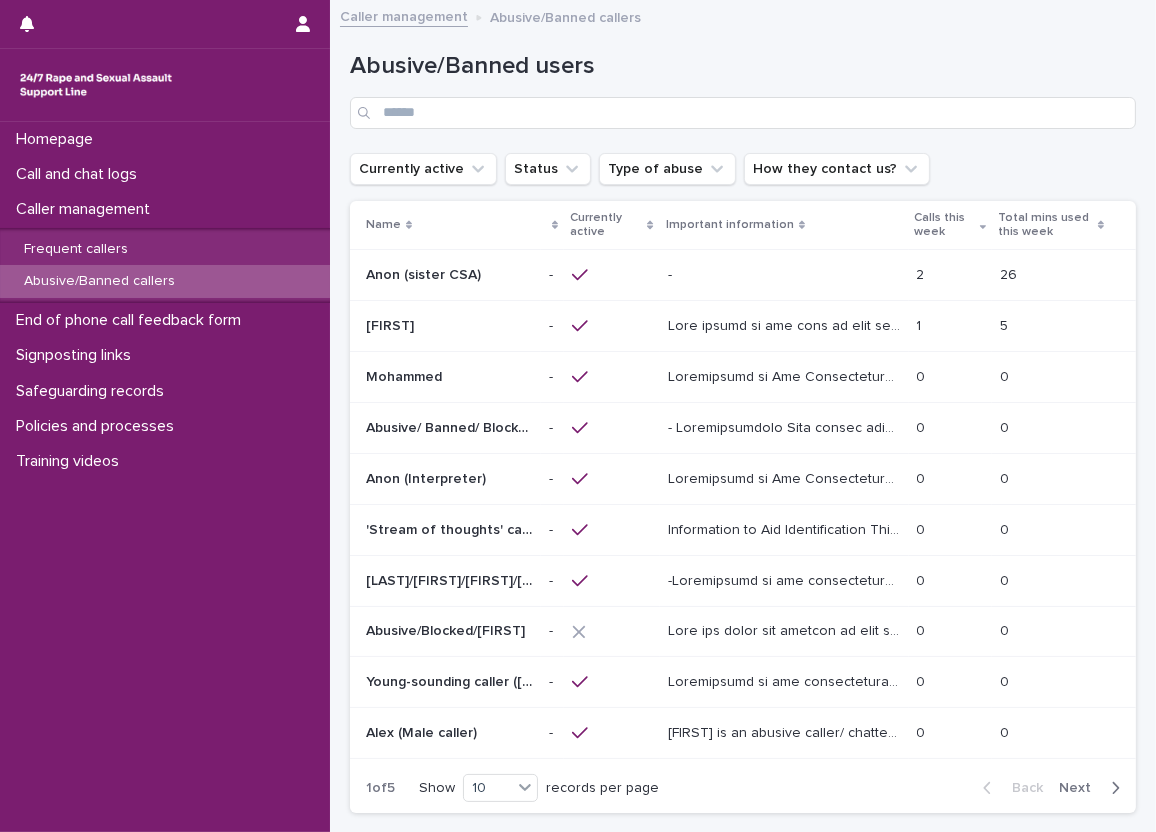 click on "Next" at bounding box center (1093, 788) 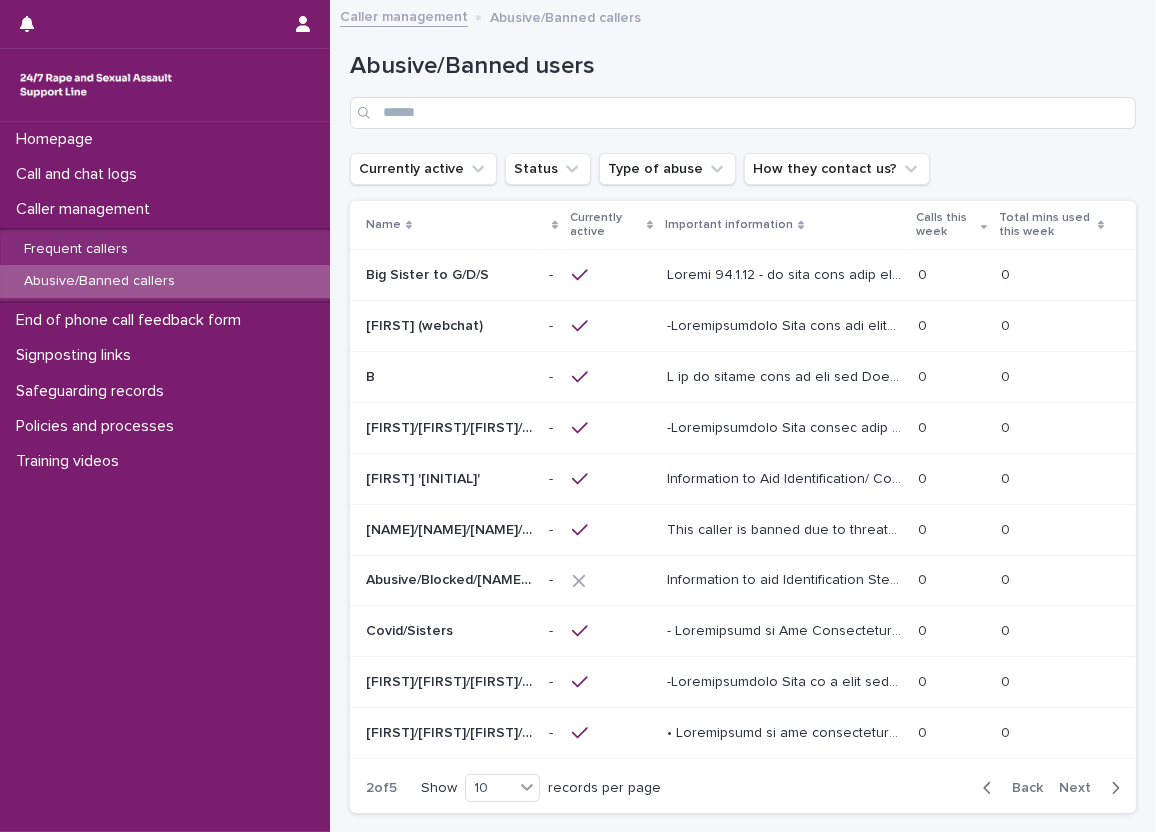 click on "Next" at bounding box center (1093, 788) 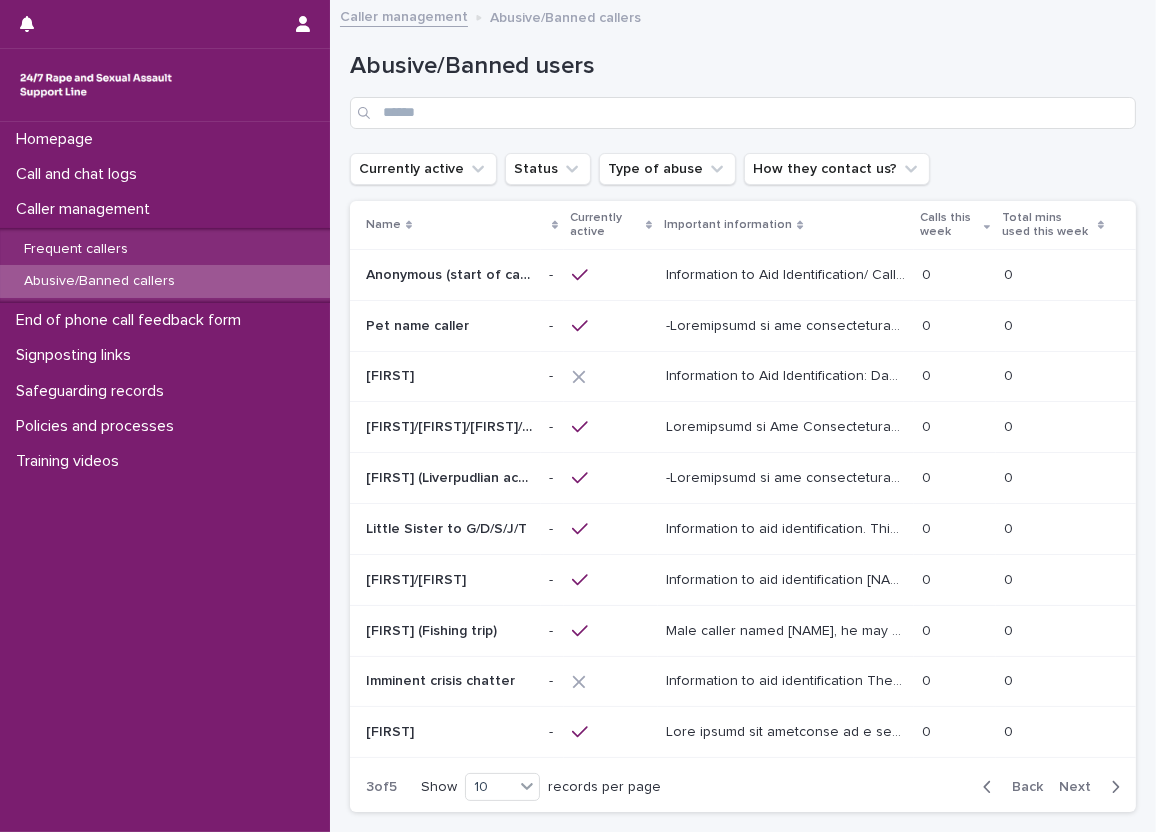 click on "Next" at bounding box center (1081, 787) 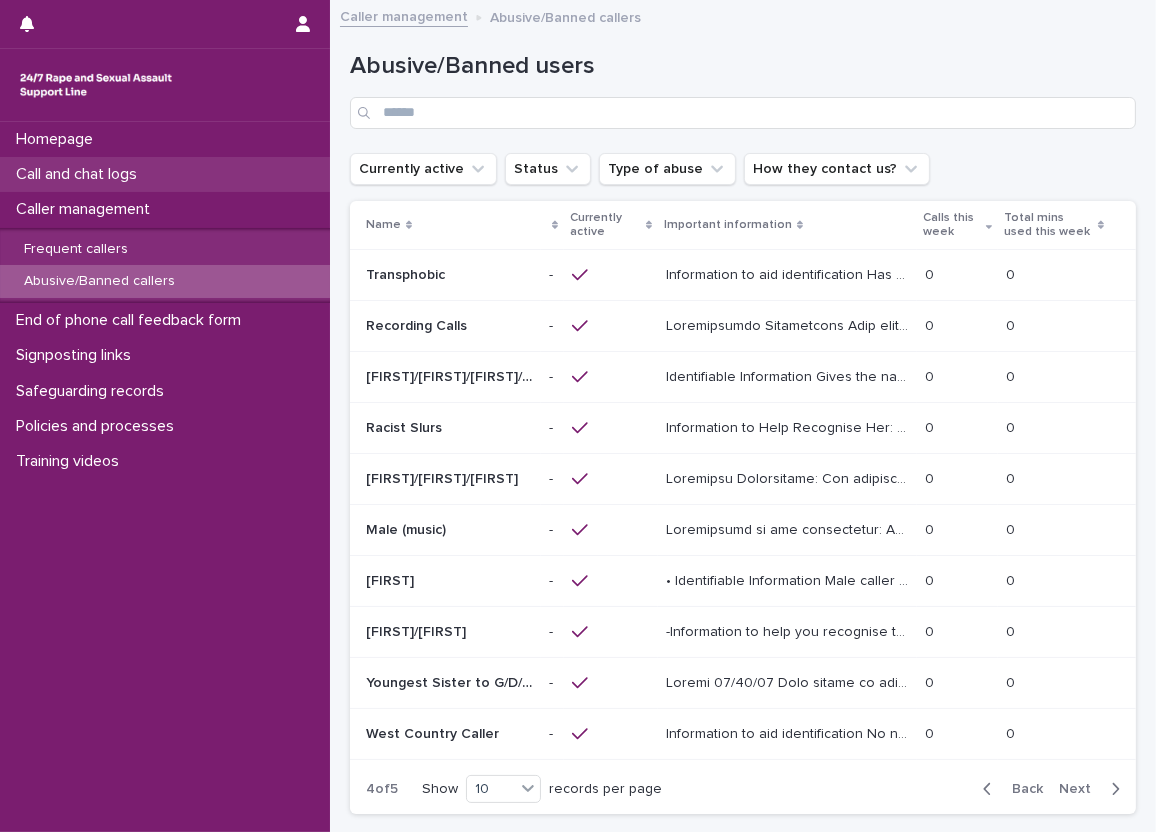 click on "Call and chat logs" at bounding box center [165, 174] 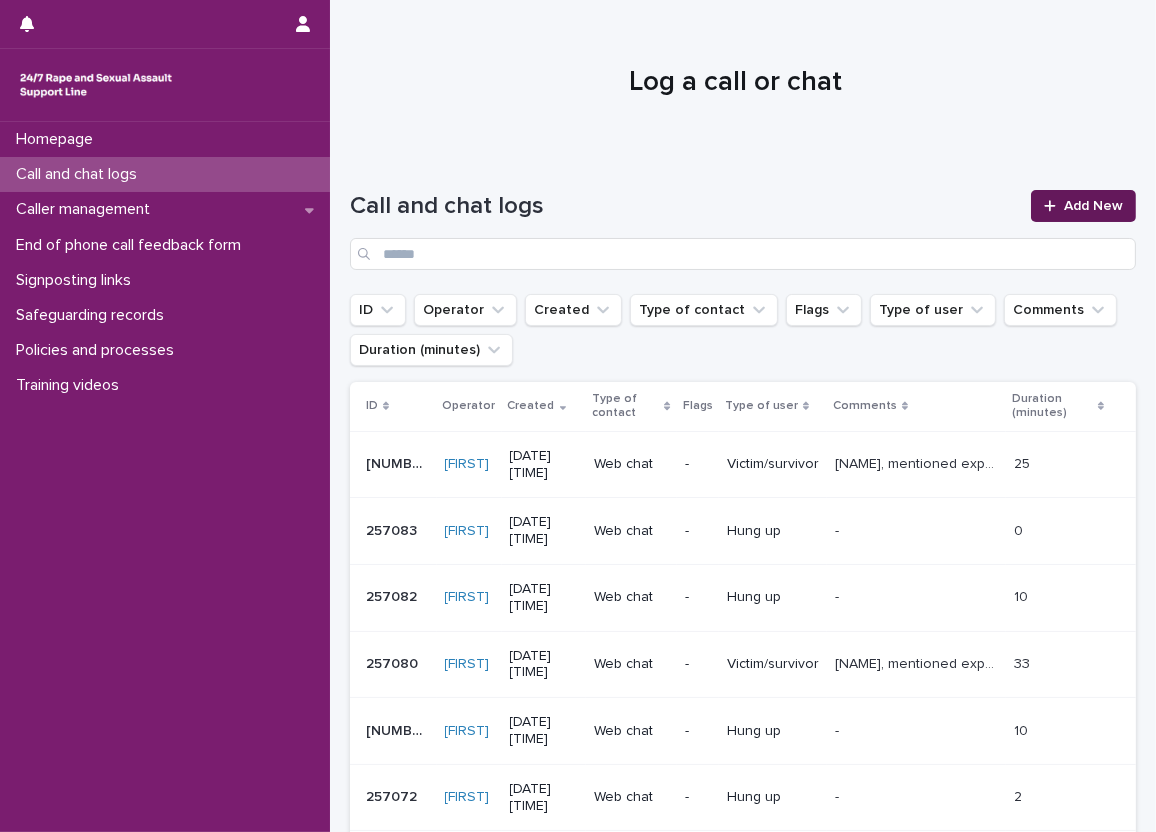 click on "Add New" at bounding box center [1083, 206] 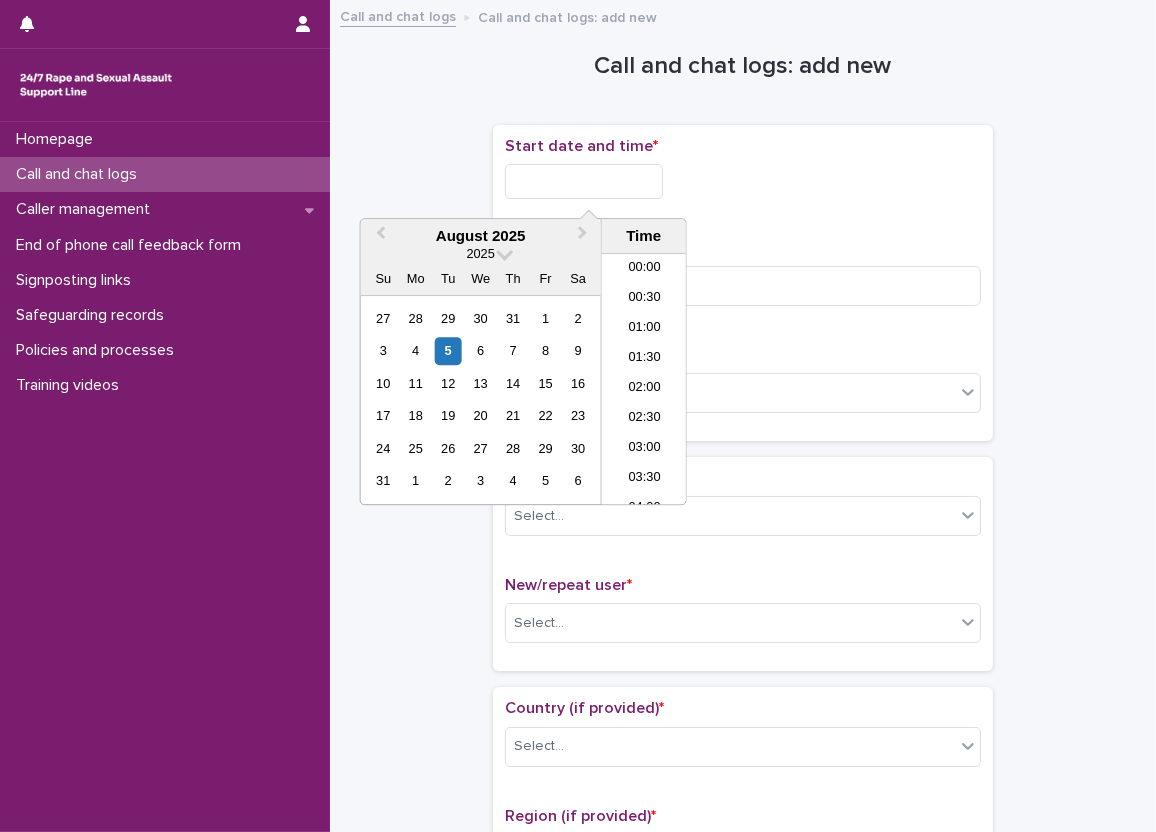 click at bounding box center (584, 181) 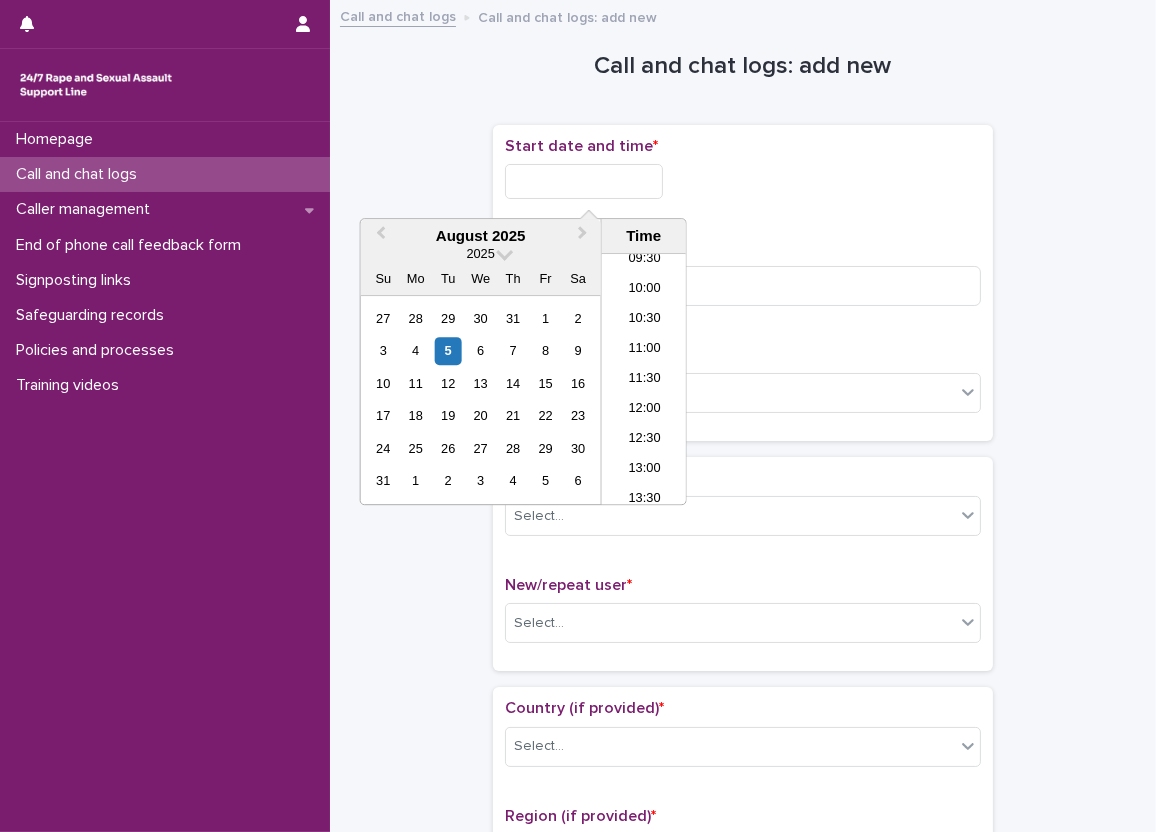 drag, startPoint x: 643, startPoint y: 341, endPoint x: 638, endPoint y: 355, distance: 14.866069 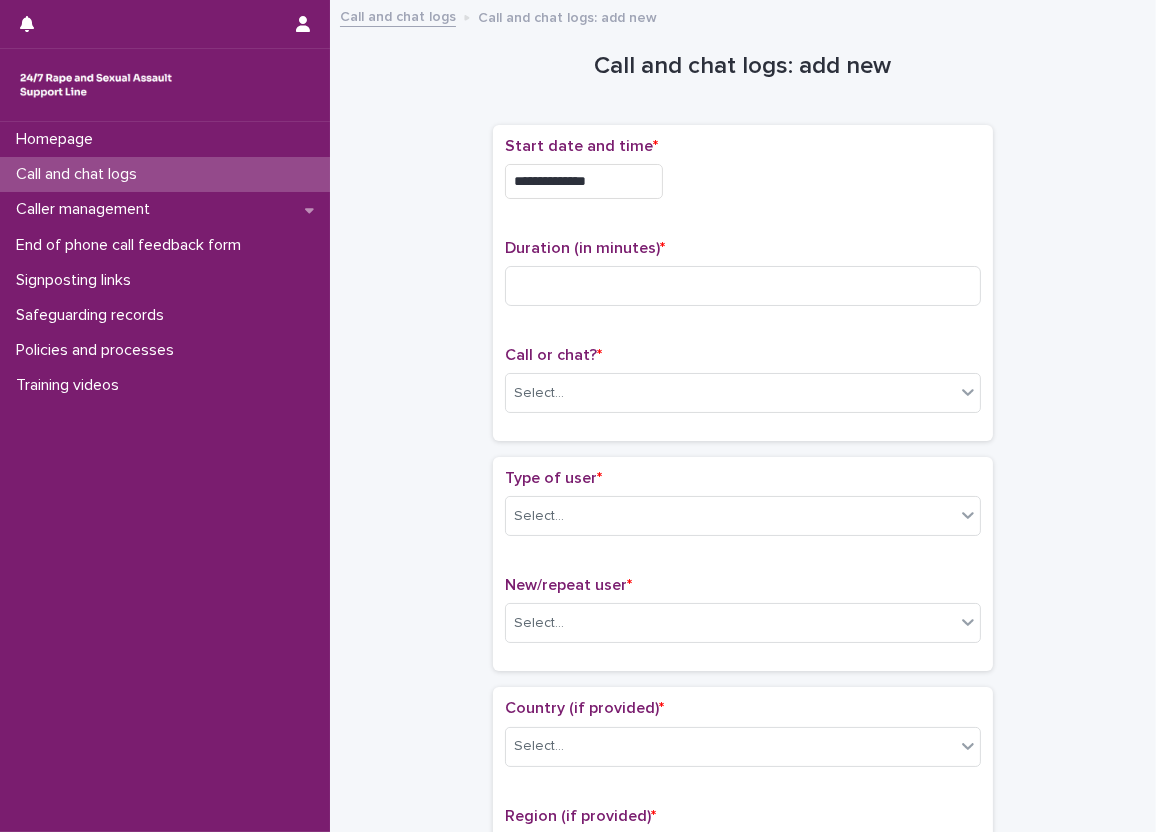 click on "**********" at bounding box center [584, 181] 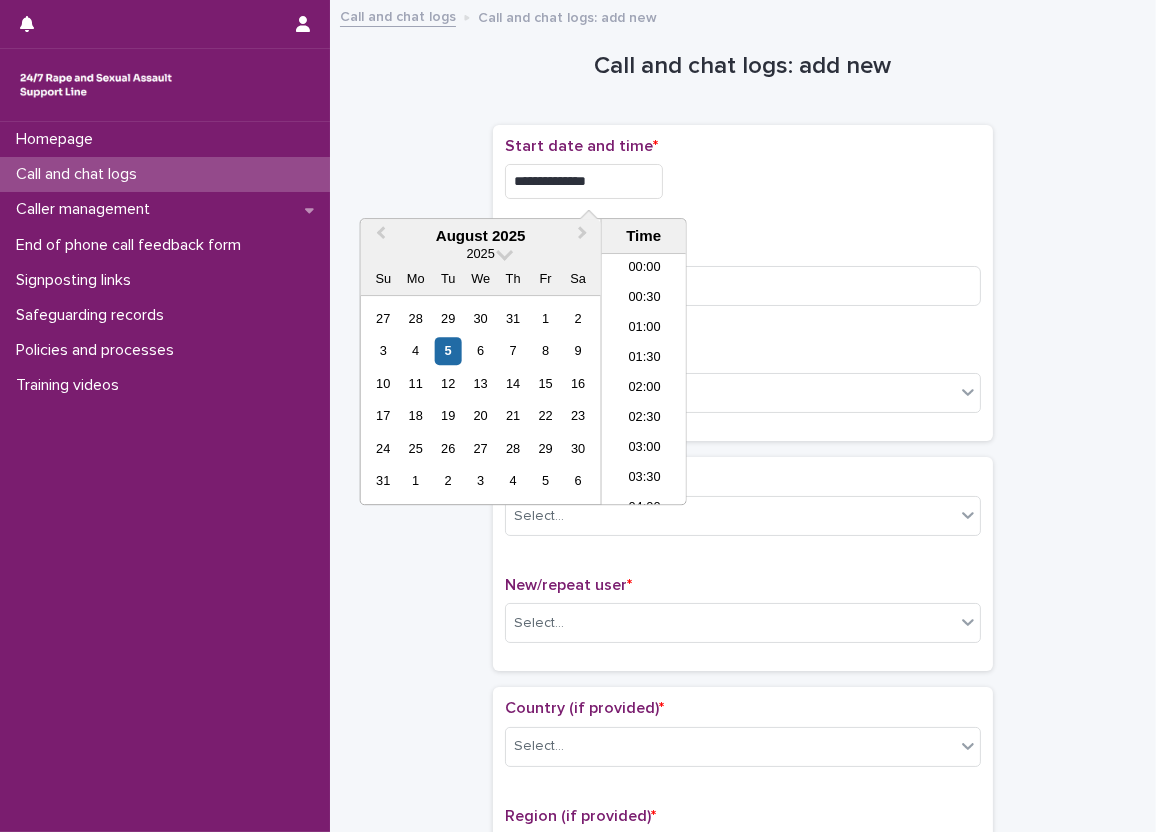 scroll, scrollTop: 550, scrollLeft: 0, axis: vertical 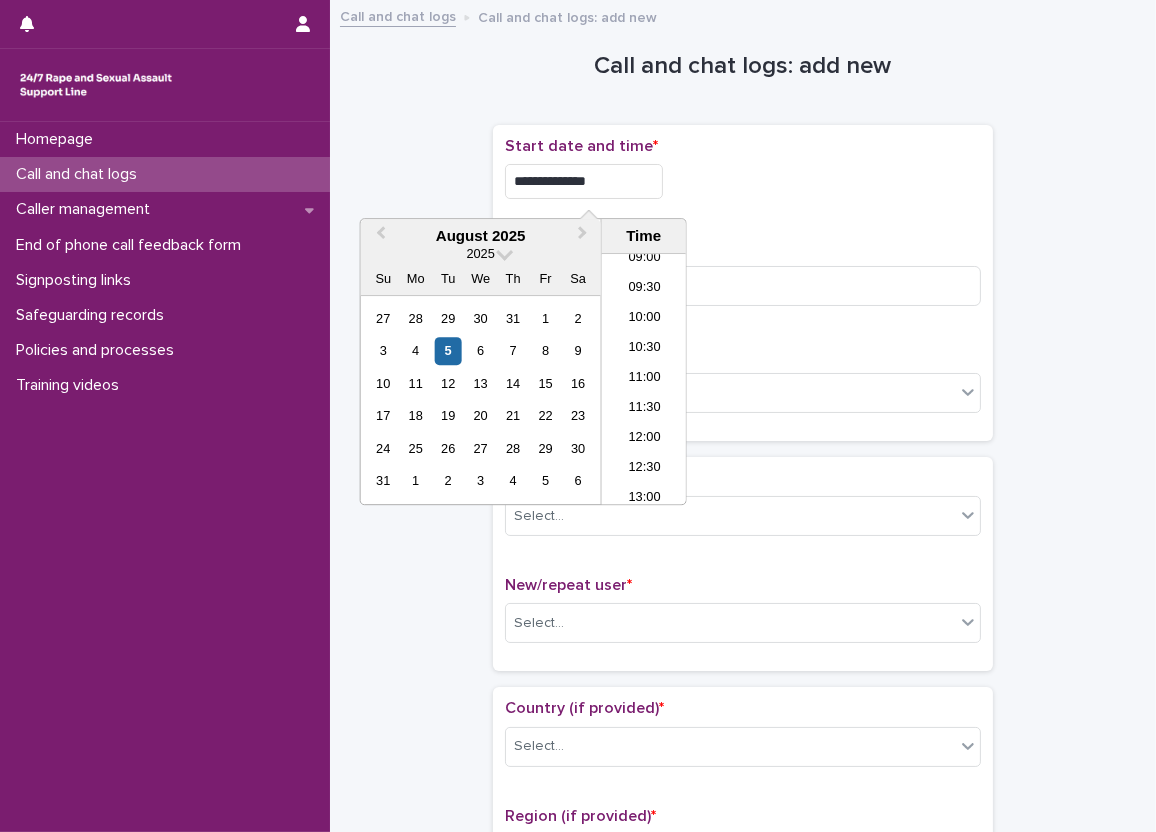 type on "**********" 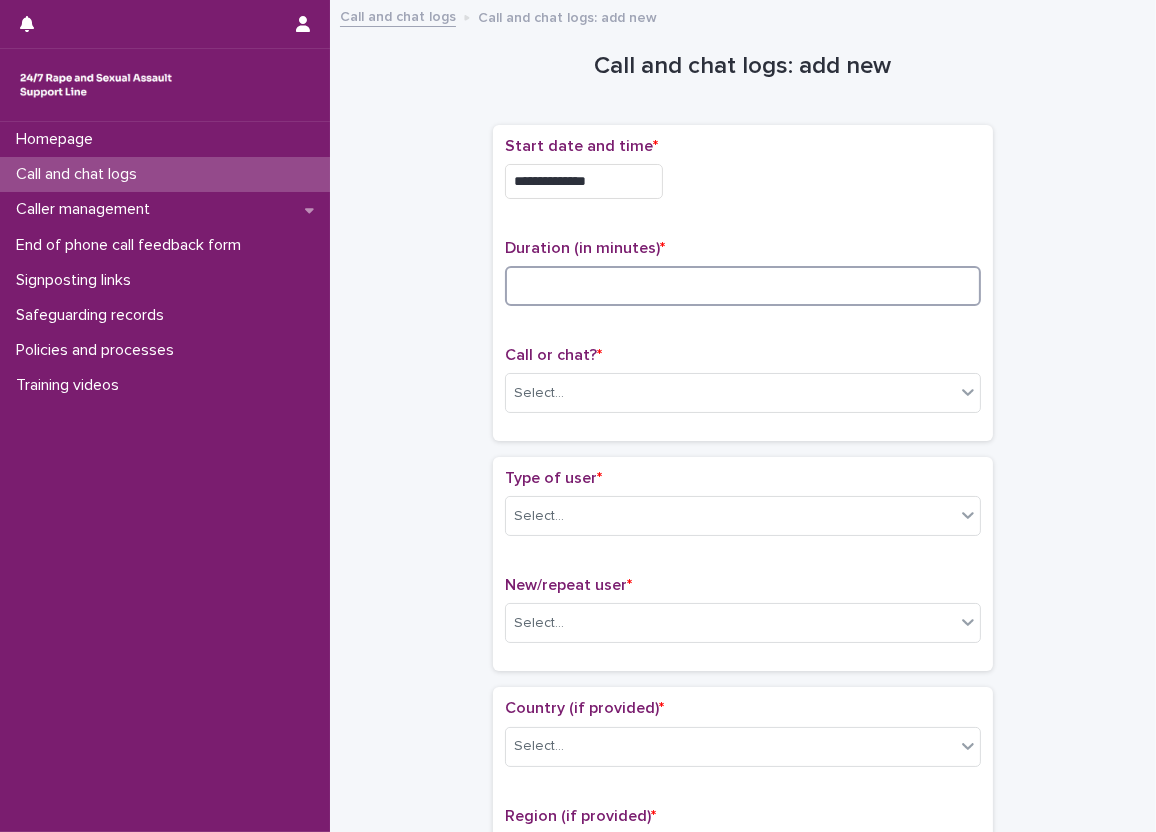 click at bounding box center (743, 286) 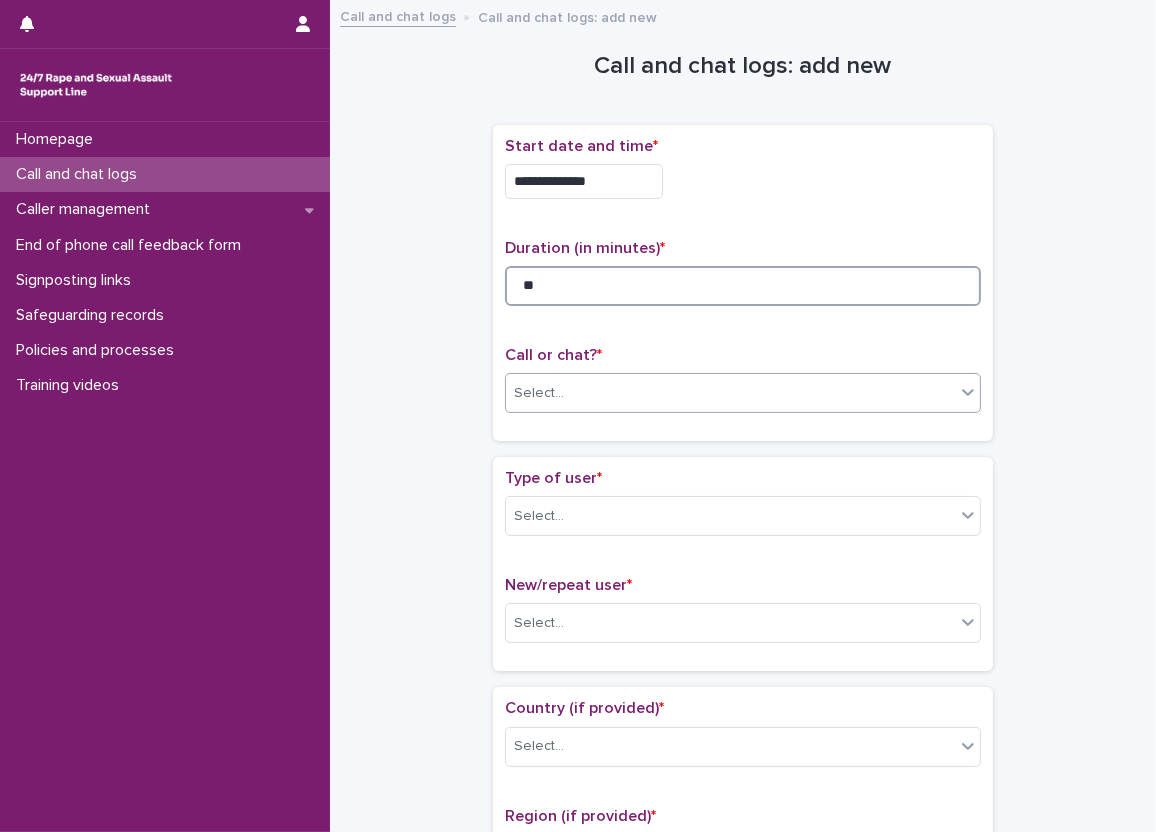type on "**" 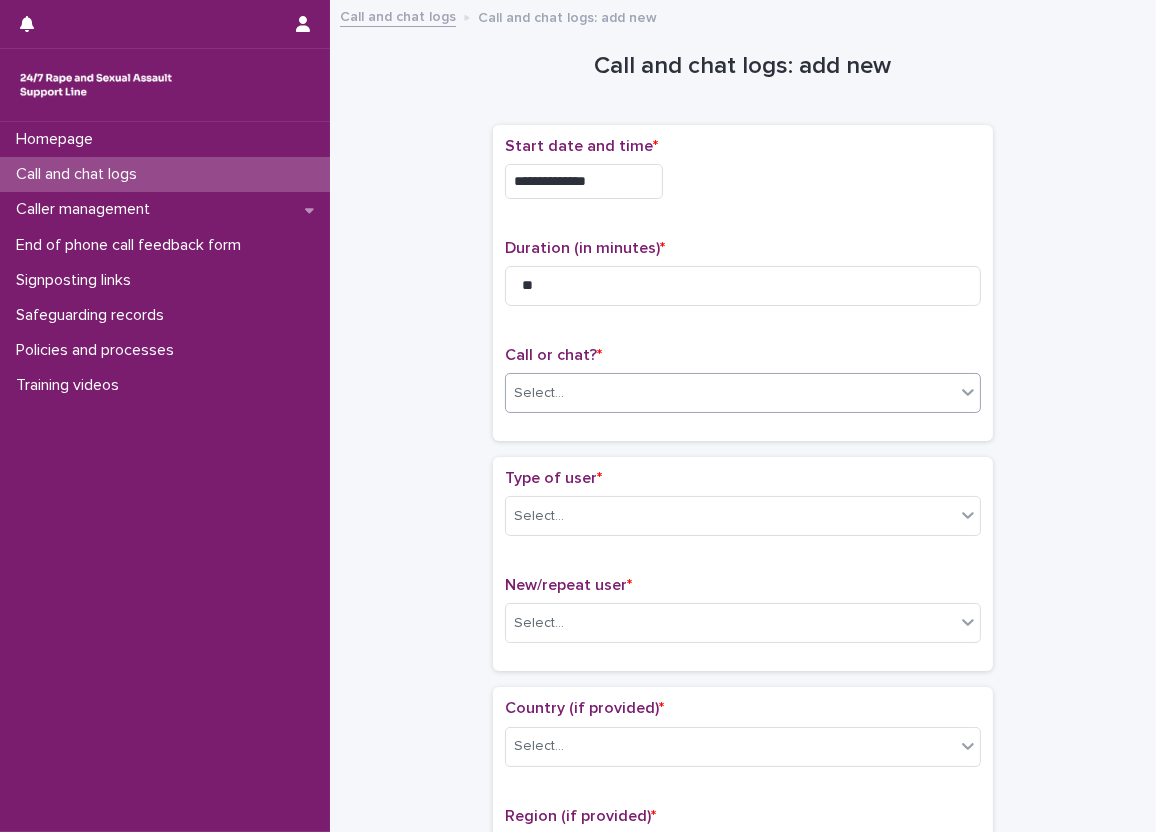 click on "Select..." at bounding box center (743, 393) 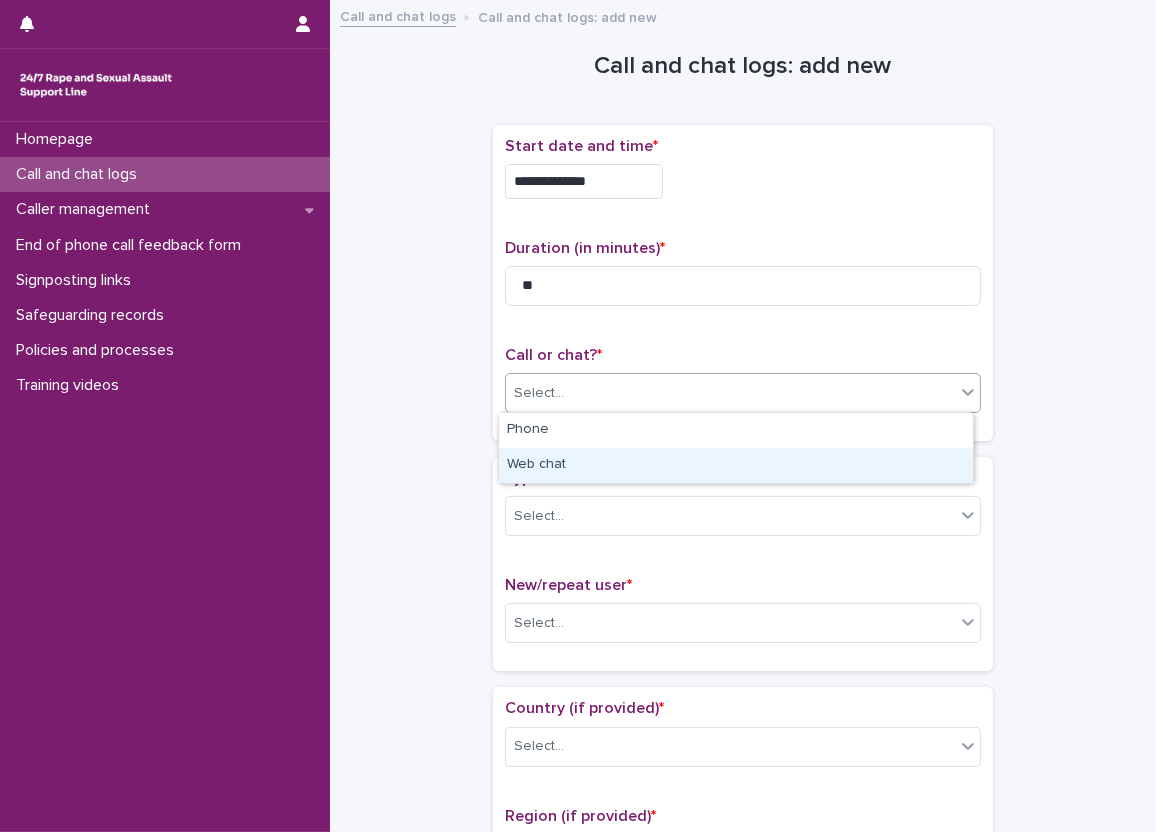 click on "Web chat" at bounding box center [736, 465] 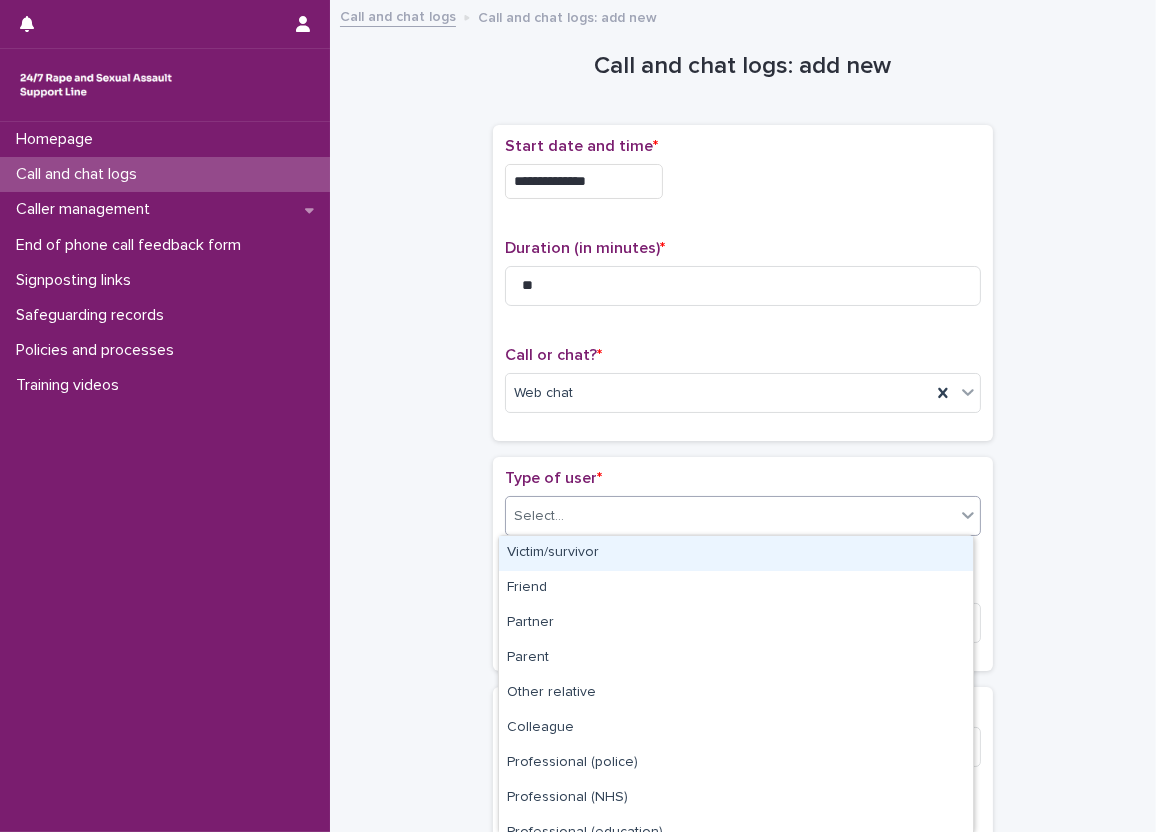 click on "**********" at bounding box center (578, 416) 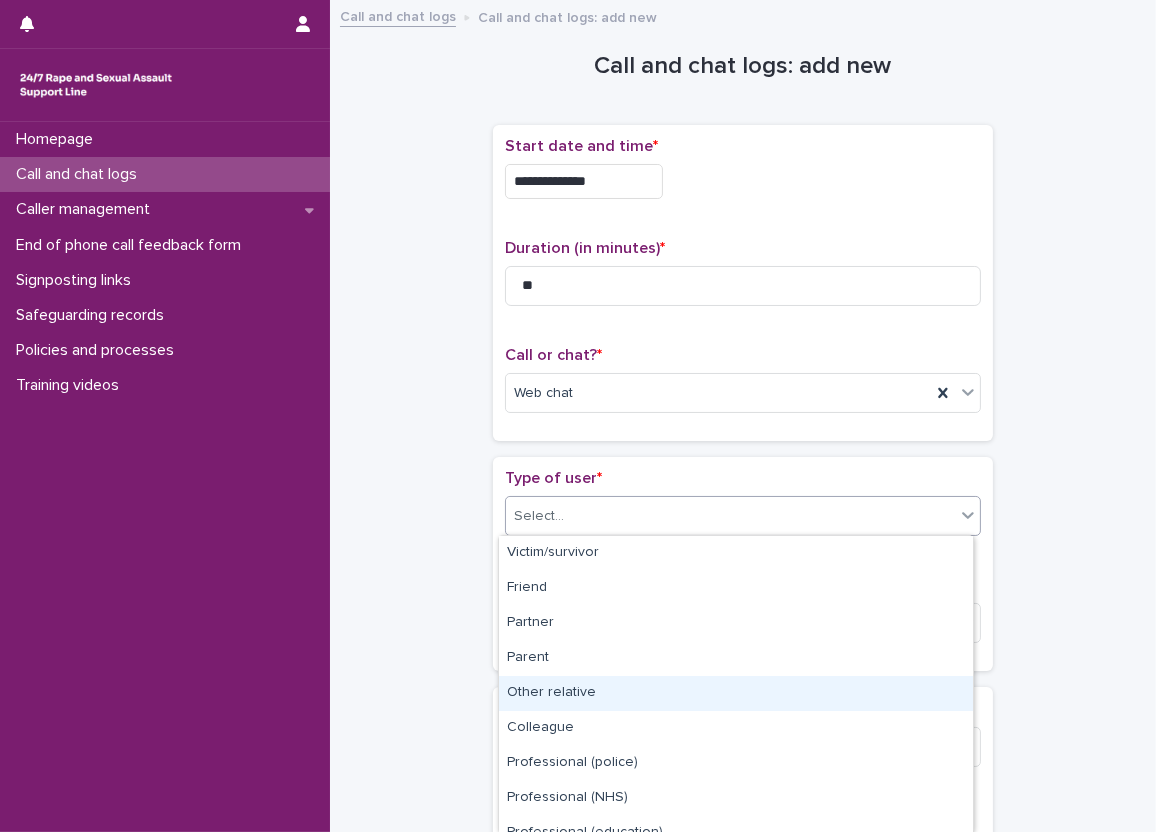 scroll, scrollTop: 228, scrollLeft: 0, axis: vertical 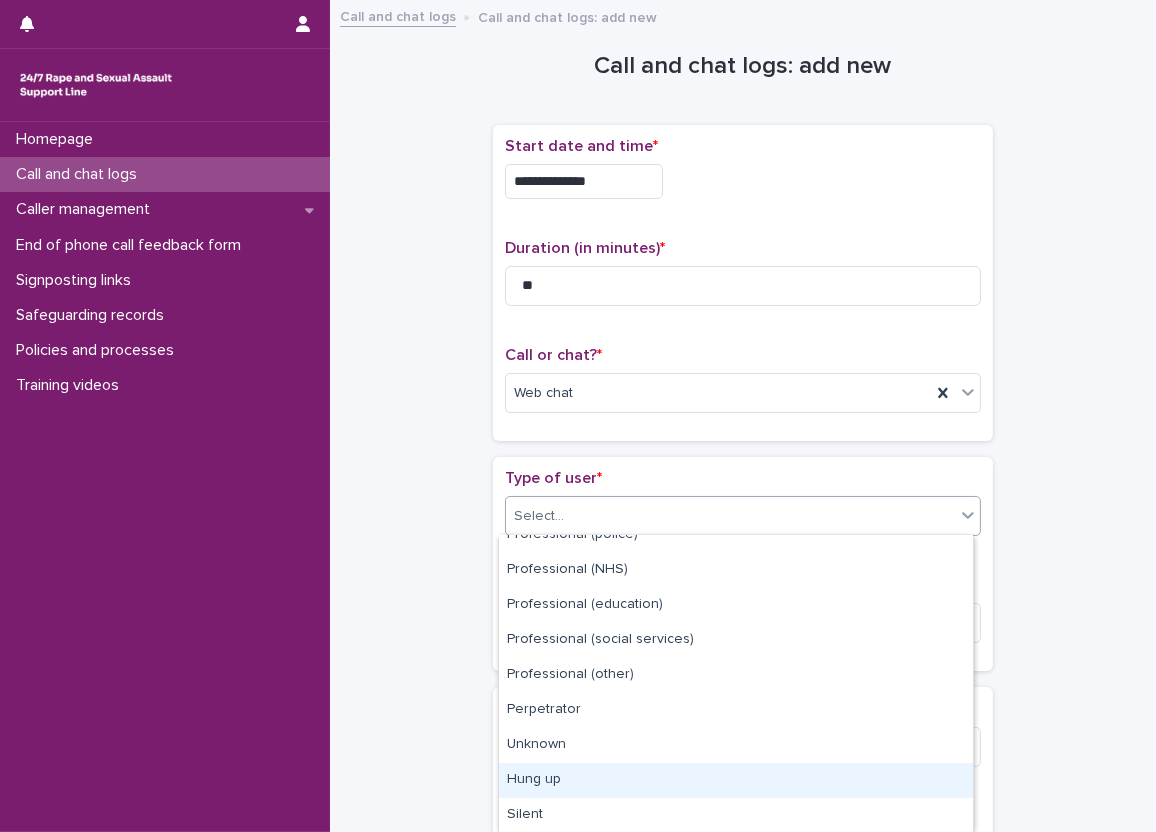 click on "Hung up" at bounding box center [736, 780] 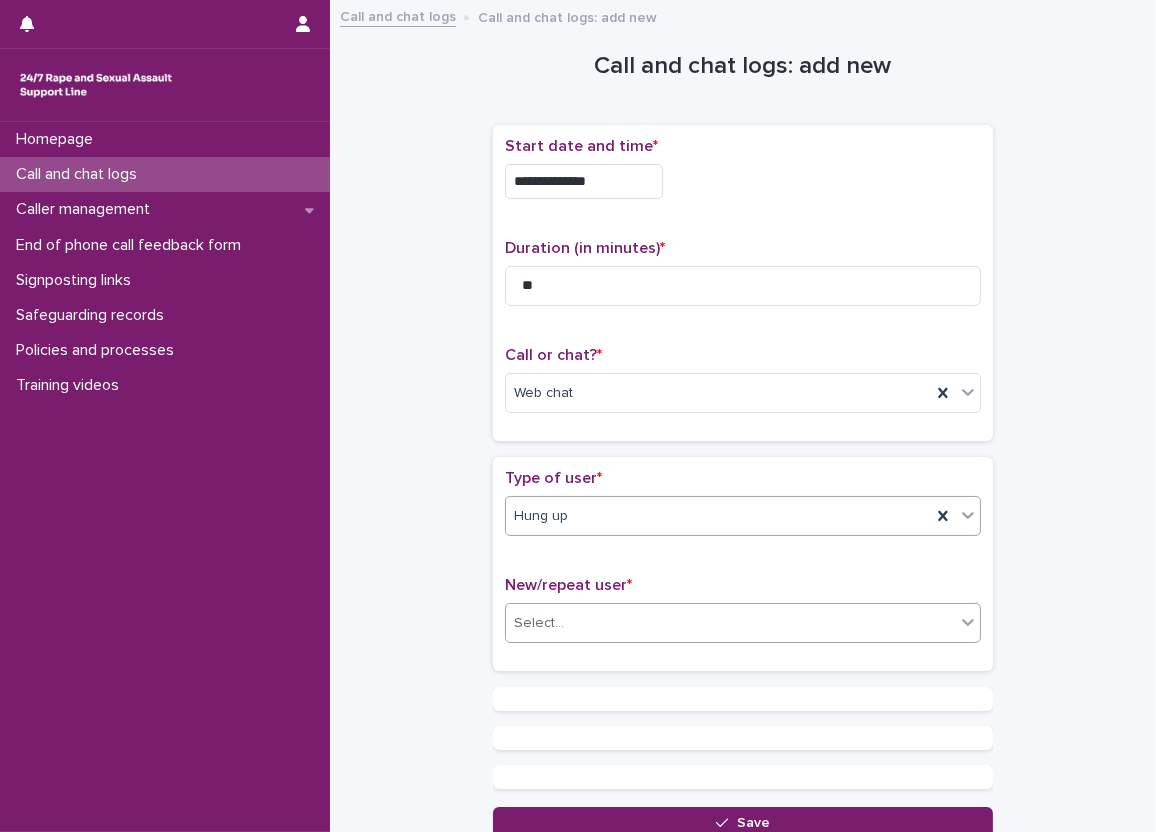 click on "Select..." at bounding box center (730, 623) 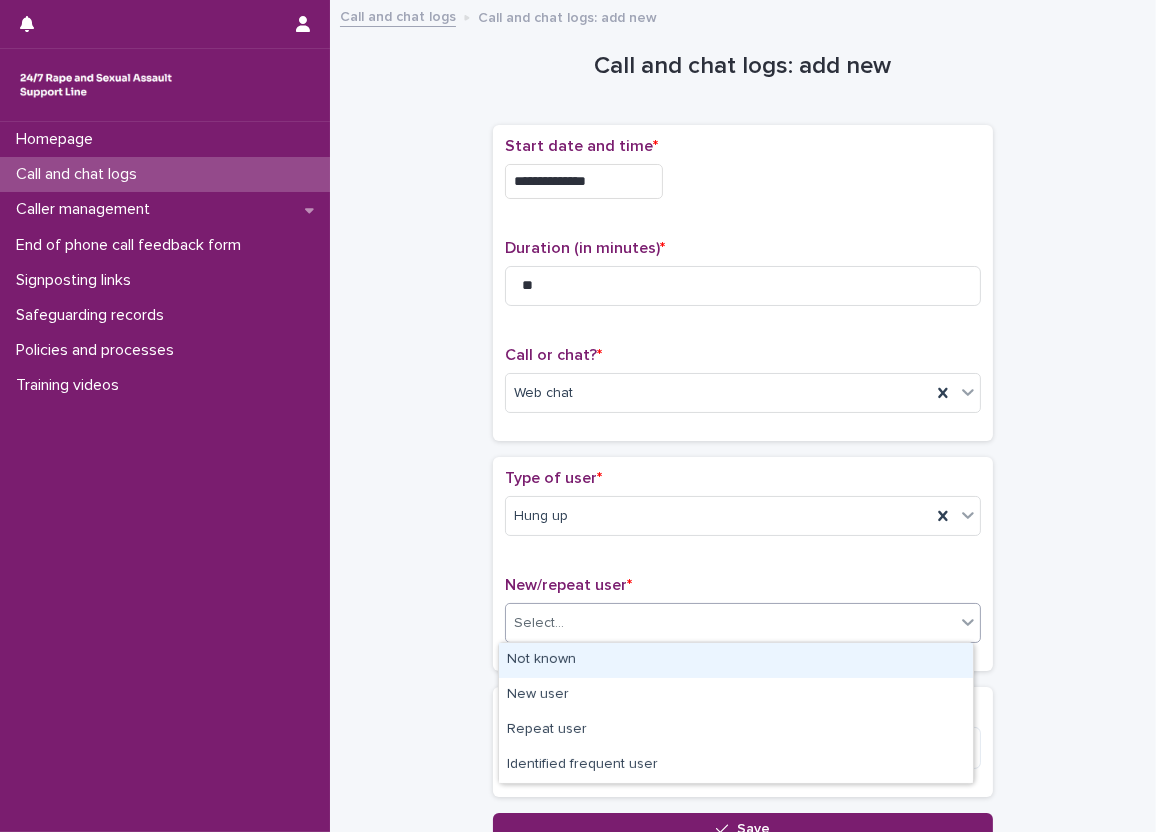 click on "Not known" at bounding box center (736, 660) 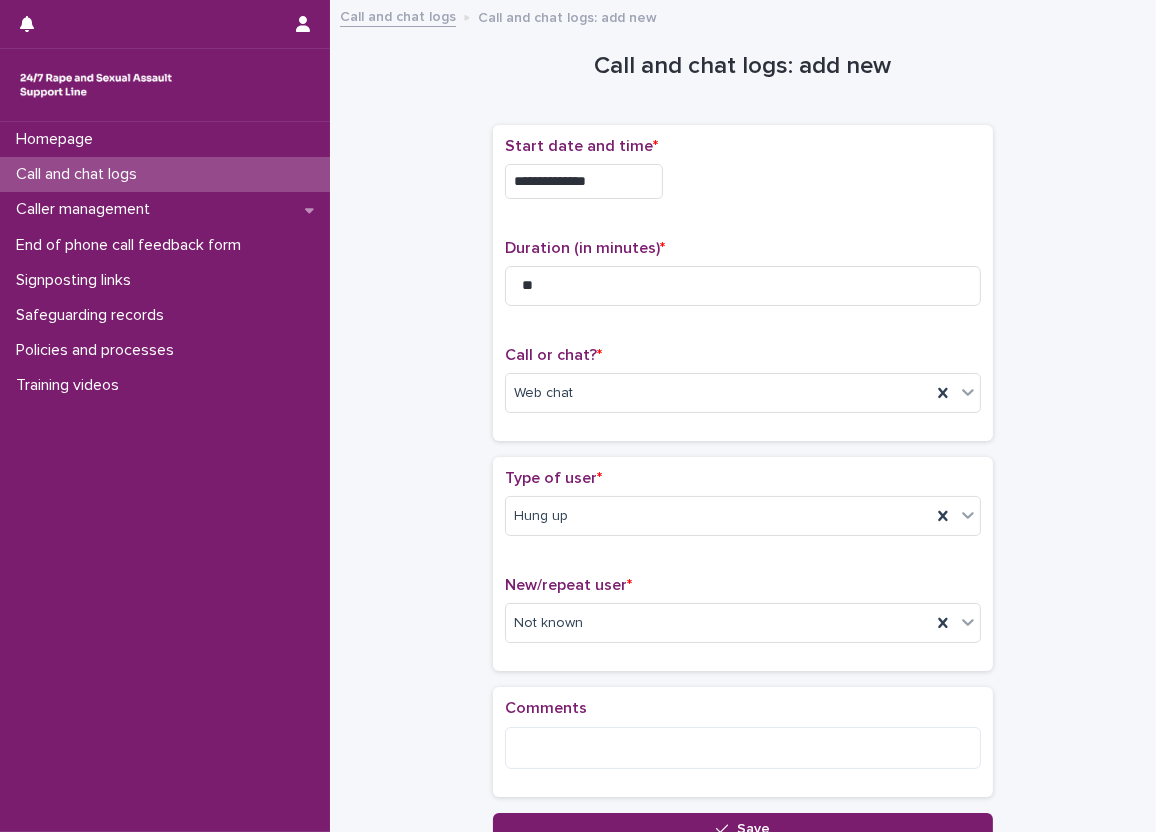 click on "**********" at bounding box center [743, 428] 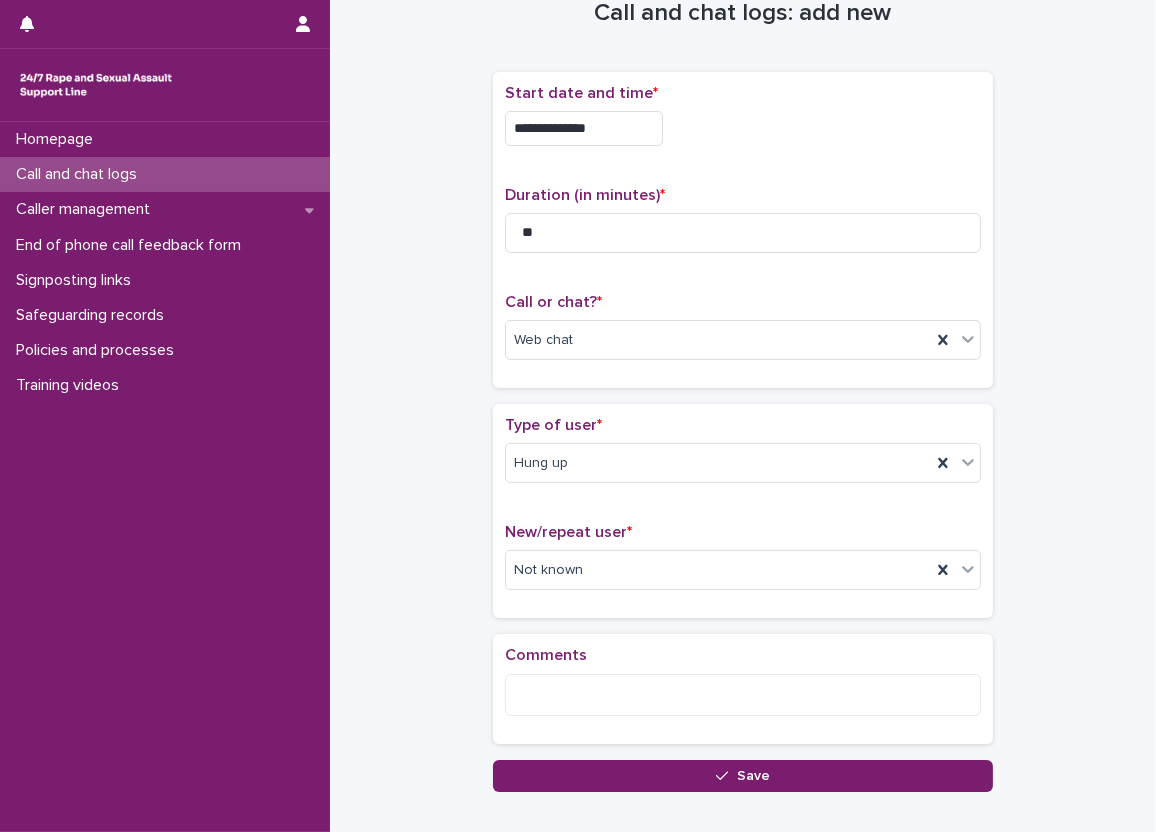 scroll, scrollTop: 100, scrollLeft: 0, axis: vertical 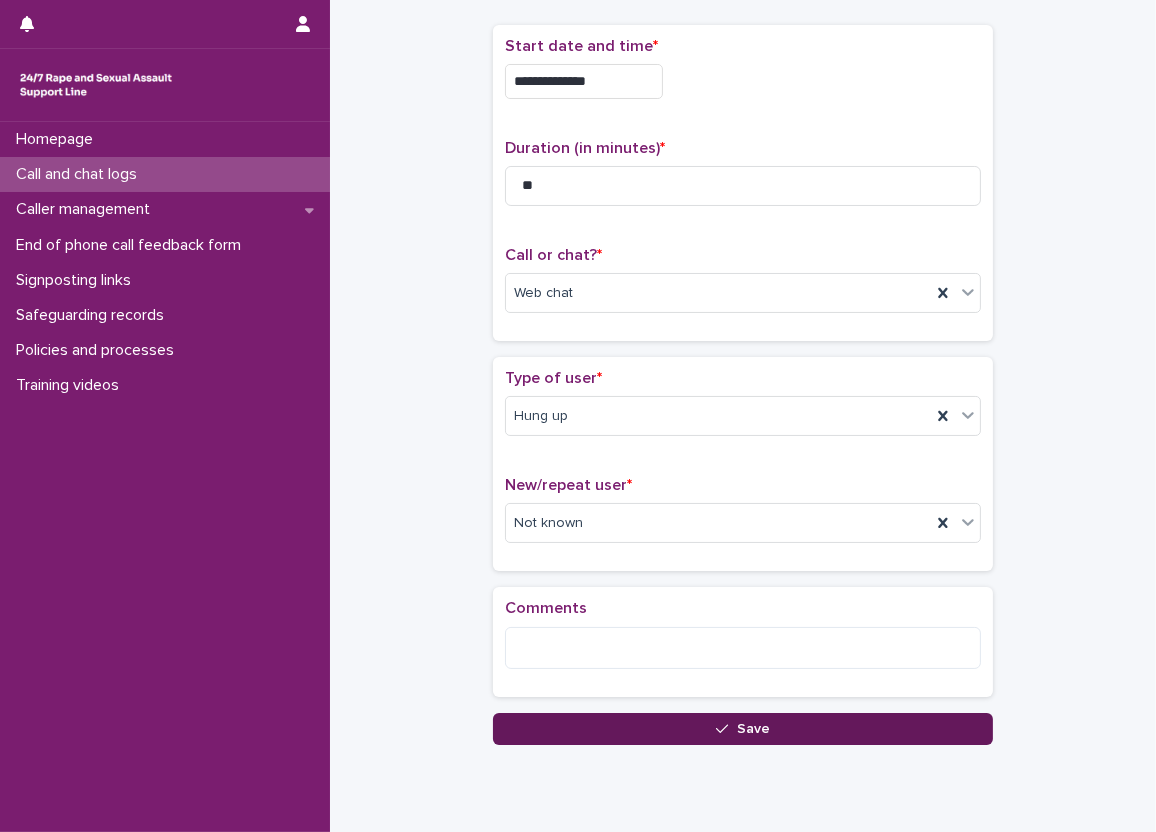 click on "Save" at bounding box center (743, 729) 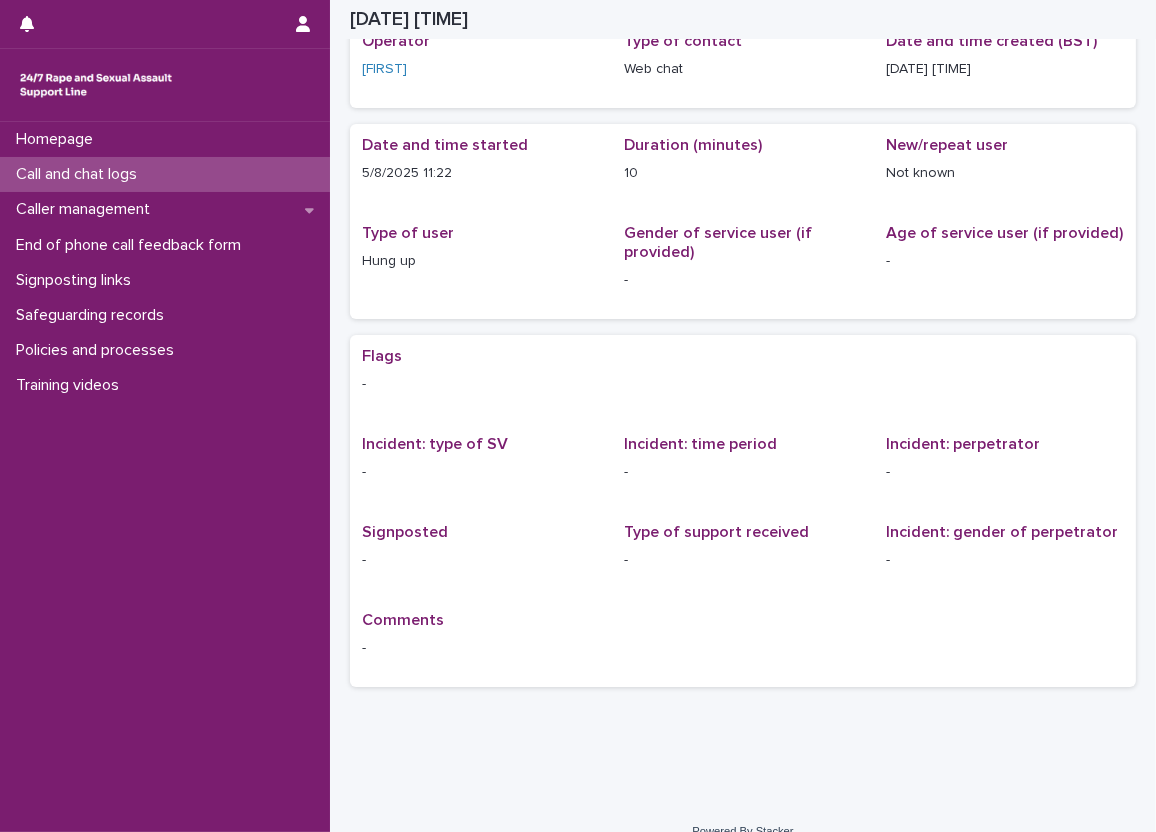 scroll, scrollTop: 0, scrollLeft: 0, axis: both 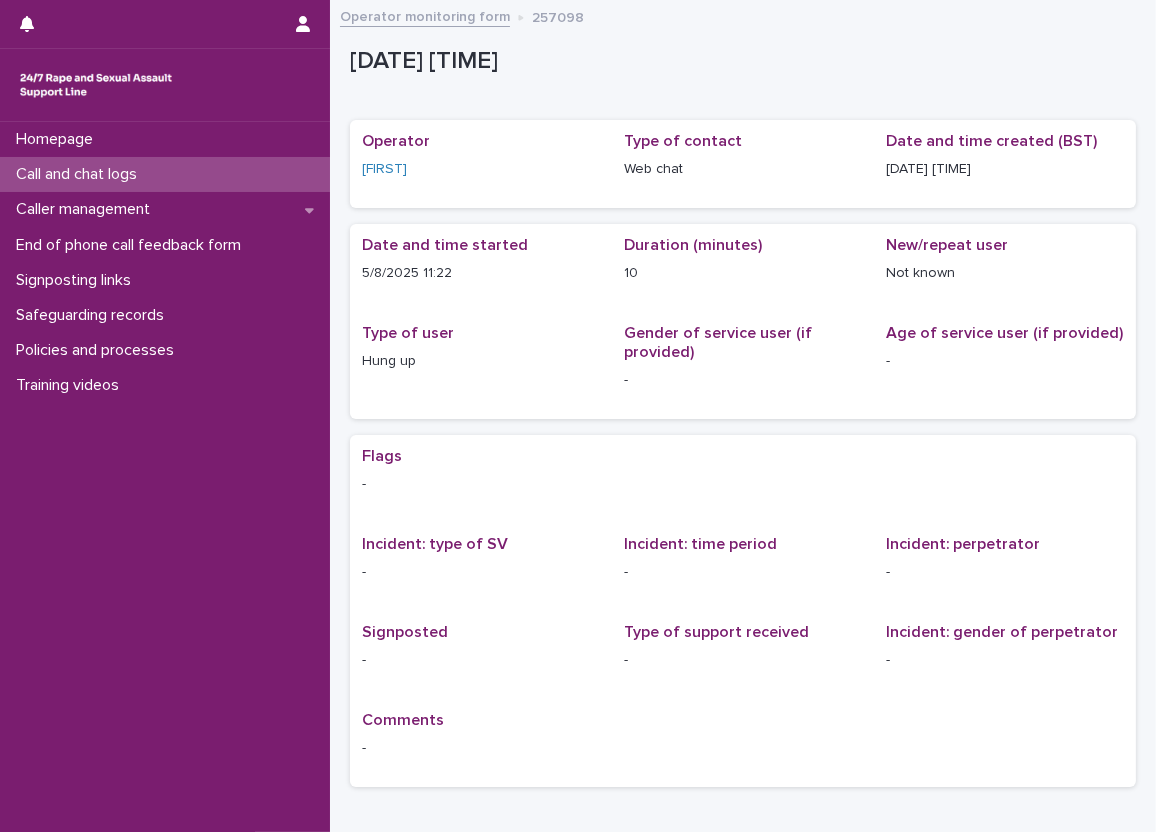 drag, startPoint x: 341, startPoint y: 157, endPoint x: 317, endPoint y: 170, distance: 27.294687 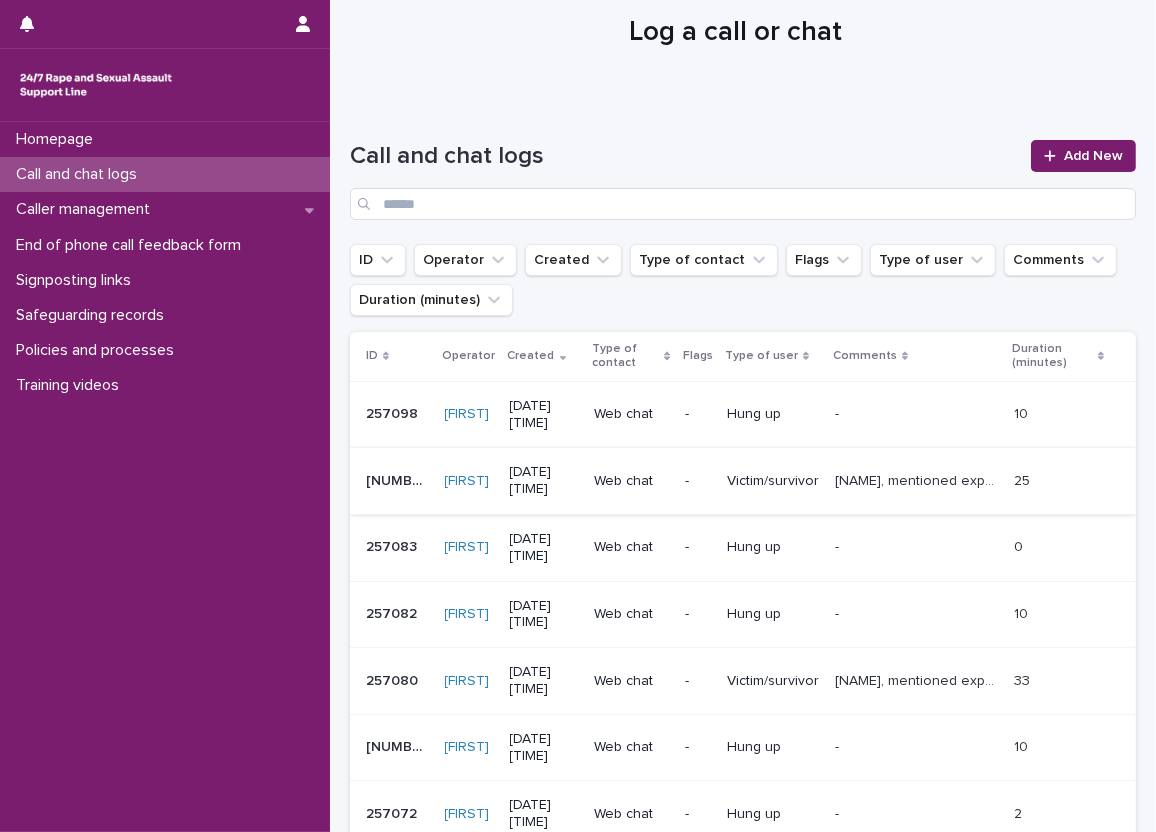 scroll, scrollTop: 0, scrollLeft: 0, axis: both 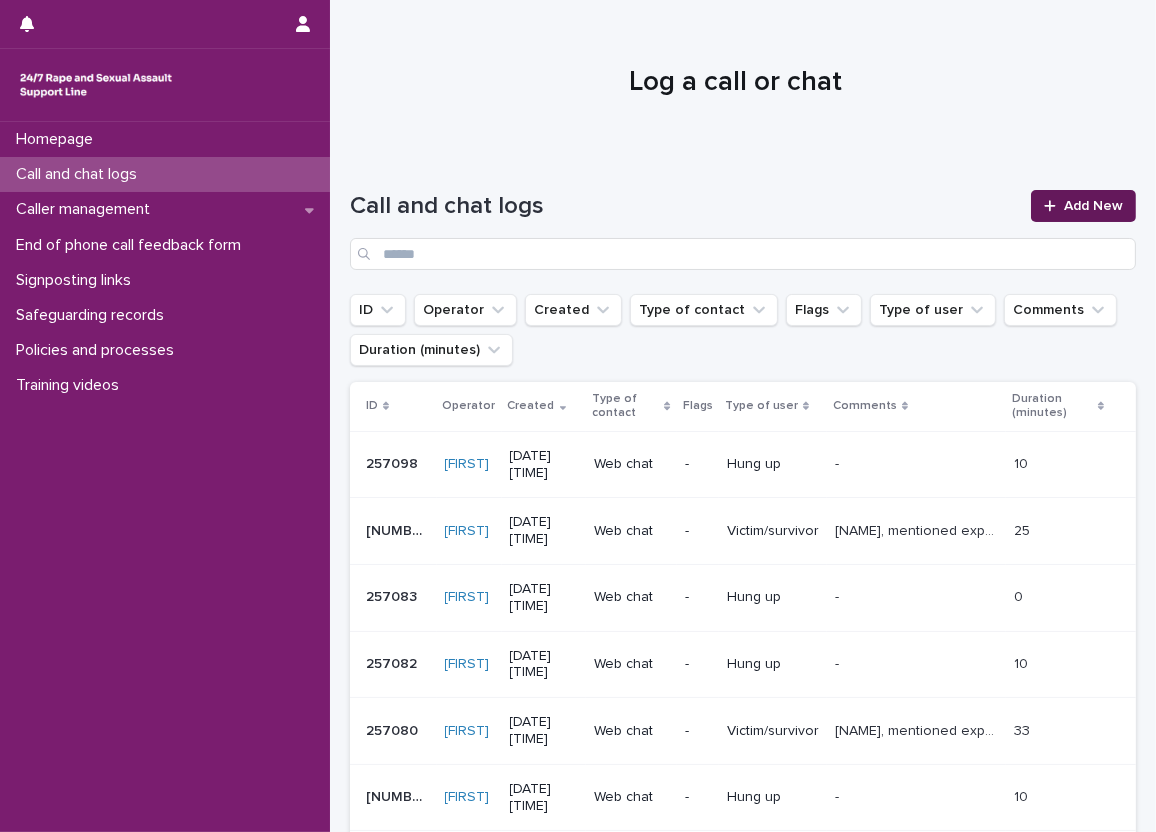 click on "Add New" at bounding box center [1083, 206] 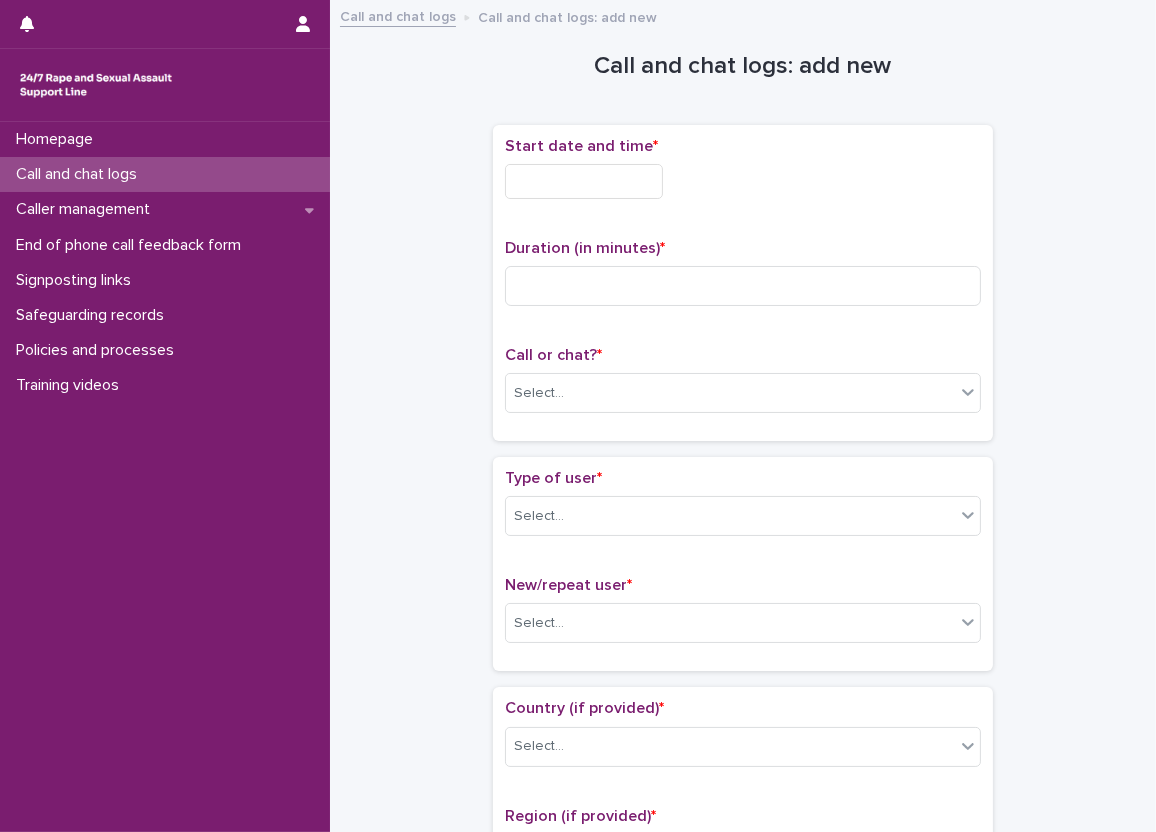 click at bounding box center (584, 181) 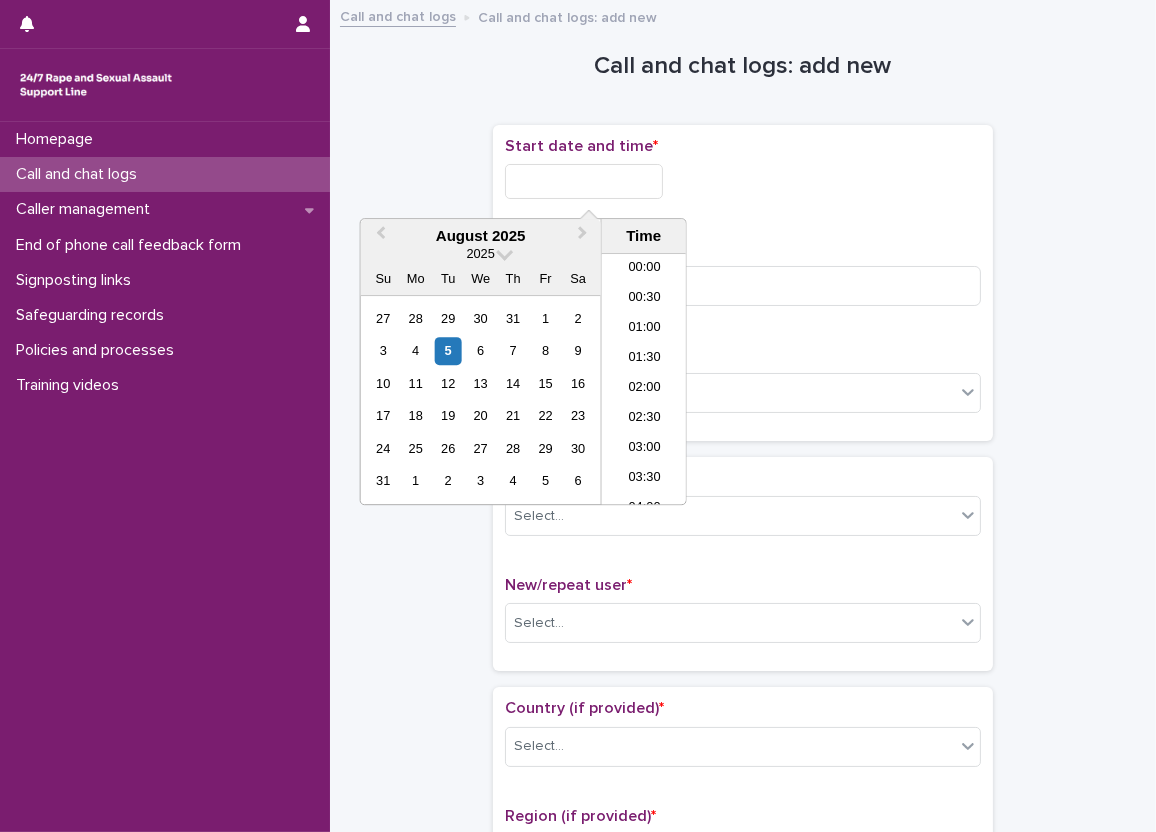scroll, scrollTop: 579, scrollLeft: 0, axis: vertical 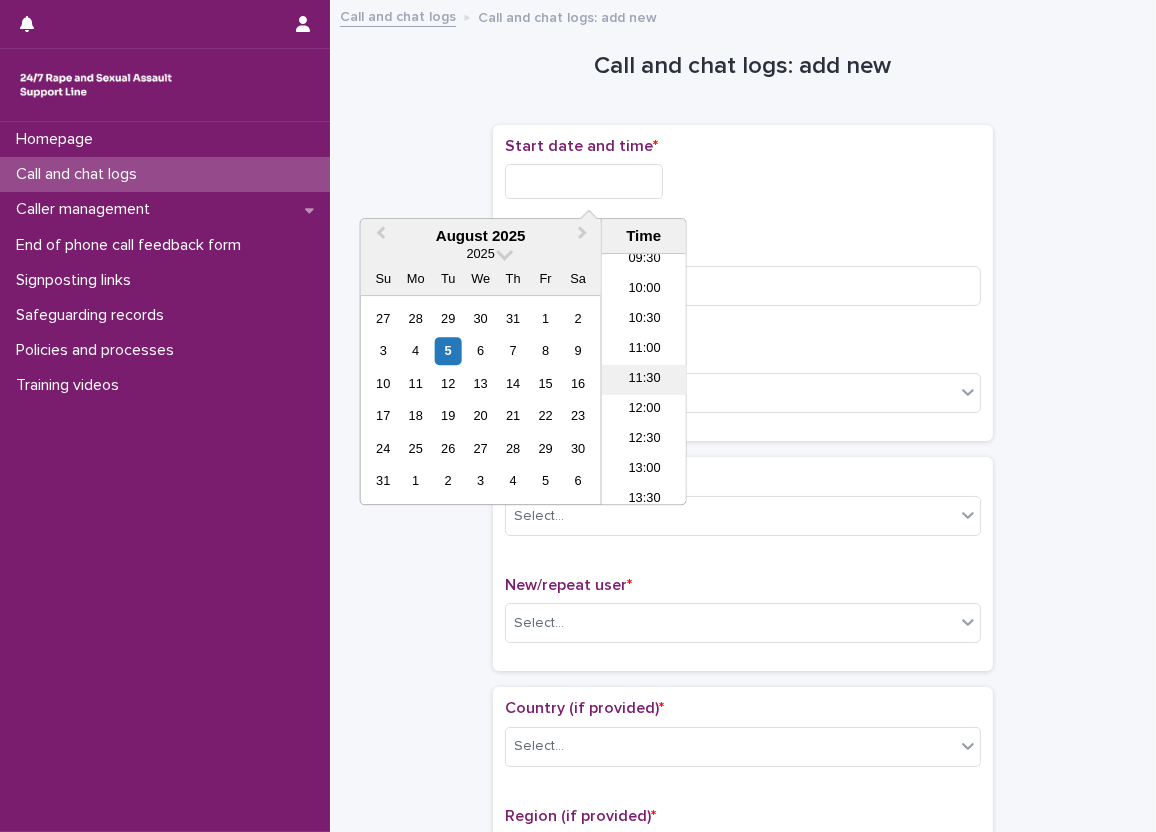 click on "11:30" at bounding box center (644, 380) 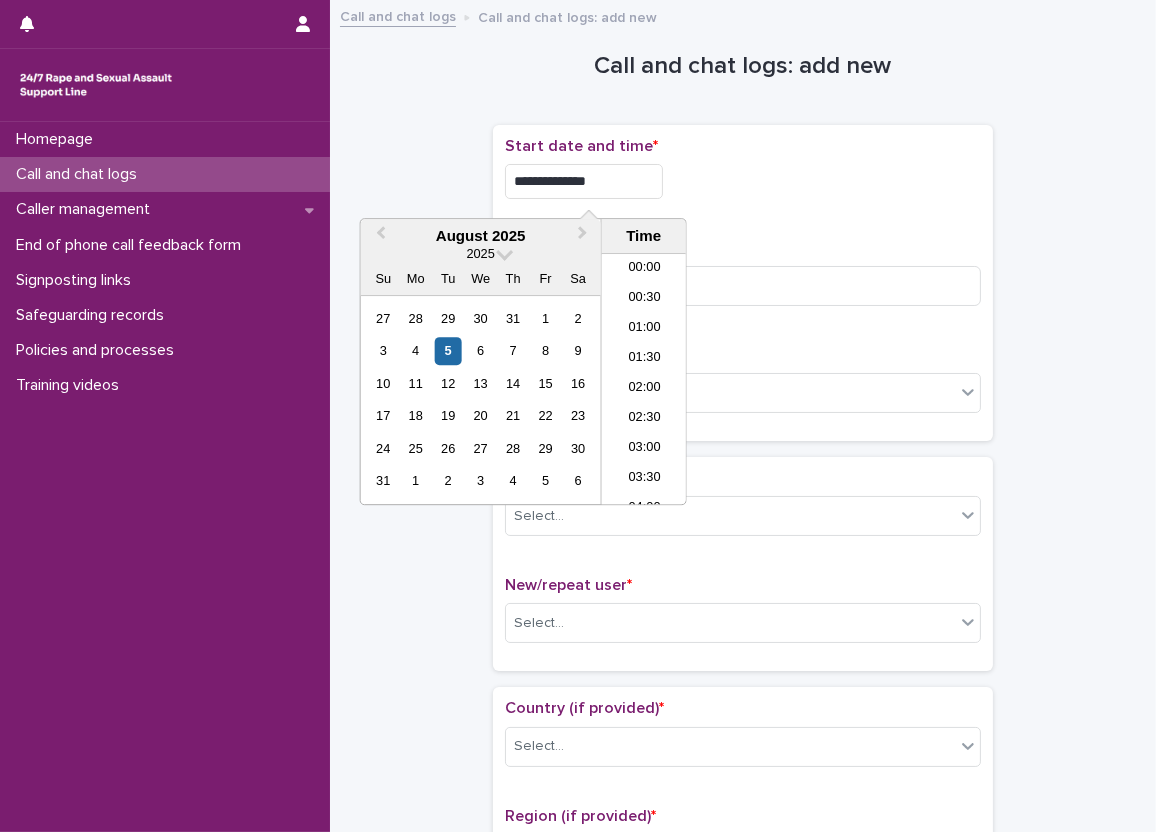 click on "**********" at bounding box center (584, 181) 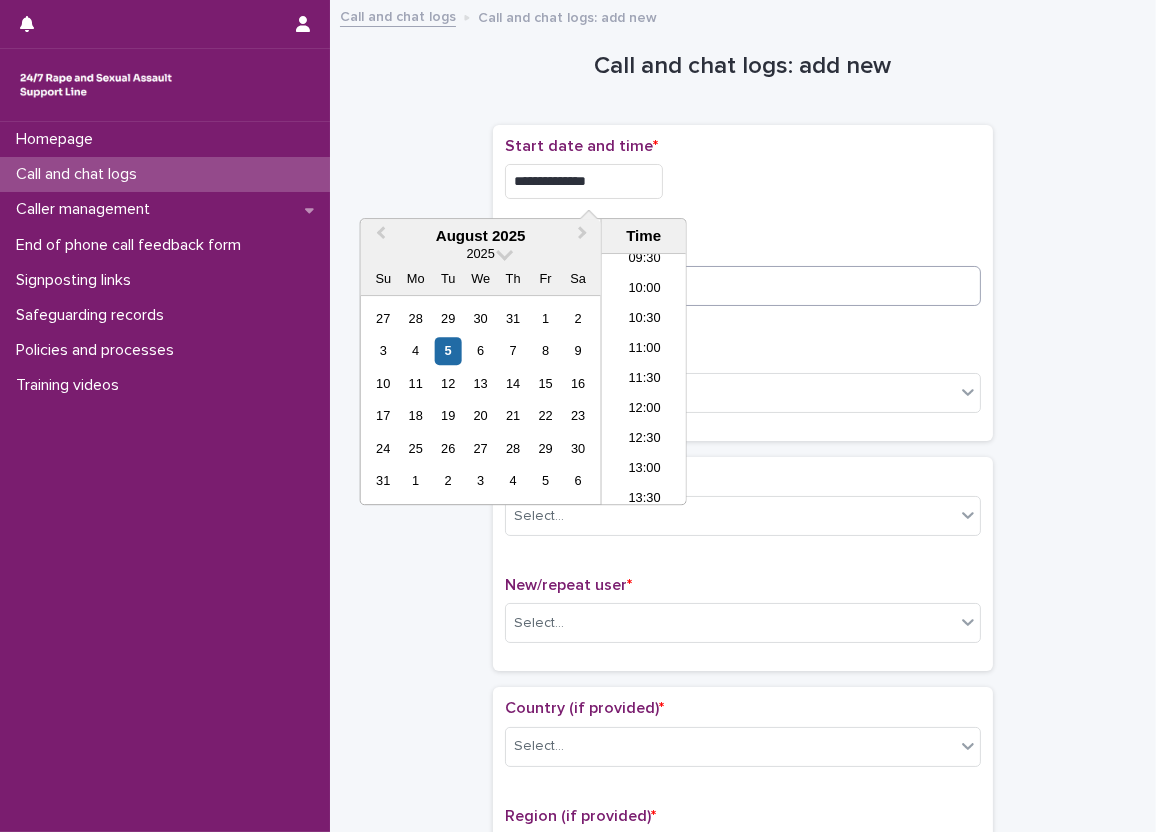 type on "**********" 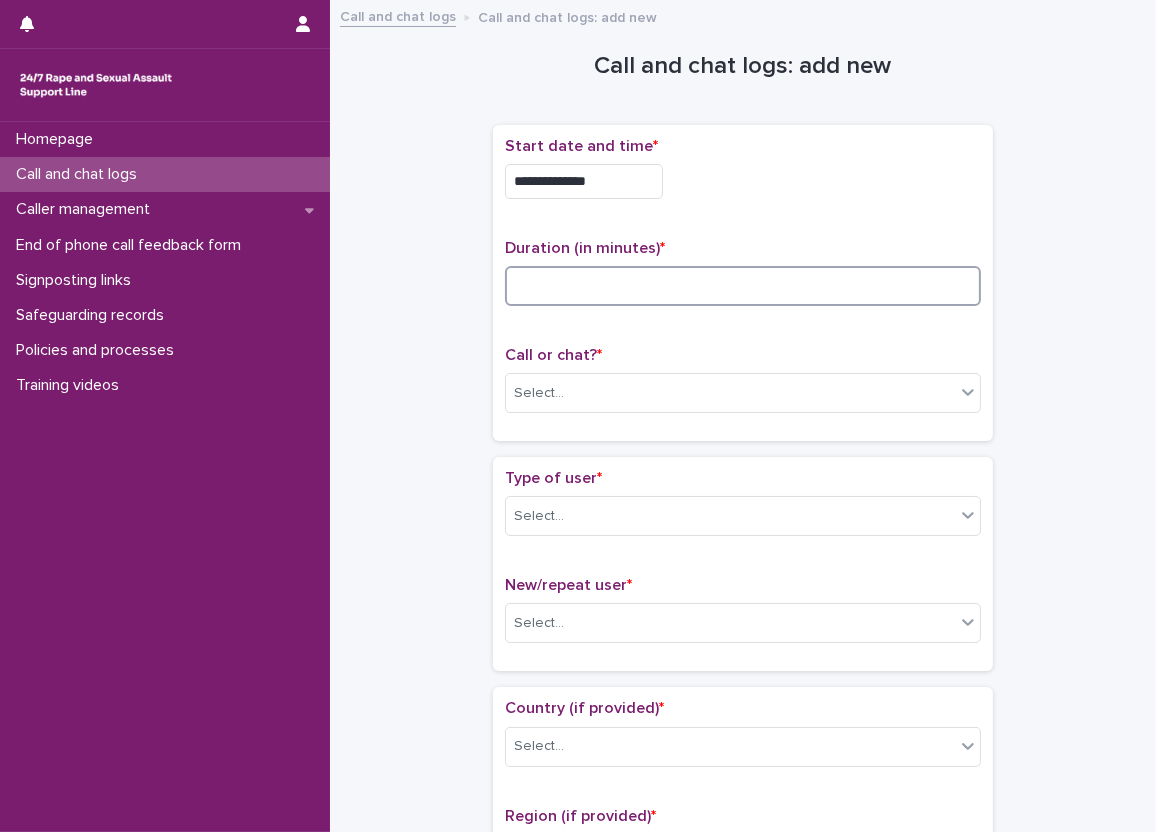 click at bounding box center (743, 286) 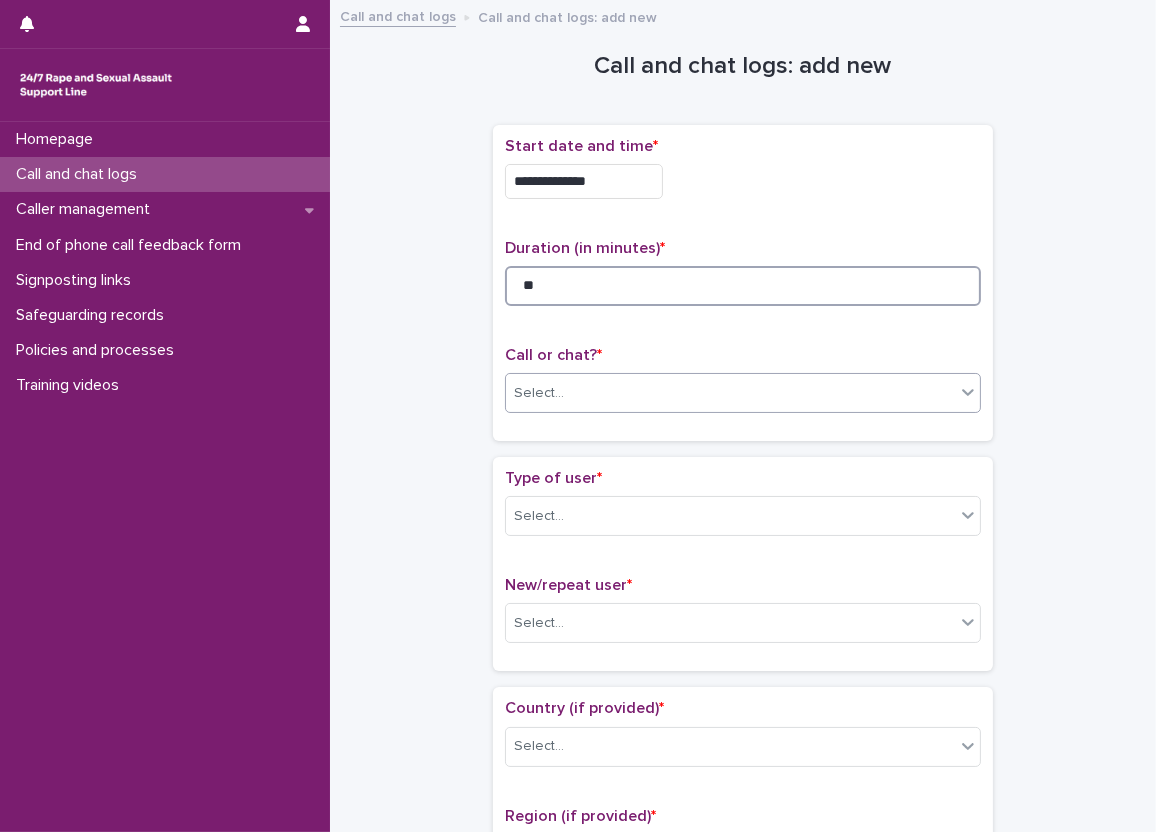 type on "**" 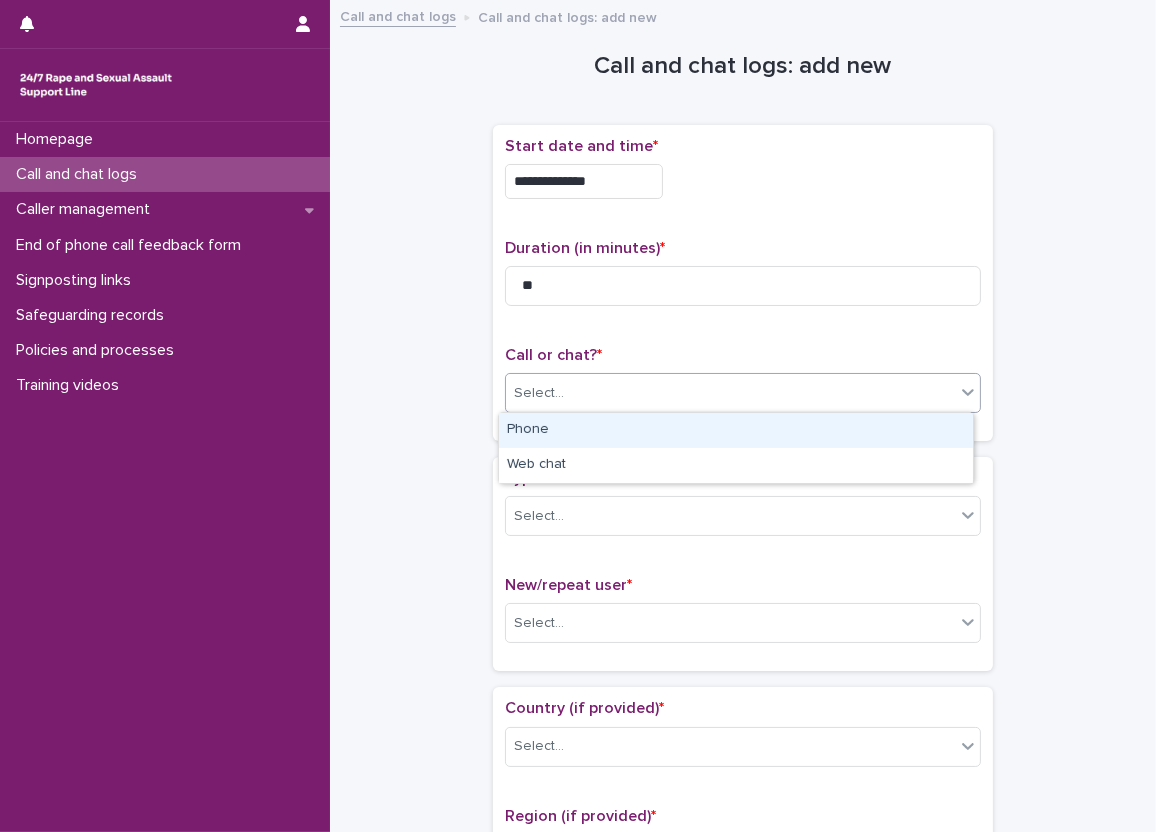 click on "Select..." at bounding box center (730, 393) 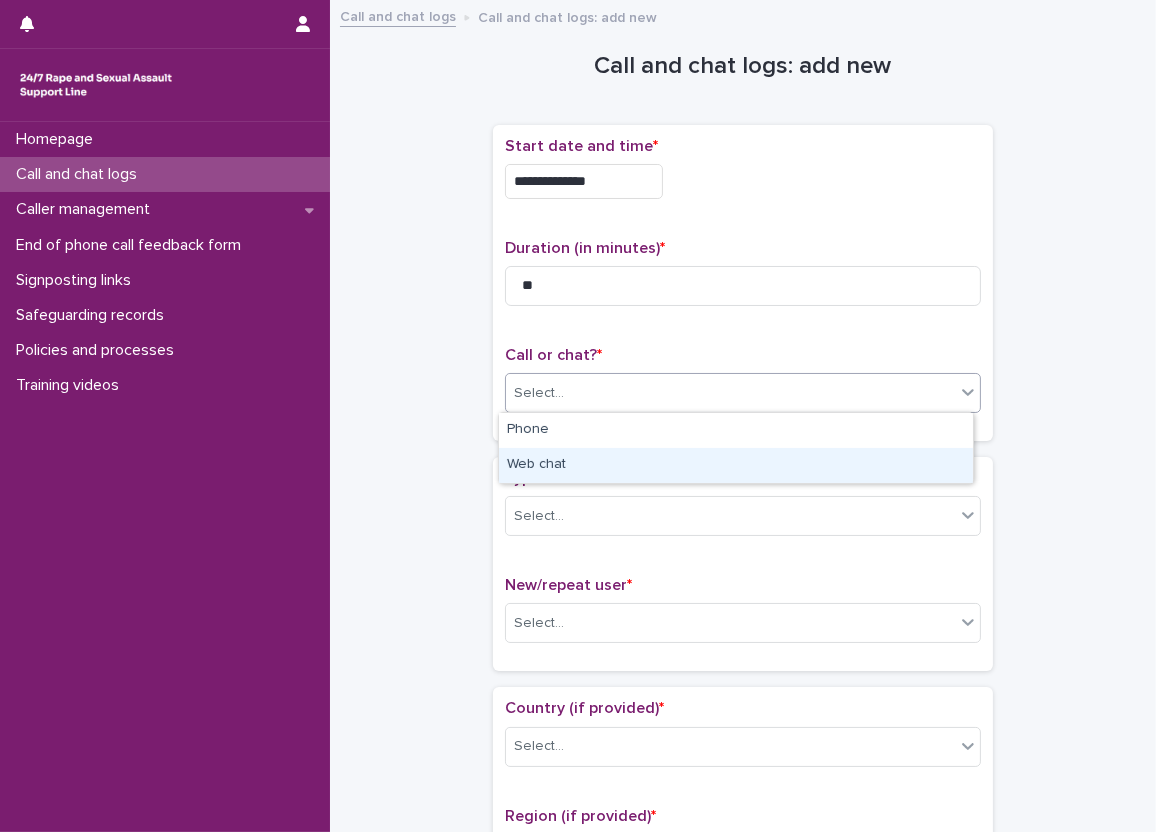click on "Web chat" at bounding box center [736, 465] 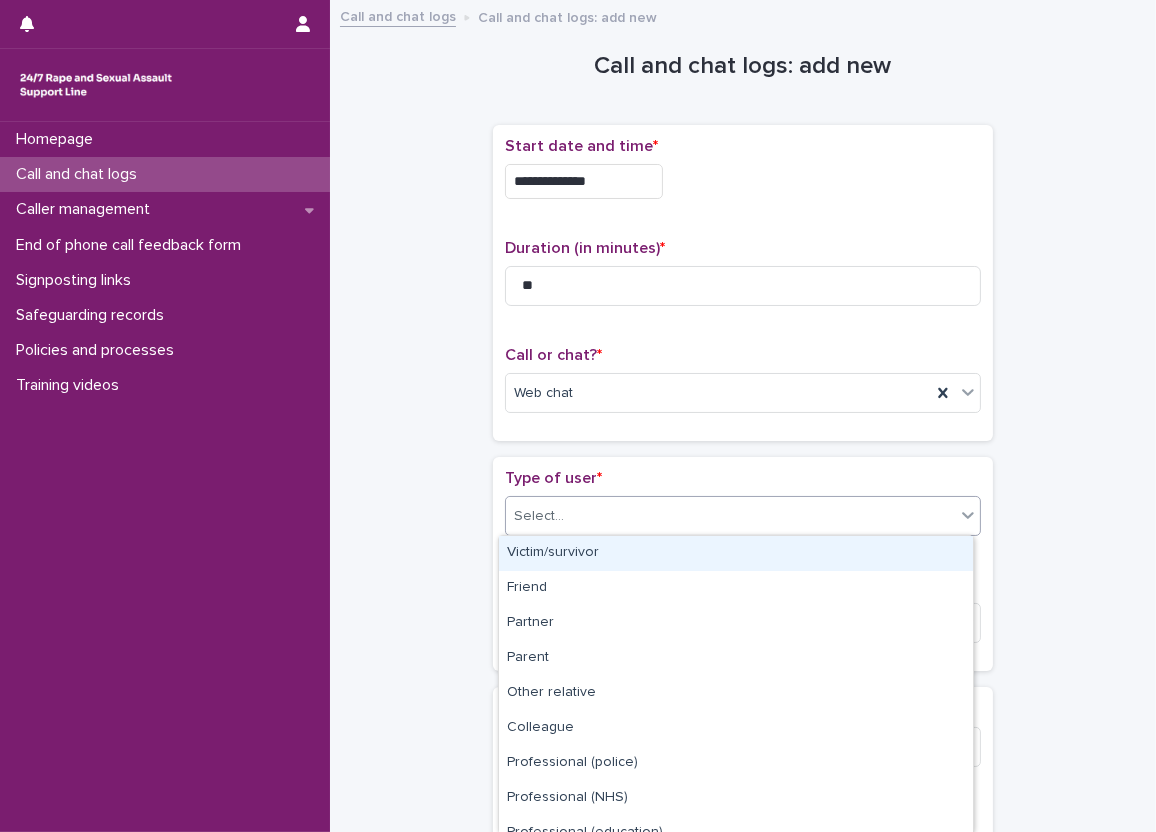click on "Select..." at bounding box center (730, 516) 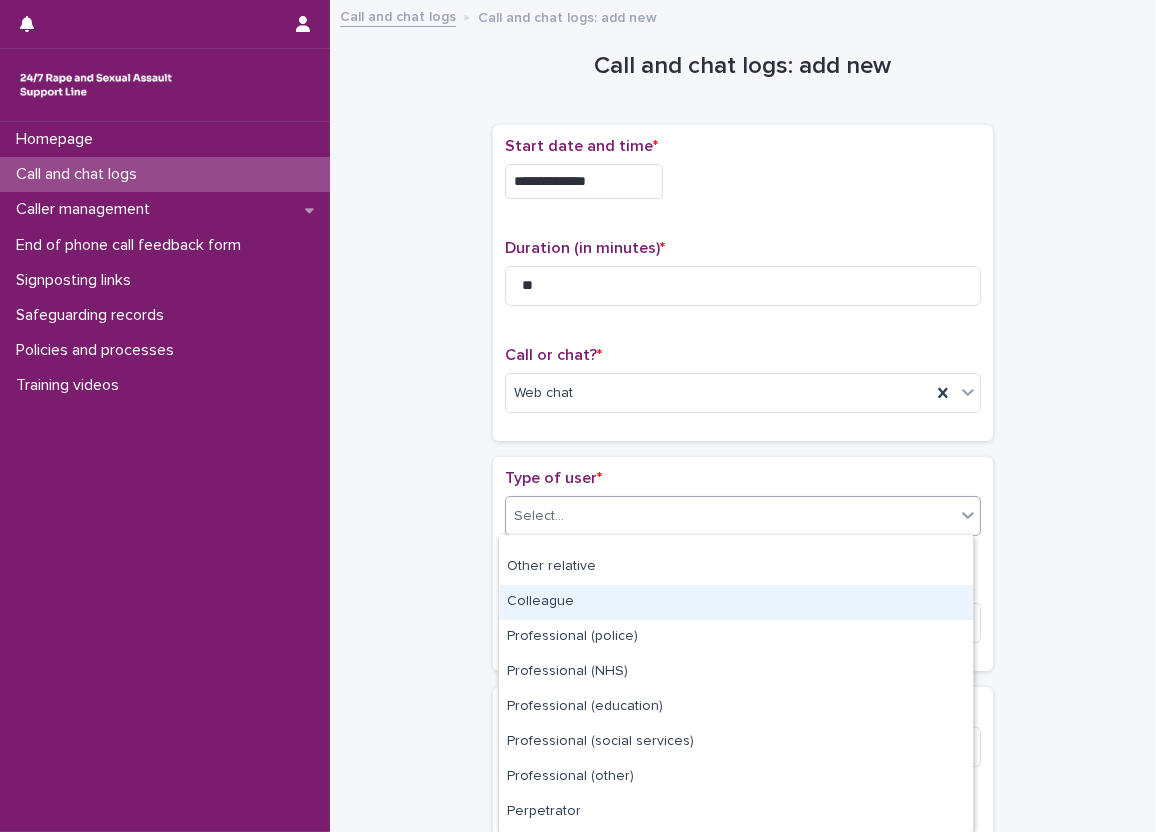 scroll, scrollTop: 228, scrollLeft: 0, axis: vertical 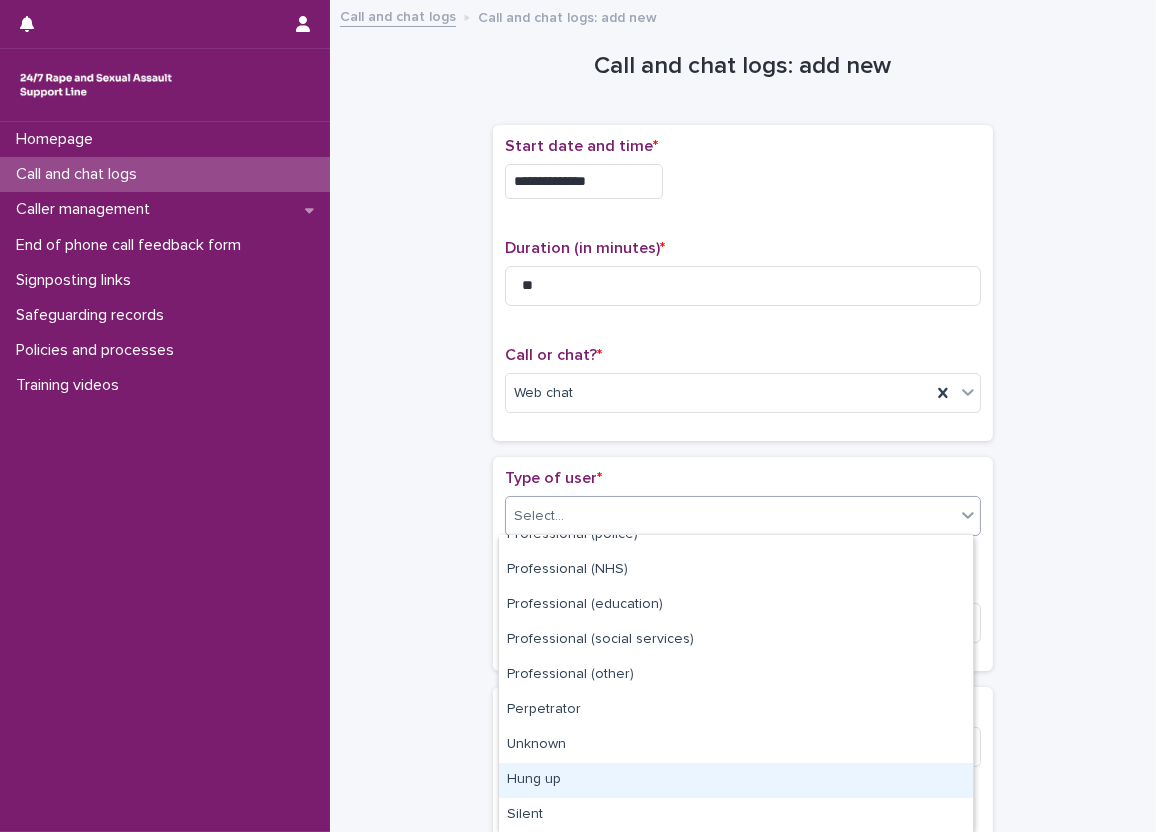 click on "Hung up" at bounding box center [736, 780] 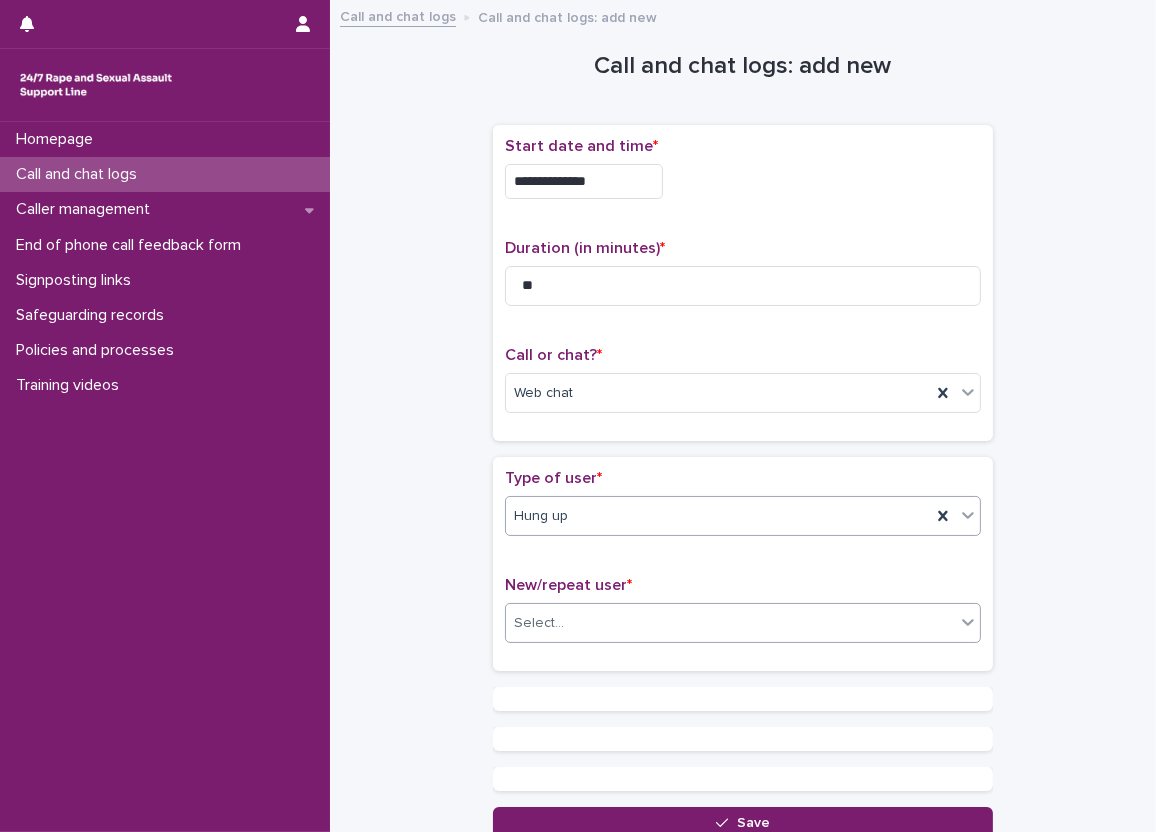 click on "Select..." at bounding box center (539, 623) 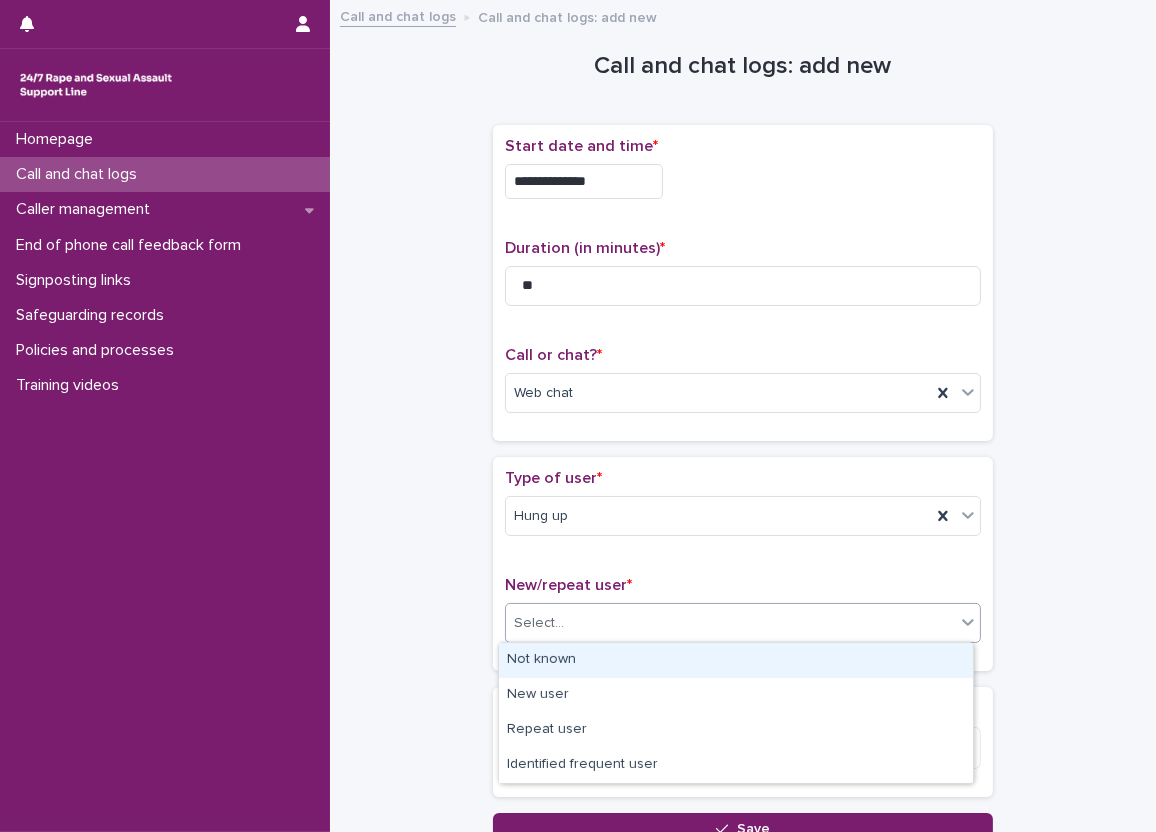 click on "Not known" at bounding box center (736, 660) 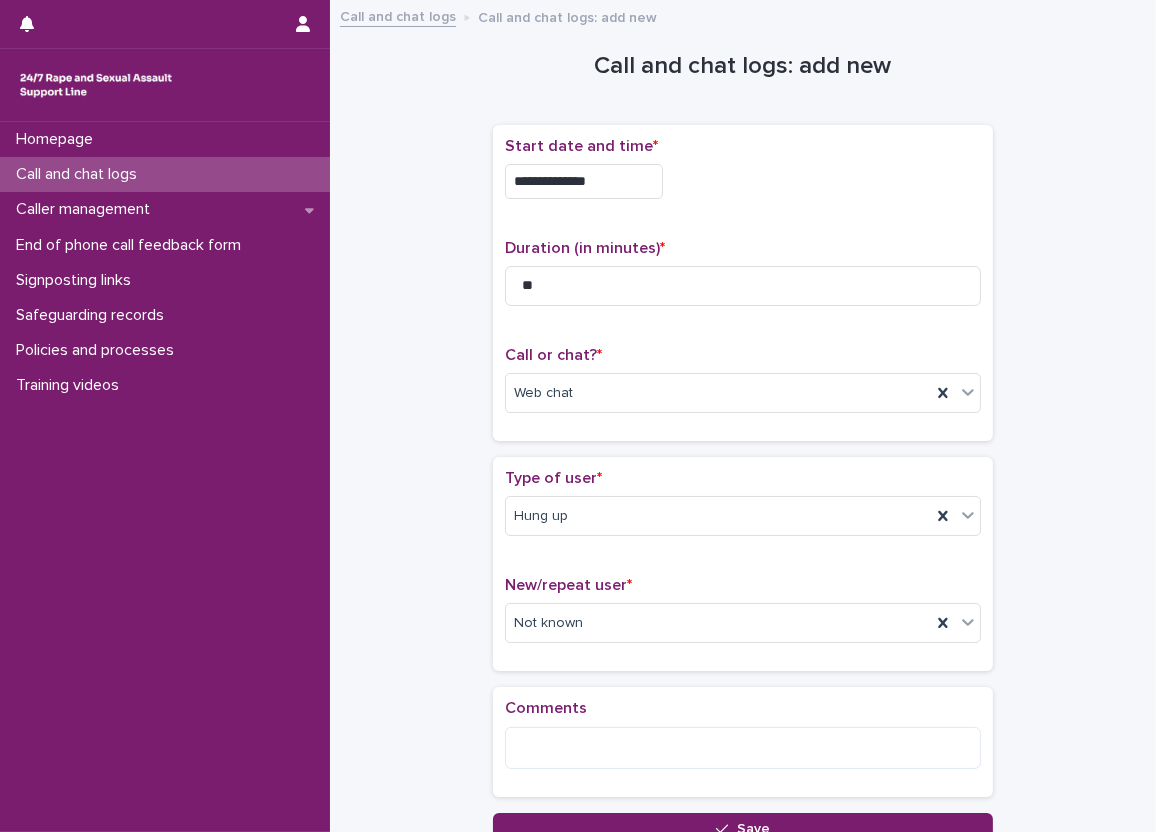 click on "**********" at bounding box center [743, 428] 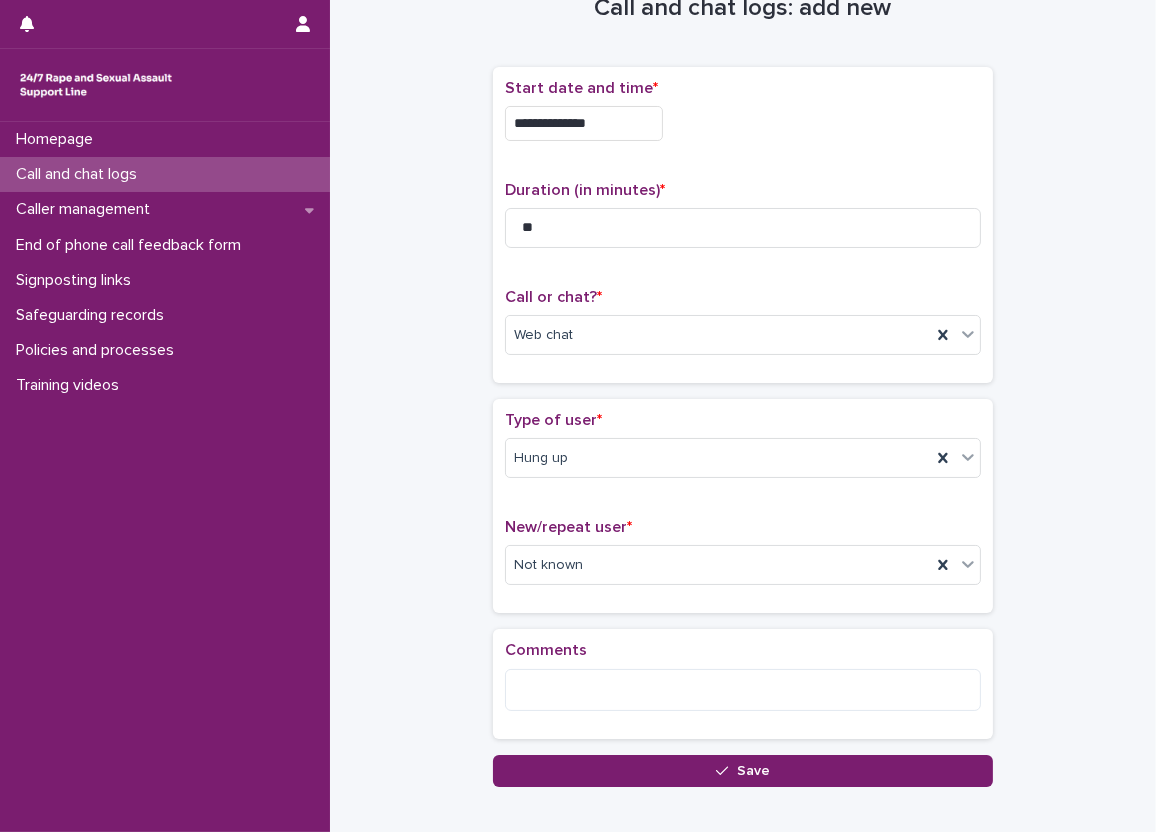 scroll, scrollTop: 100, scrollLeft: 0, axis: vertical 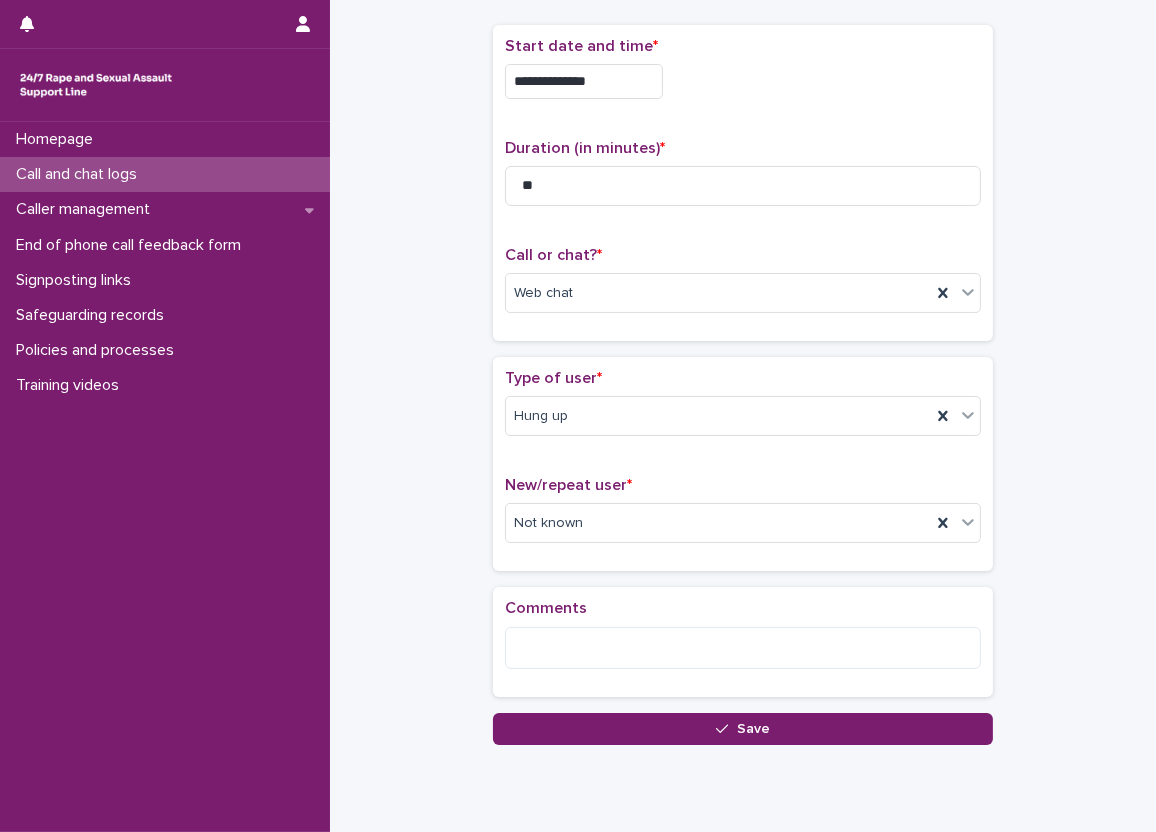 click on "**********" at bounding box center (743, 328) 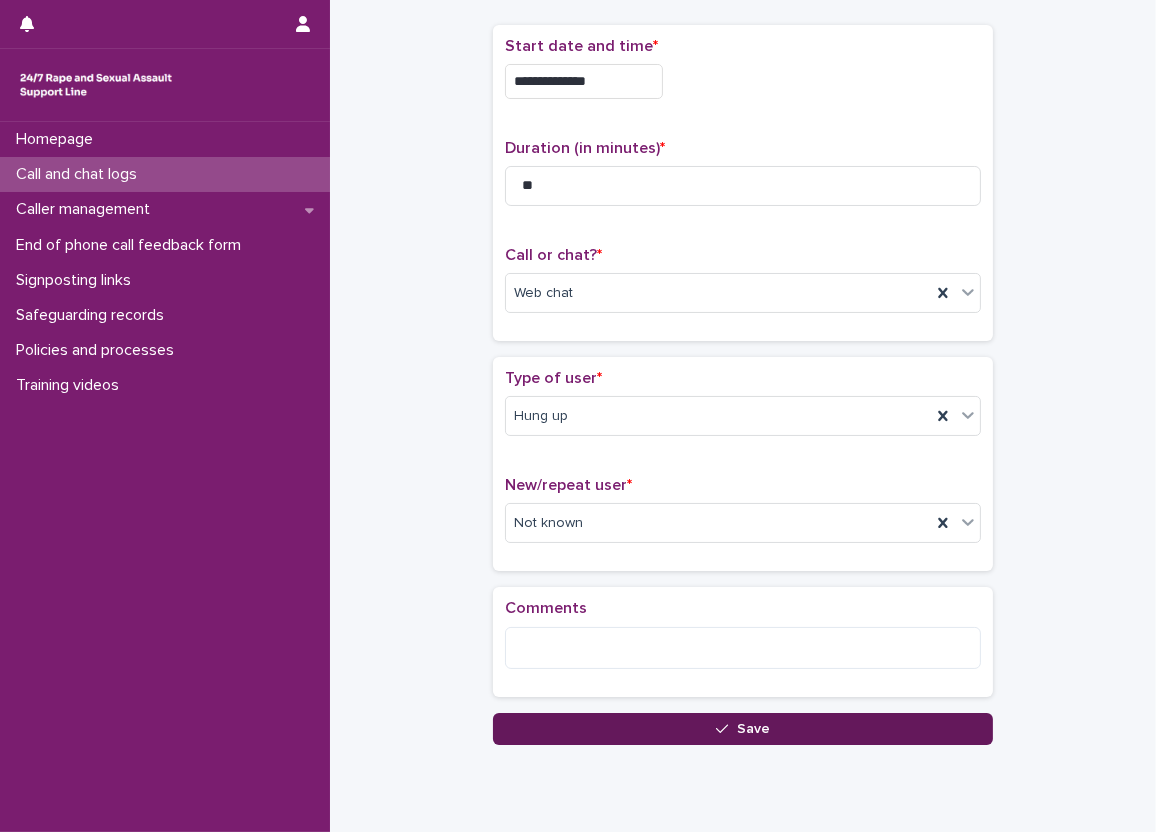 click on "Save" at bounding box center (743, 729) 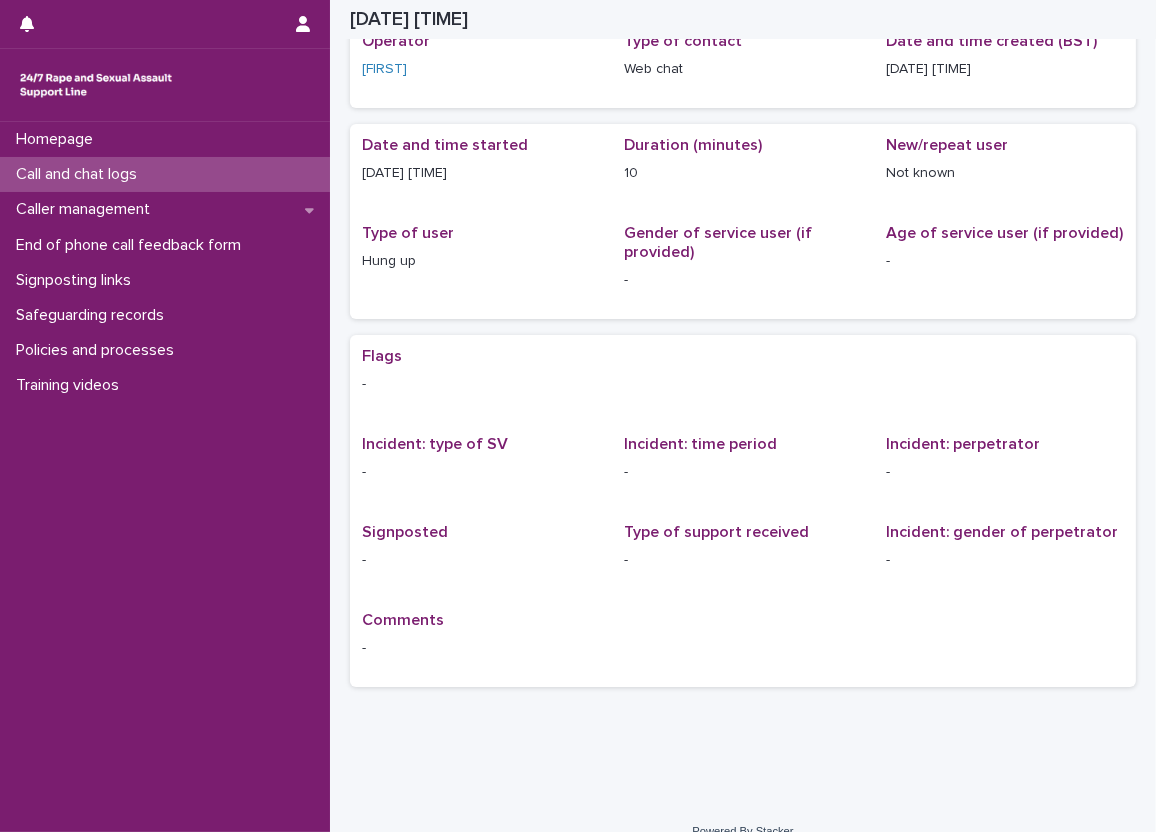 scroll, scrollTop: 0, scrollLeft: 0, axis: both 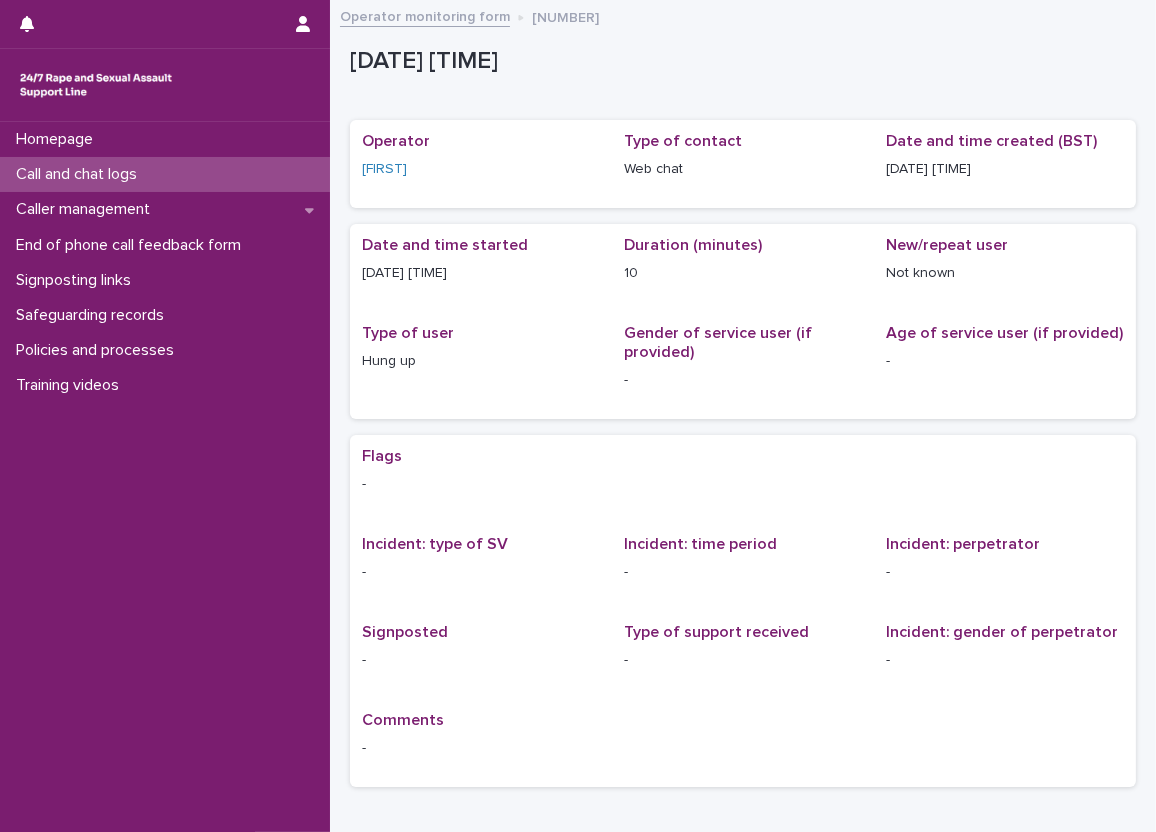 click on "Call and chat logs" at bounding box center [165, 174] 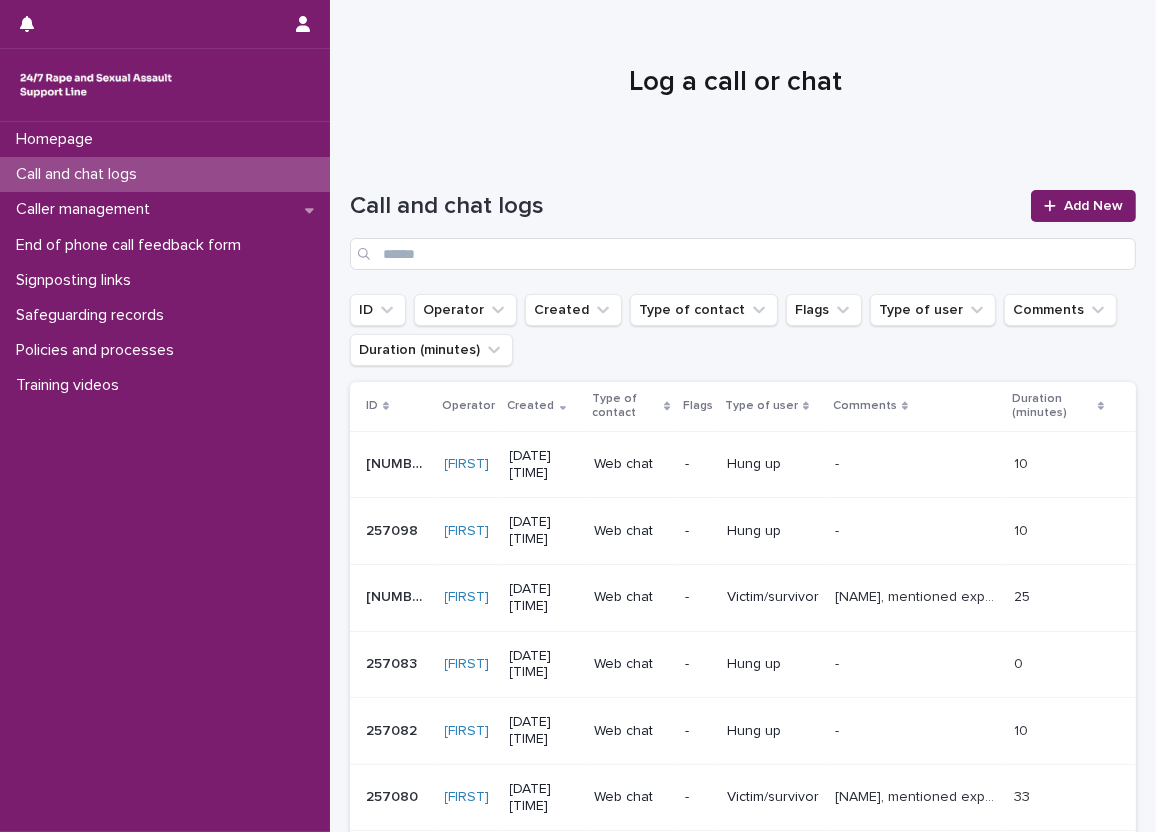 click on "- -" at bounding box center [917, 464] 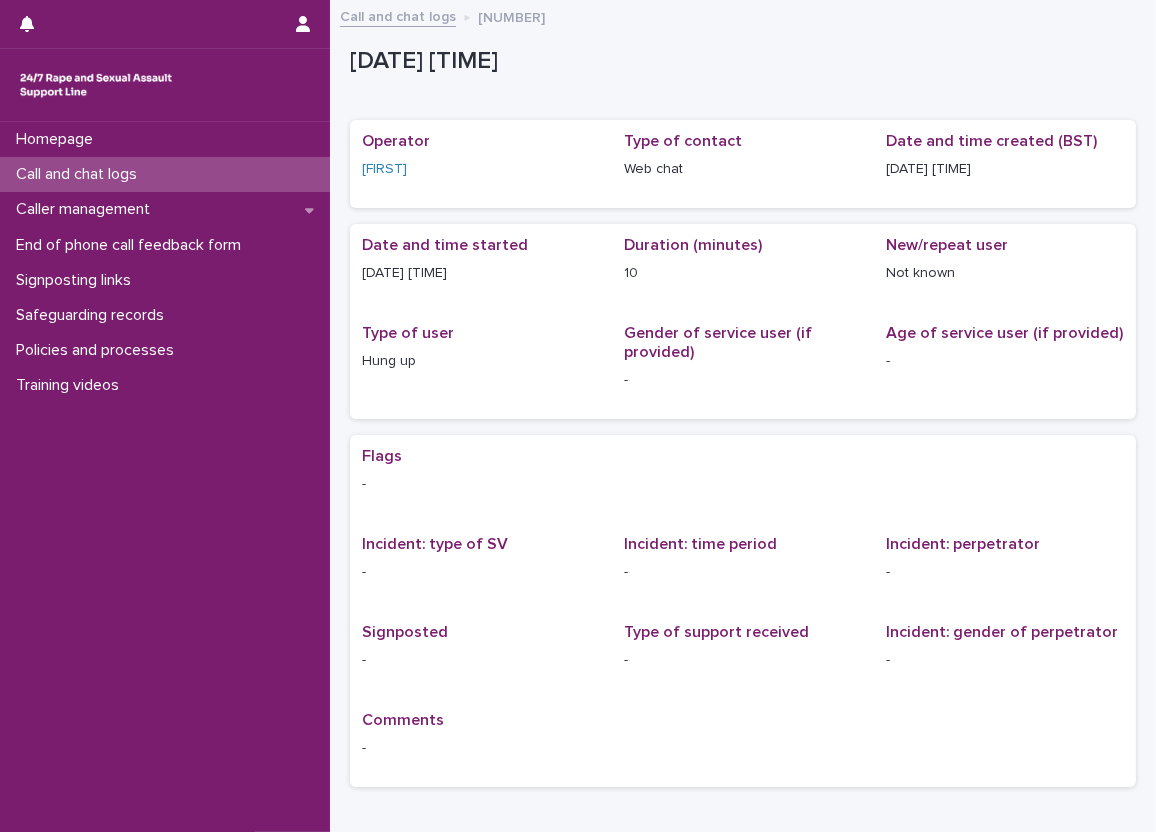 click on "Call and chat logs" at bounding box center [165, 174] 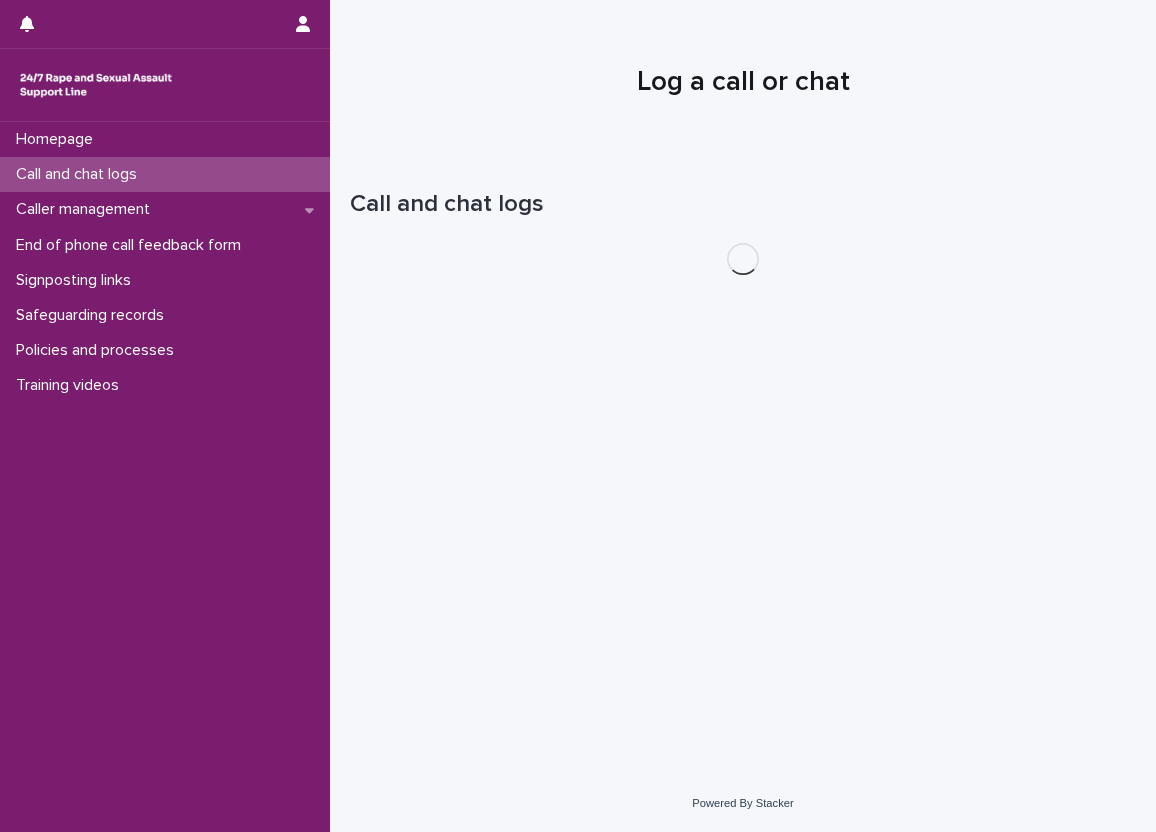 scroll, scrollTop: 0, scrollLeft: 0, axis: both 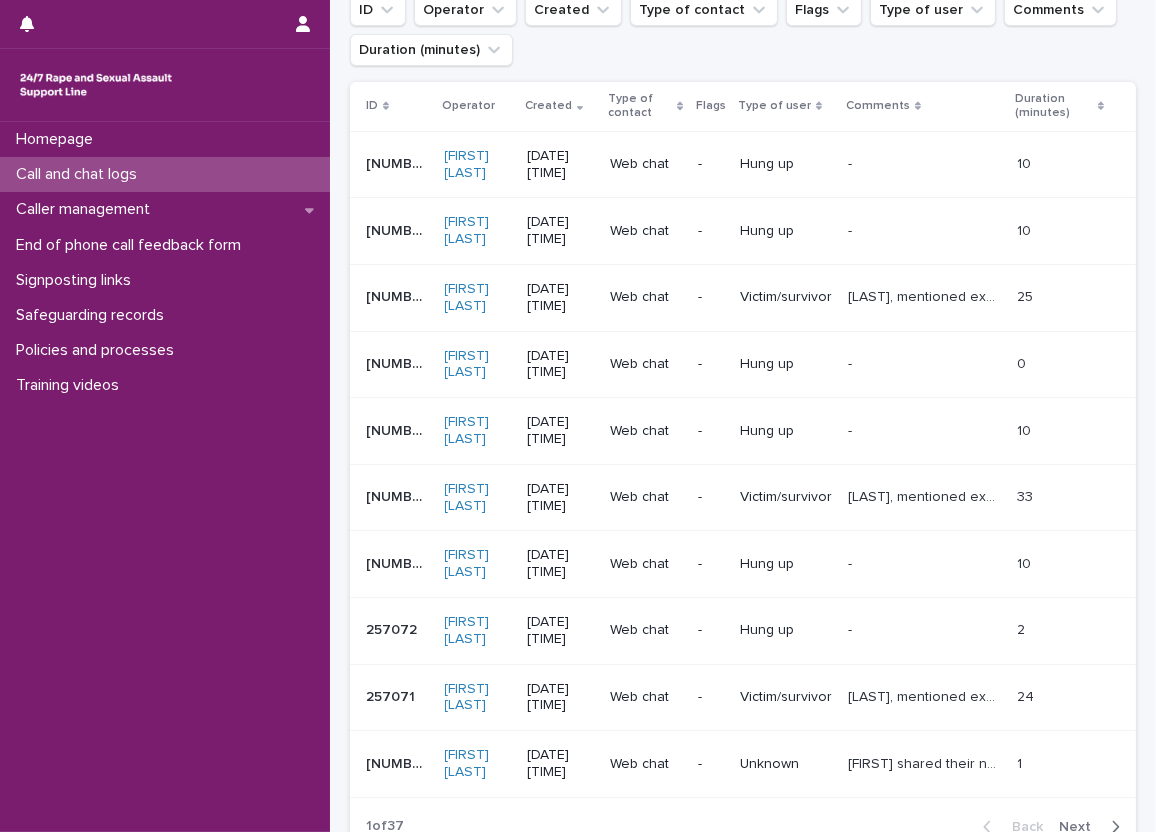 click on "Next" at bounding box center [1081, 827] 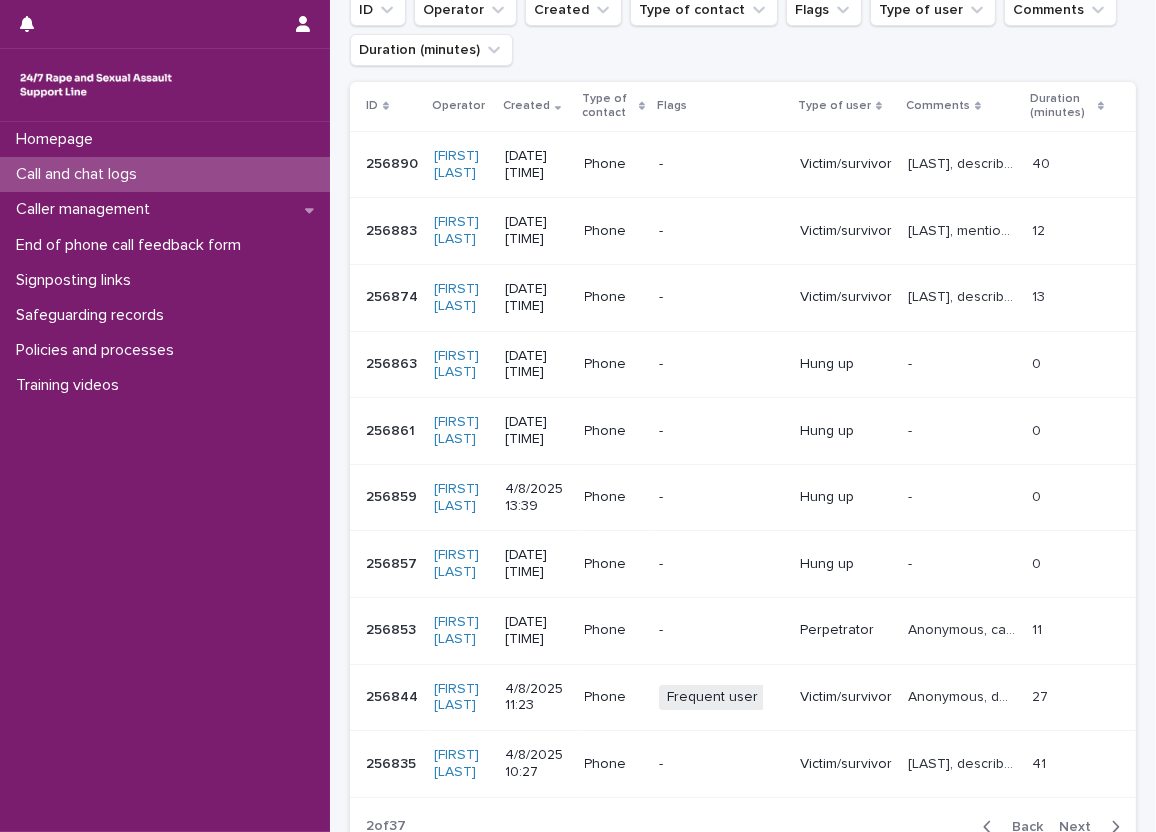 scroll, scrollTop: 400, scrollLeft: 0, axis: vertical 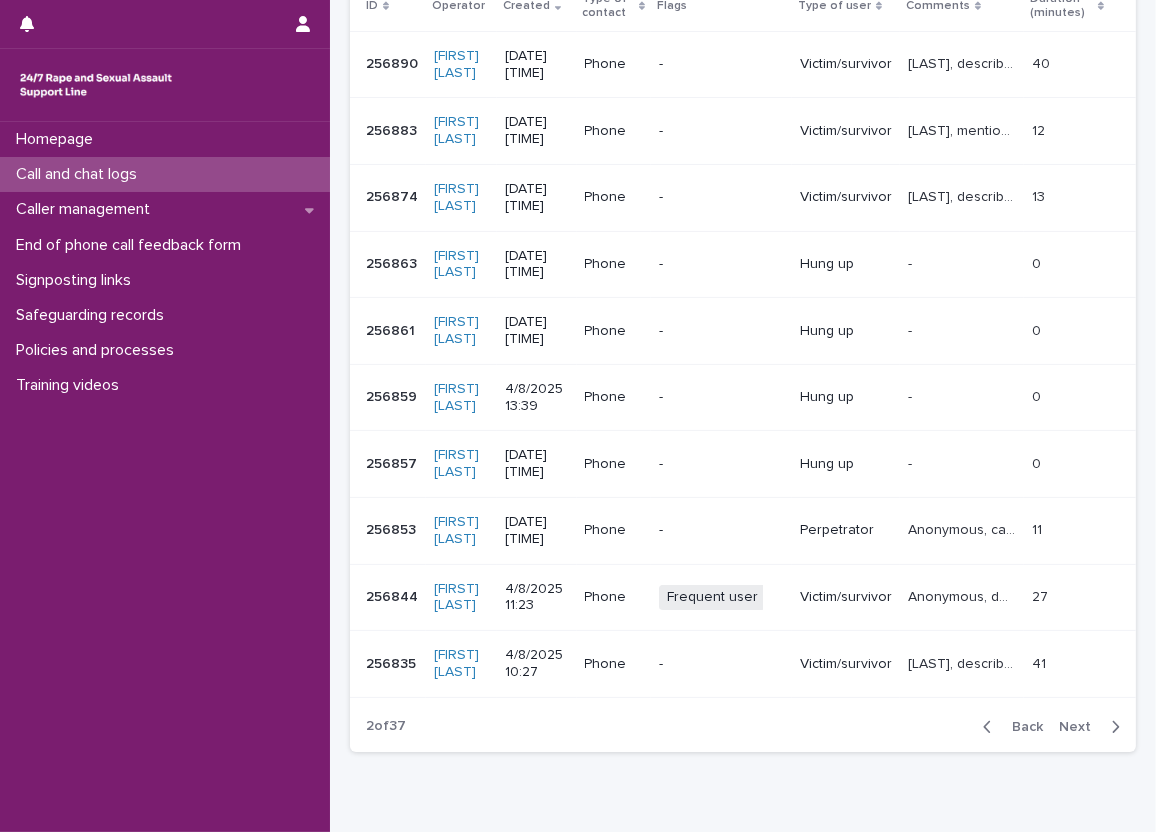 click on "Back" at bounding box center (1009, 727) 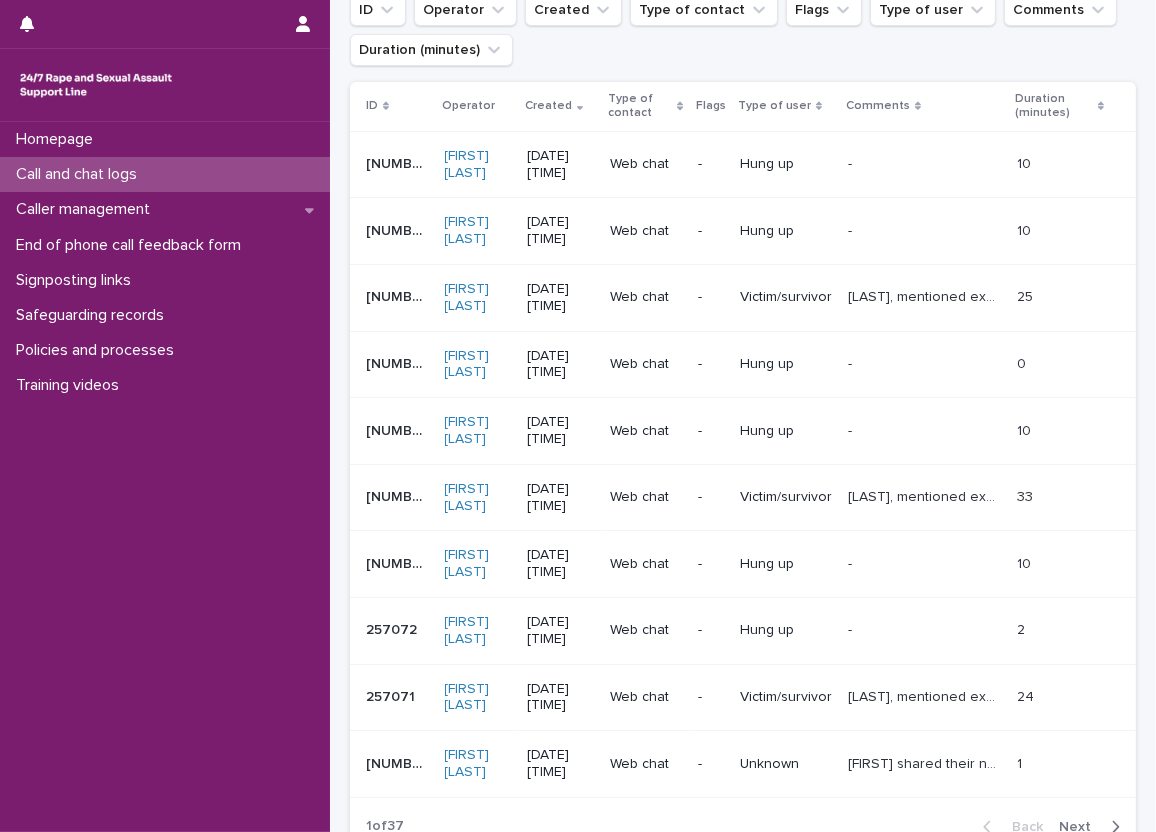 scroll, scrollTop: 300, scrollLeft: 0, axis: vertical 